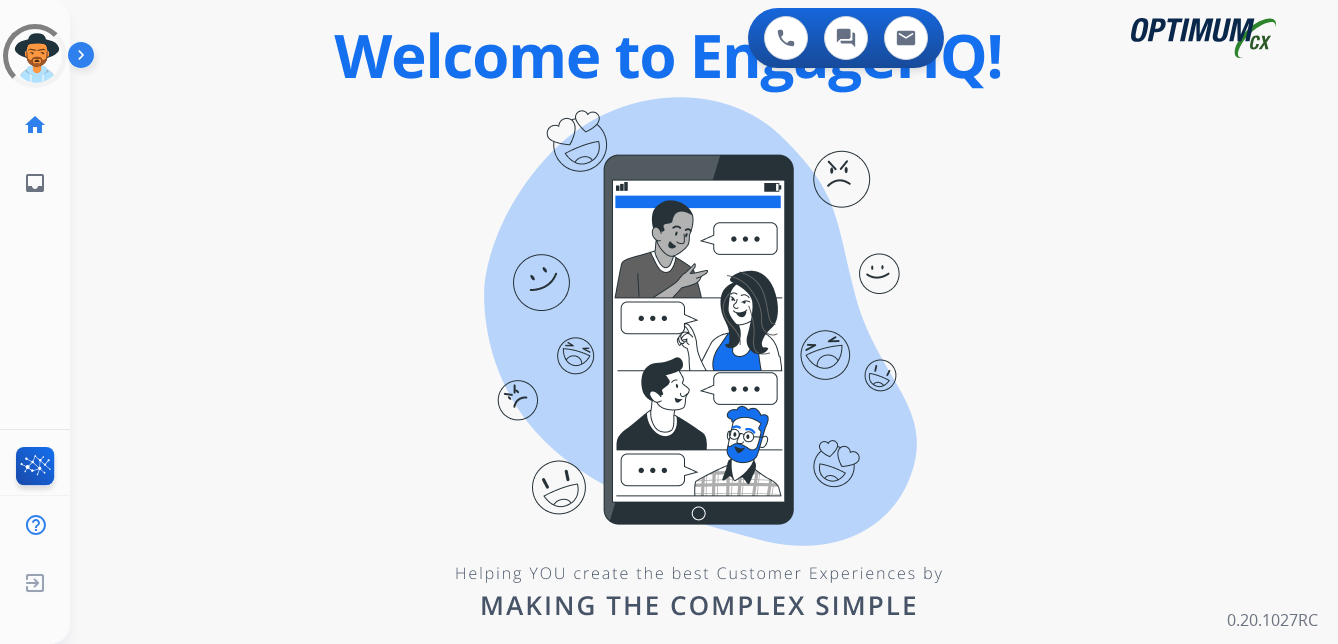 scroll, scrollTop: 0, scrollLeft: 0, axis: both 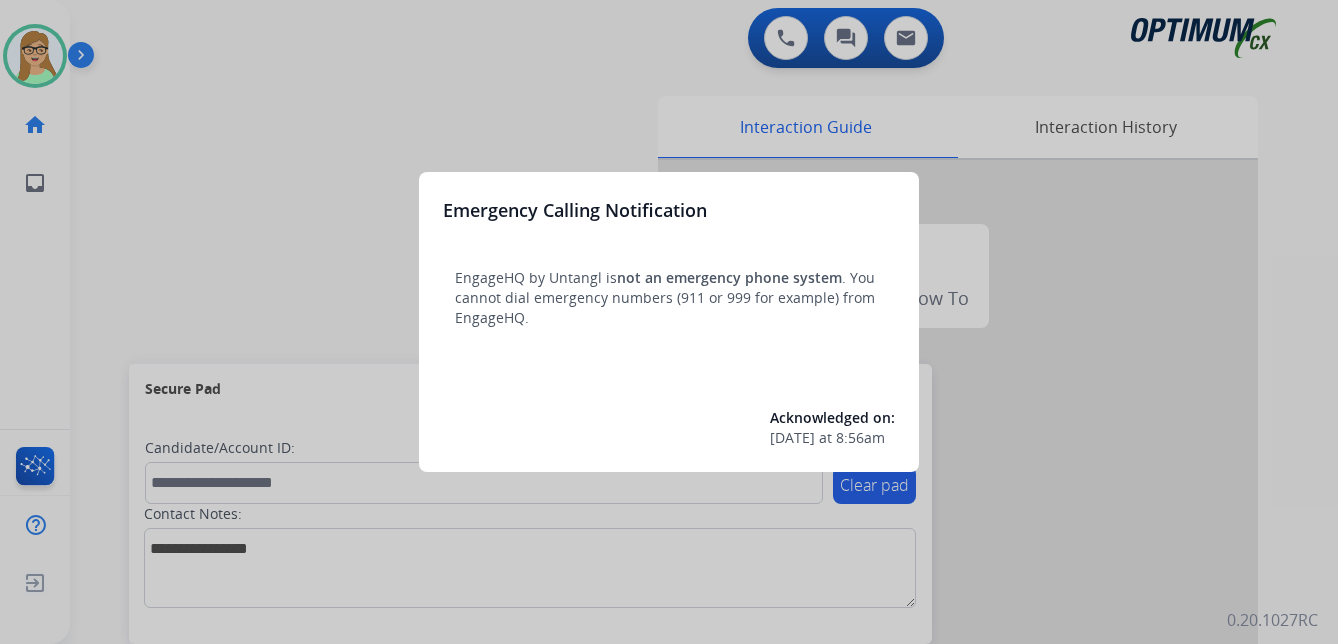 click at bounding box center (669, 322) 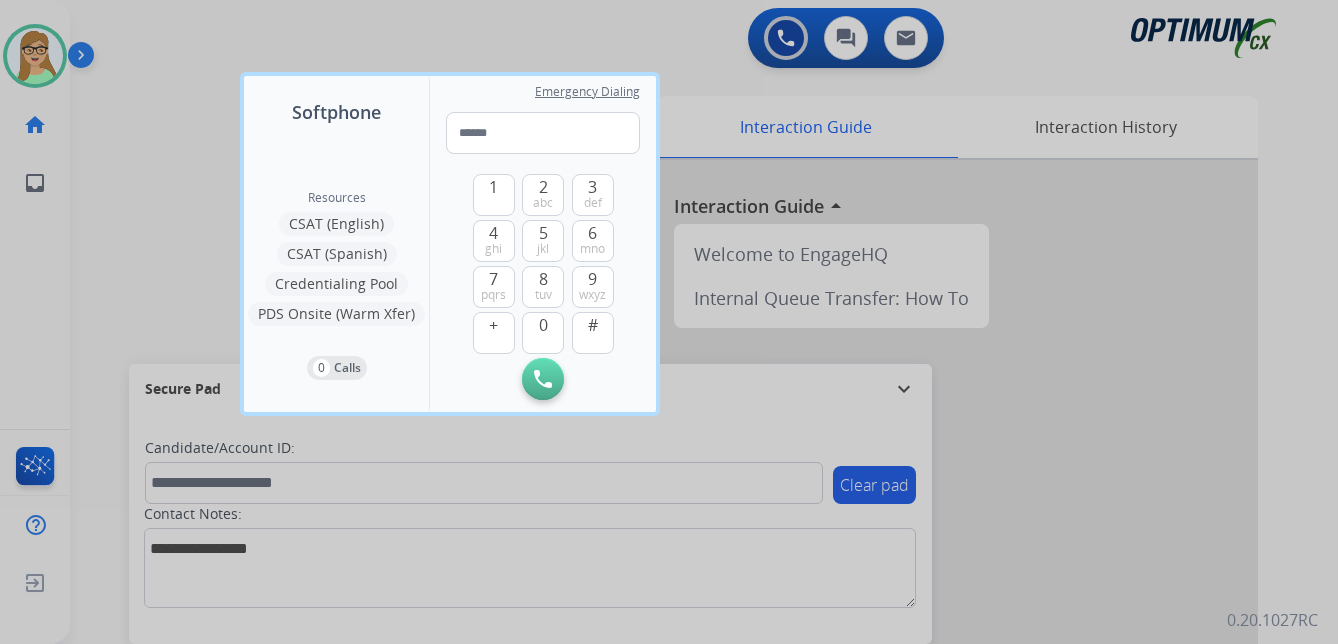 drag, startPoint x: 125, startPoint y: 227, endPoint x: 126, endPoint y: 168, distance: 59.008472 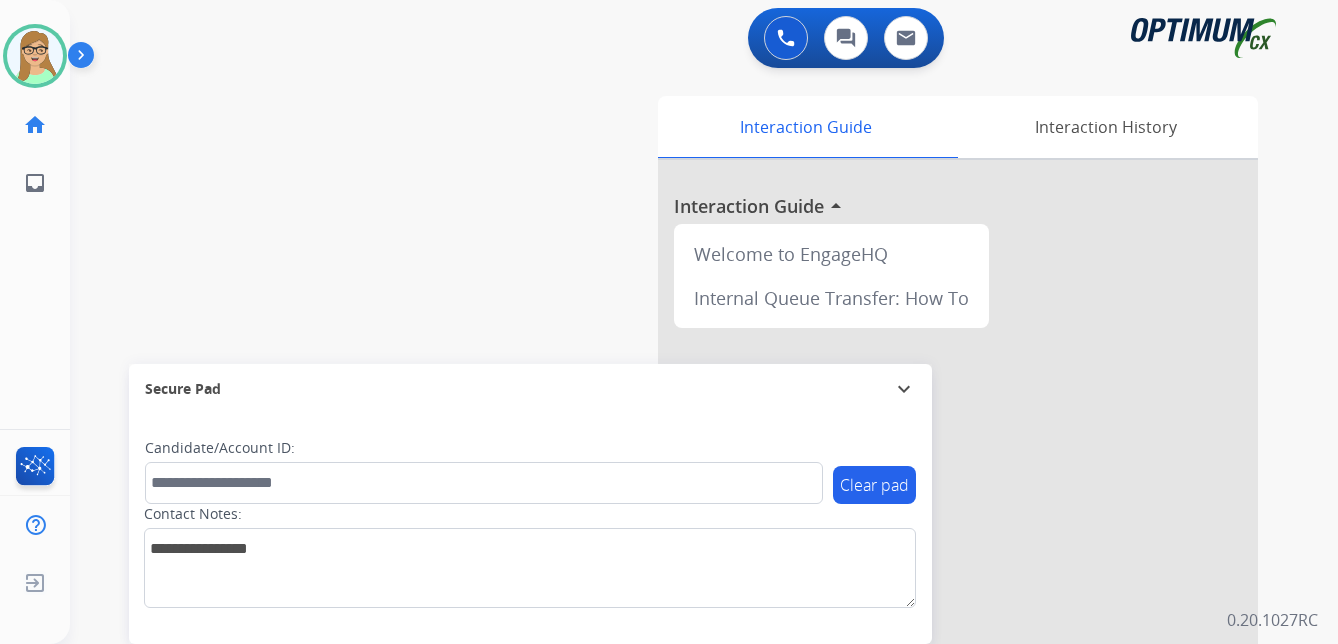click at bounding box center (85, 59) 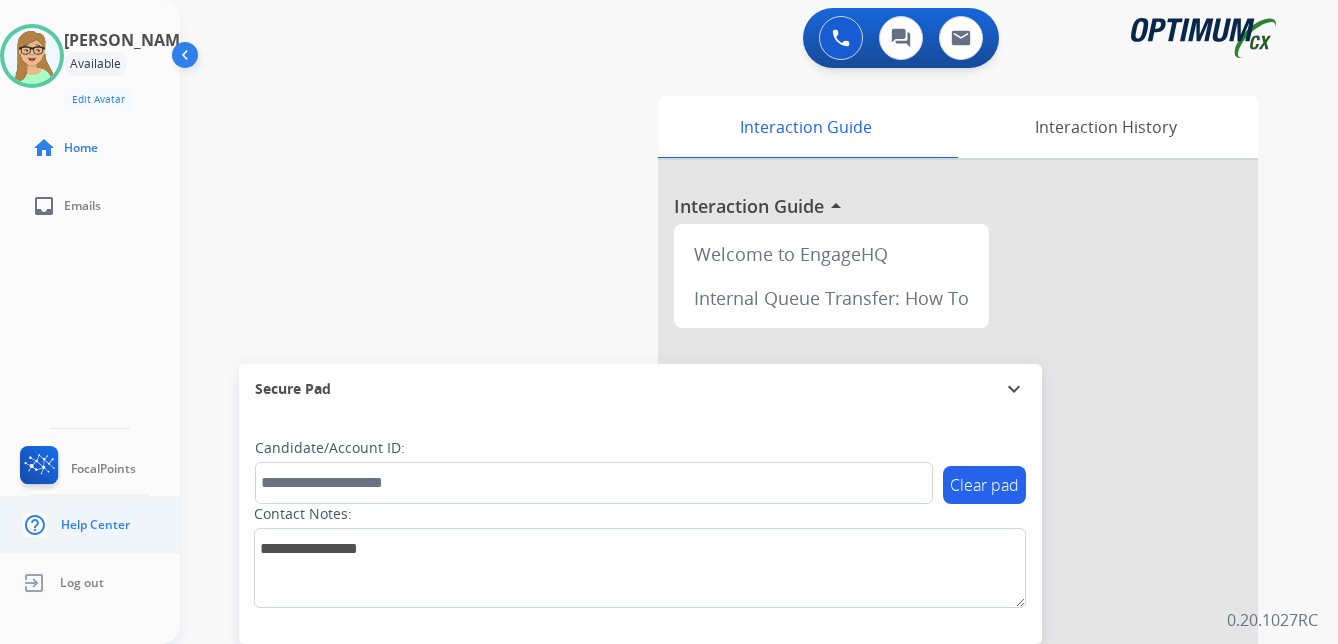 click on "Help Center" 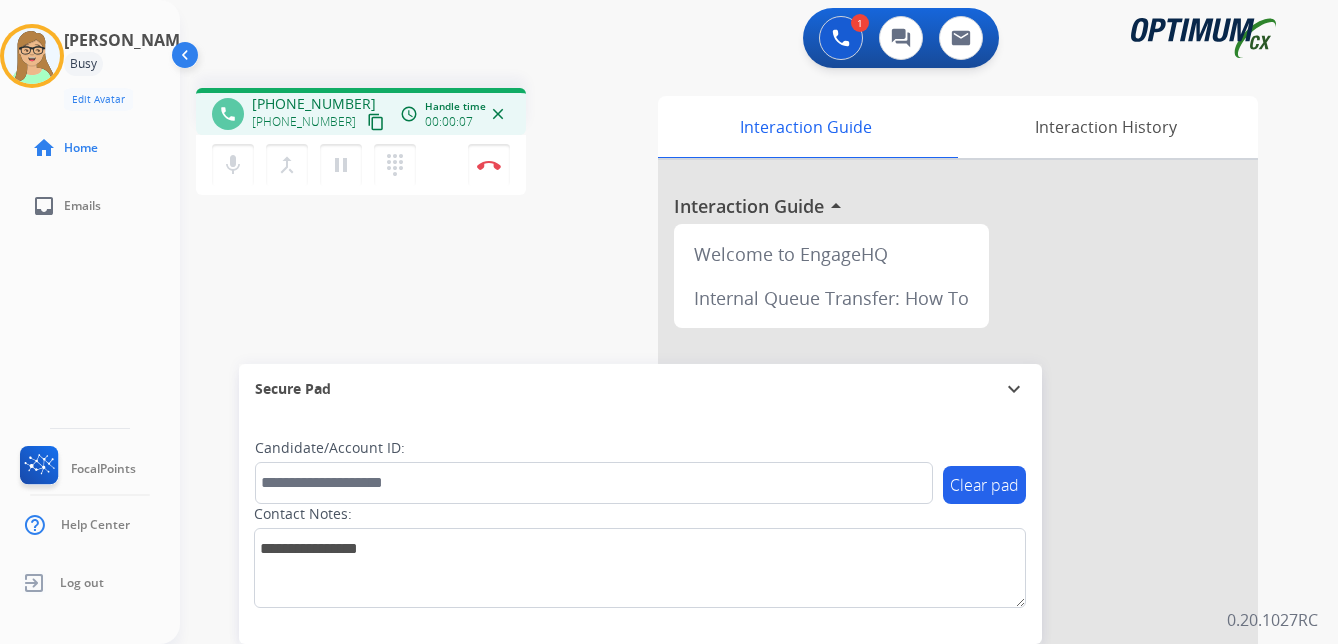 click on "content_copy" at bounding box center (376, 122) 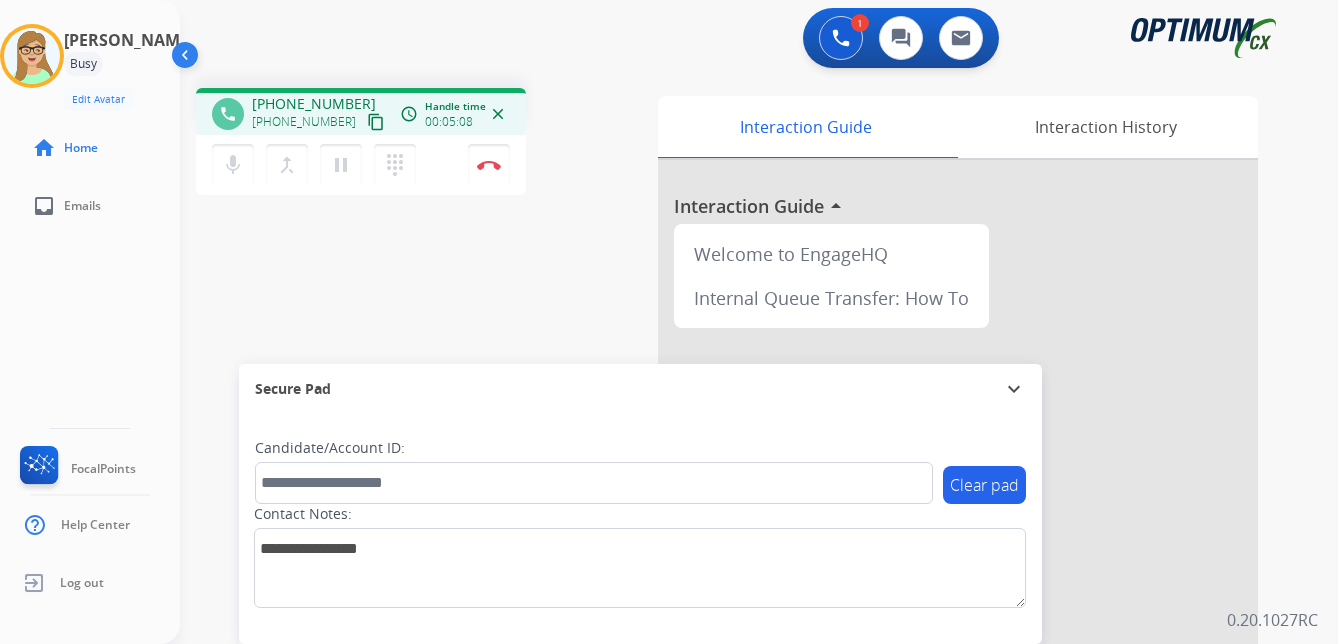 click on "Patricia   Busy  Edit Avatar  Agent:   Patricia  Routing Profile:  OCX Training home  Home  inbox  Emails   FocalPoints   Help Center   Log out" 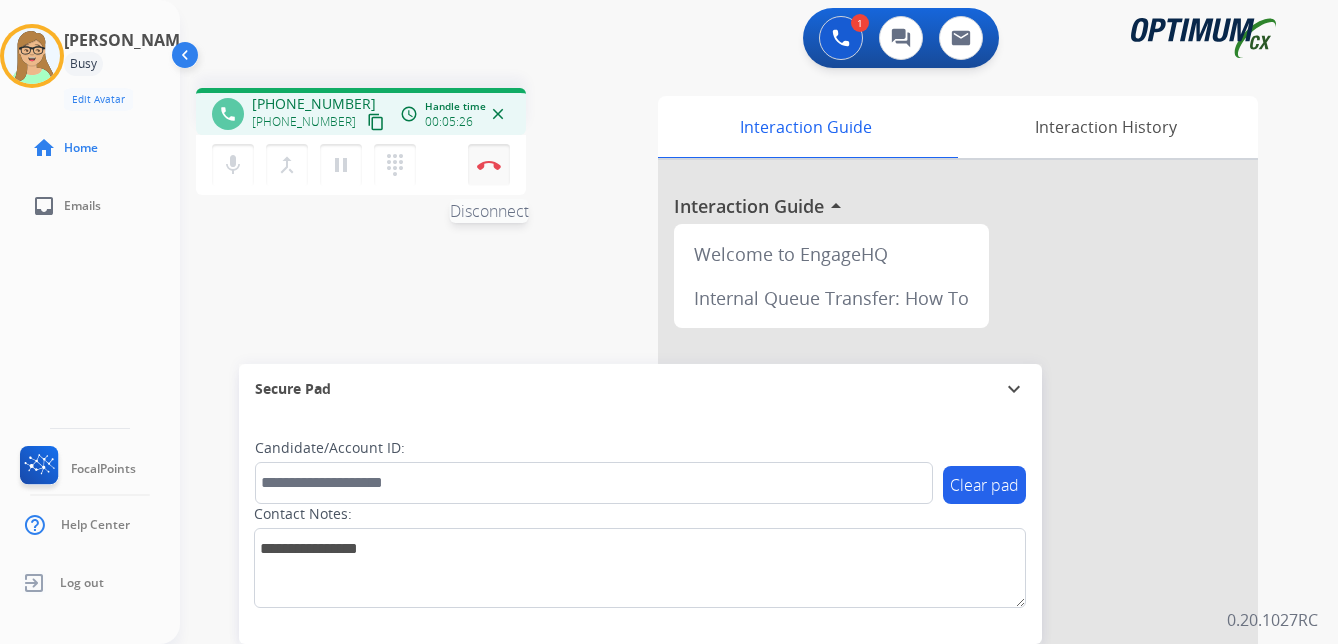 click at bounding box center (489, 165) 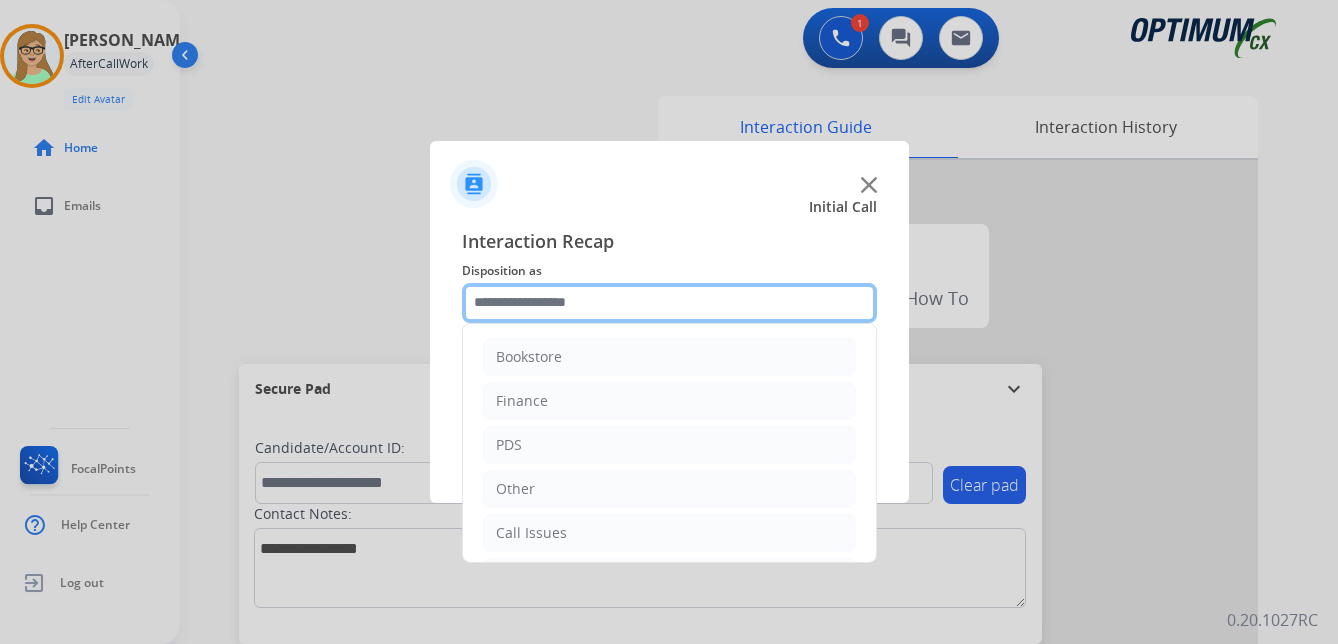click 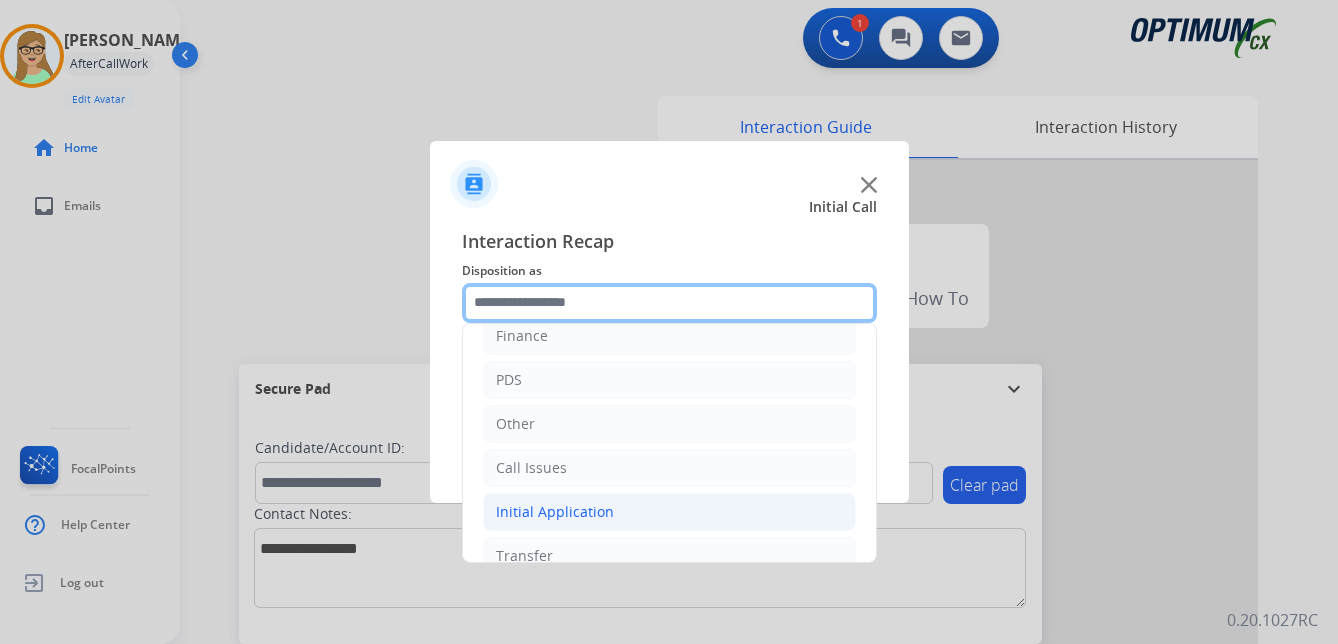 scroll, scrollTop: 136, scrollLeft: 0, axis: vertical 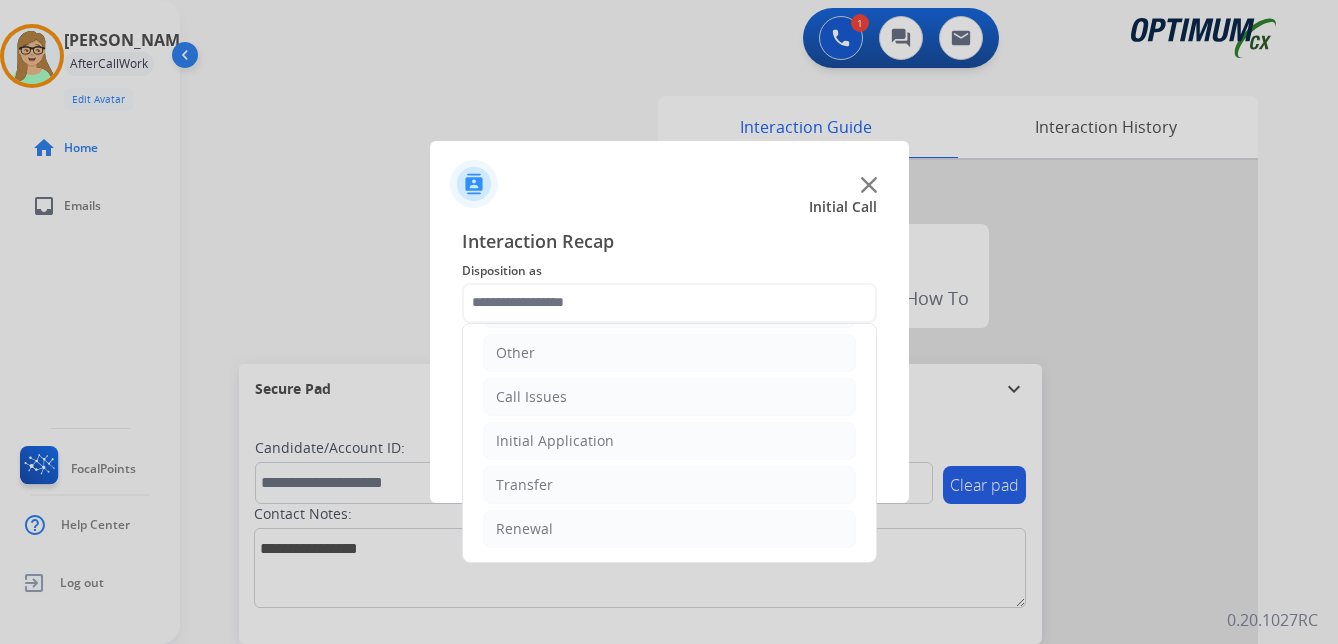 drag, startPoint x: 518, startPoint y: 526, endPoint x: 639, endPoint y: 504, distance: 122.98374 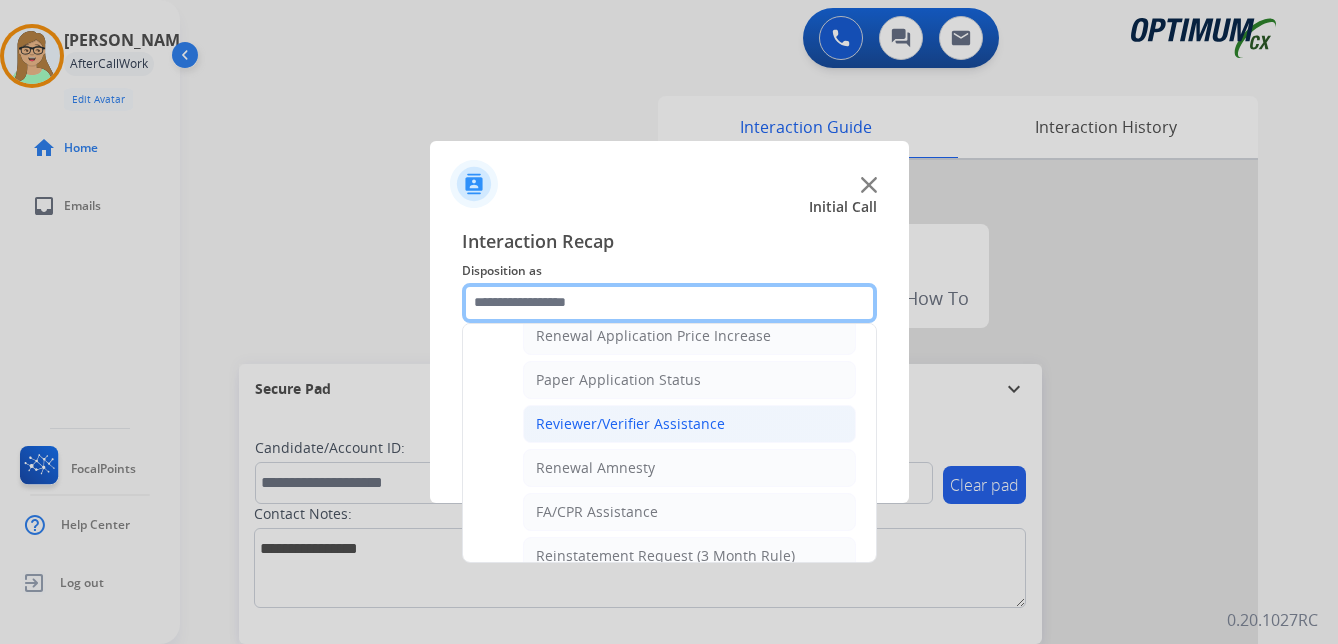 scroll, scrollTop: 736, scrollLeft: 0, axis: vertical 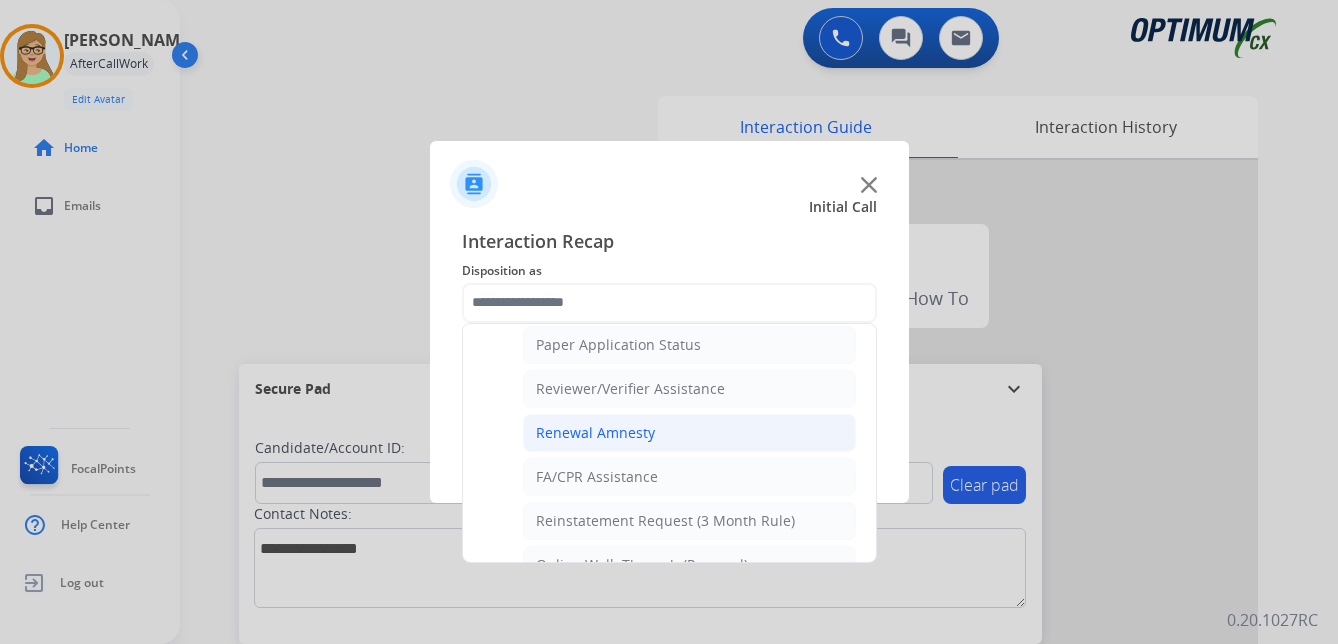 click on "Renewal Amnesty" 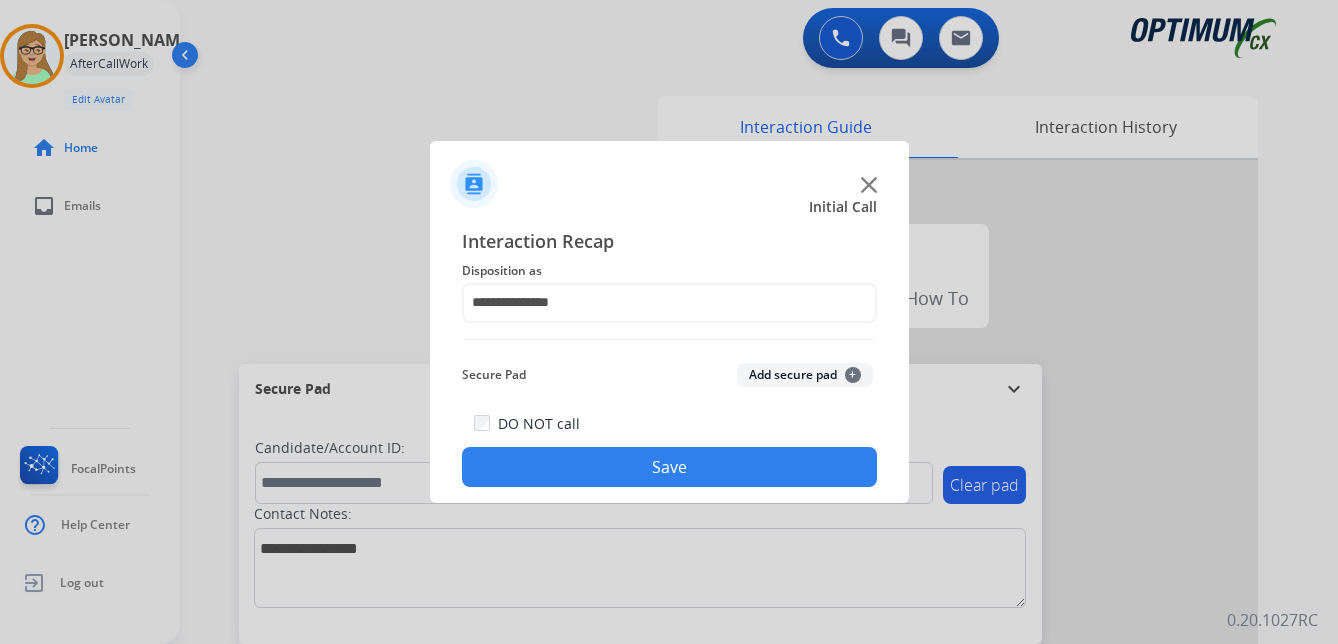 drag, startPoint x: 650, startPoint y: 472, endPoint x: 676, endPoint y: 488, distance: 30.528675 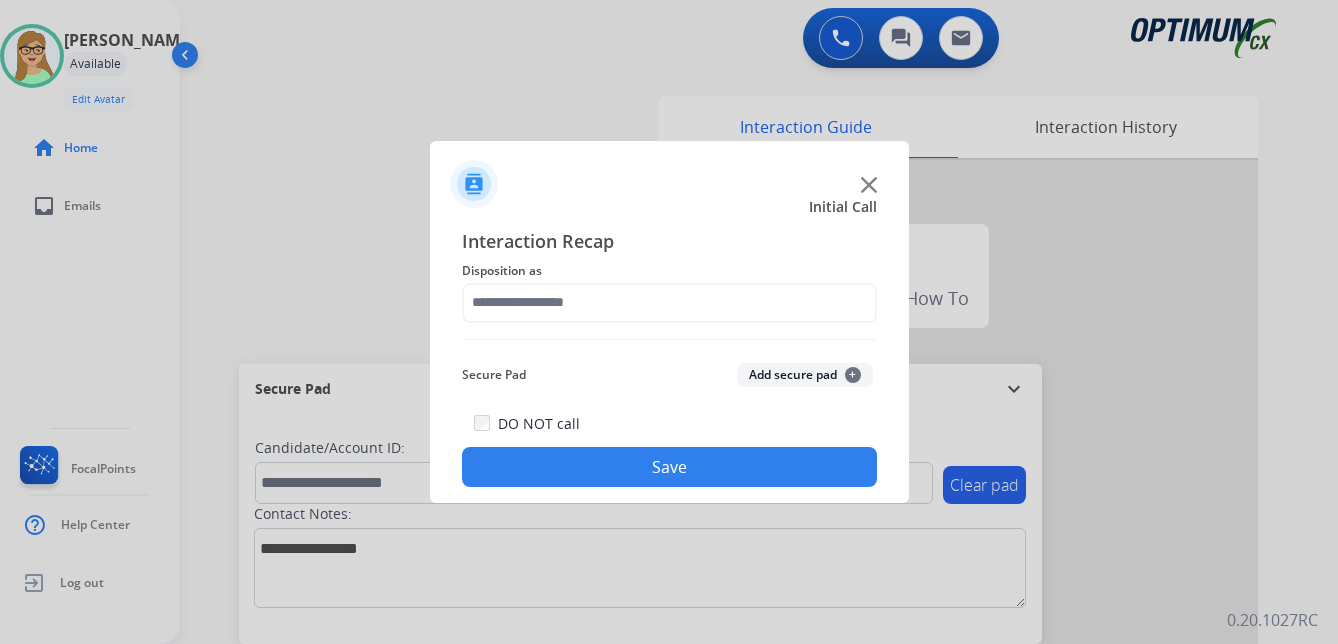 click at bounding box center [669, 322] 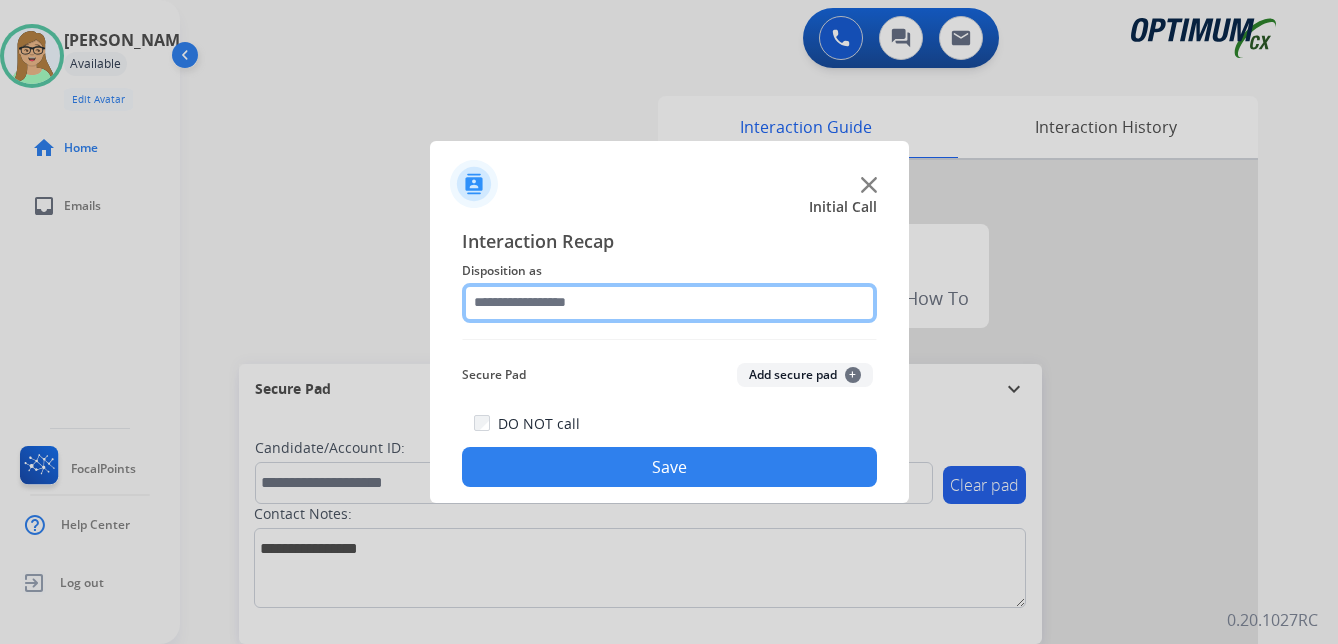 click 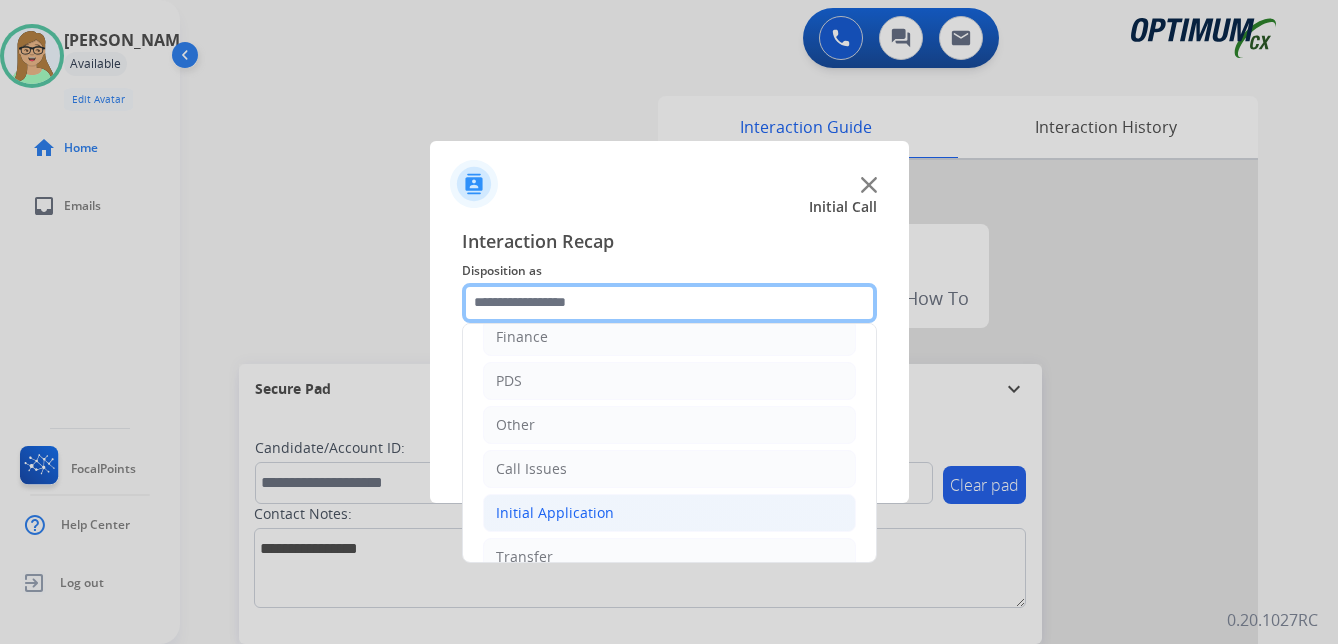 scroll, scrollTop: 100, scrollLeft: 0, axis: vertical 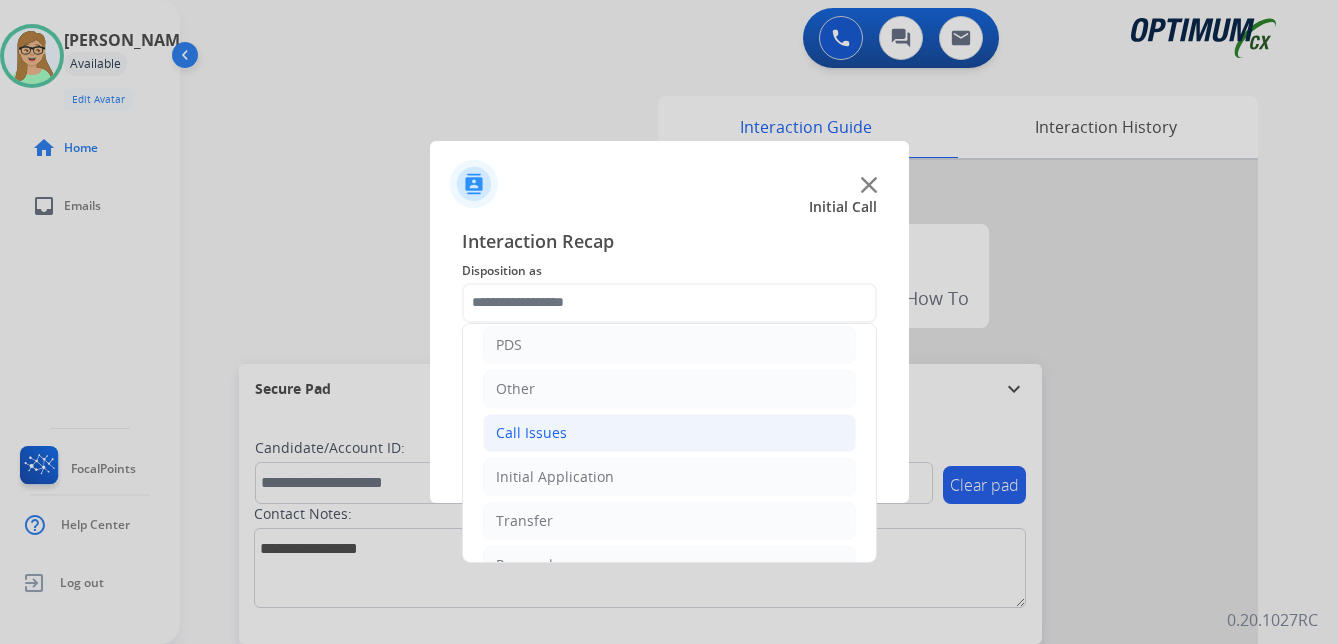 click on "Call Issues" 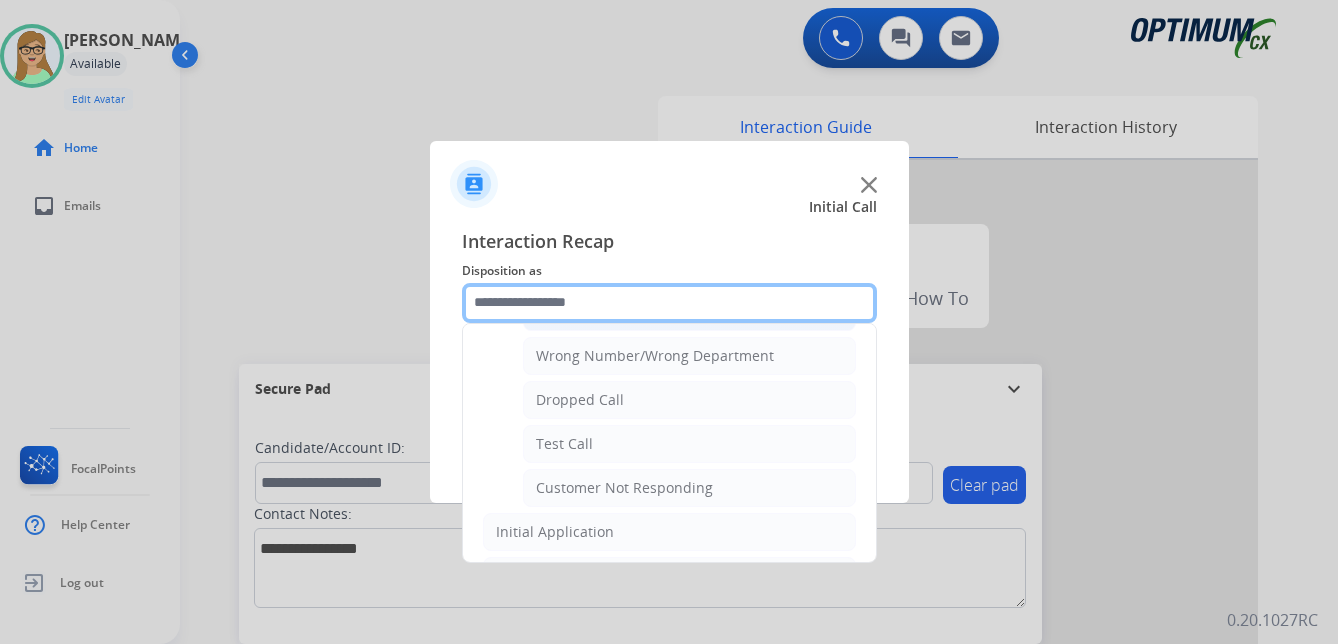 scroll, scrollTop: 300, scrollLeft: 0, axis: vertical 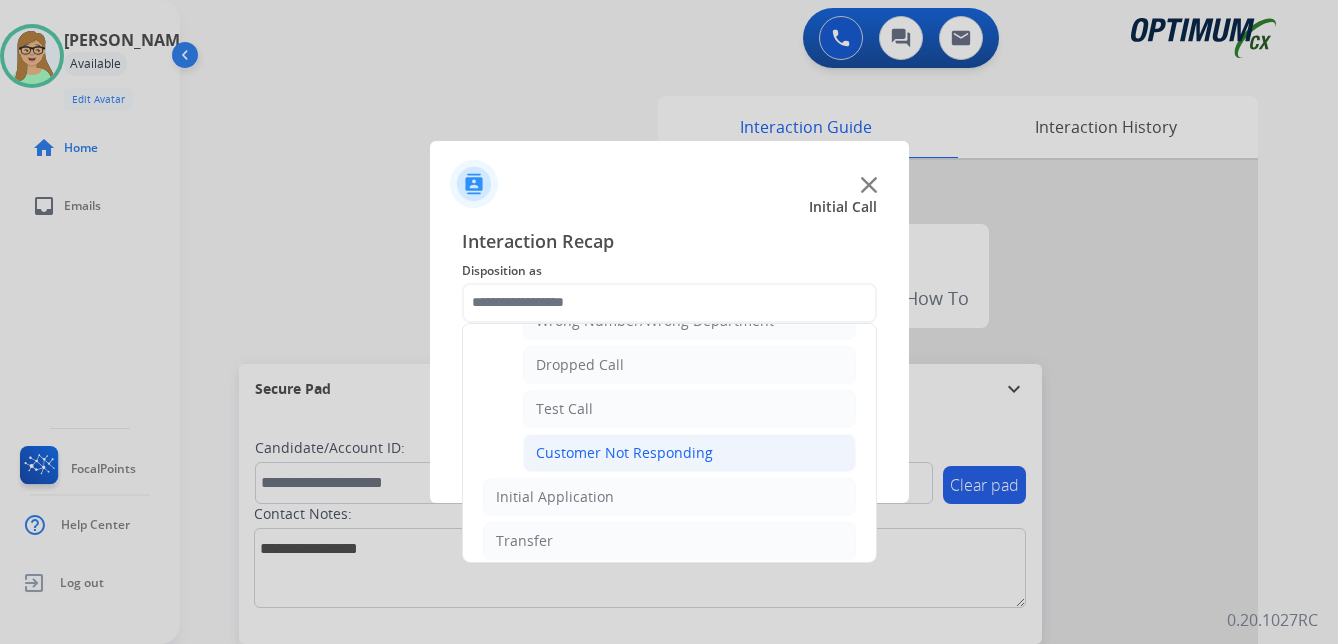 click on "Customer Not Responding" 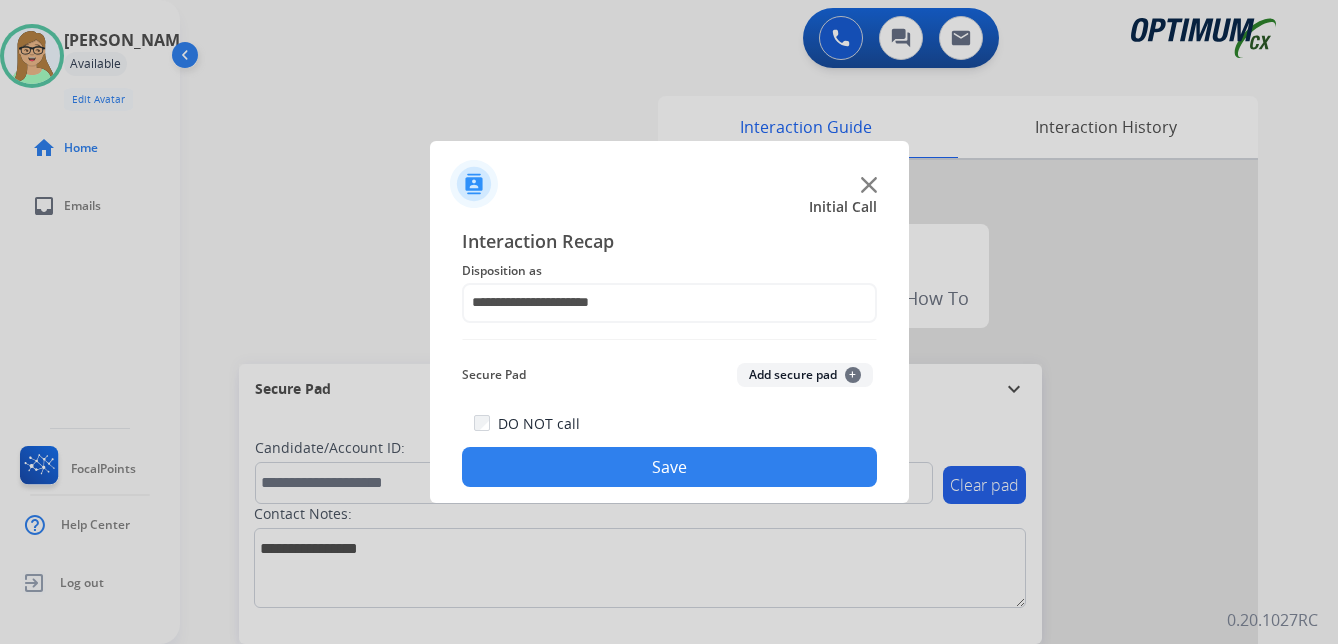 click on "Save" 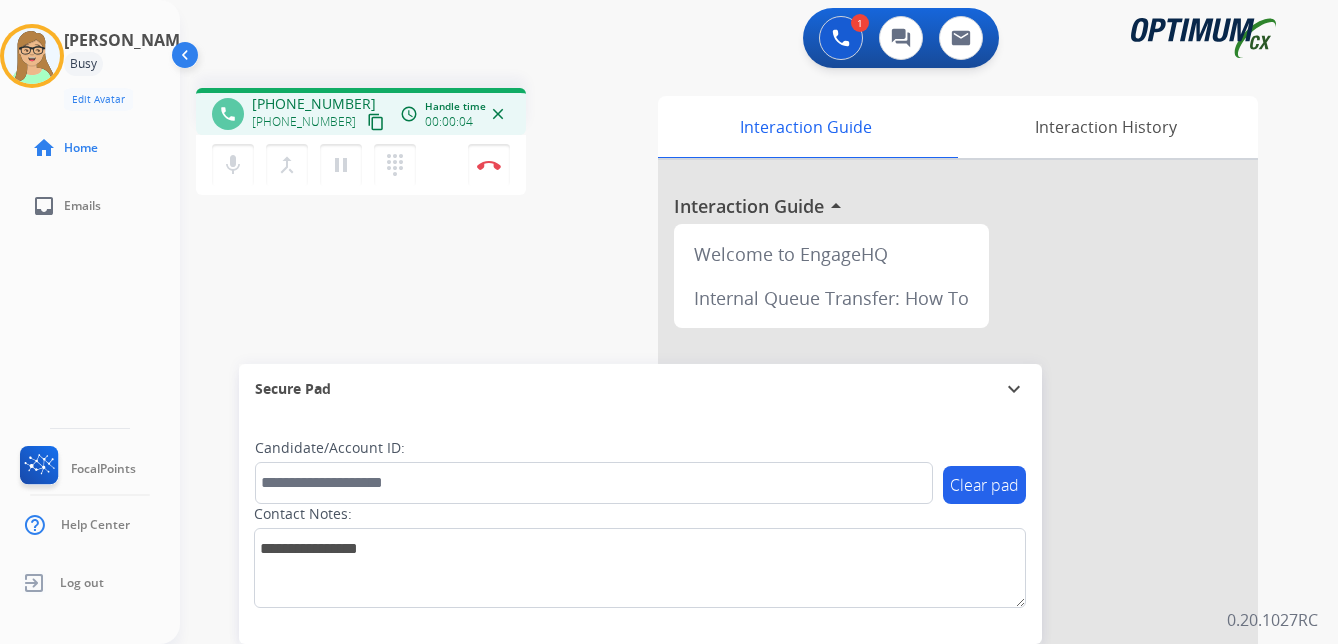 drag, startPoint x: 357, startPoint y: 122, endPoint x: 330, endPoint y: 133, distance: 29.15476 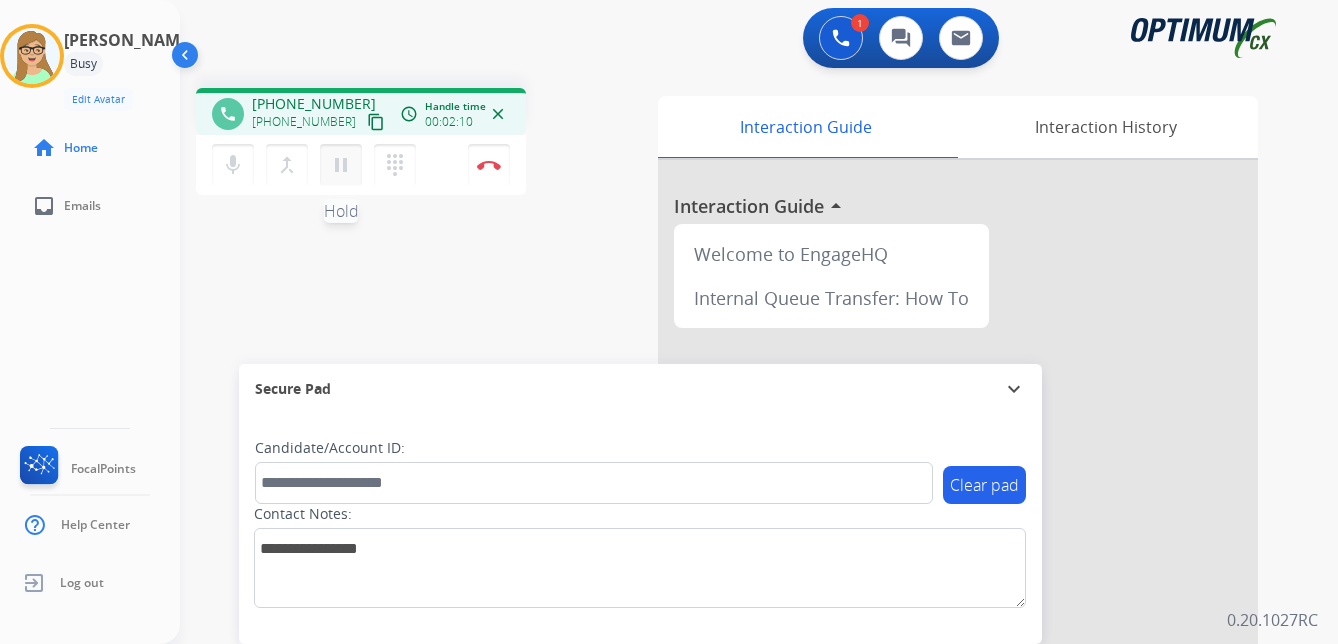 click on "pause" at bounding box center [341, 165] 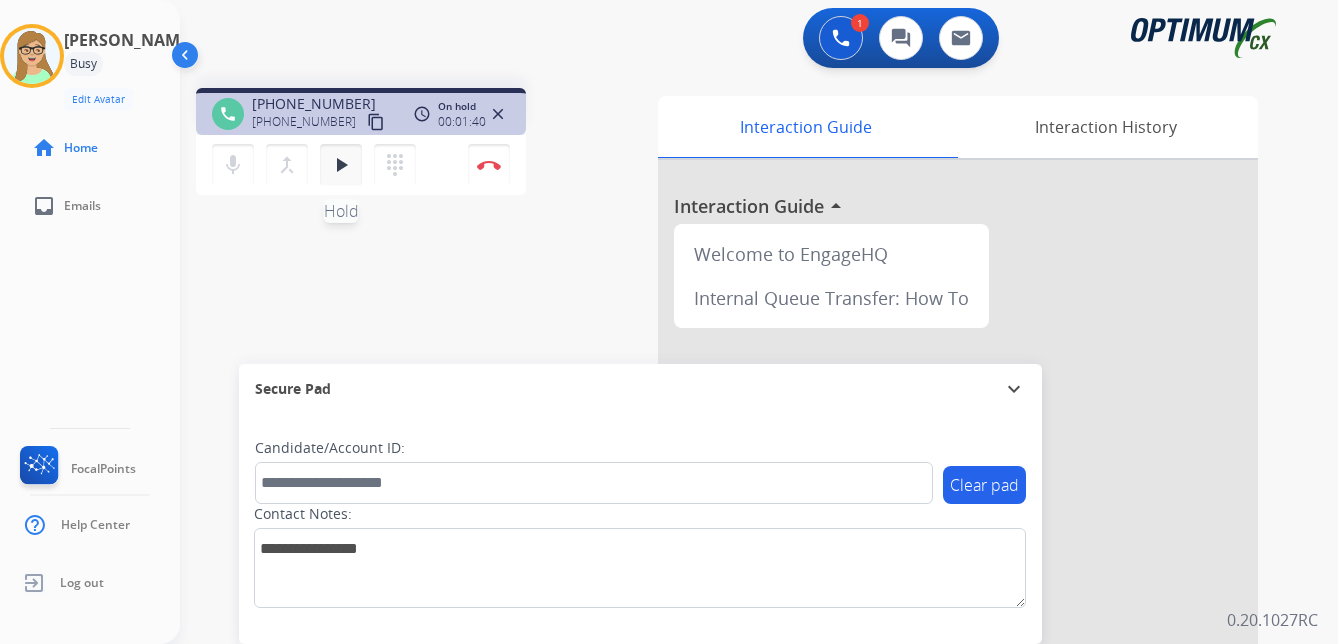 click on "play_arrow" at bounding box center [341, 165] 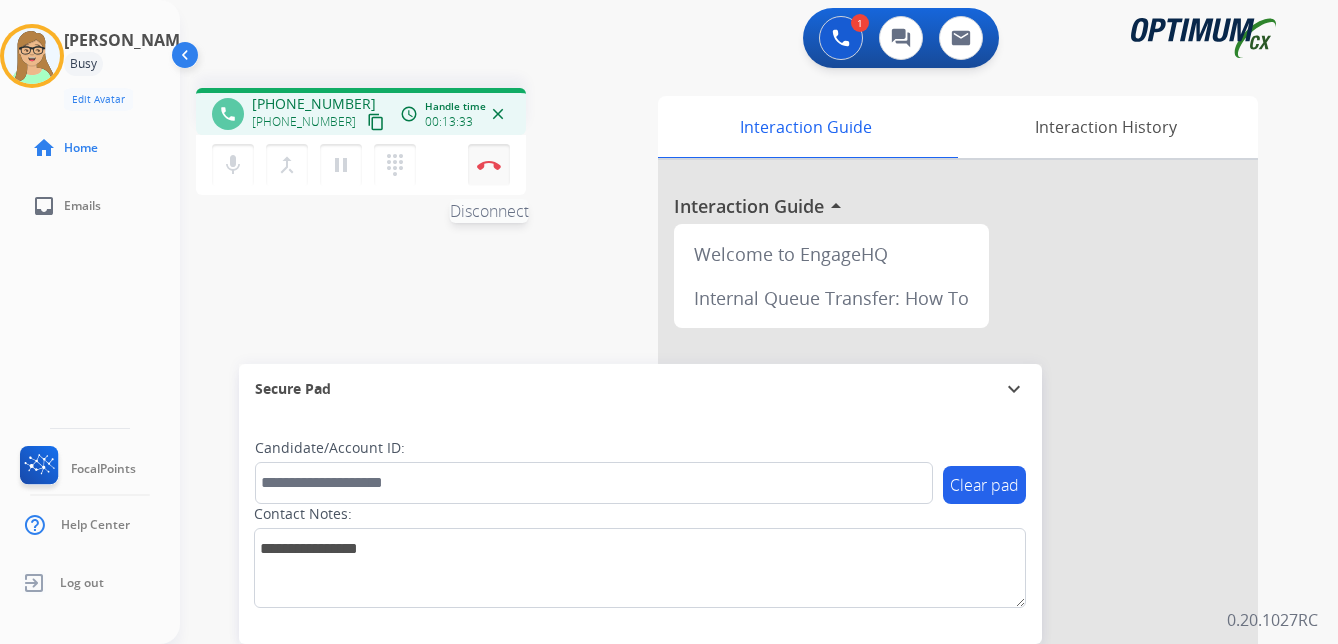 click at bounding box center [489, 165] 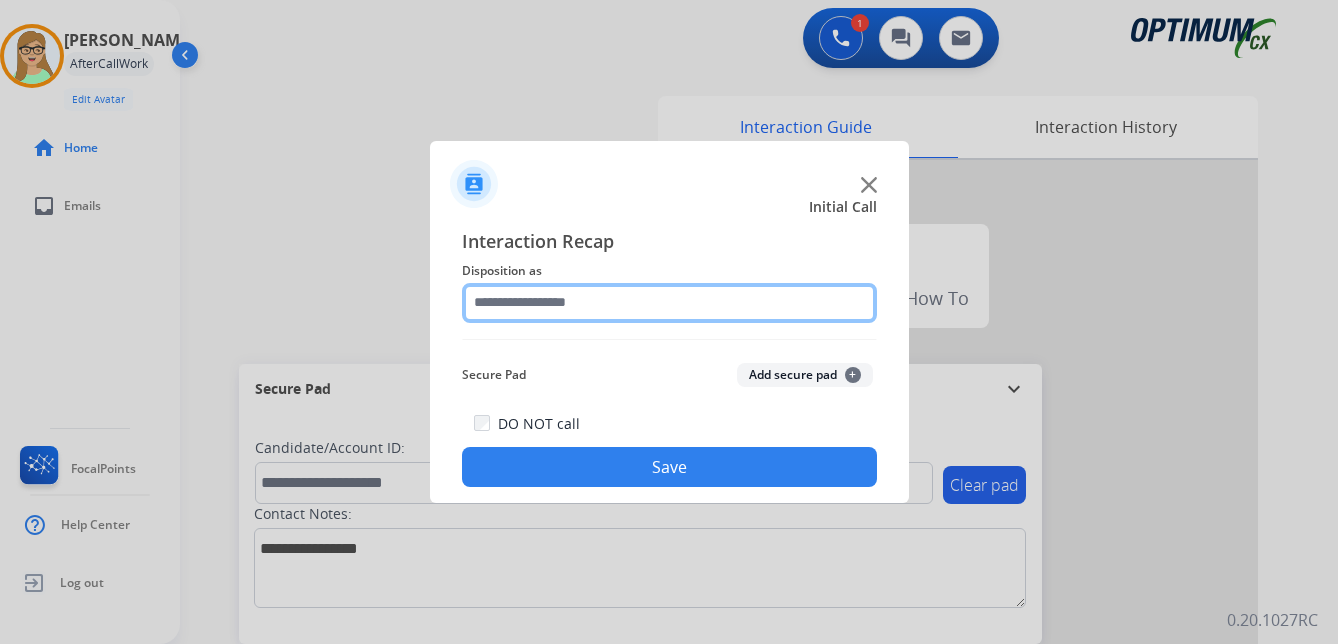 click 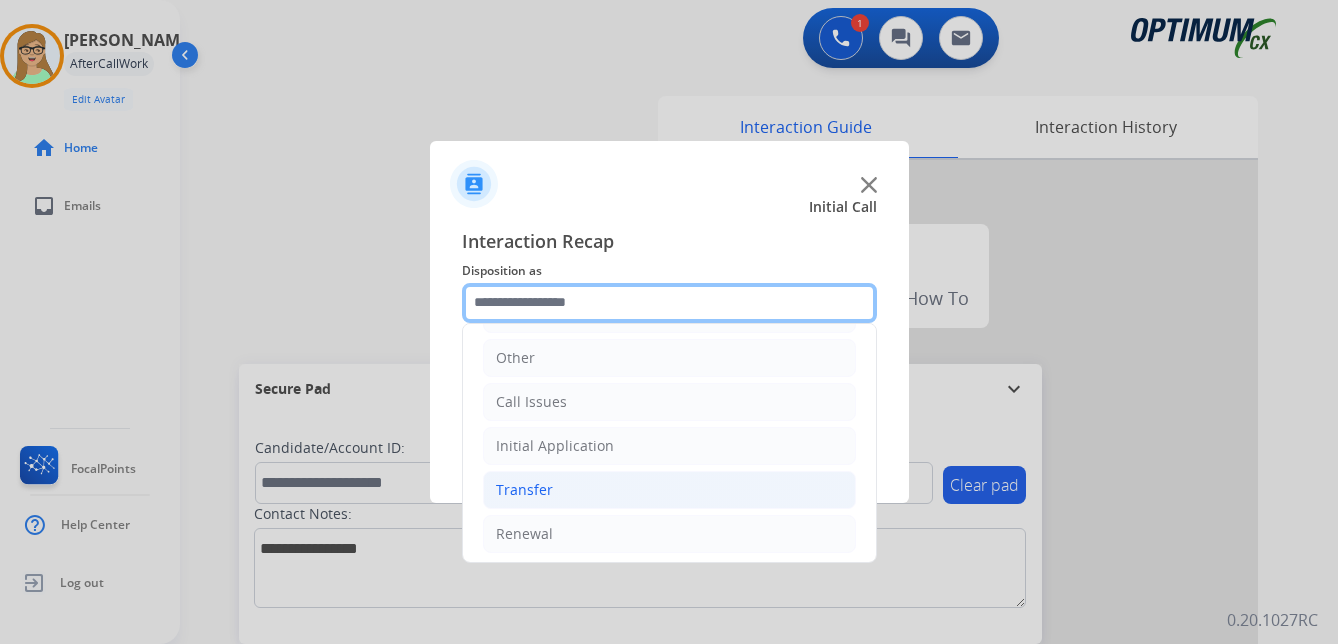 scroll, scrollTop: 136, scrollLeft: 0, axis: vertical 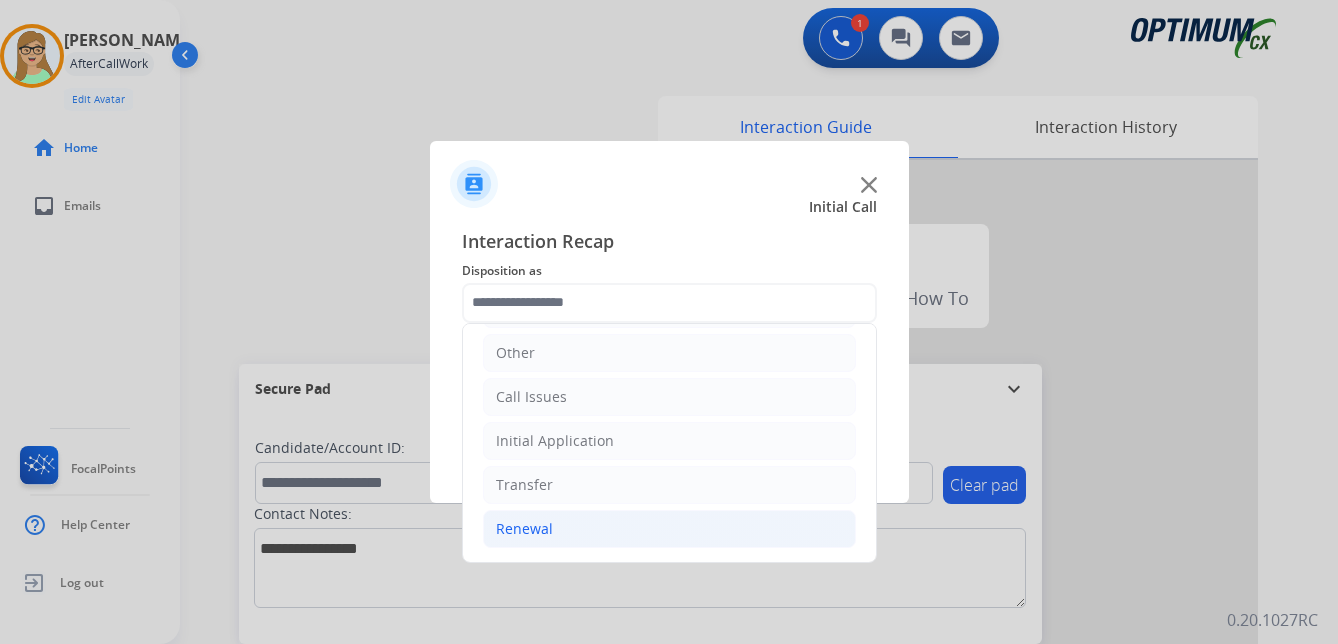 click on "Renewal" 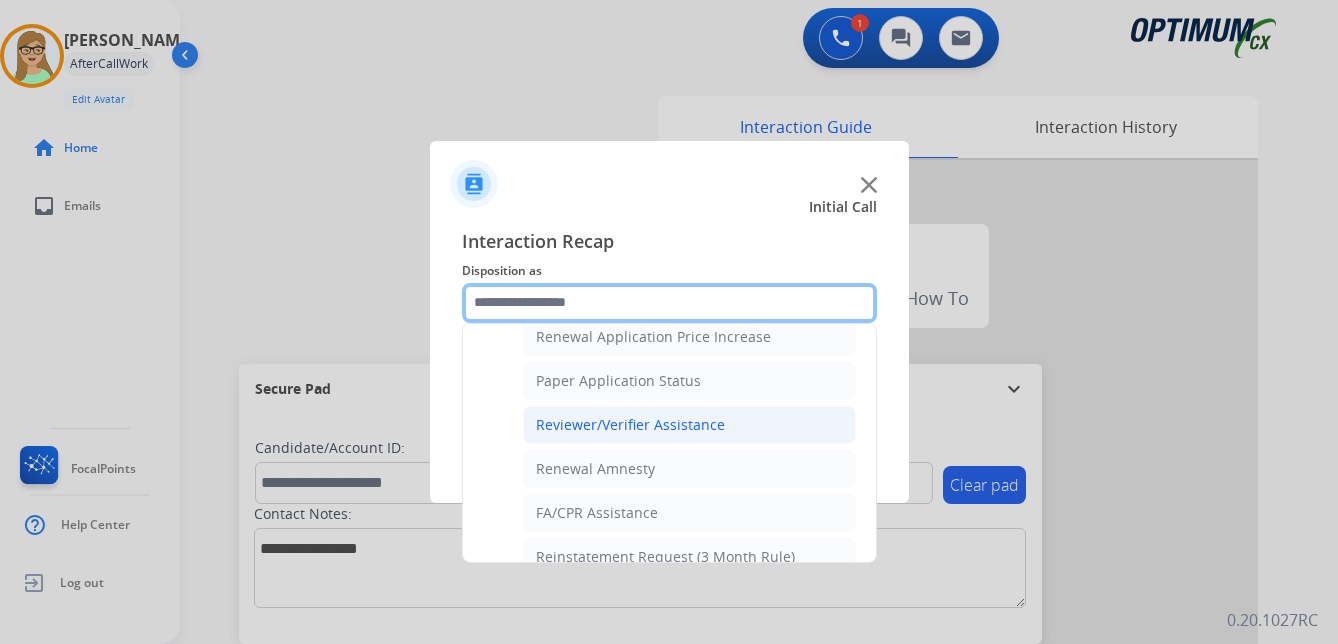 scroll, scrollTop: 736, scrollLeft: 0, axis: vertical 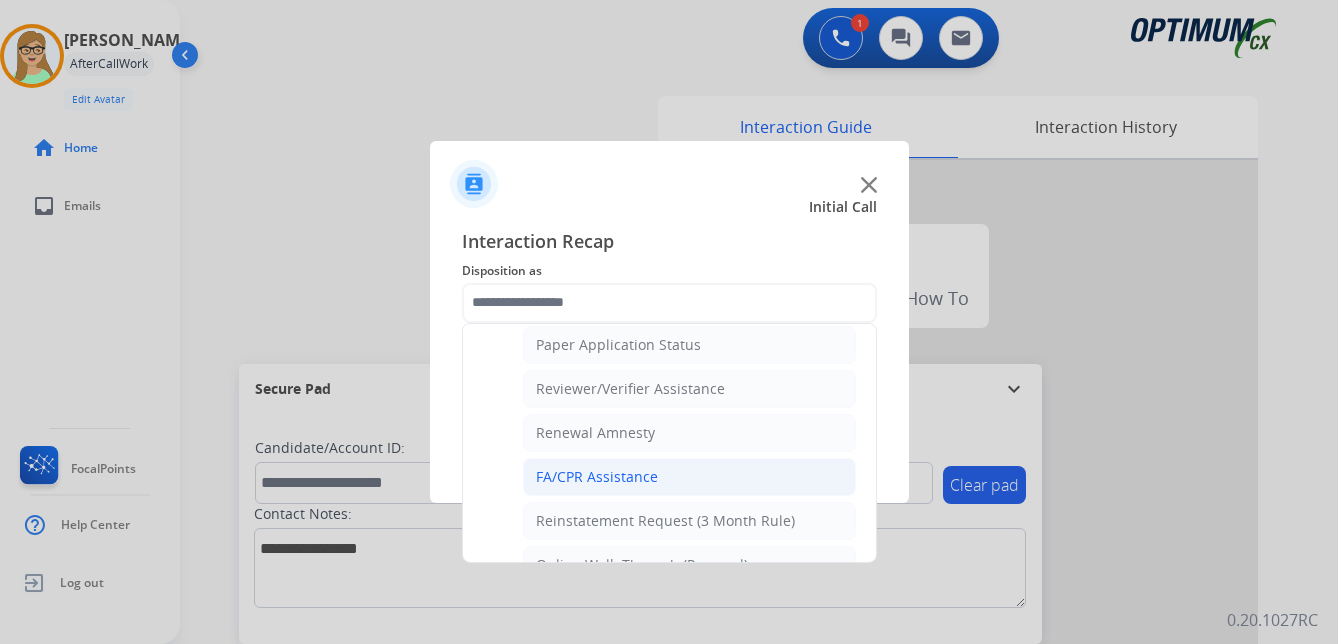 click on "FA/CPR Assistance" 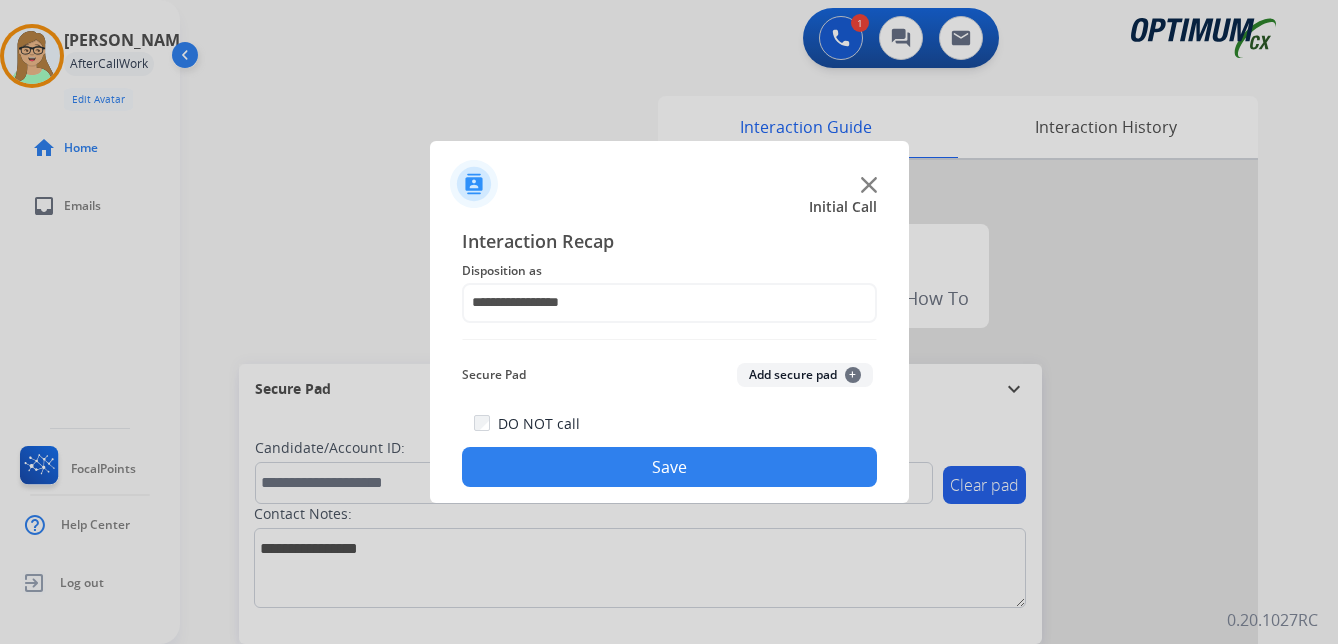 click on "Save" 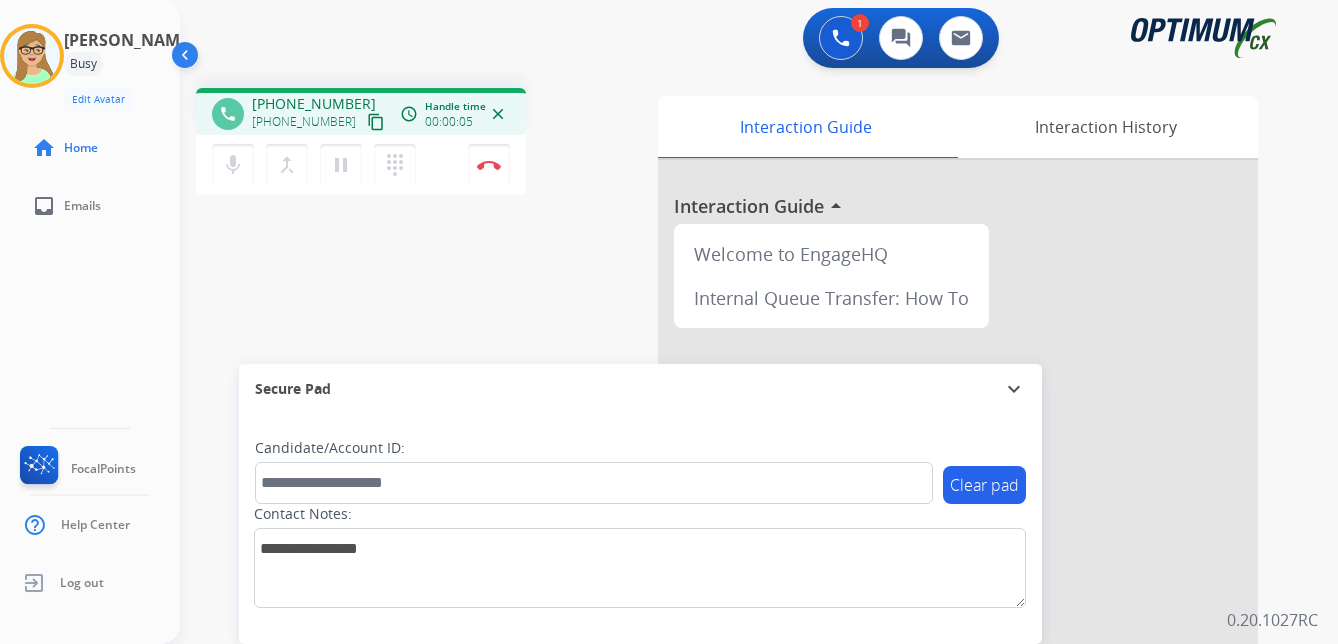 click on "content_copy" at bounding box center [376, 122] 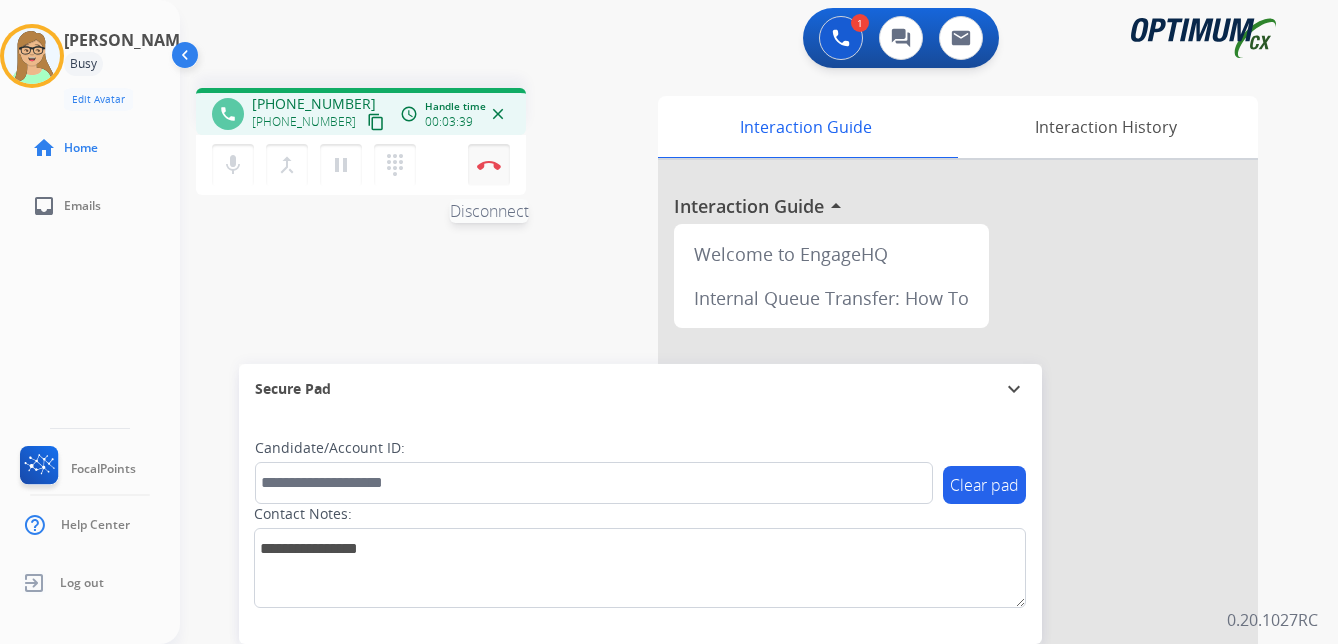click on "Disconnect" at bounding box center [489, 165] 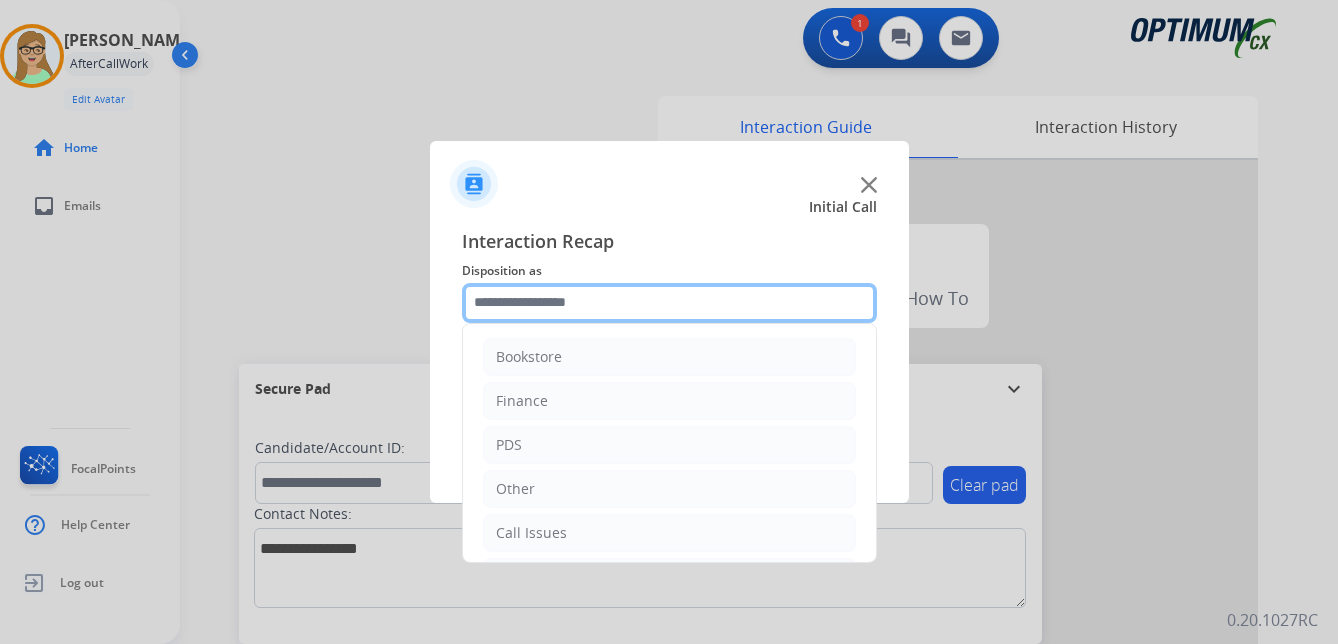 click 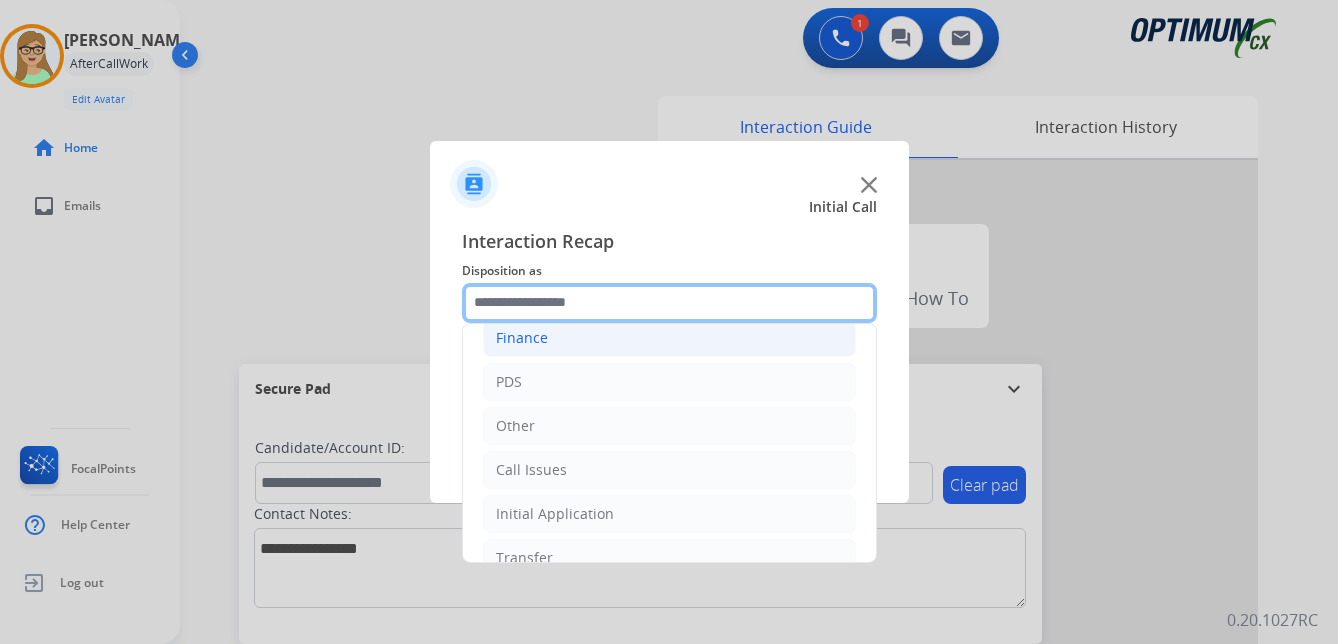 scroll, scrollTop: 136, scrollLeft: 0, axis: vertical 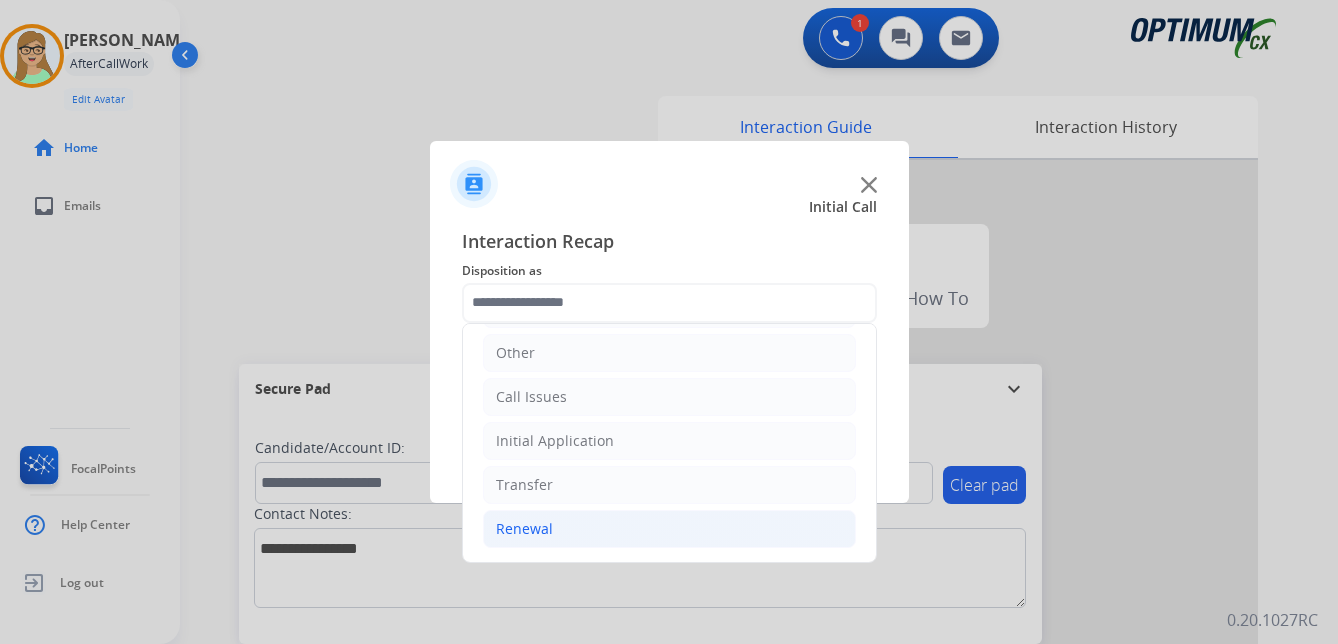 click on "Renewal" 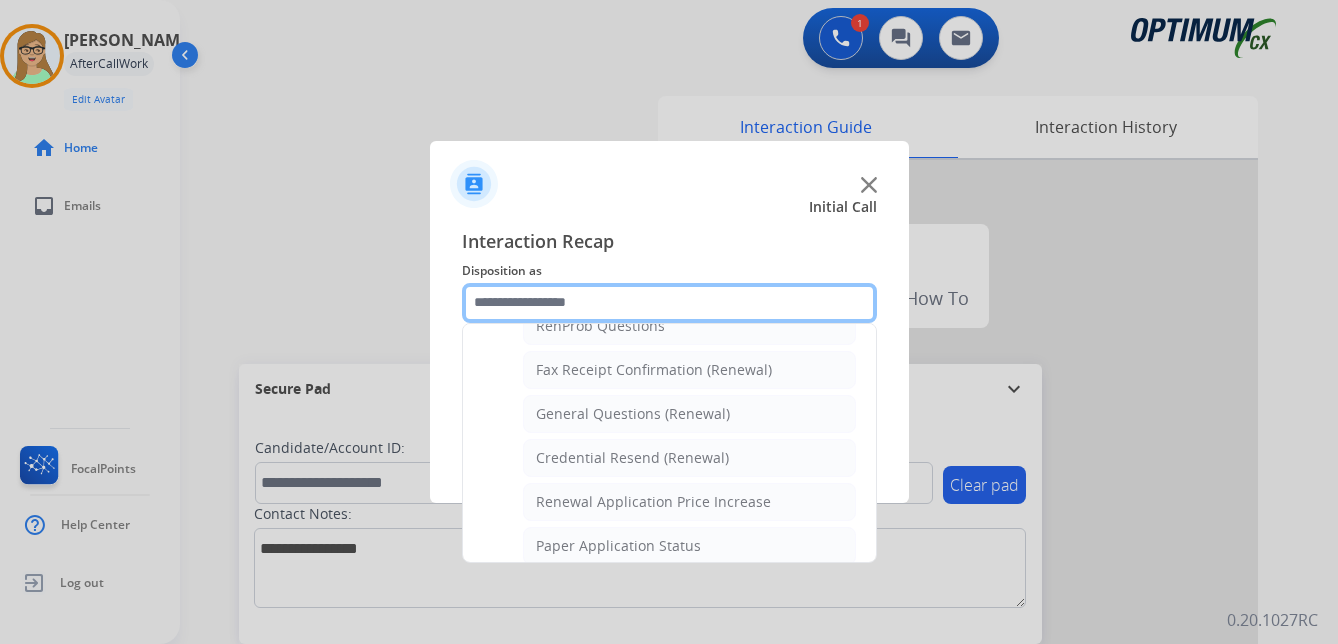 scroll, scrollTop: 536, scrollLeft: 0, axis: vertical 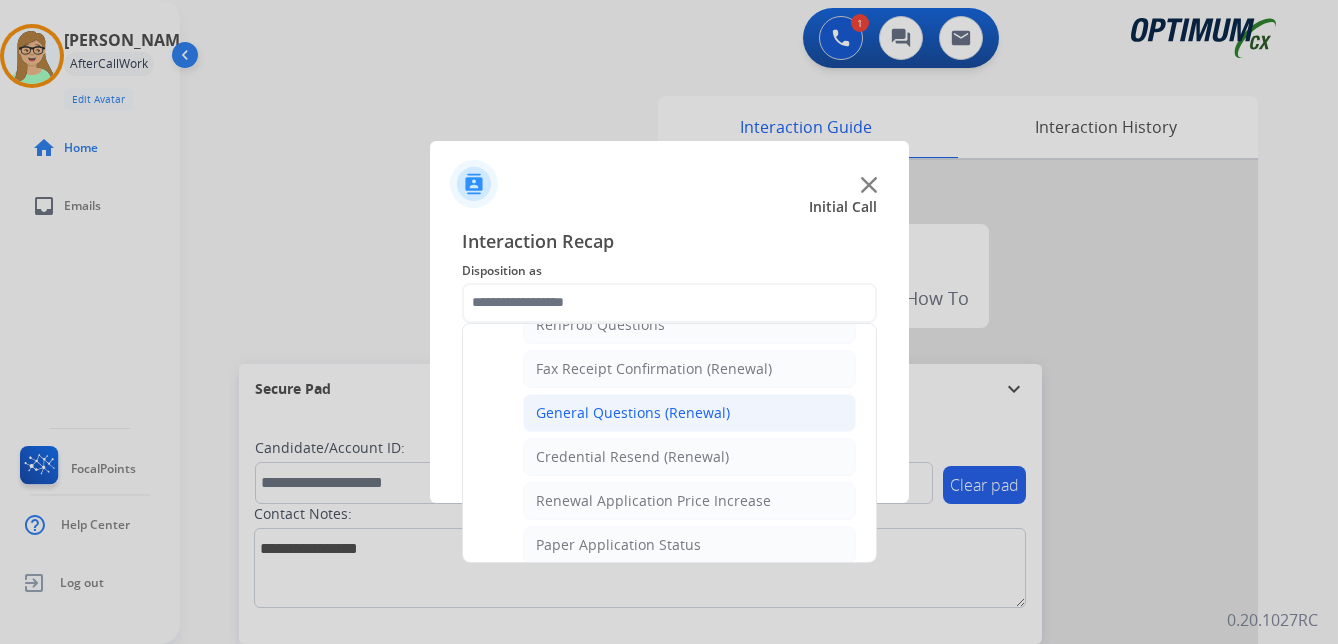 click on "General Questions (Renewal)" 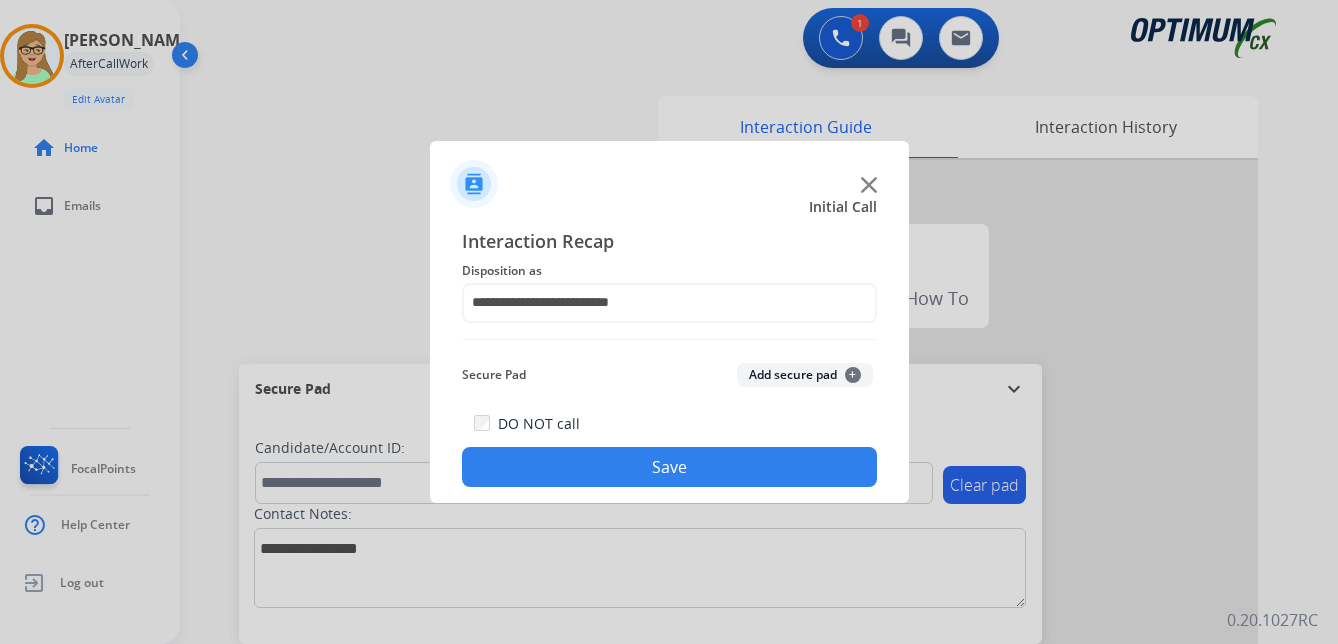click on "Save" 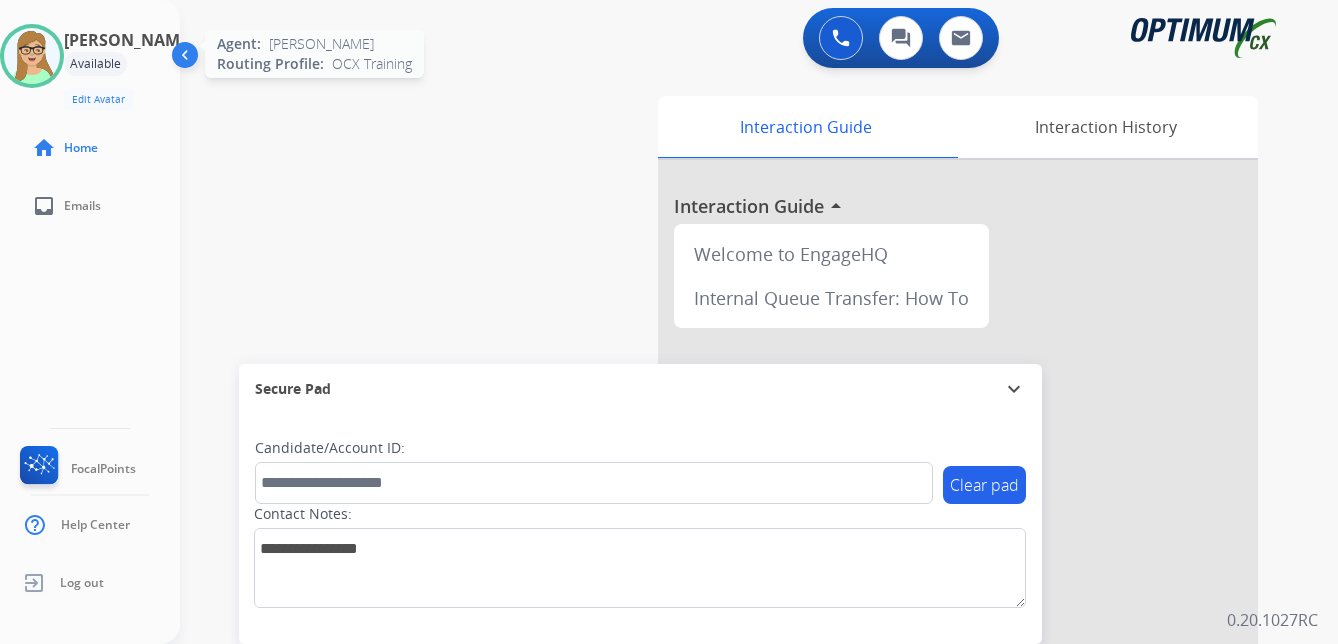 click at bounding box center [32, 56] 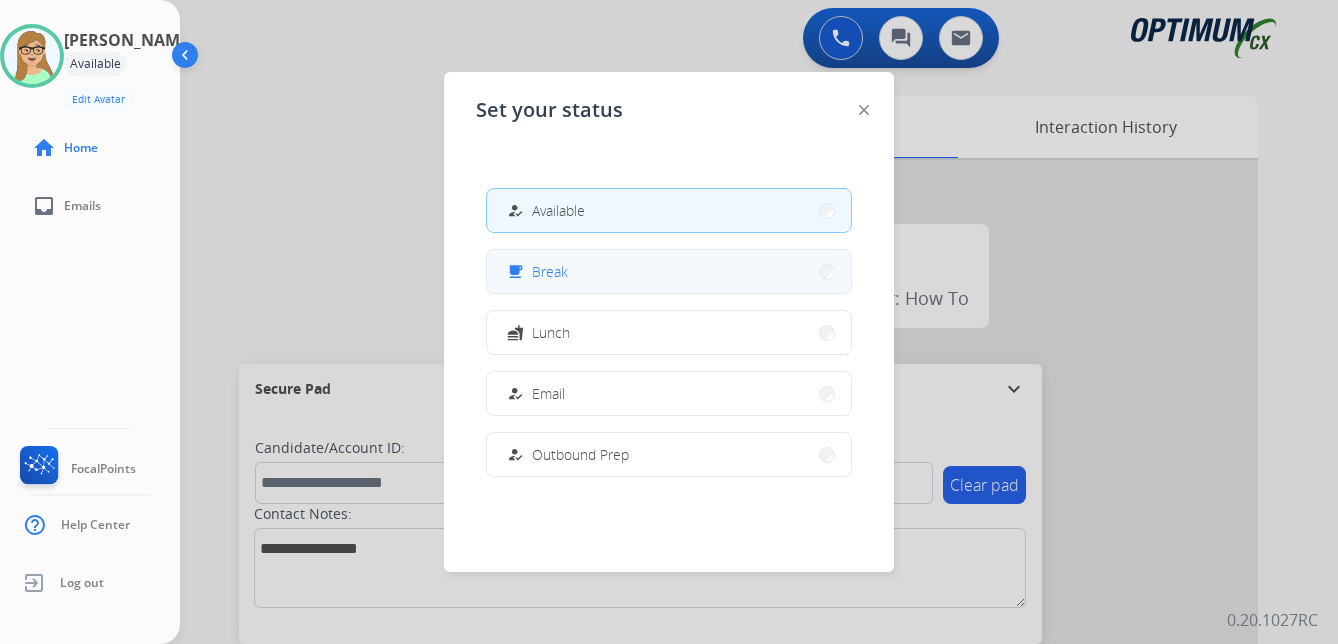 click on "Break" at bounding box center (550, 271) 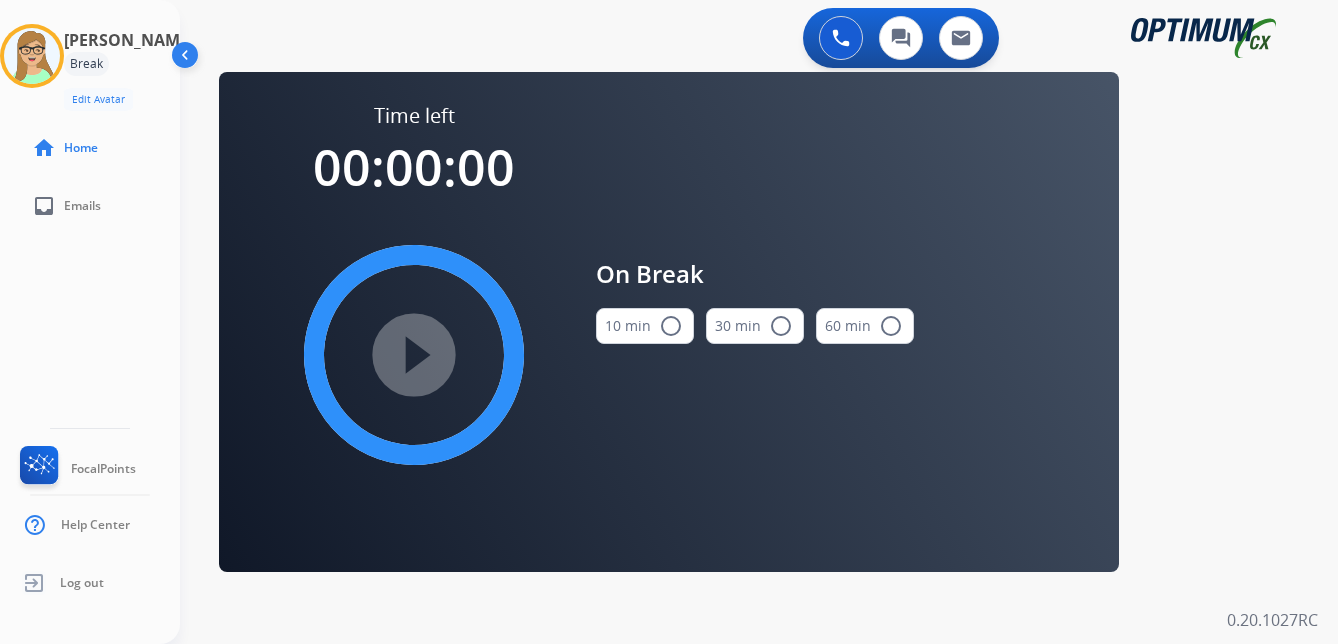 drag, startPoint x: 668, startPoint y: 326, endPoint x: 565, endPoint y: 330, distance: 103.077644 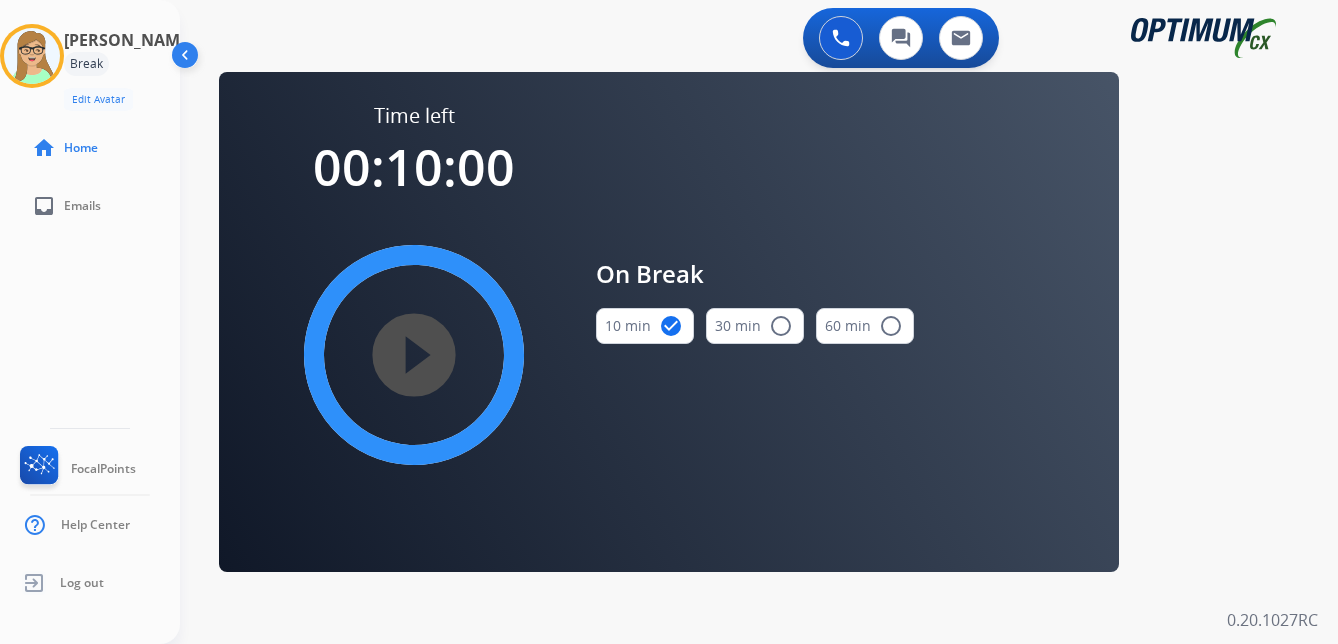 click on "play_circle_filled" at bounding box center [414, 355] 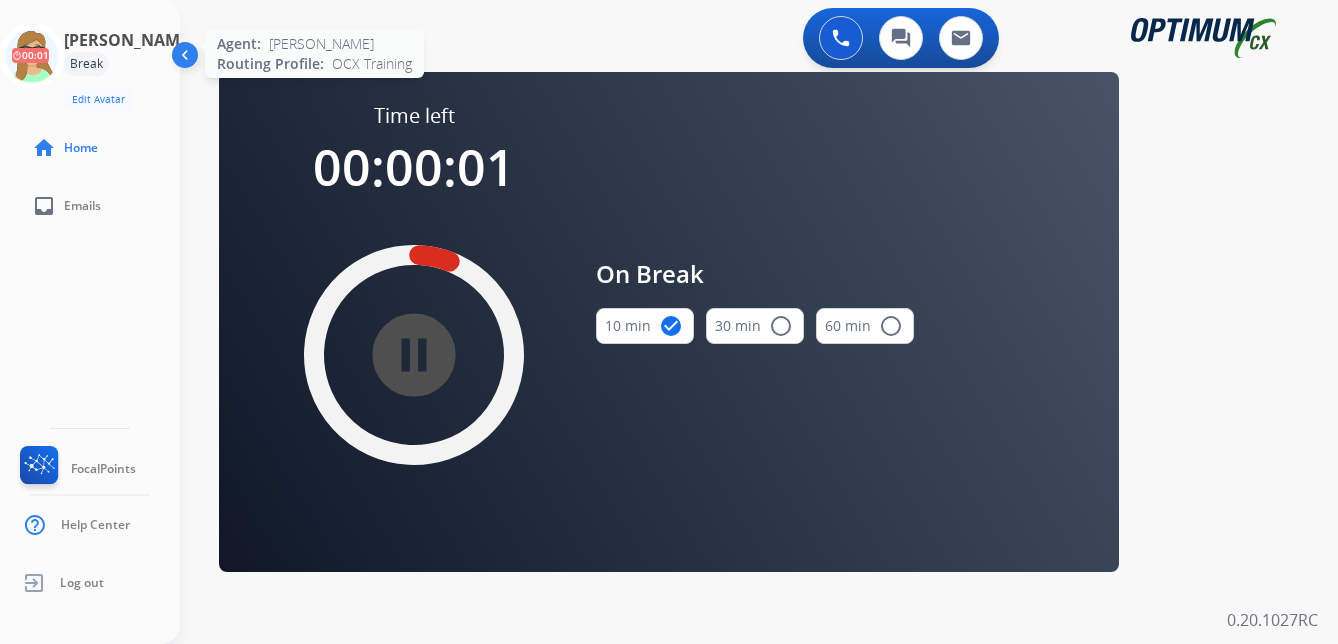 click 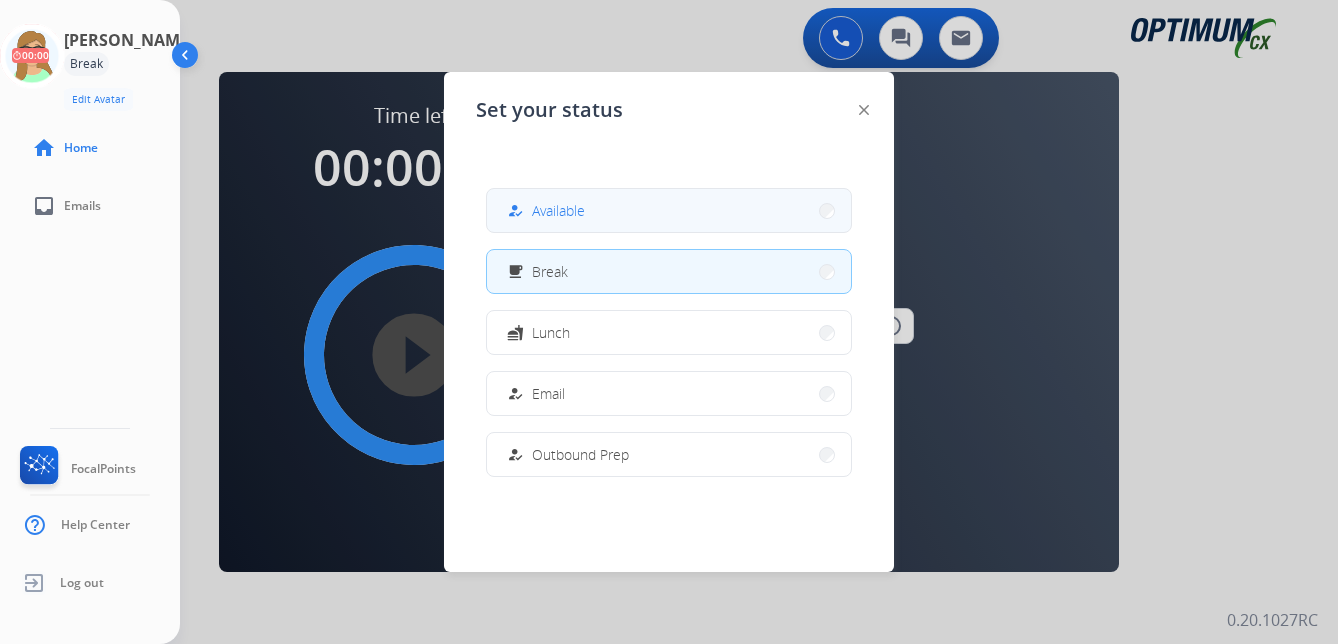 click on "Available" at bounding box center [558, 210] 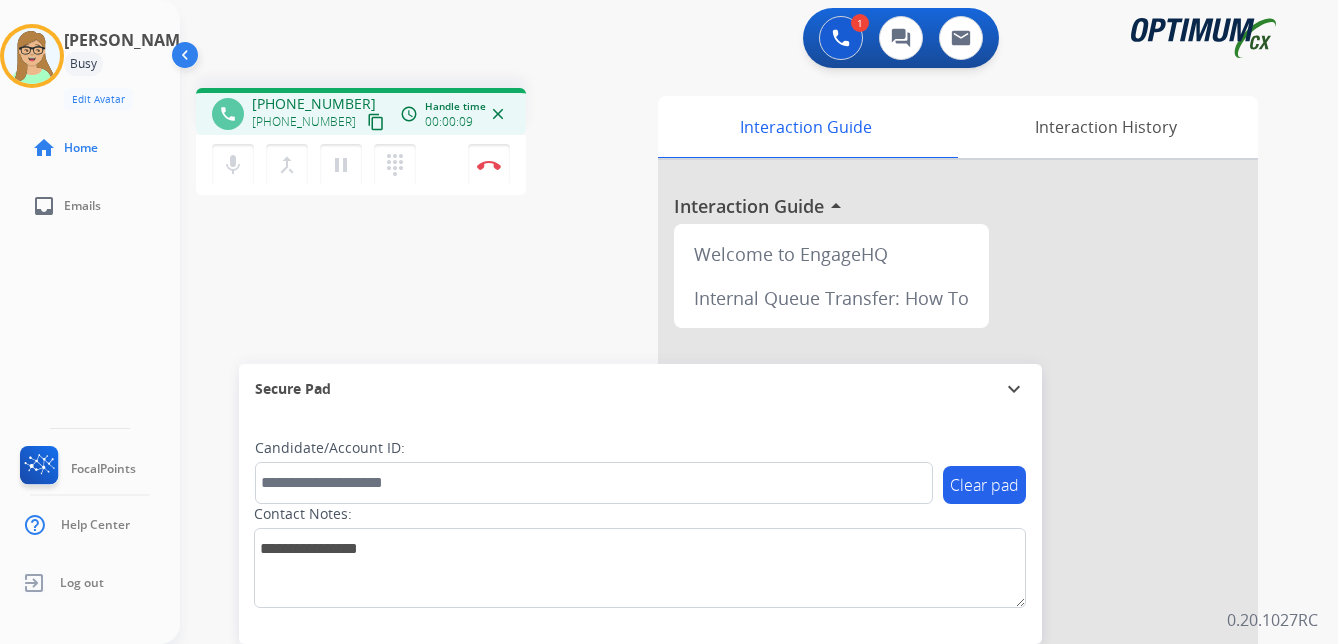 drag, startPoint x: 359, startPoint y: 120, endPoint x: 264, endPoint y: 133, distance: 95.885345 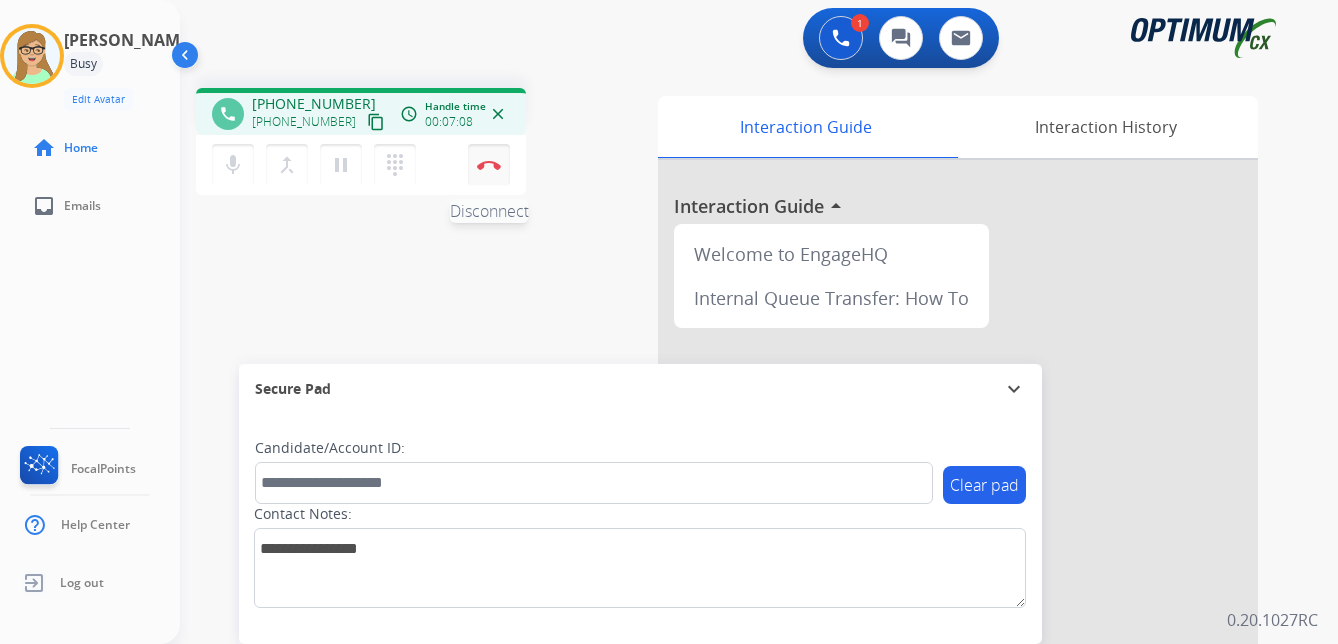 click at bounding box center [489, 165] 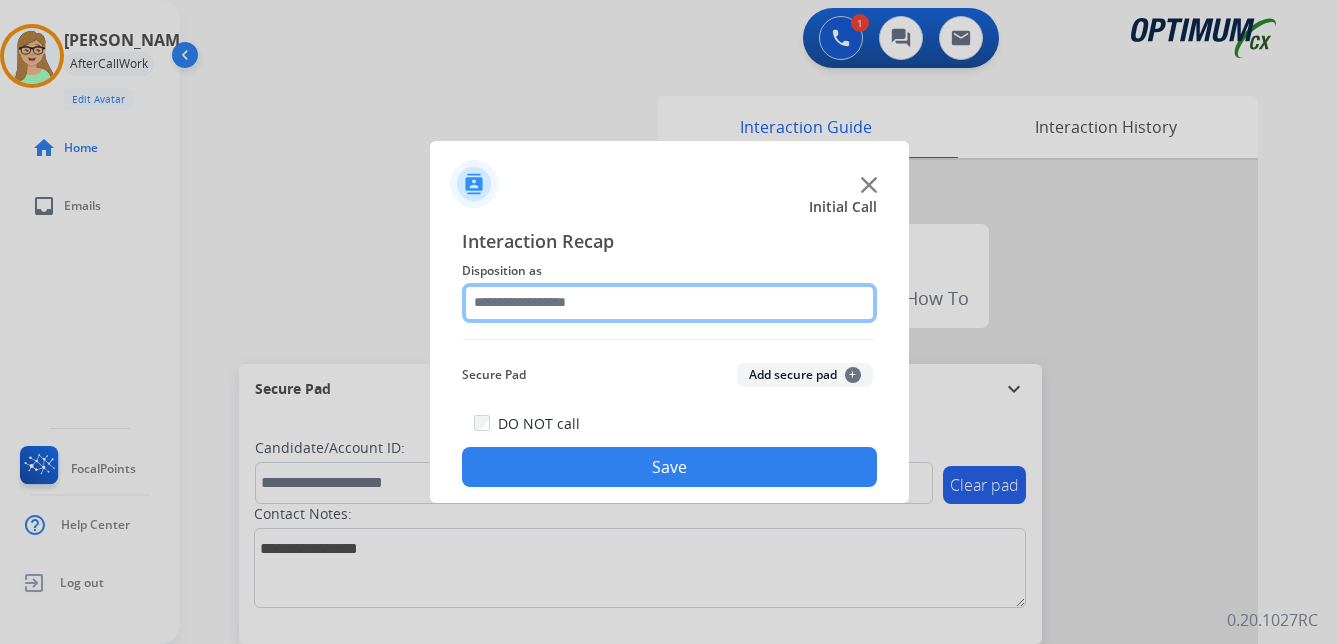 click 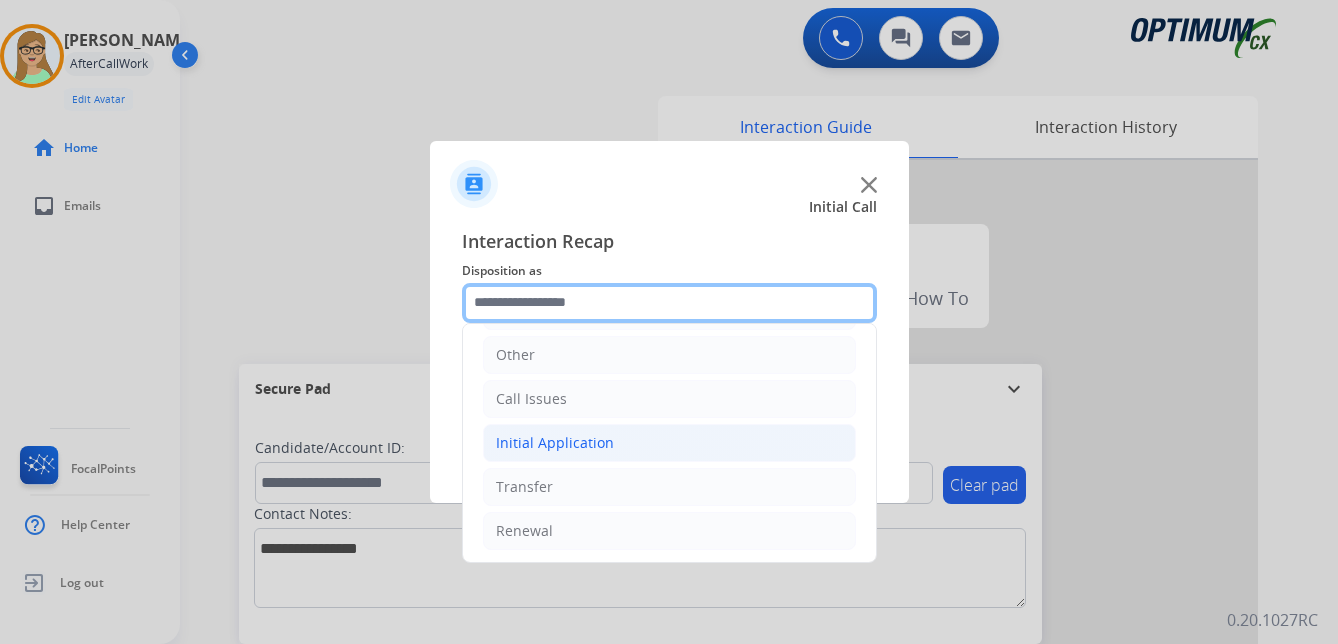 scroll, scrollTop: 136, scrollLeft: 0, axis: vertical 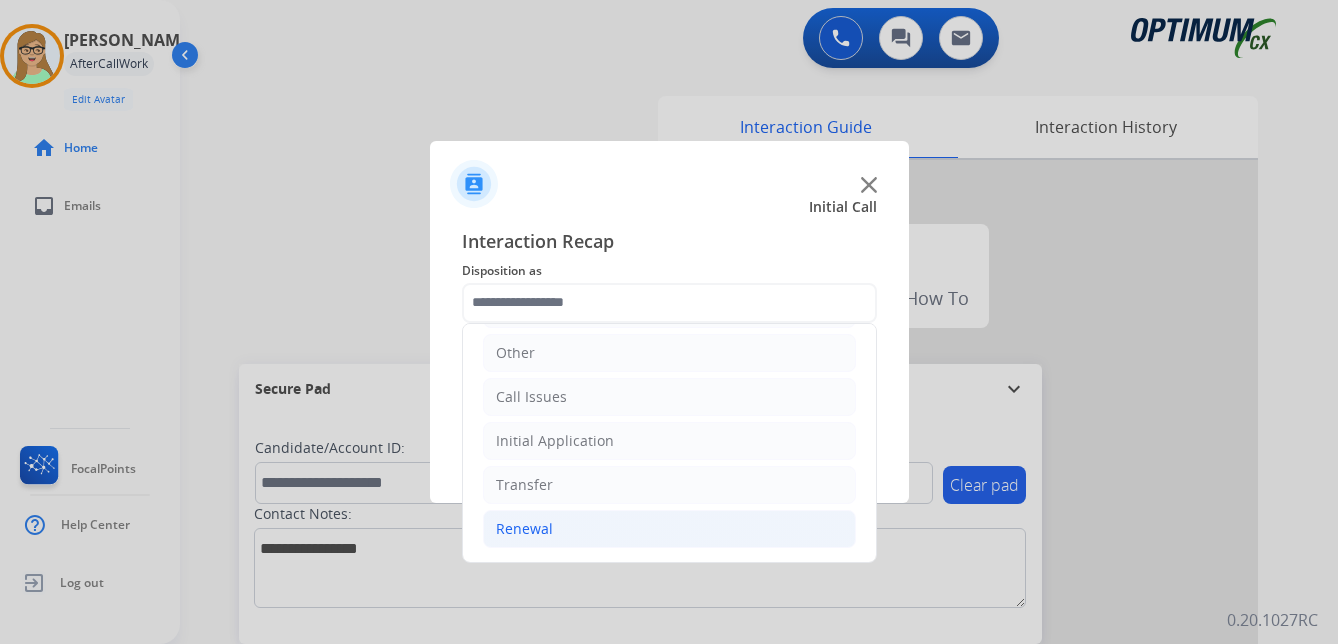 drag, startPoint x: 539, startPoint y: 524, endPoint x: 554, endPoint y: 514, distance: 18.027756 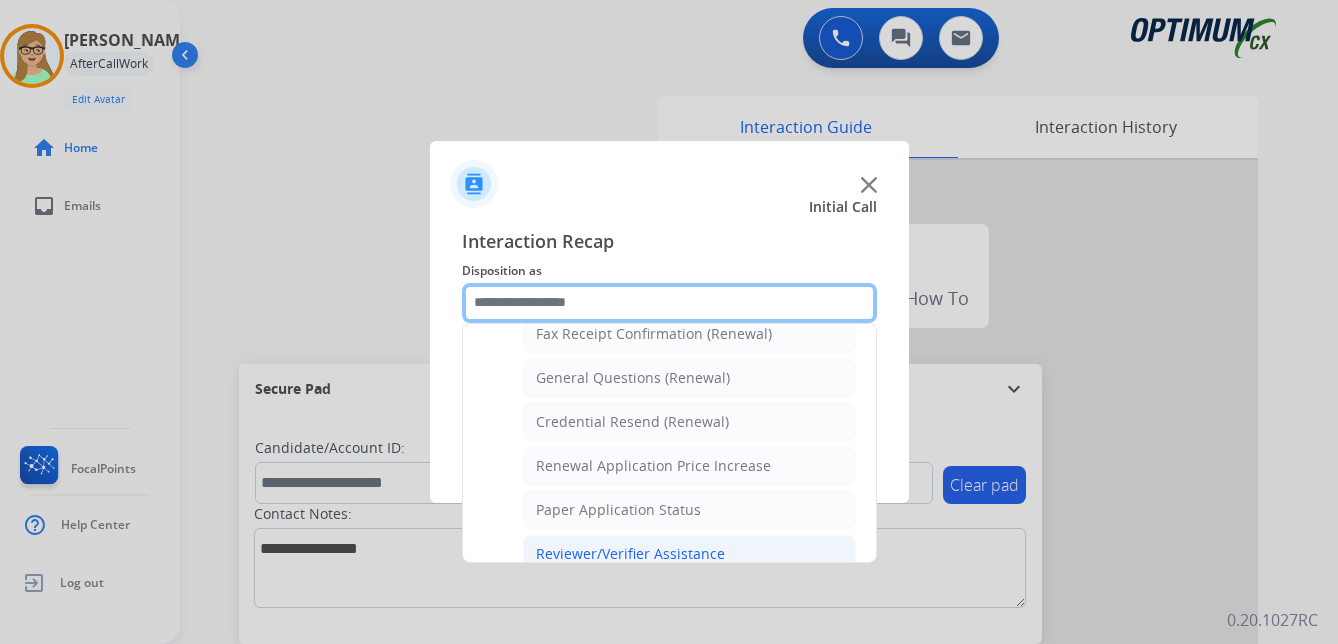 scroll, scrollTop: 536, scrollLeft: 0, axis: vertical 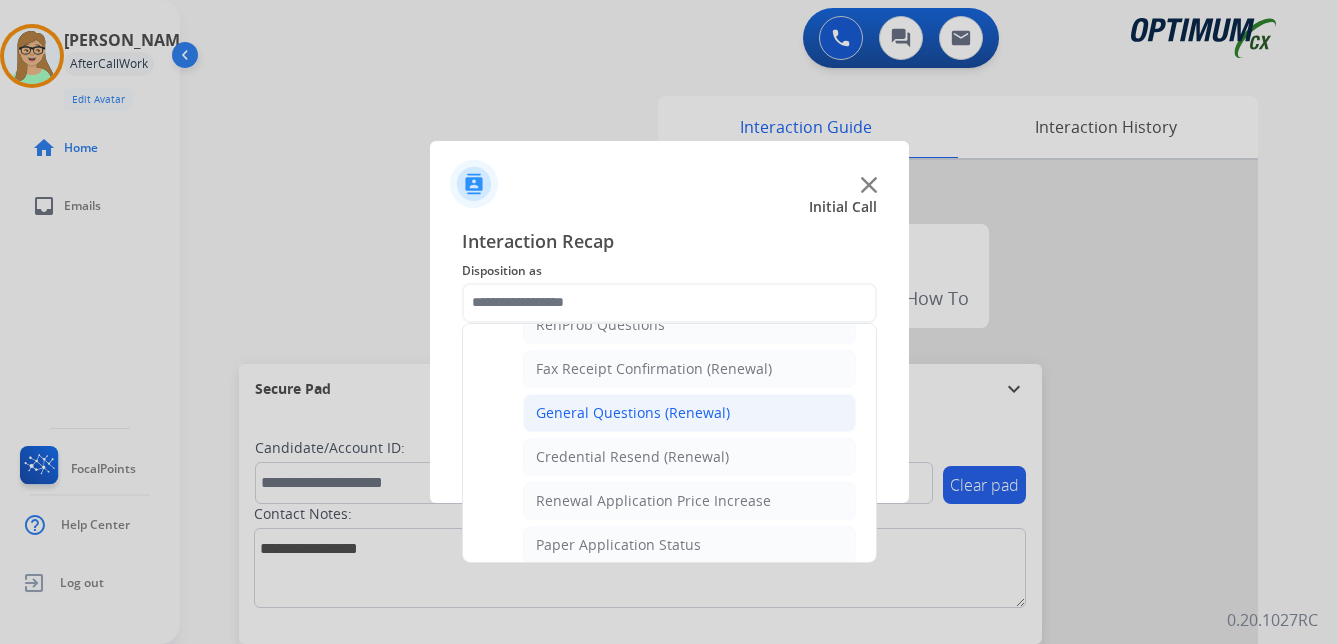 click on "General Questions (Renewal)" 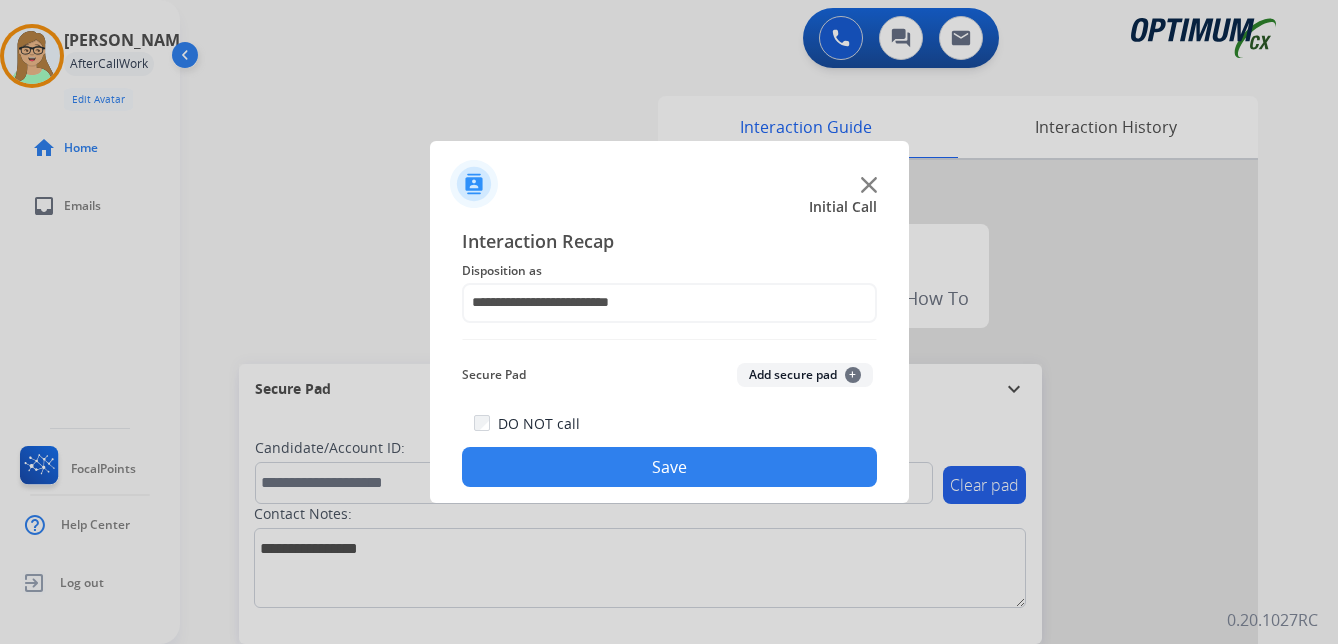 click on "Save" 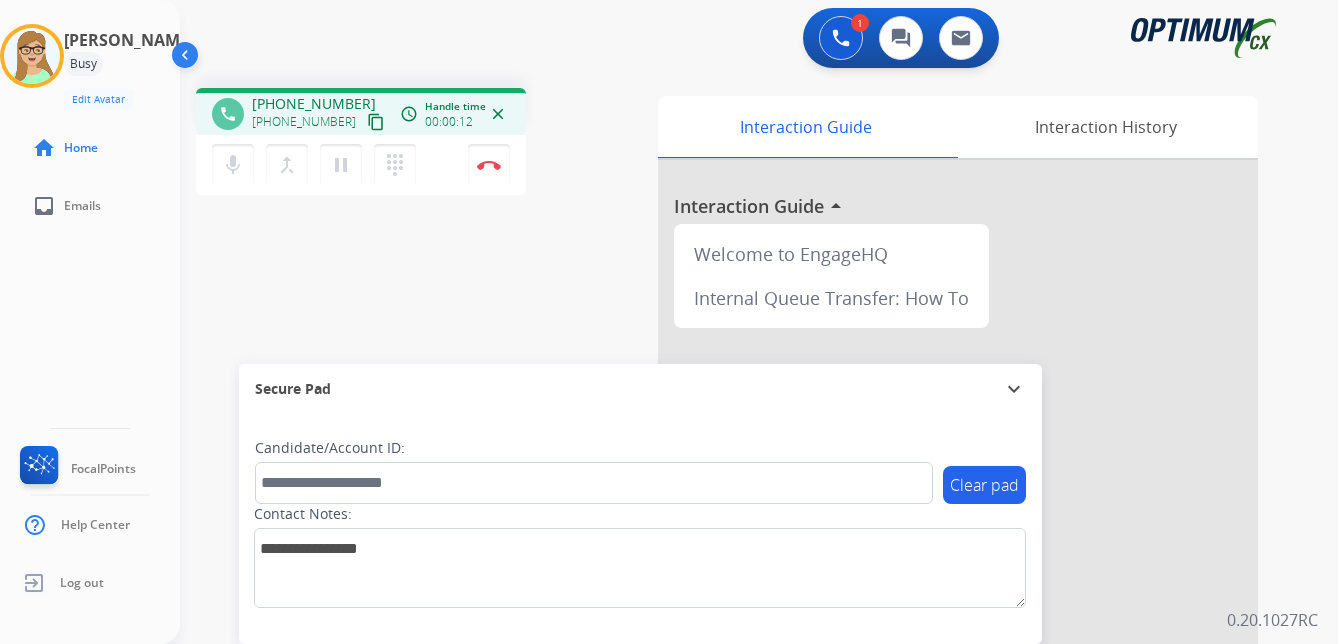 click on "content_copy" at bounding box center [376, 122] 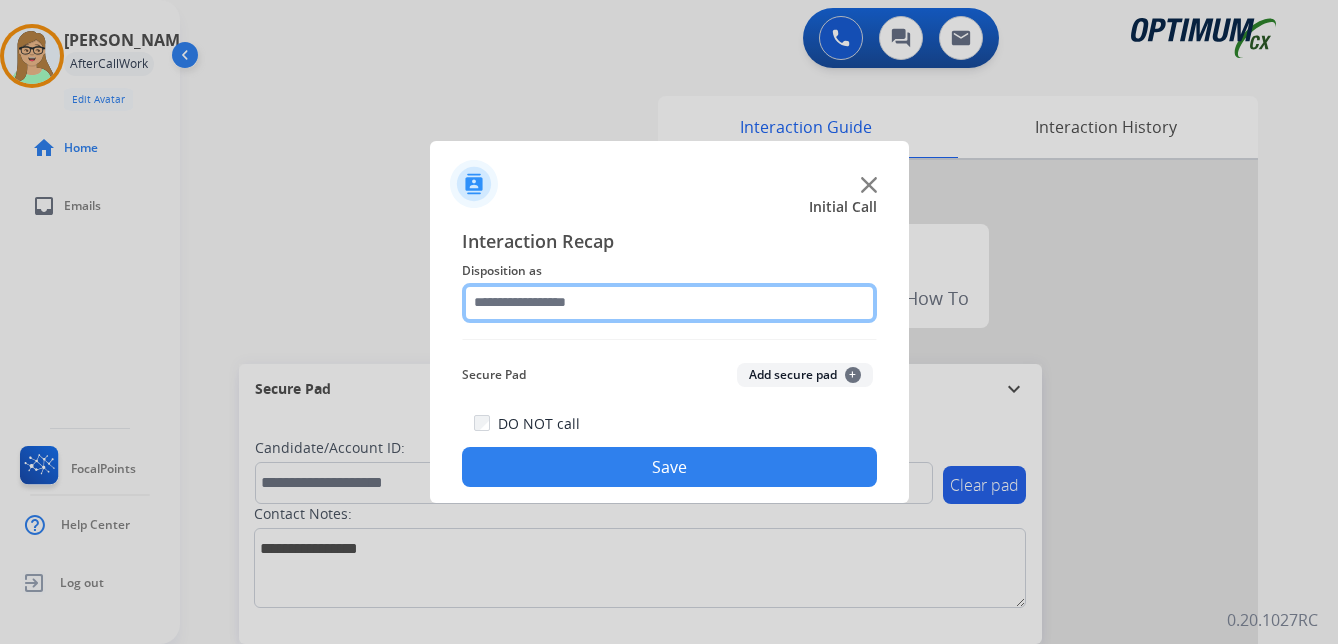 click 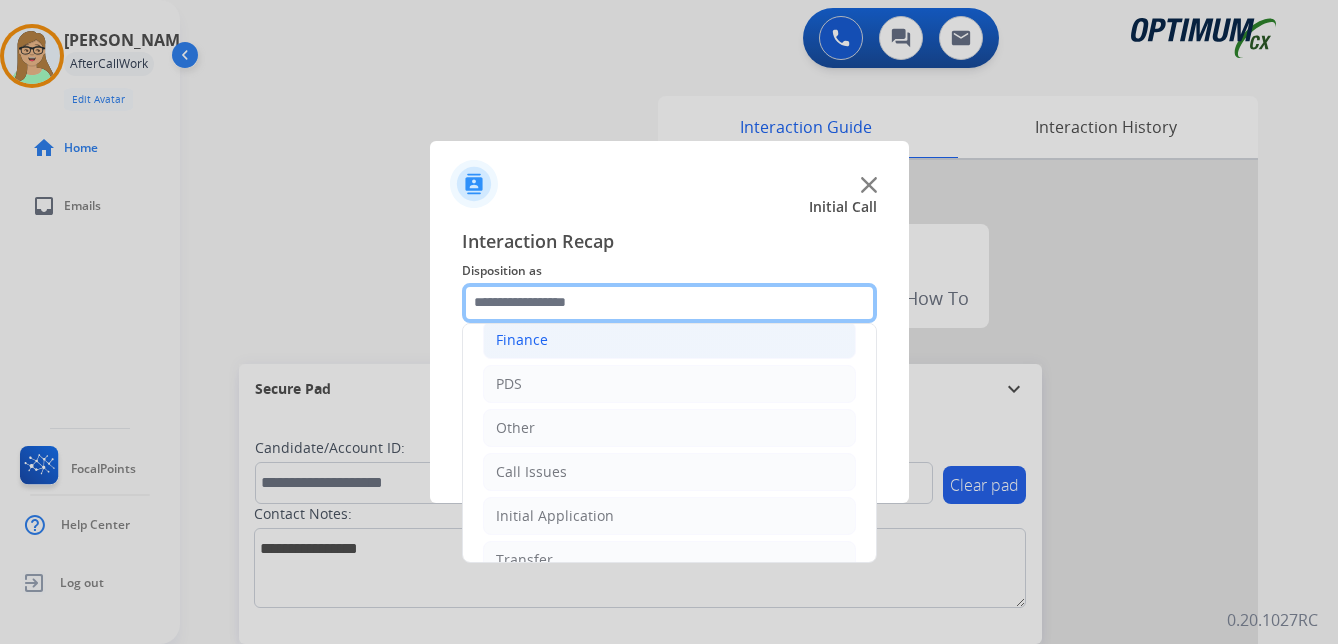 scroll, scrollTop: 136, scrollLeft: 0, axis: vertical 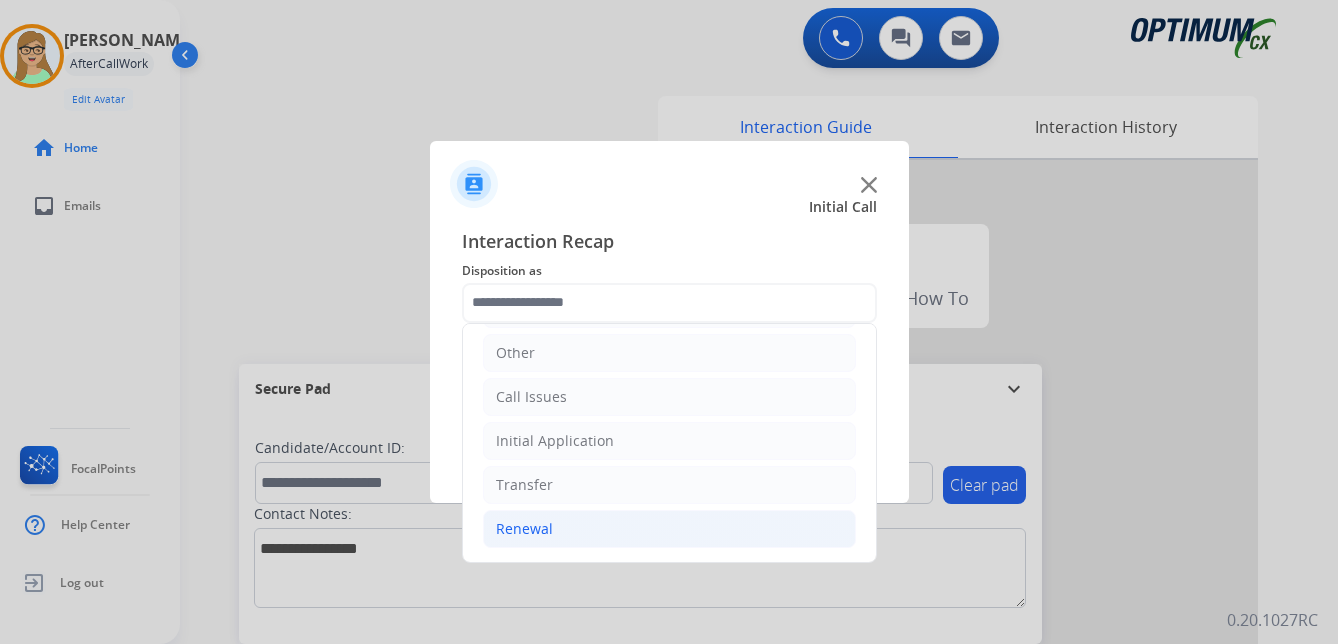 click on "Renewal" 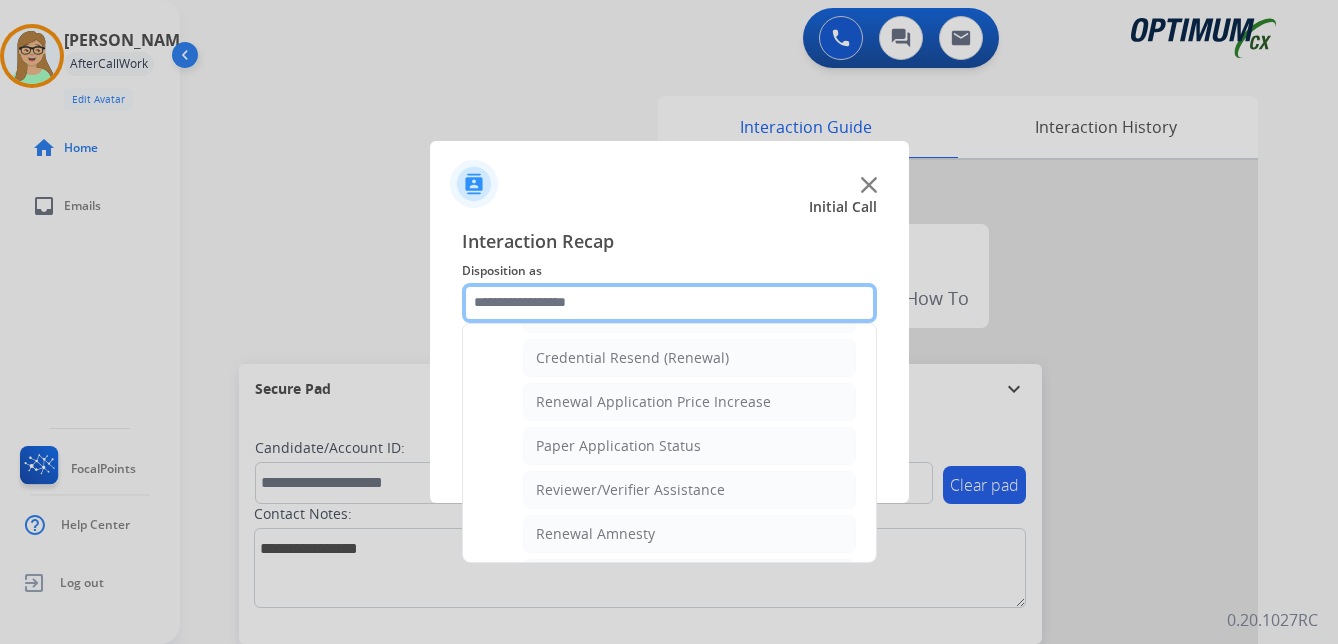 scroll, scrollTop: 636, scrollLeft: 0, axis: vertical 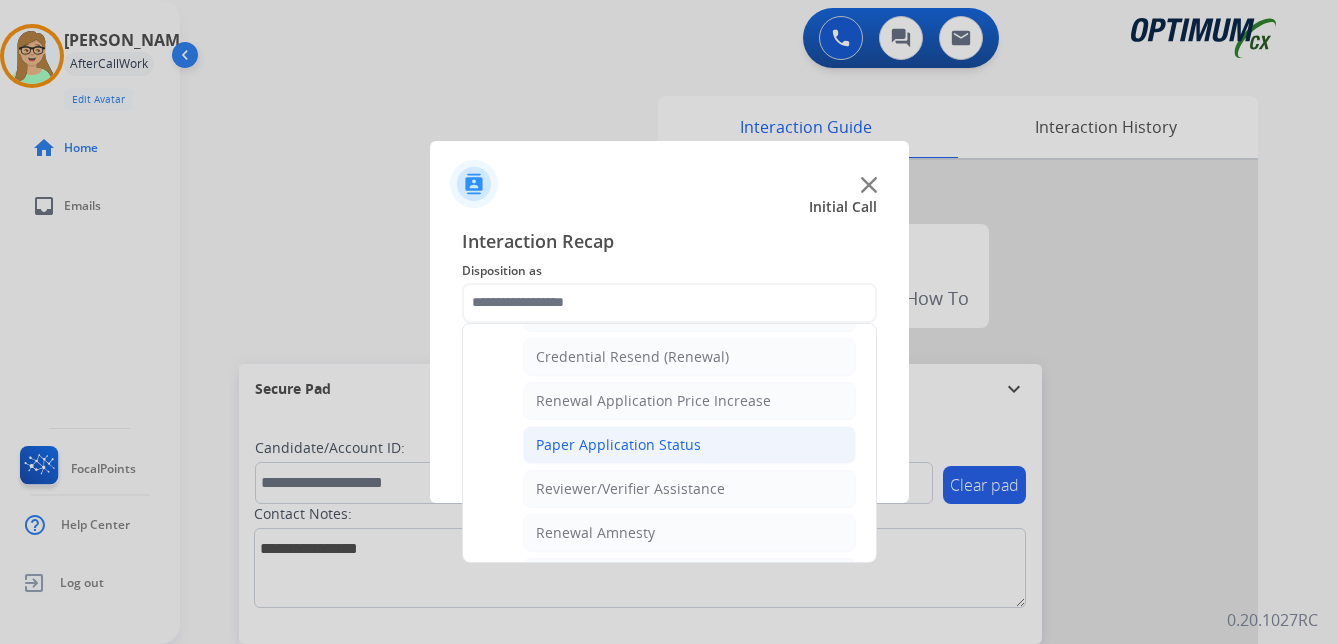 click on "Paper Application Status" 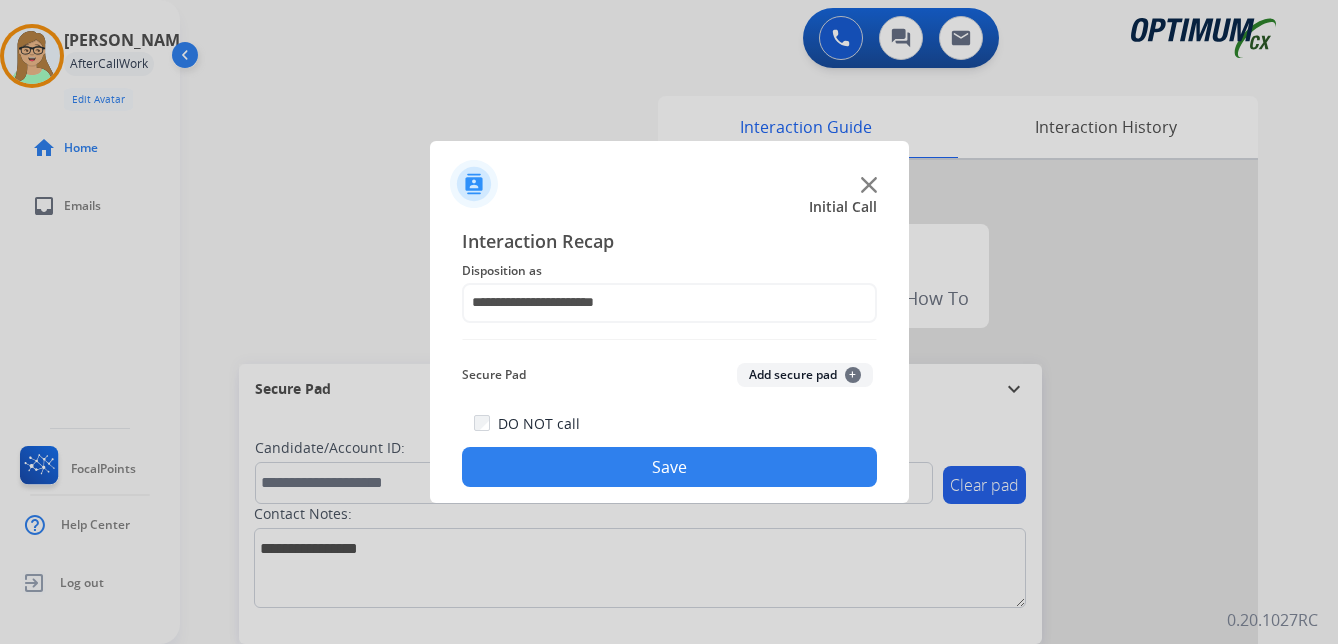 drag, startPoint x: 626, startPoint y: 474, endPoint x: 164, endPoint y: 518, distance: 464.0905 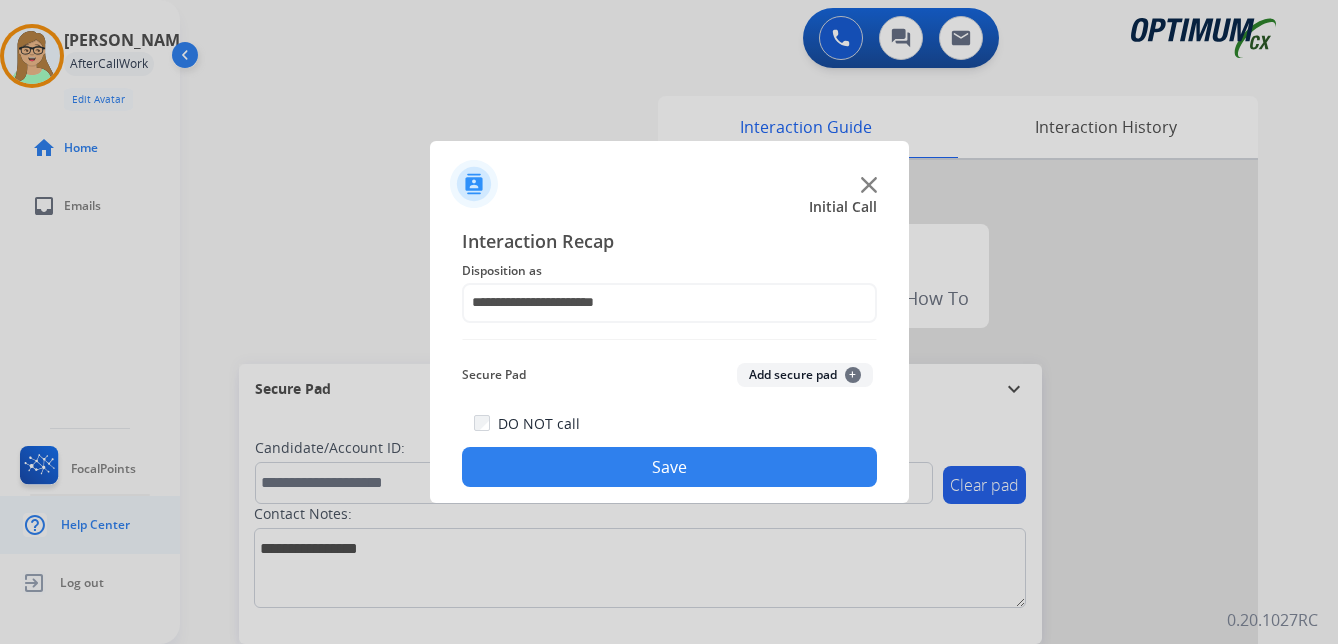 click on "Save" 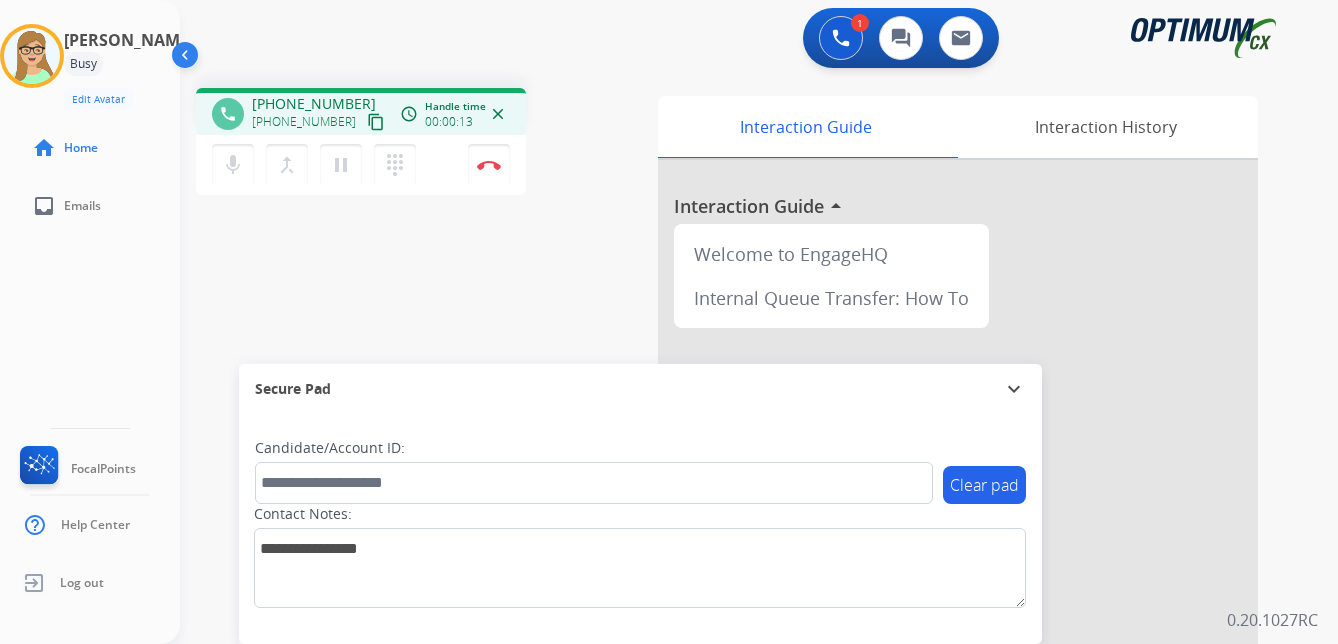 click on "content_copy" at bounding box center [376, 122] 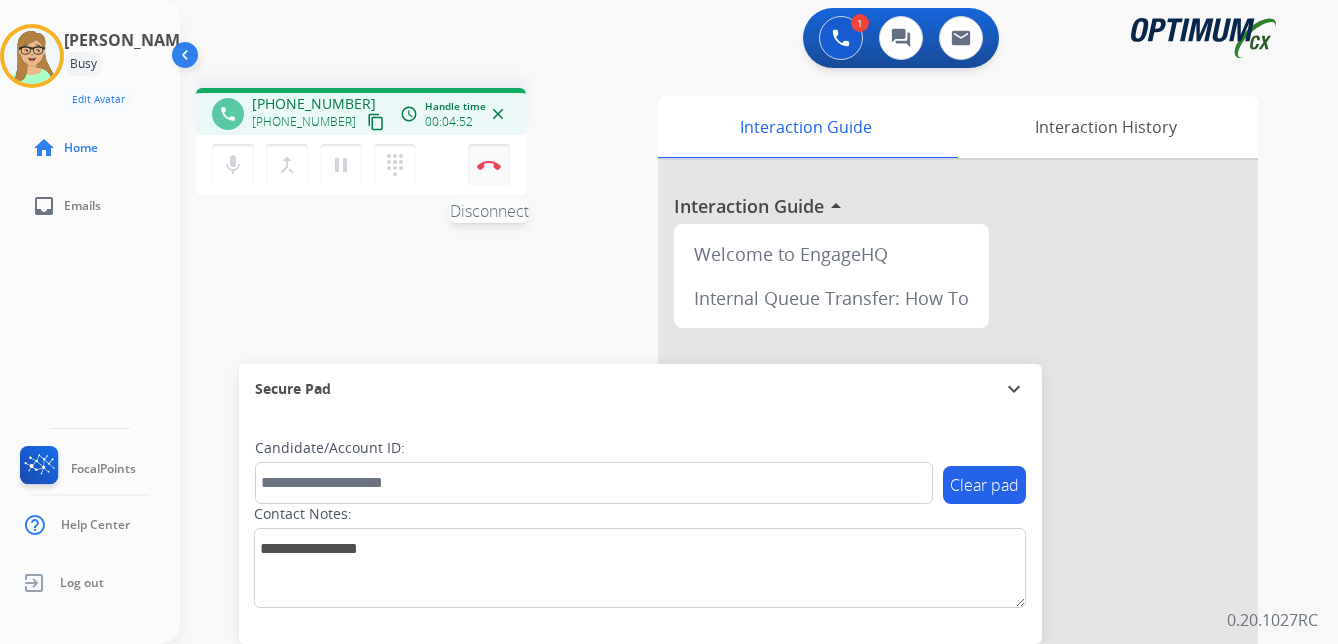 click at bounding box center [489, 165] 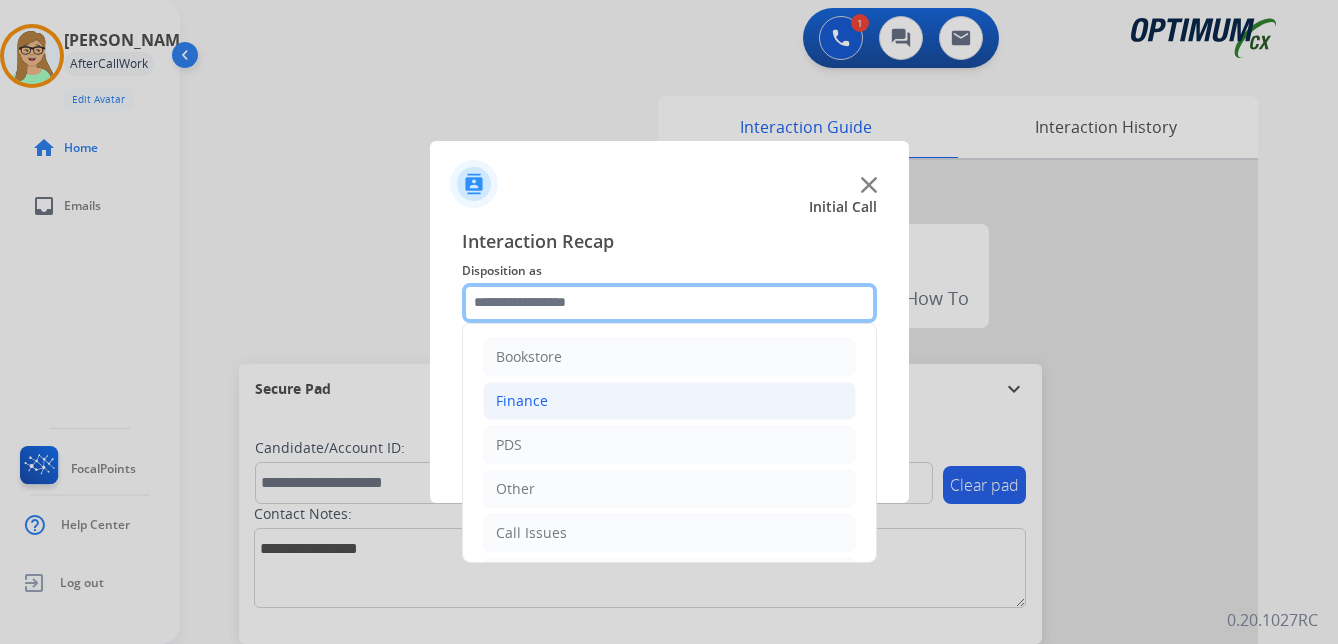 drag, startPoint x: 533, startPoint y: 298, endPoint x: 637, endPoint y: 414, distance: 155.79474 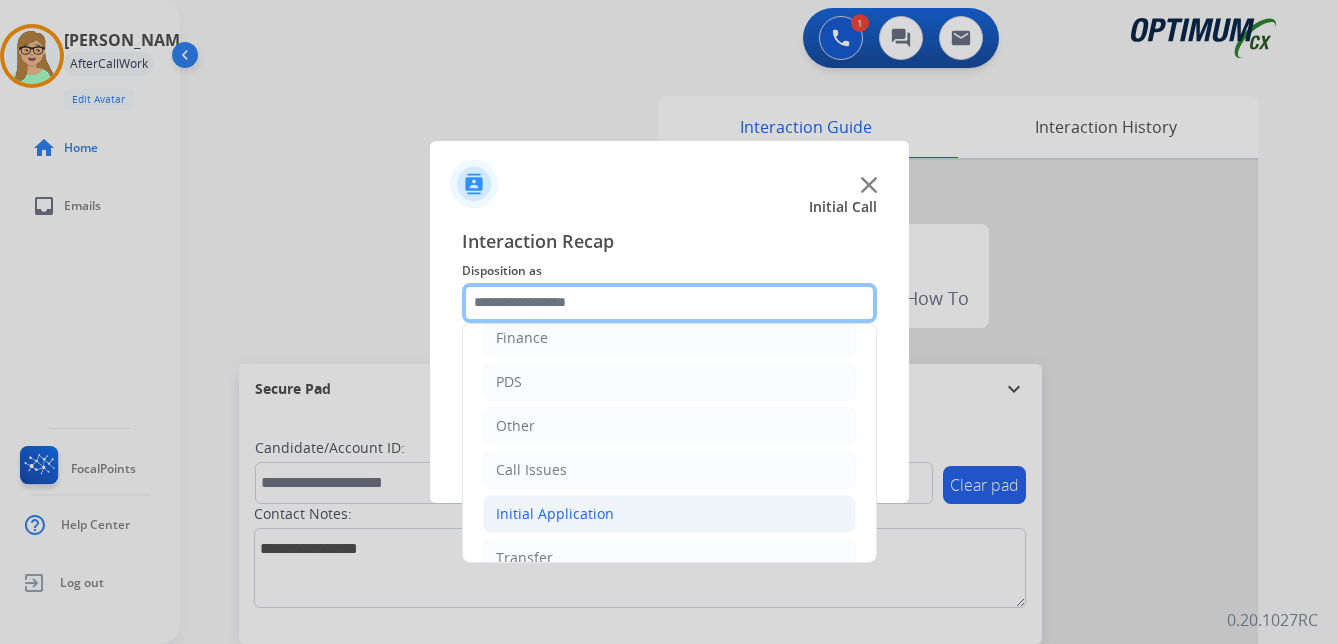 scroll, scrollTop: 136, scrollLeft: 0, axis: vertical 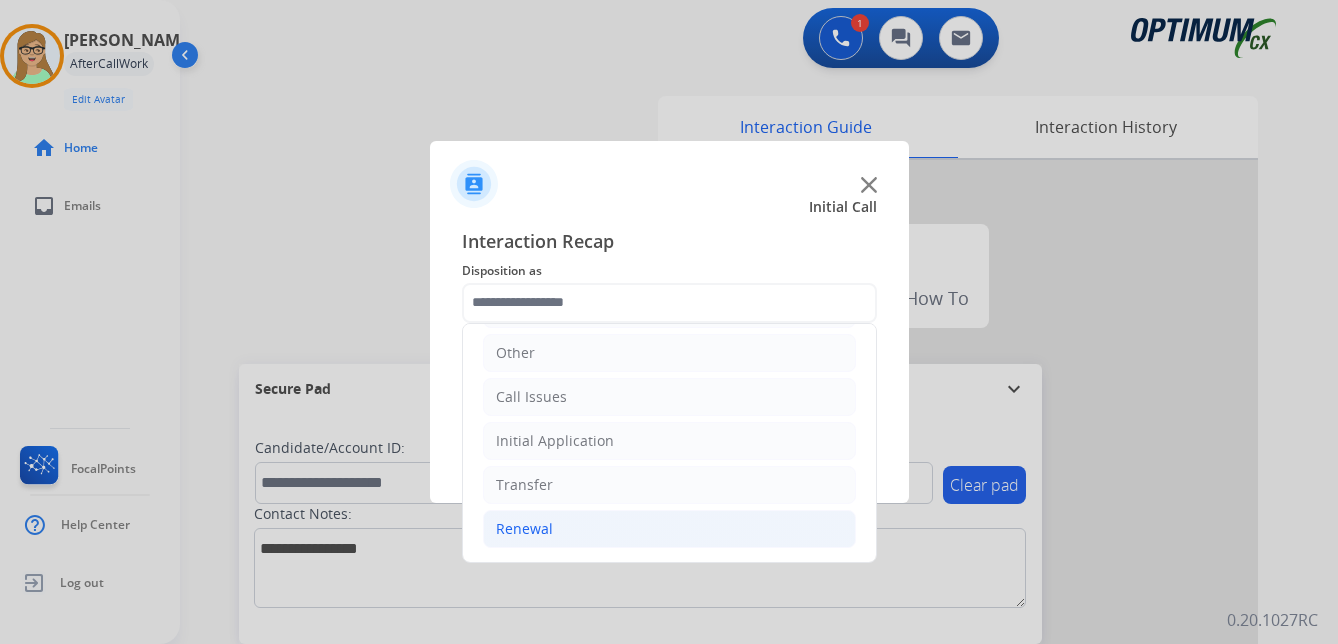 click on "Renewal" 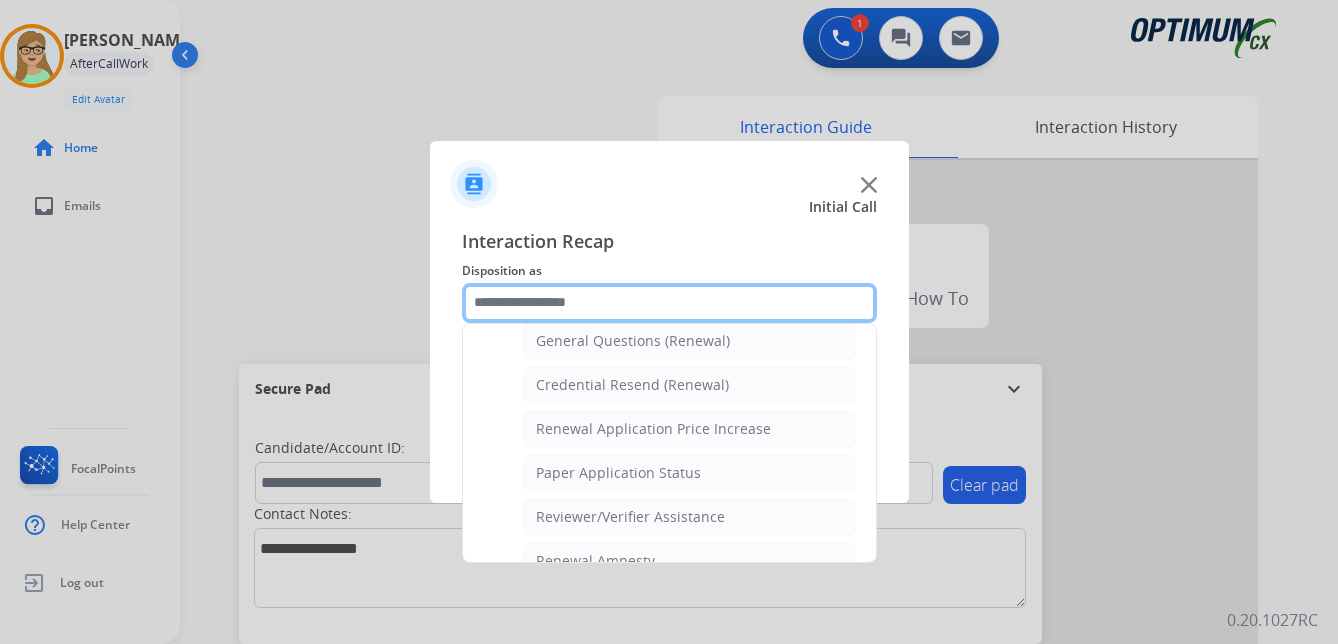 scroll, scrollTop: 572, scrollLeft: 0, axis: vertical 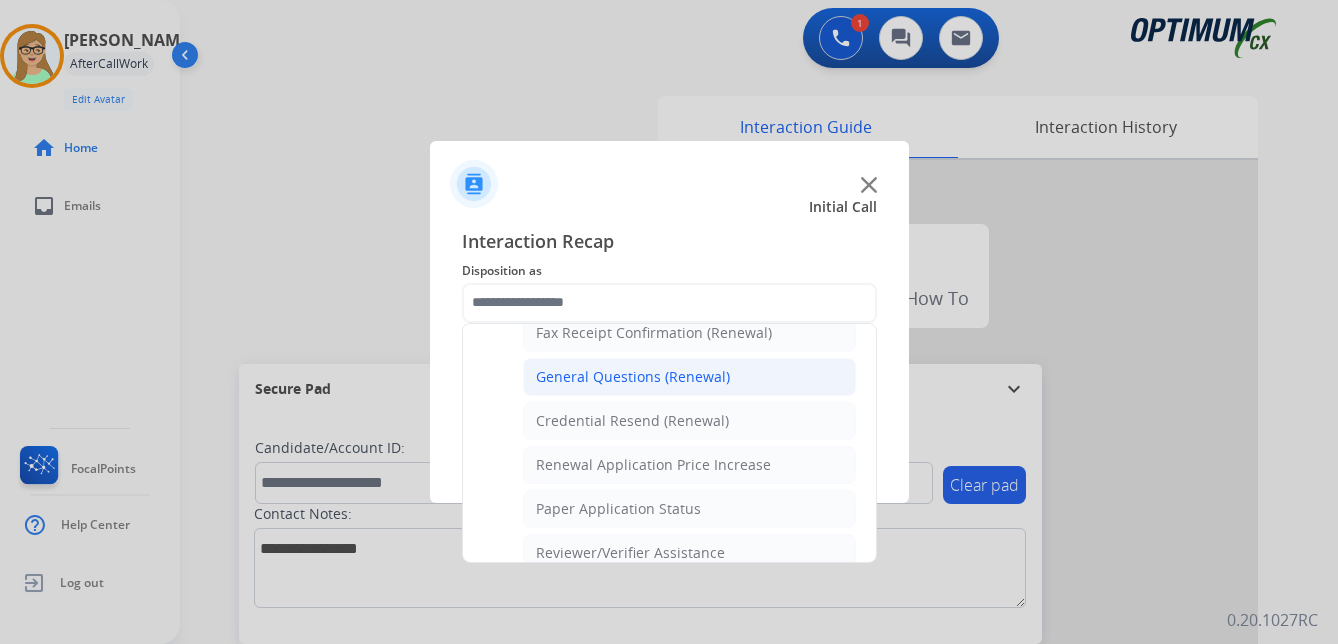 click on "General Questions (Renewal)" 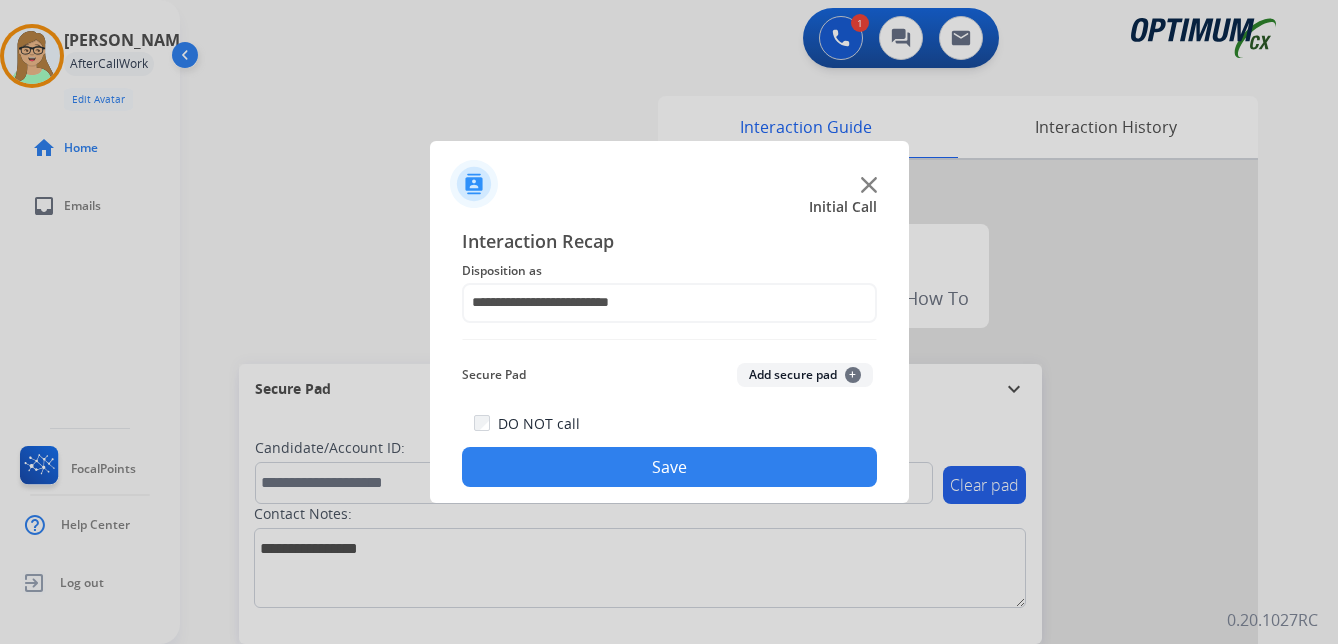 click on "Save" 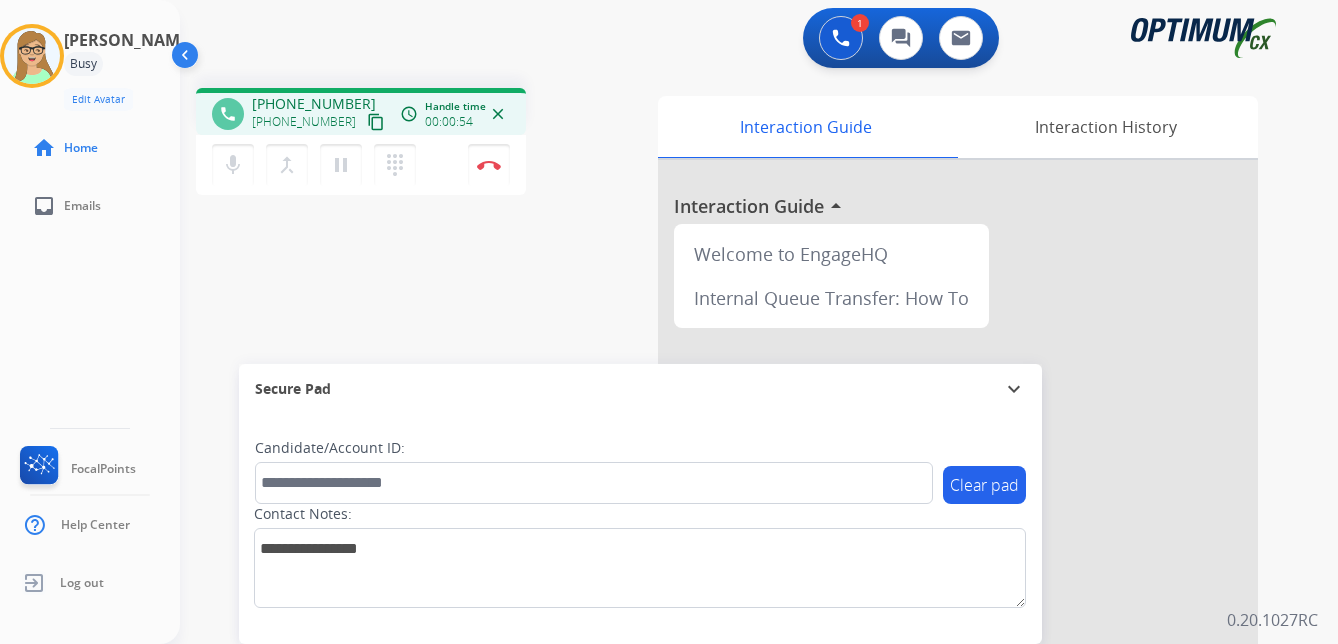 click on "content_copy" at bounding box center (376, 122) 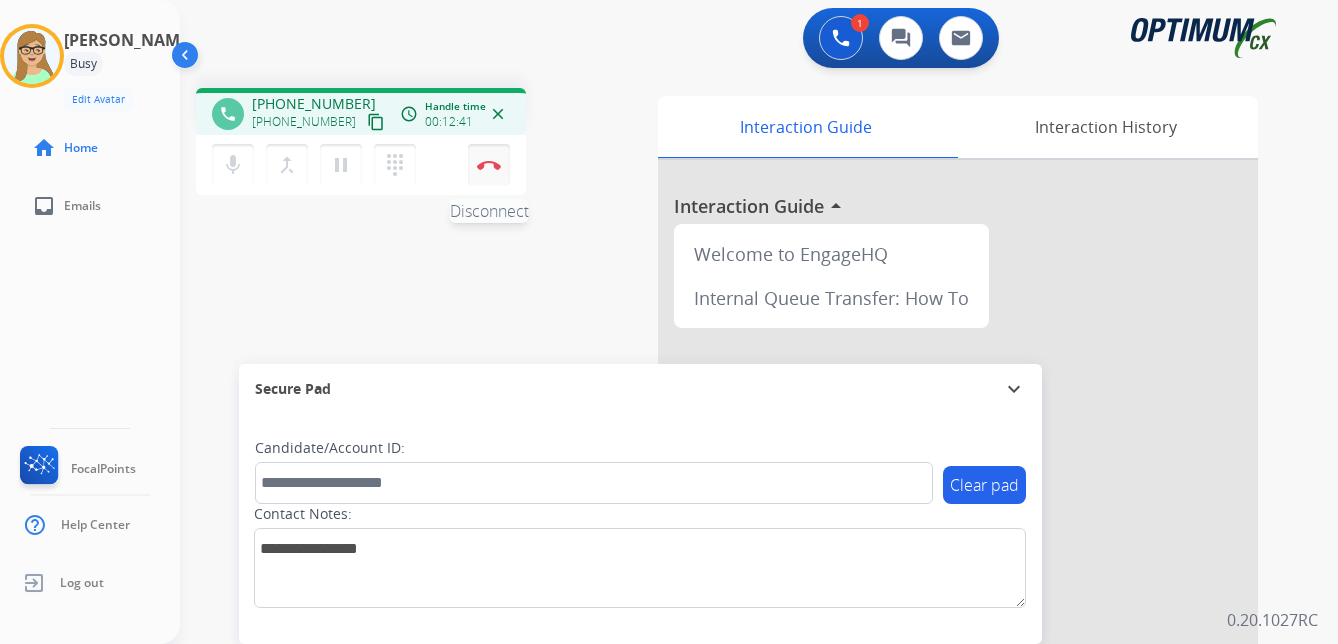 click at bounding box center [489, 165] 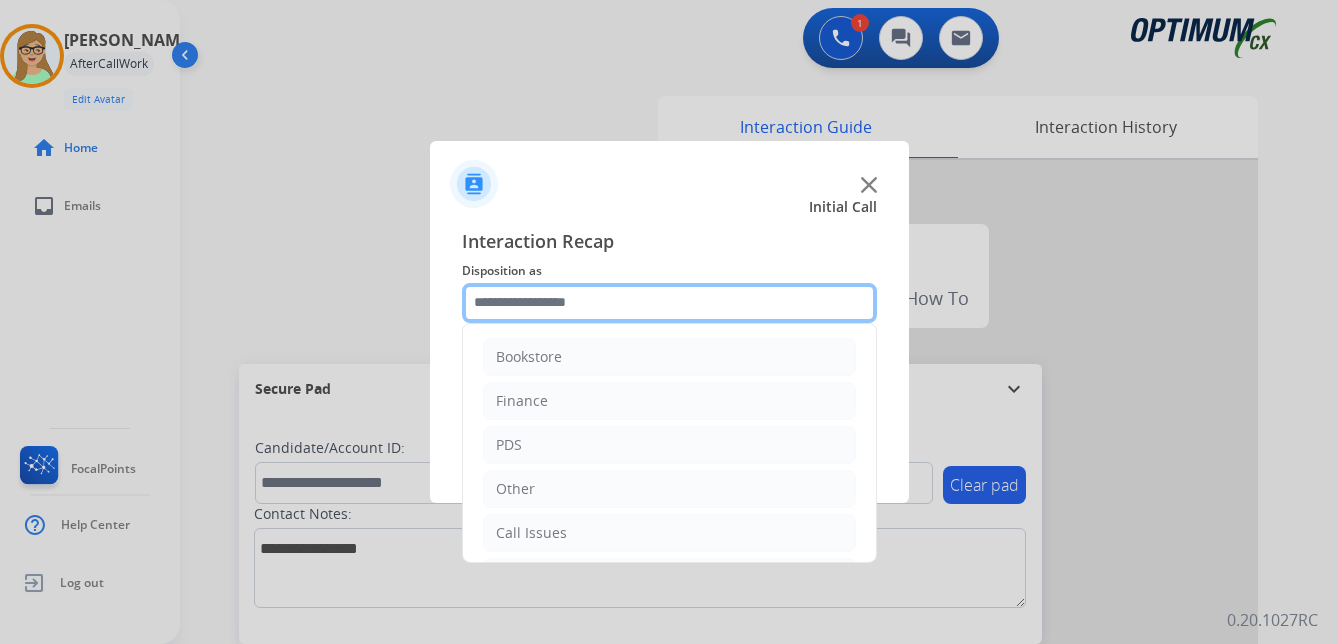 click 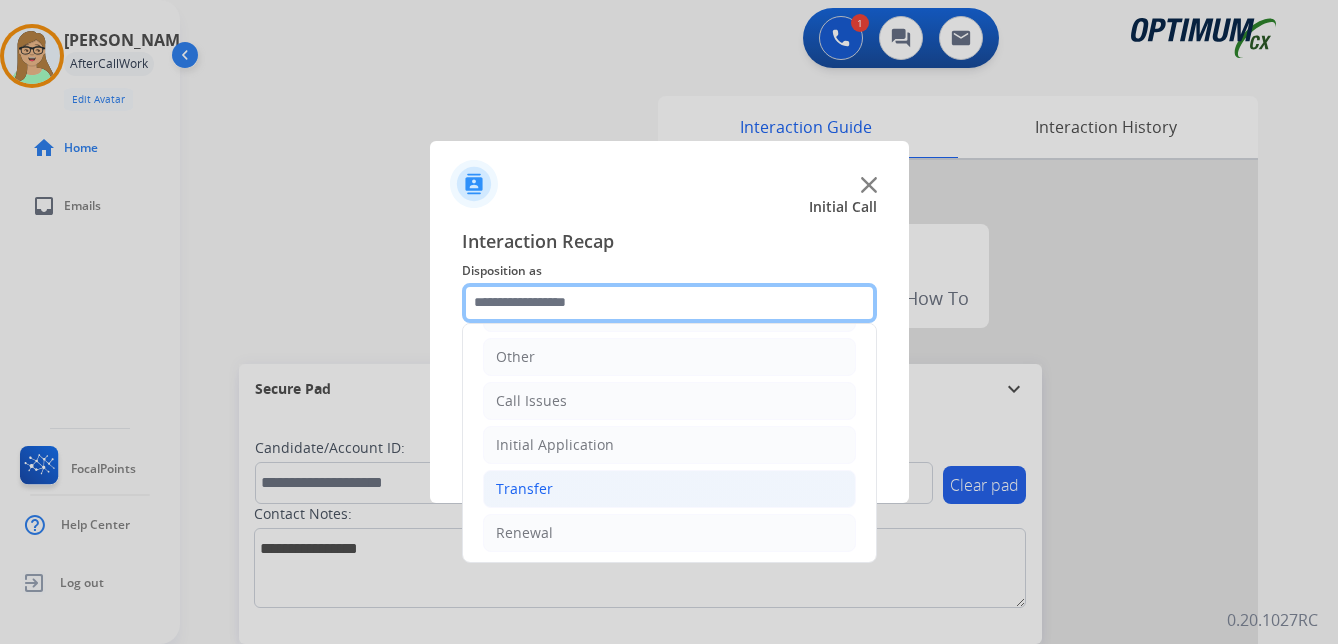 scroll, scrollTop: 136, scrollLeft: 0, axis: vertical 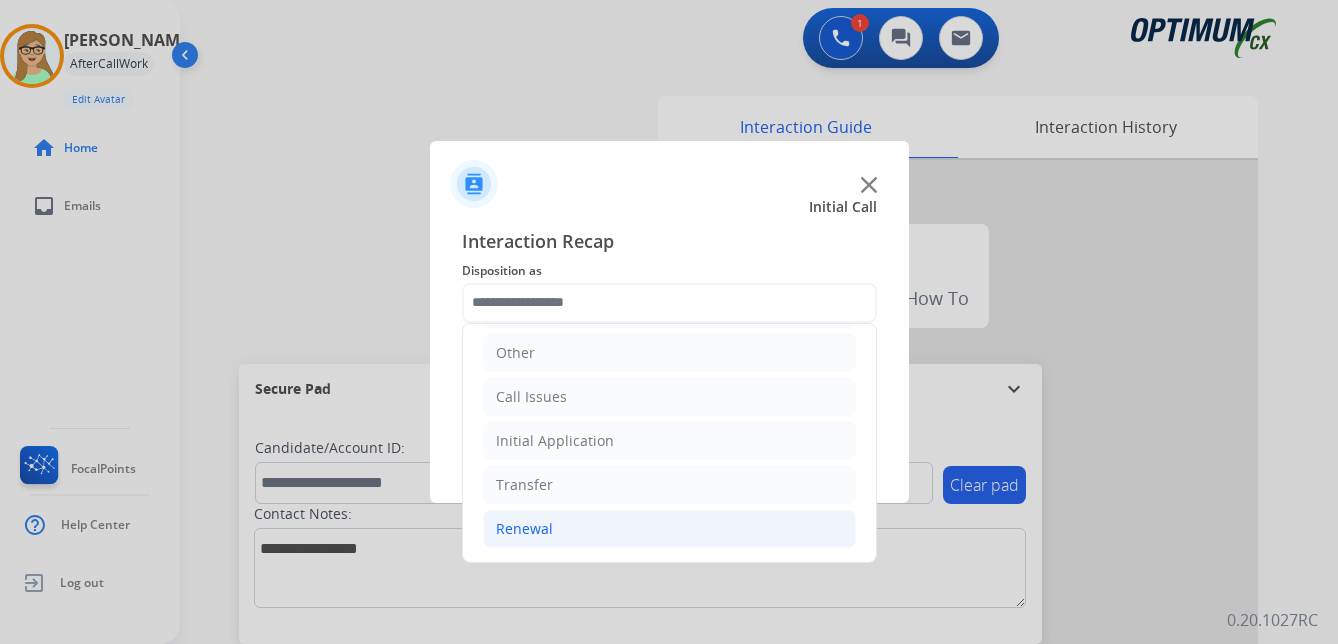 drag, startPoint x: 529, startPoint y: 525, endPoint x: 555, endPoint y: 516, distance: 27.513634 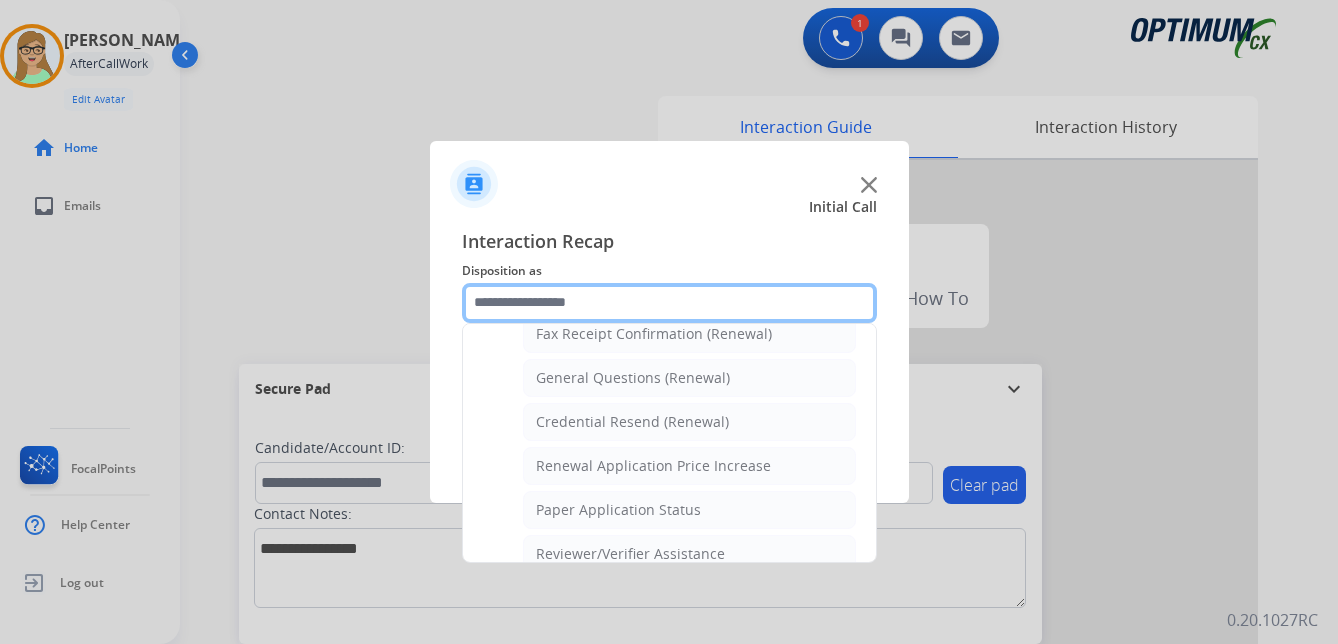 scroll, scrollTop: 536, scrollLeft: 0, axis: vertical 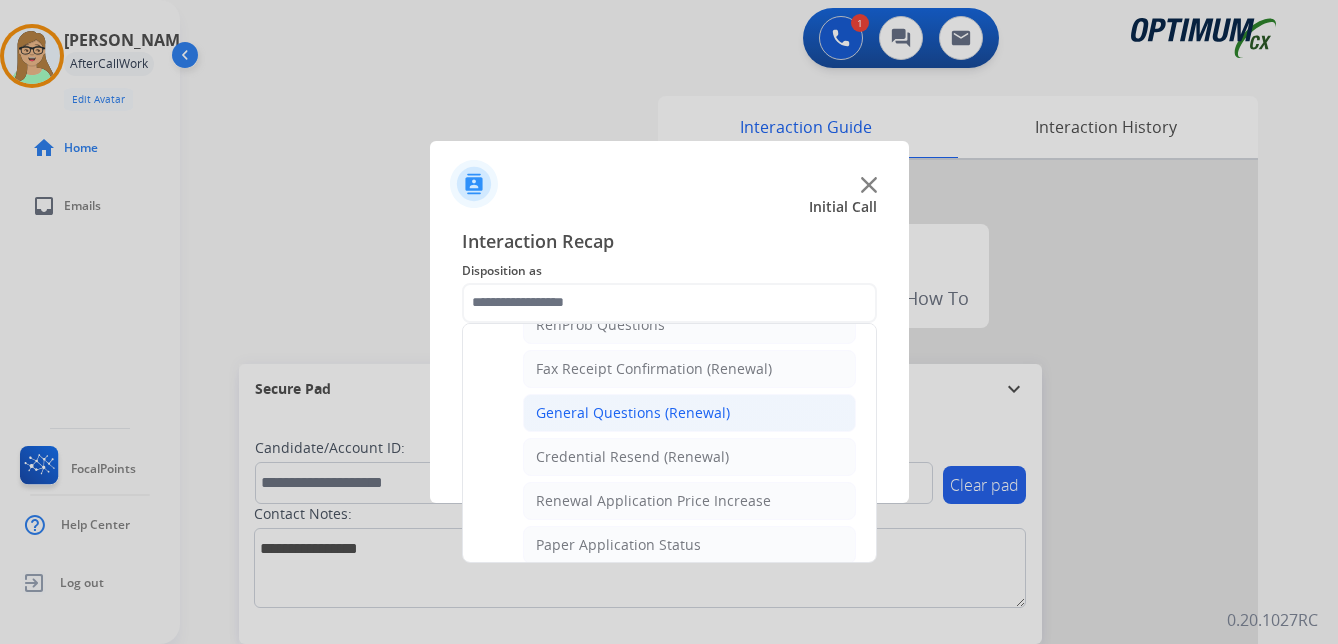 click on "General Questions (Renewal)" 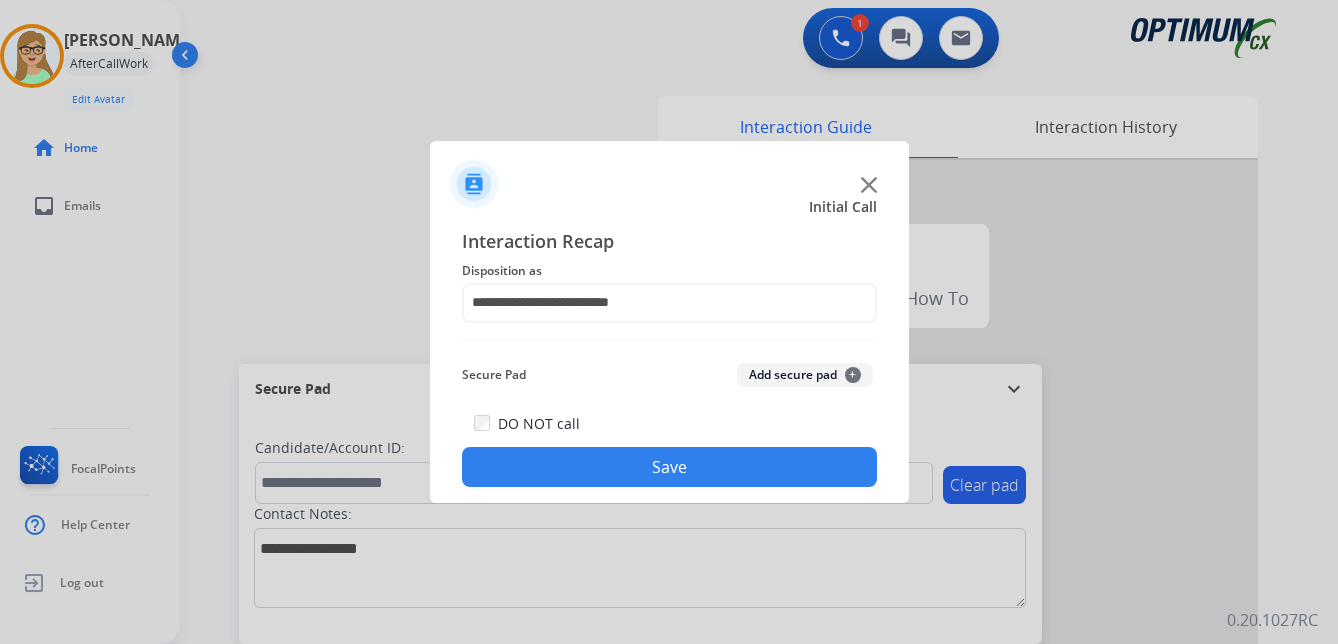 click on "Save" 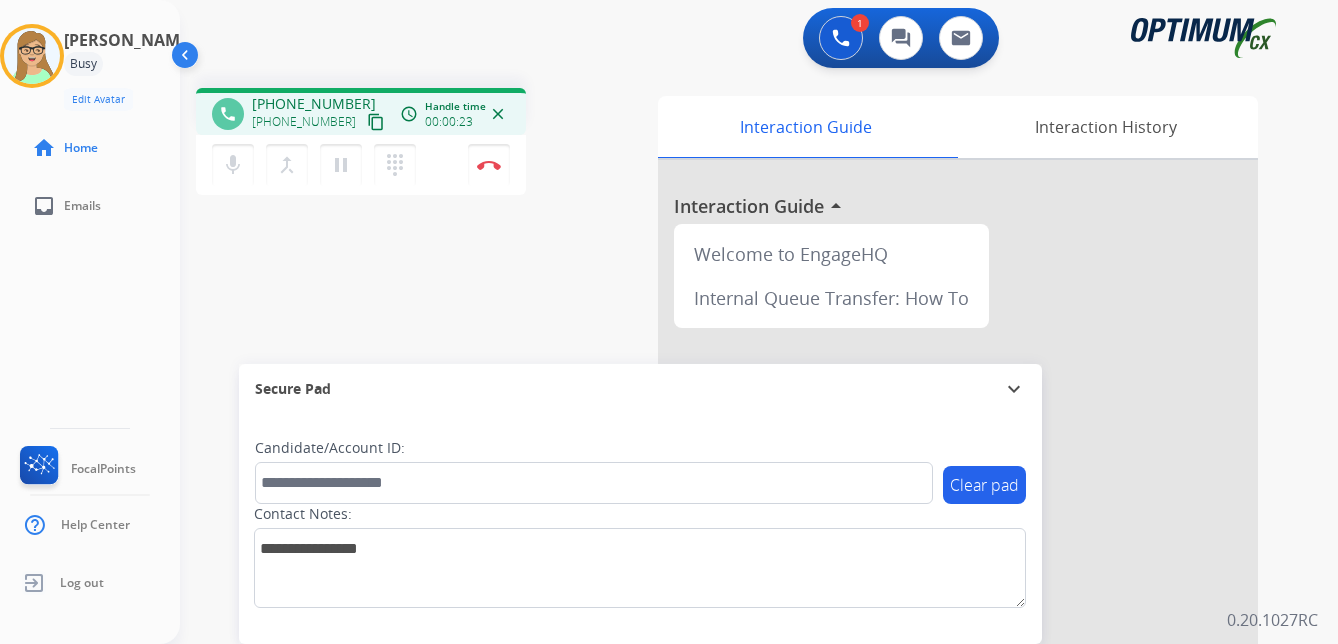 click on "content_copy" at bounding box center [376, 122] 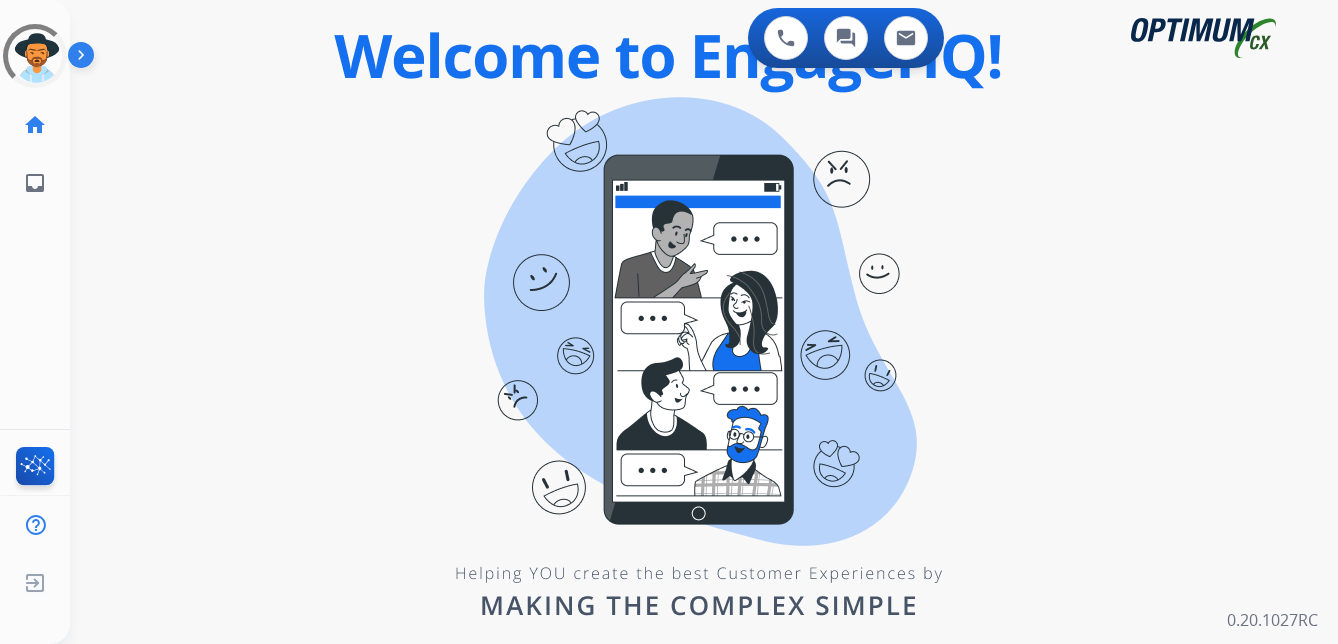 scroll, scrollTop: 0, scrollLeft: 0, axis: both 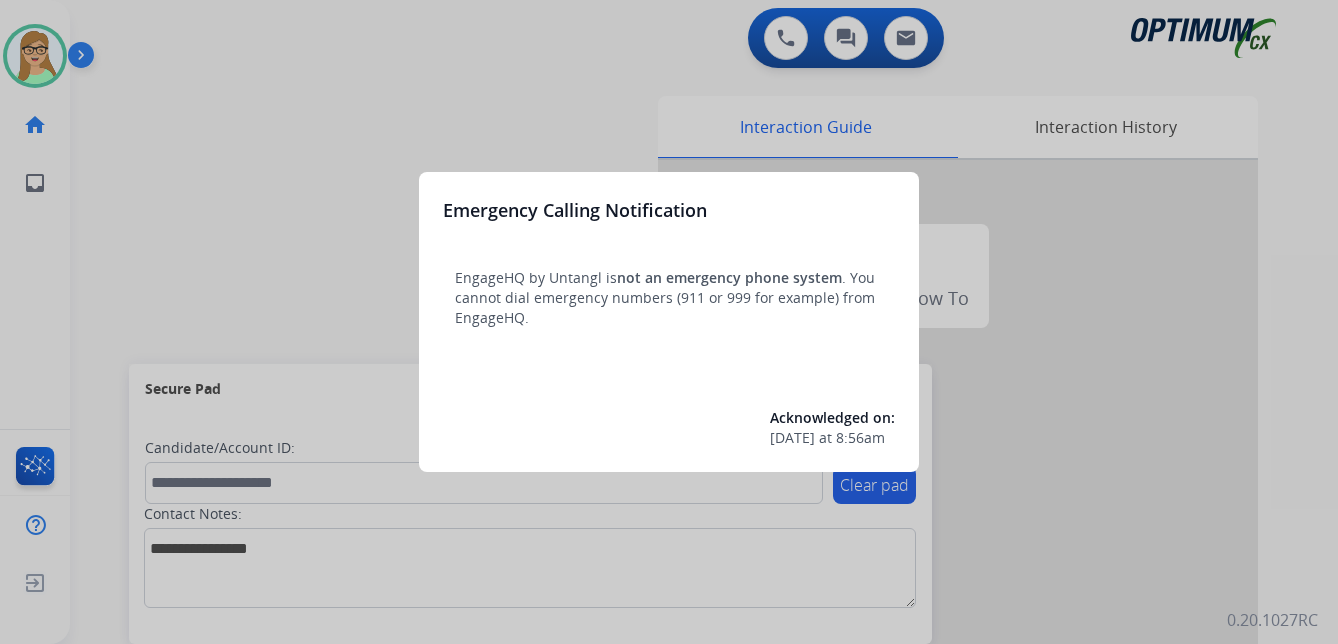 click at bounding box center (669, 322) 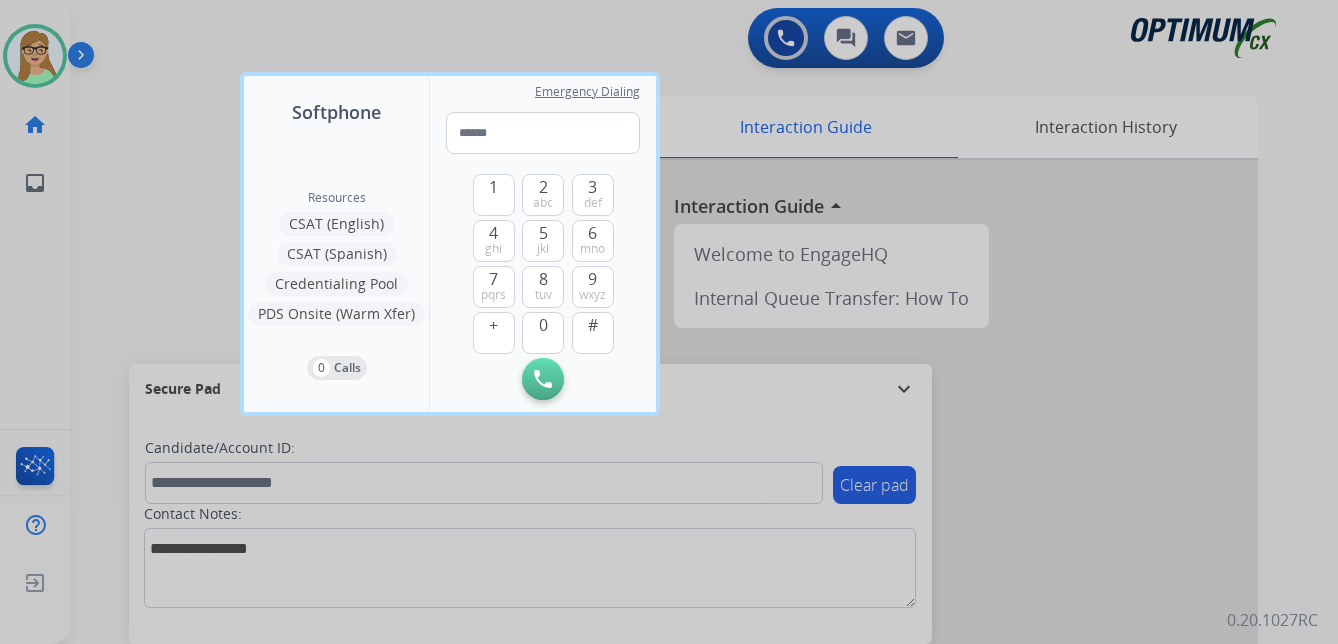 click at bounding box center (669, 322) 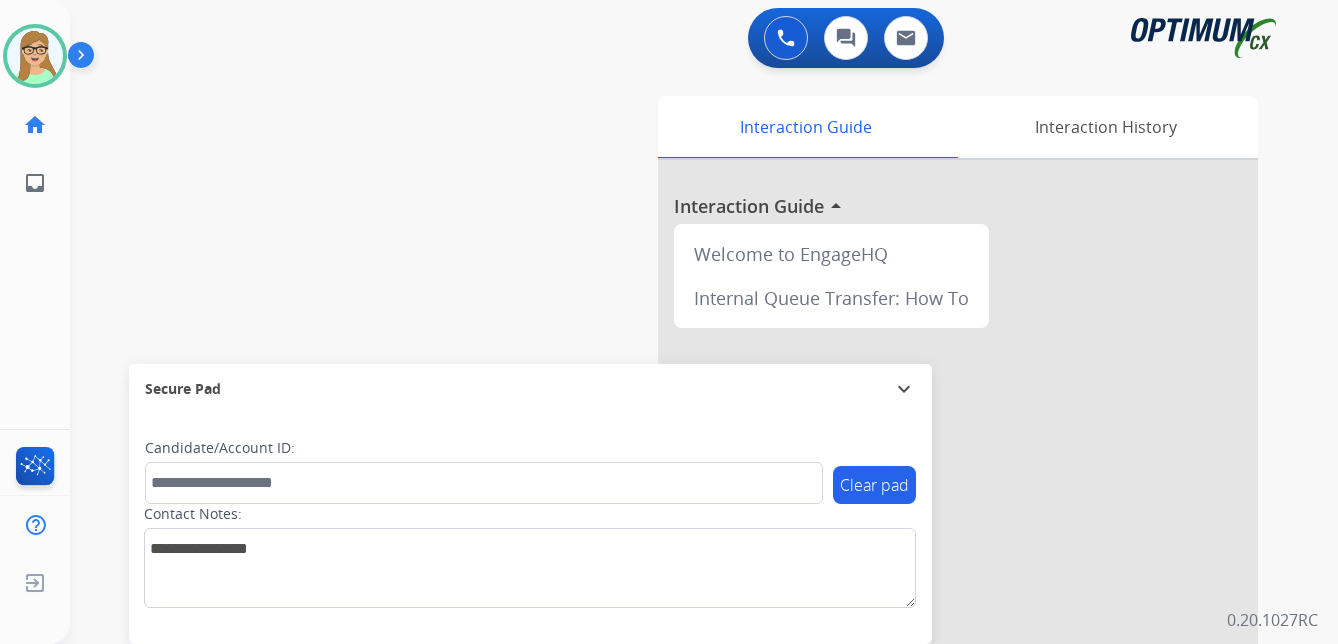 click at bounding box center (85, 59) 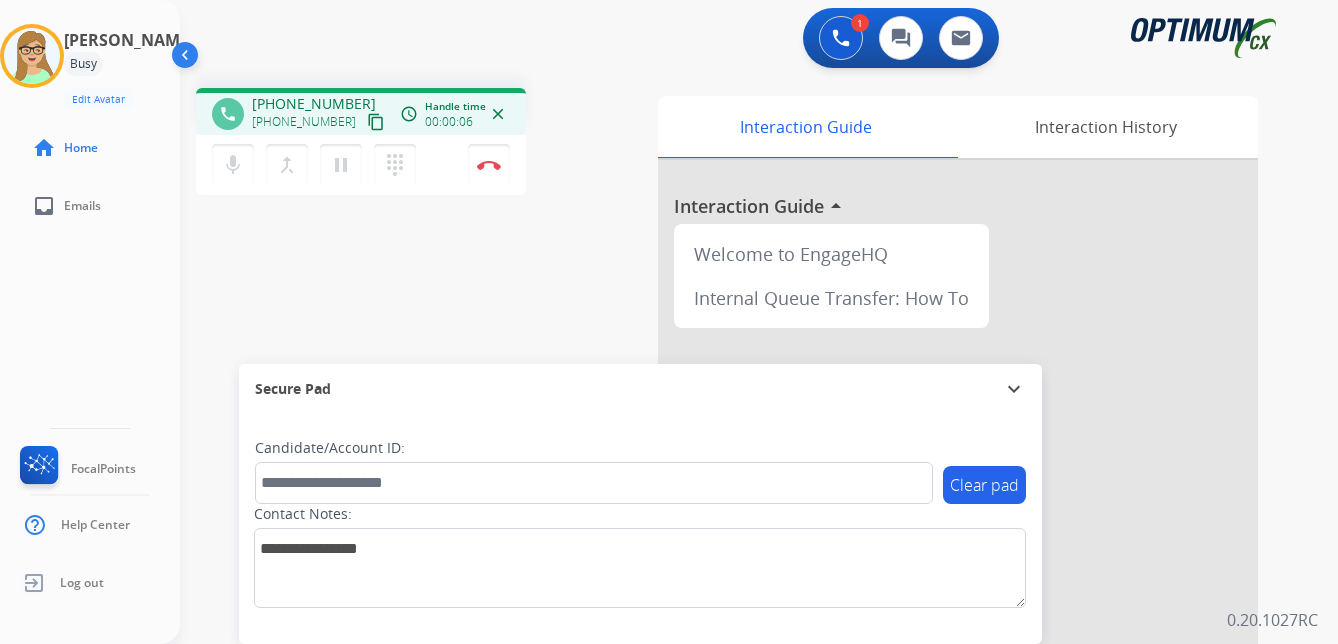 drag, startPoint x: 355, startPoint y: 125, endPoint x: 4, endPoint y: 153, distance: 352.11505 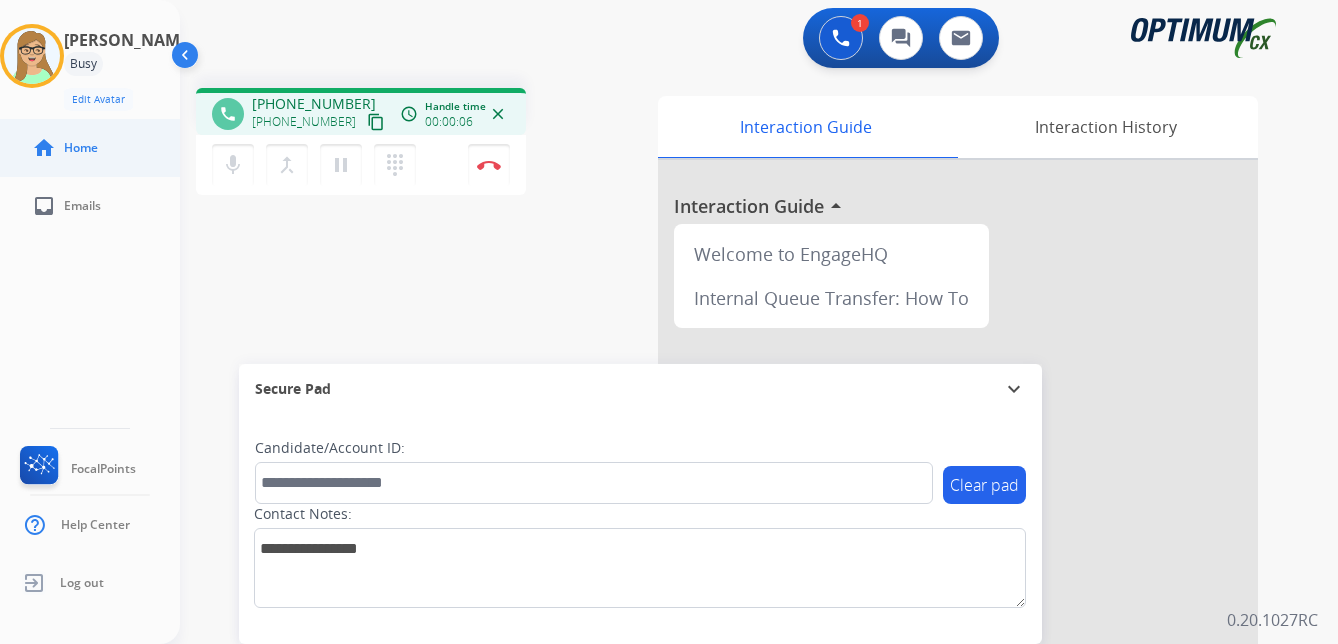 click on "content_copy" at bounding box center [376, 122] 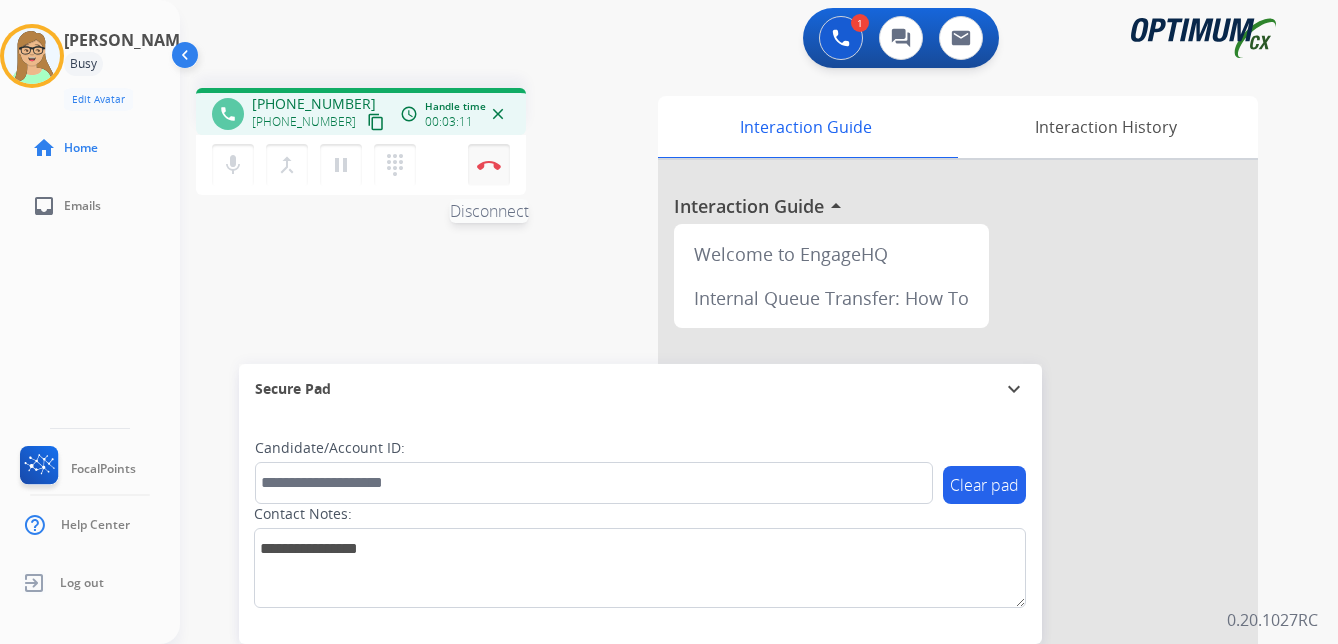 click at bounding box center (489, 165) 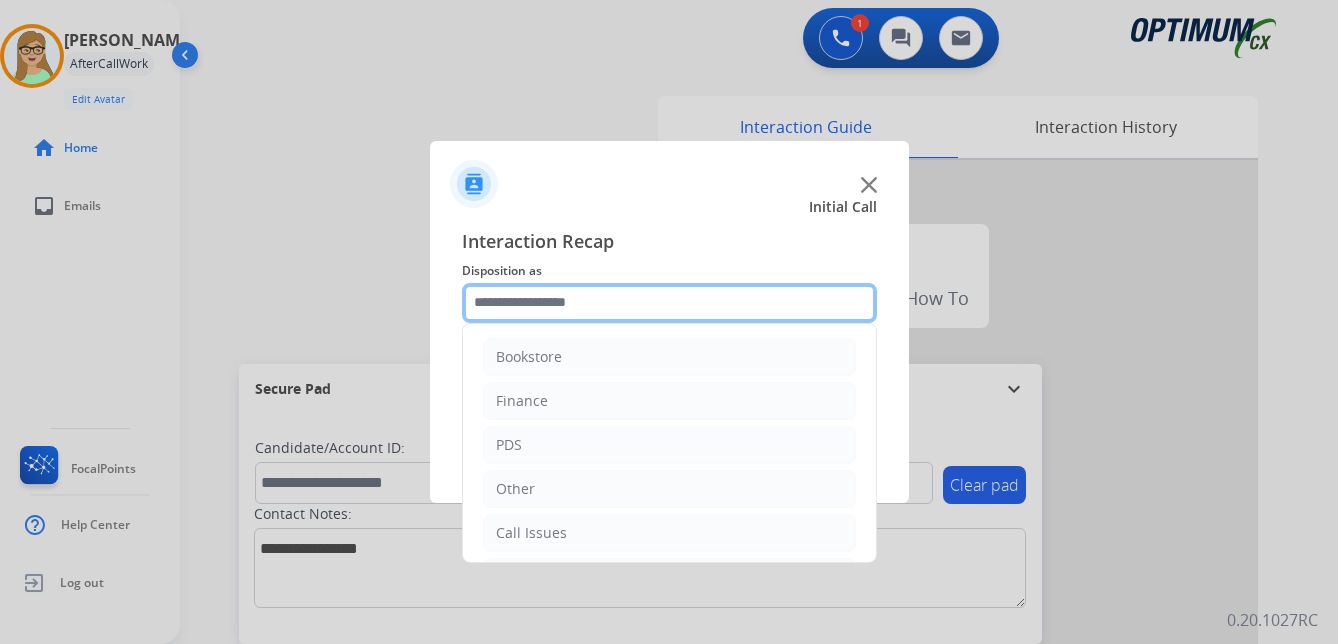 click 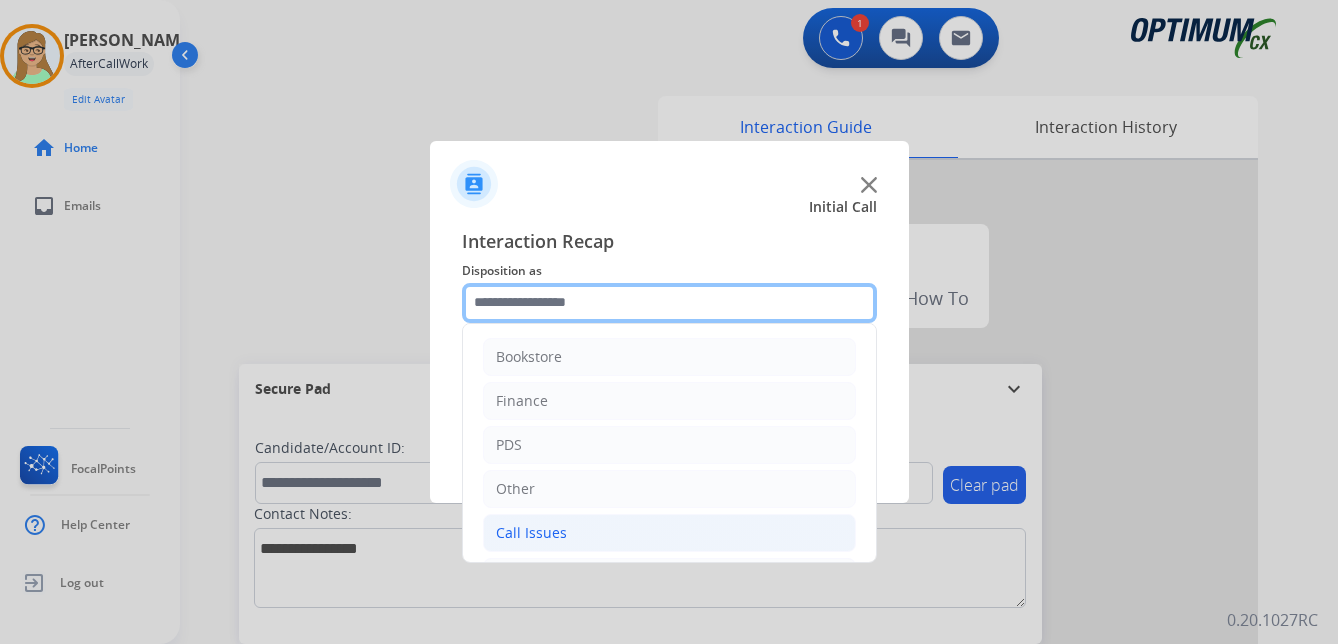 scroll, scrollTop: 136, scrollLeft: 0, axis: vertical 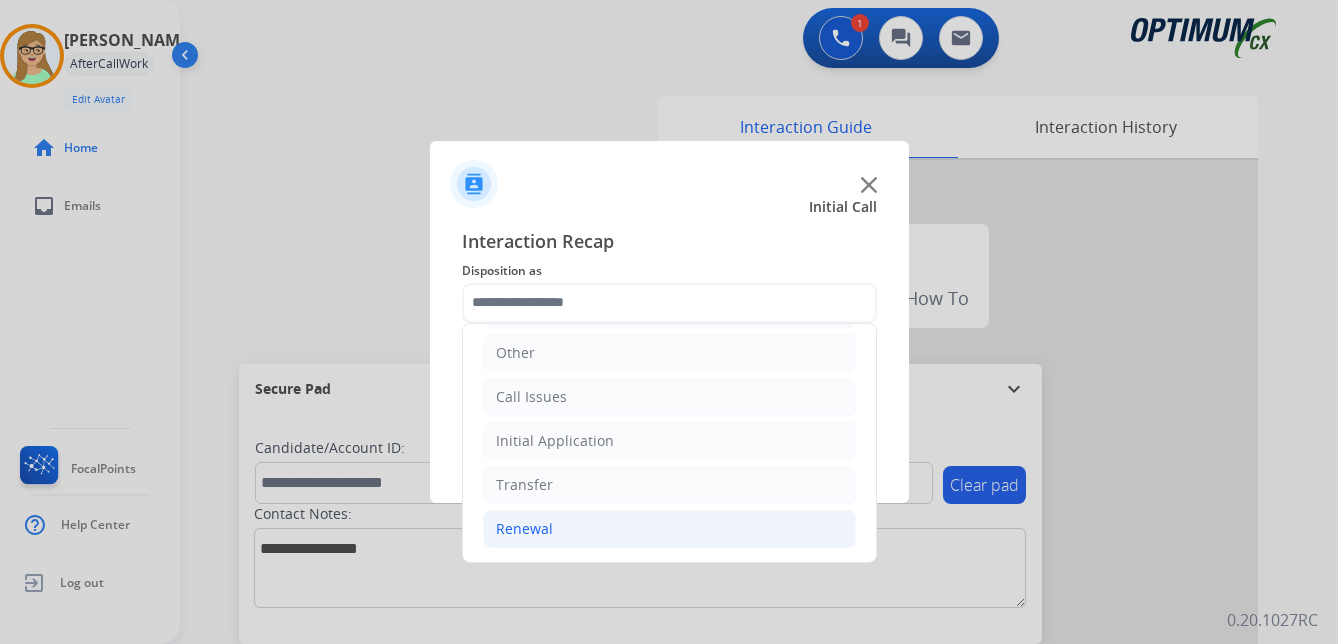 drag, startPoint x: 530, startPoint y: 533, endPoint x: 594, endPoint y: 516, distance: 66.21933 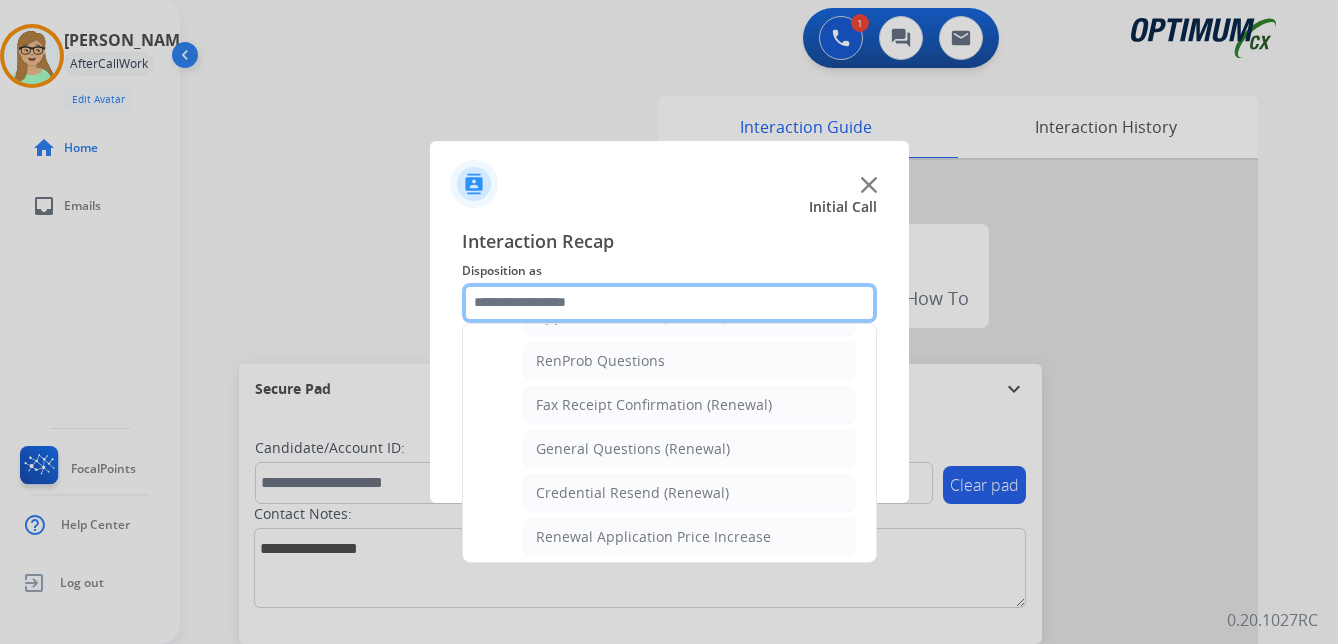 scroll, scrollTop: 536, scrollLeft: 0, axis: vertical 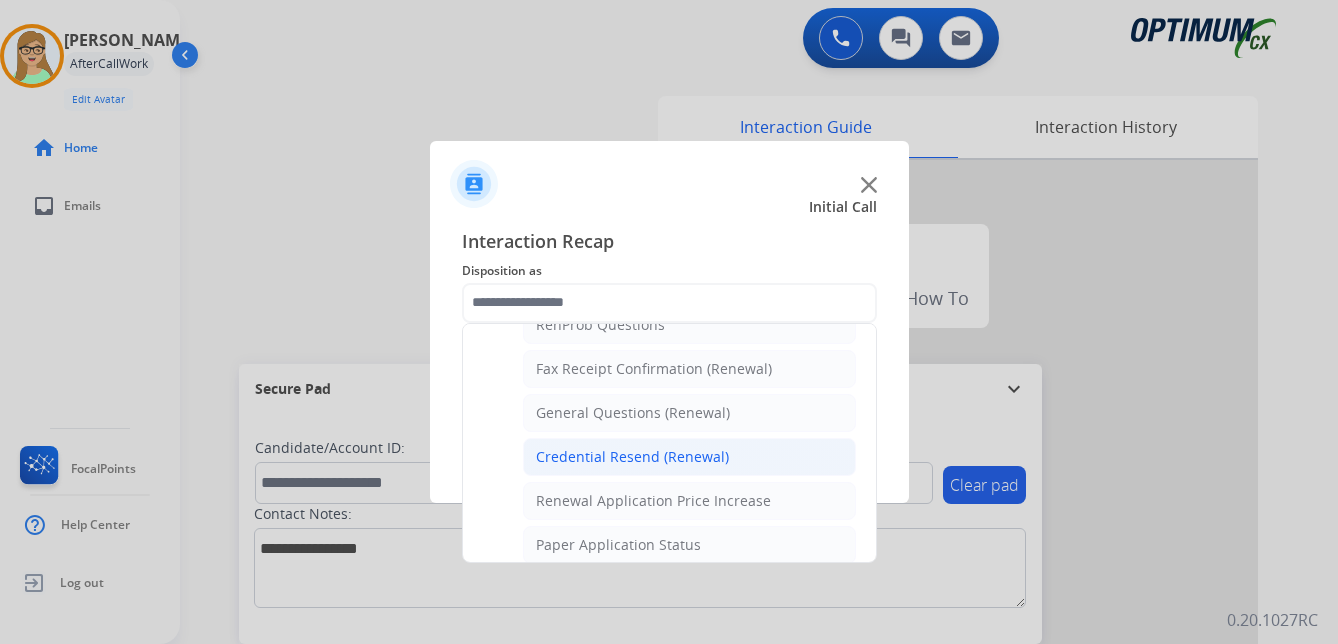 click on "Credential Resend (Renewal)" 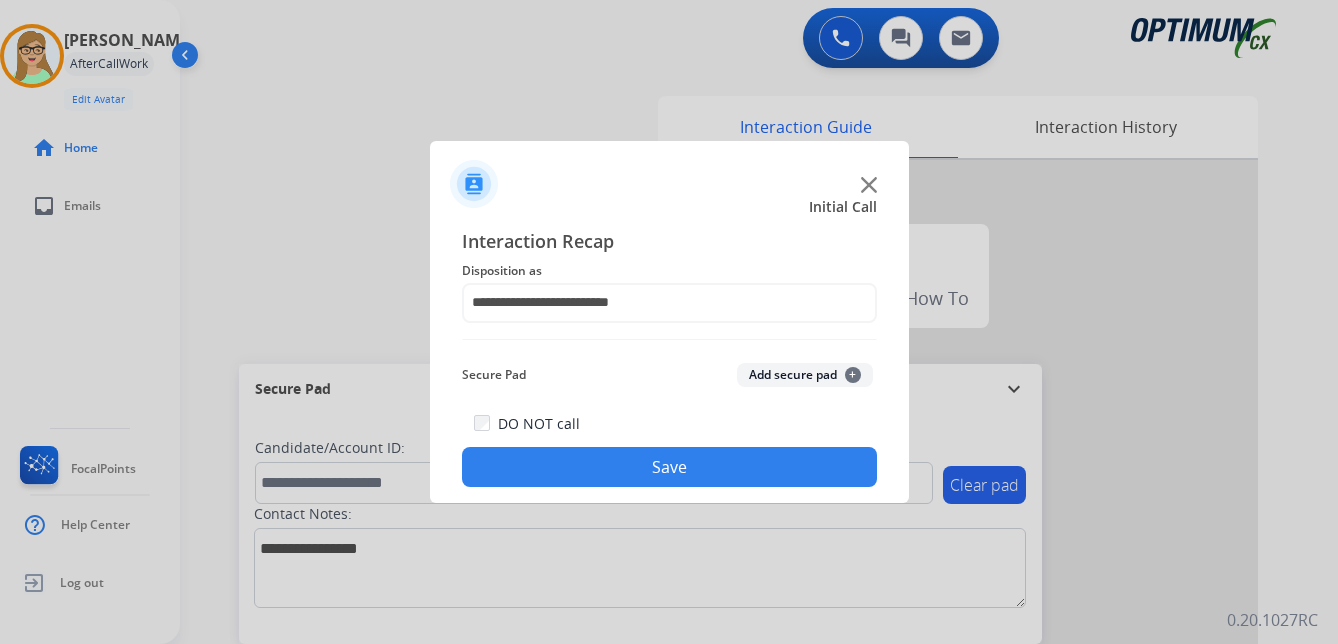 drag, startPoint x: 606, startPoint y: 482, endPoint x: 185, endPoint y: 440, distance: 423.0898 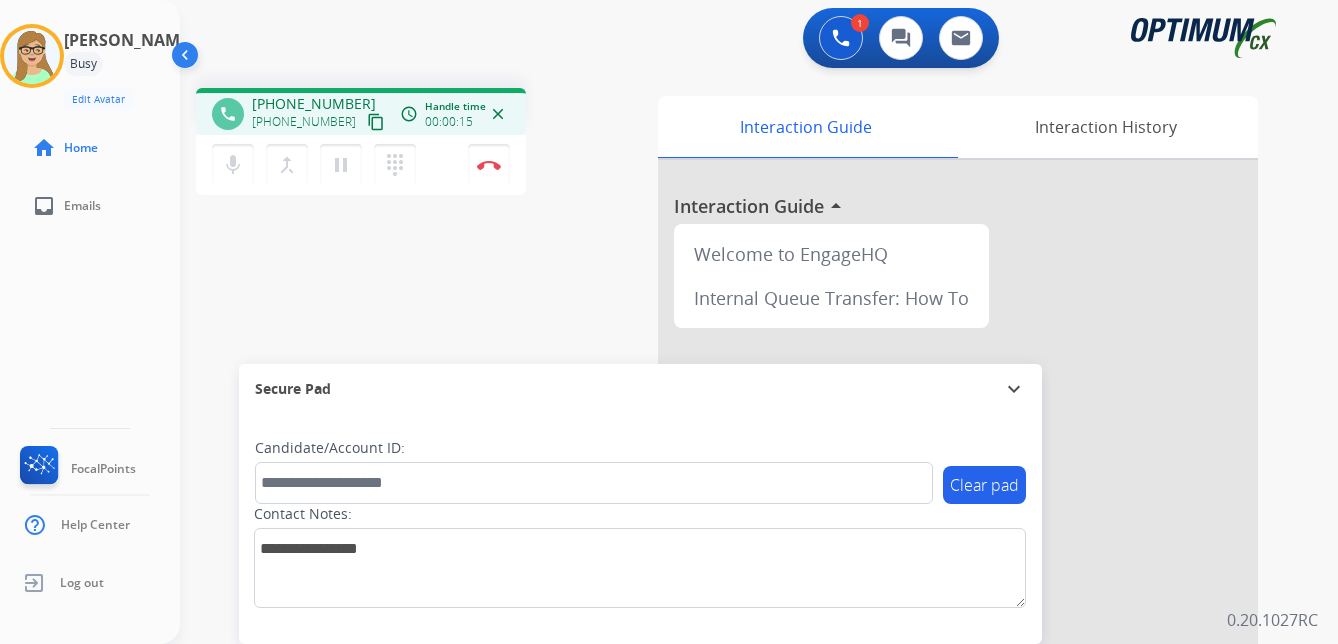 click on "content_copy" at bounding box center [376, 122] 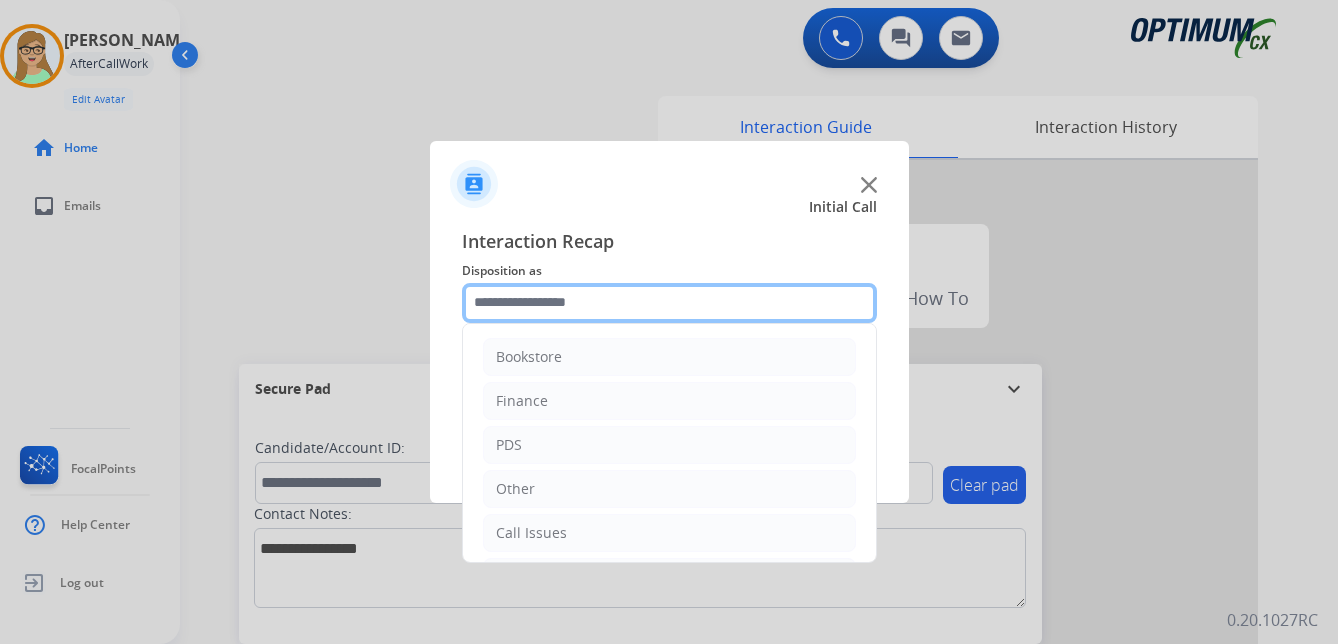 click 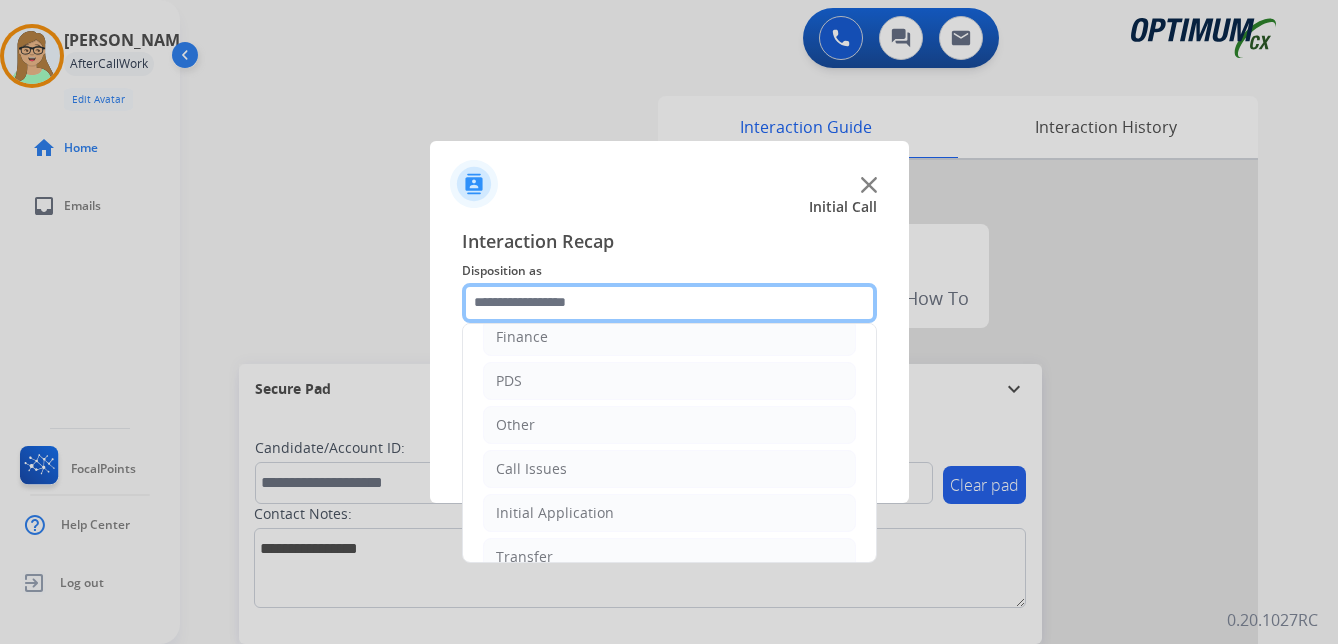 scroll, scrollTop: 100, scrollLeft: 0, axis: vertical 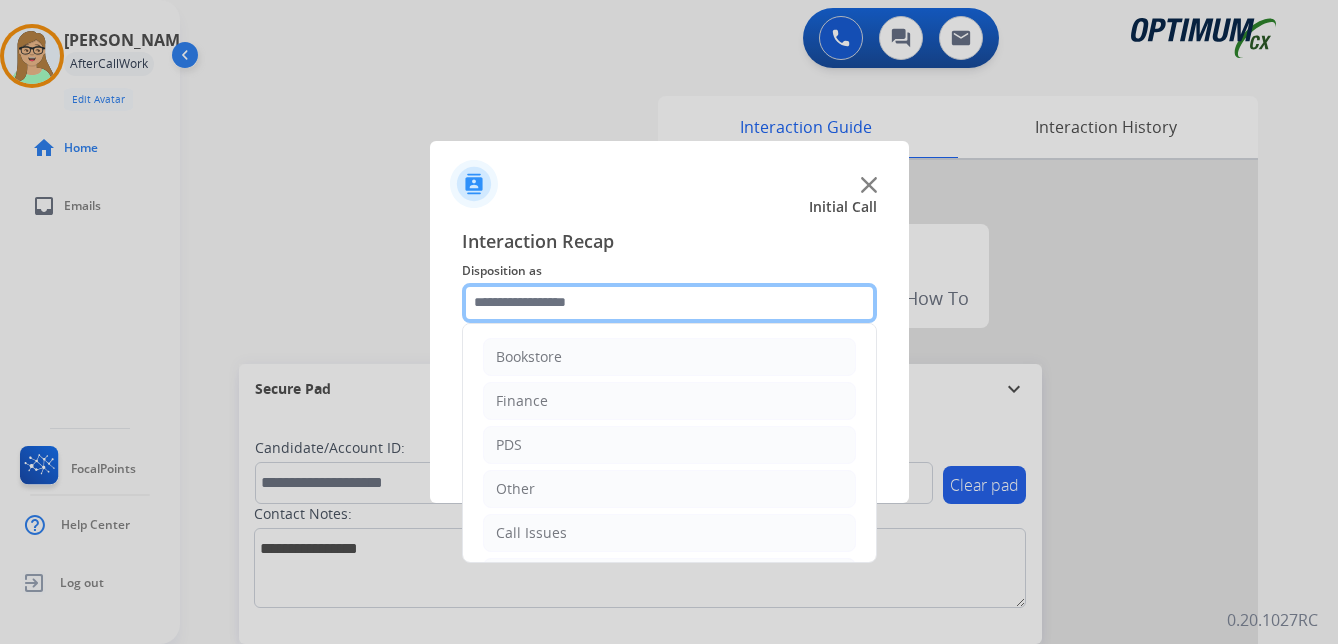 click 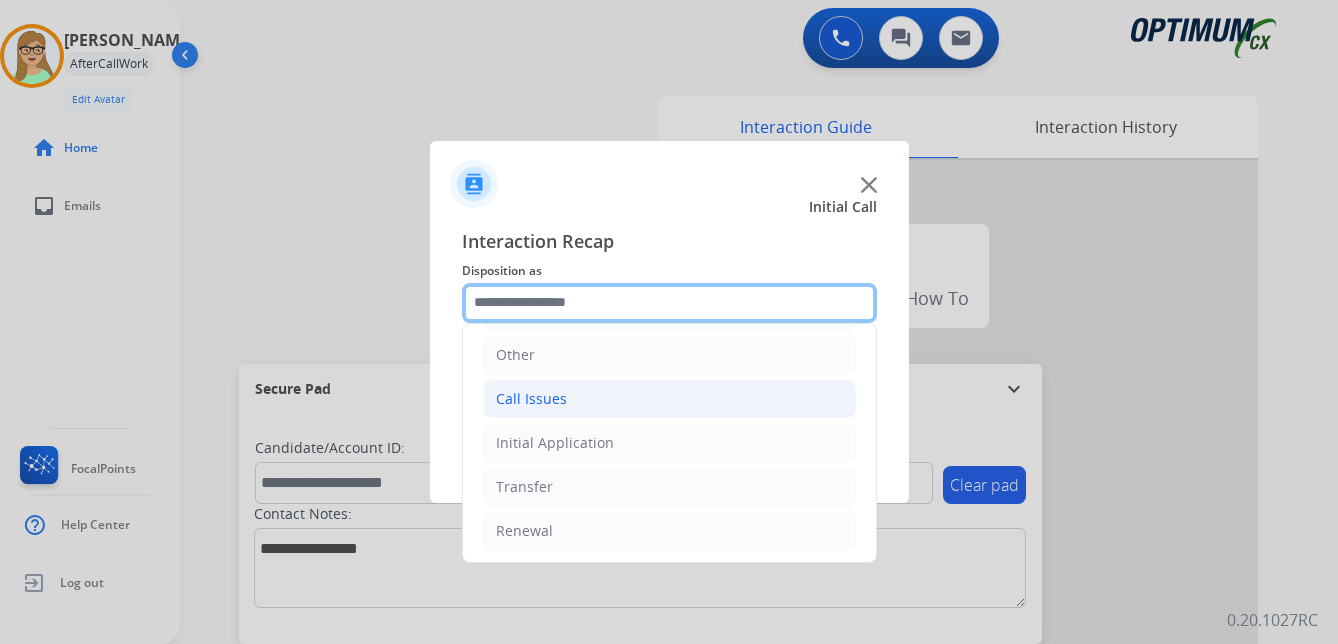 scroll, scrollTop: 136, scrollLeft: 0, axis: vertical 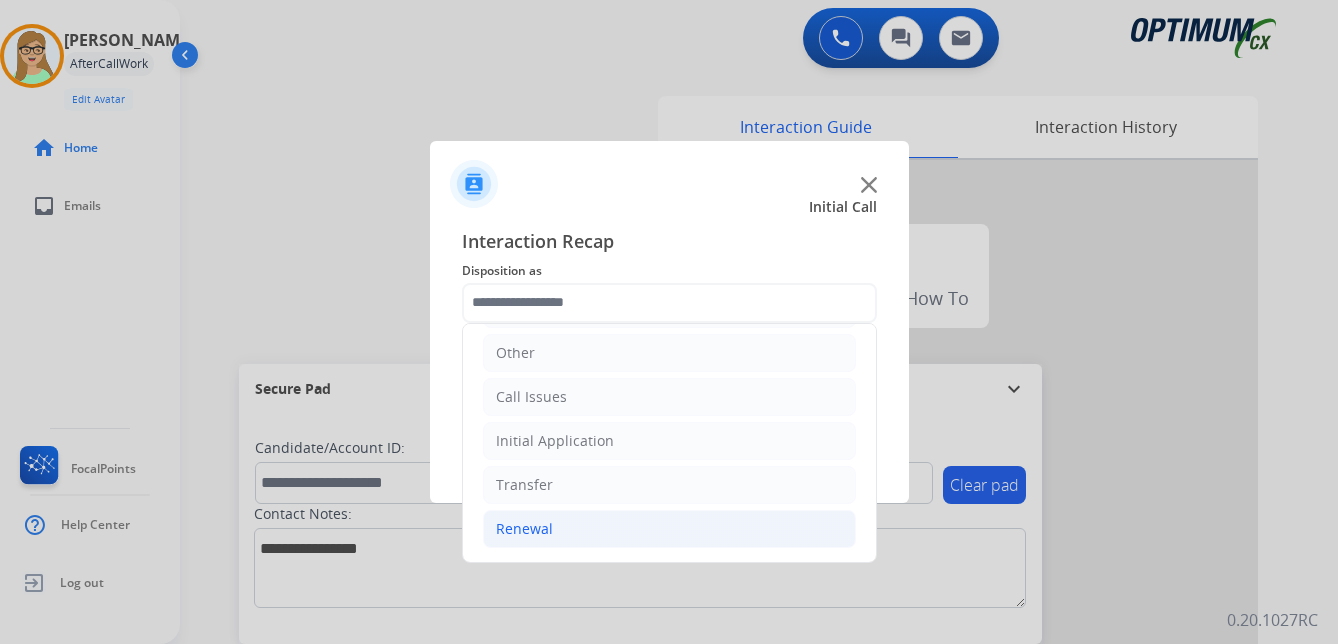 click on "Renewal" 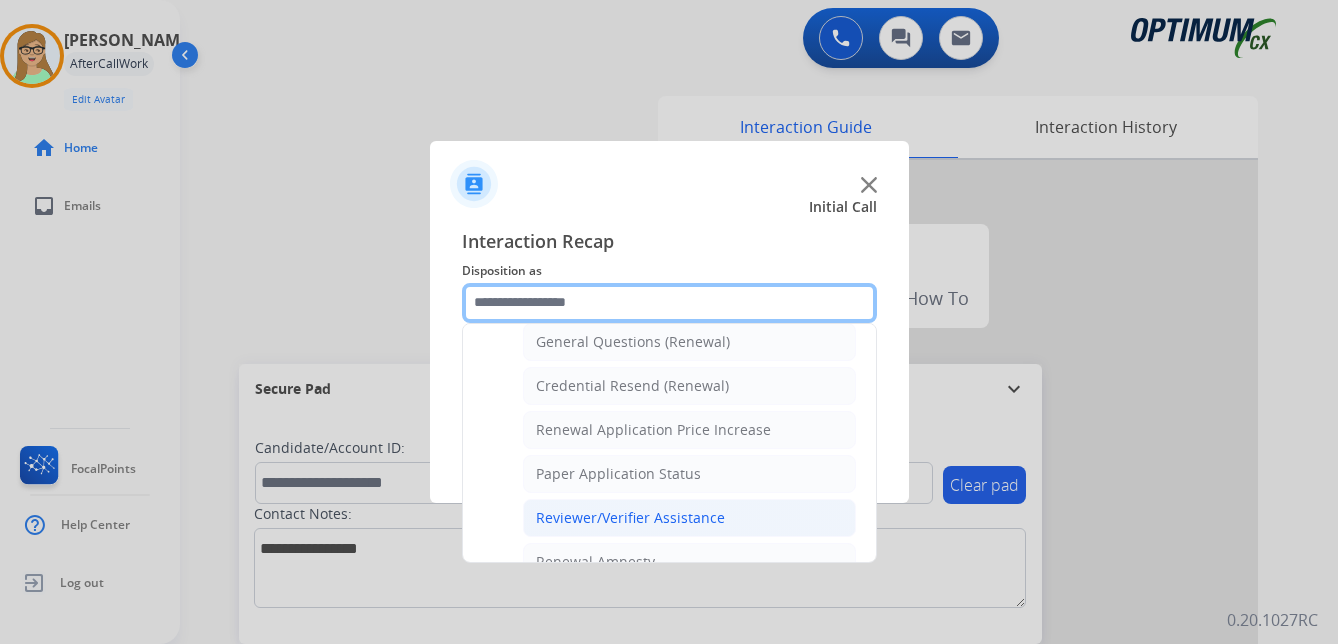 scroll, scrollTop: 572, scrollLeft: 0, axis: vertical 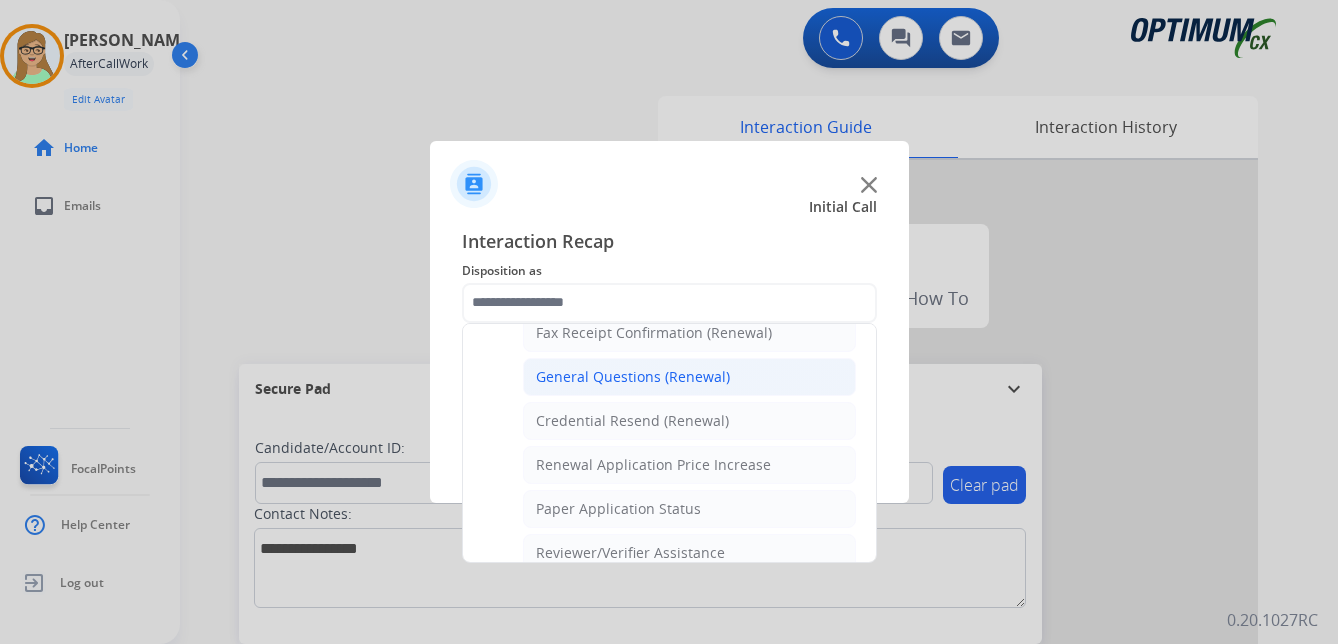 click on "General Questions (Renewal)" 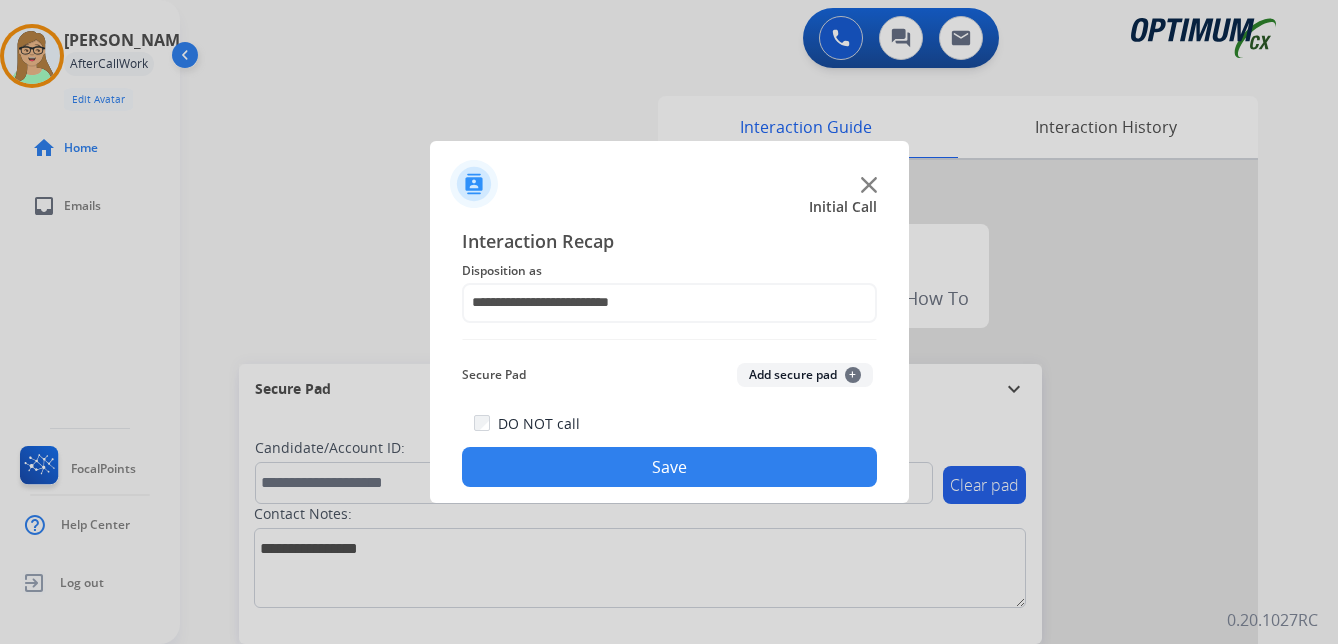 drag, startPoint x: 564, startPoint y: 467, endPoint x: 3, endPoint y: 389, distance: 566.3965 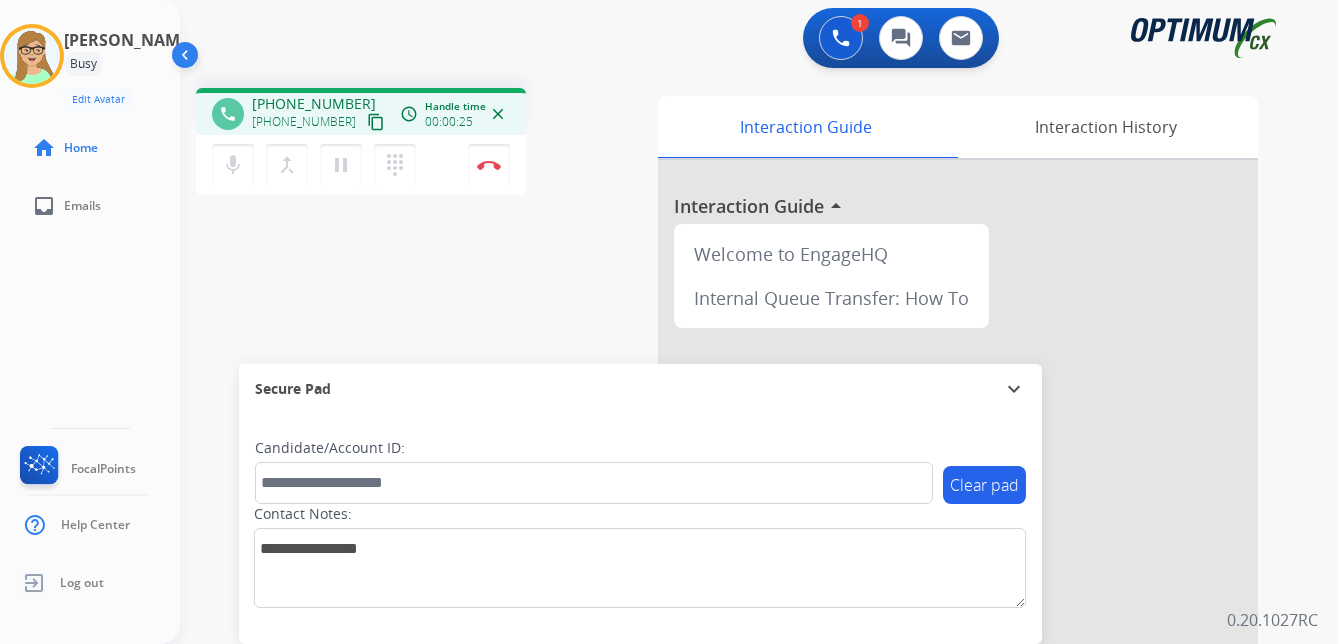 click on "content_copy" at bounding box center (376, 122) 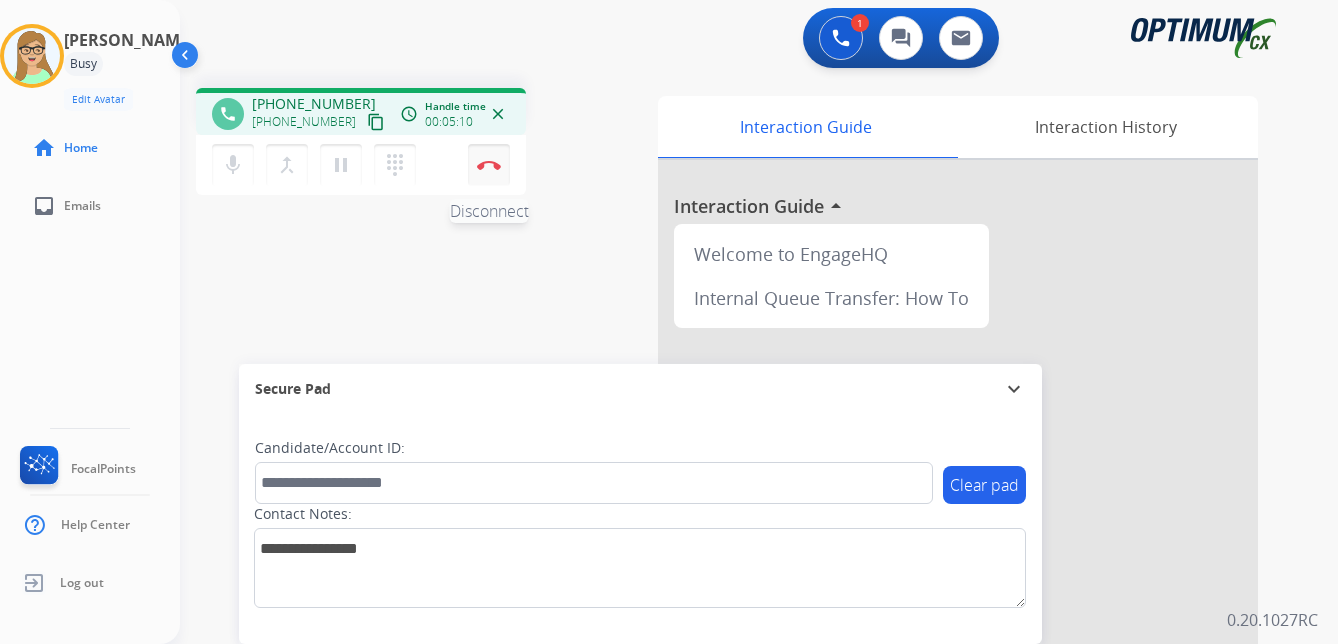 click at bounding box center [489, 165] 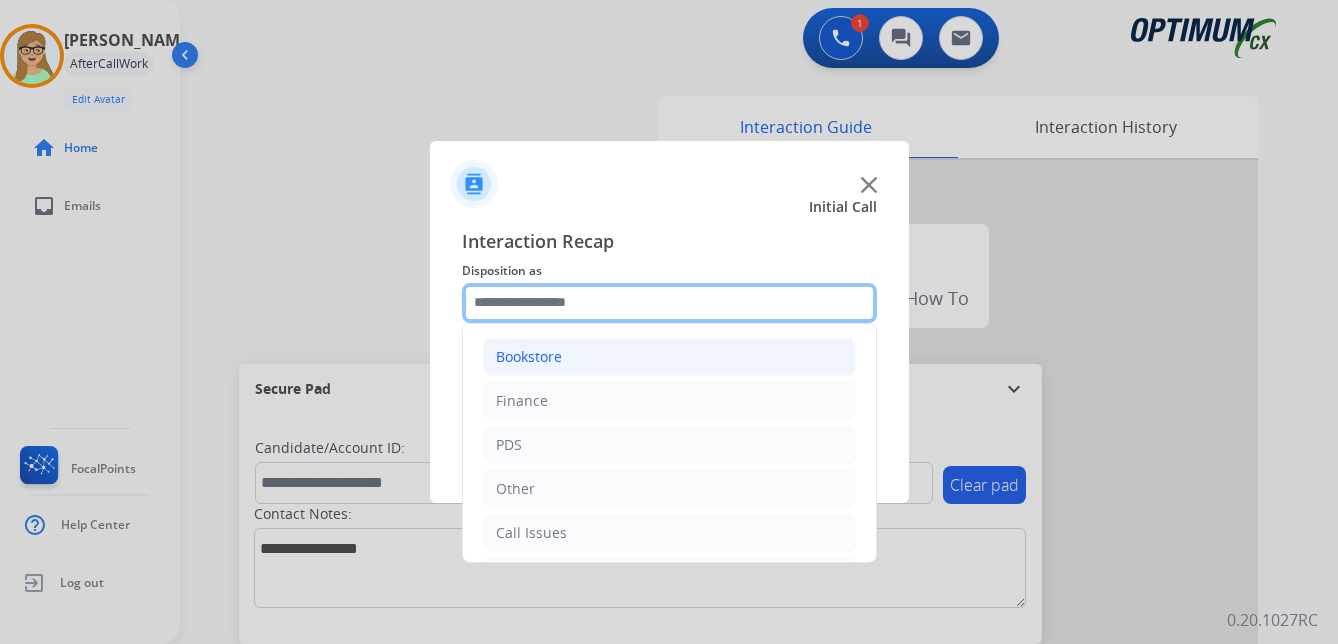 drag, startPoint x: 533, startPoint y: 301, endPoint x: 605, endPoint y: 340, distance: 81.88406 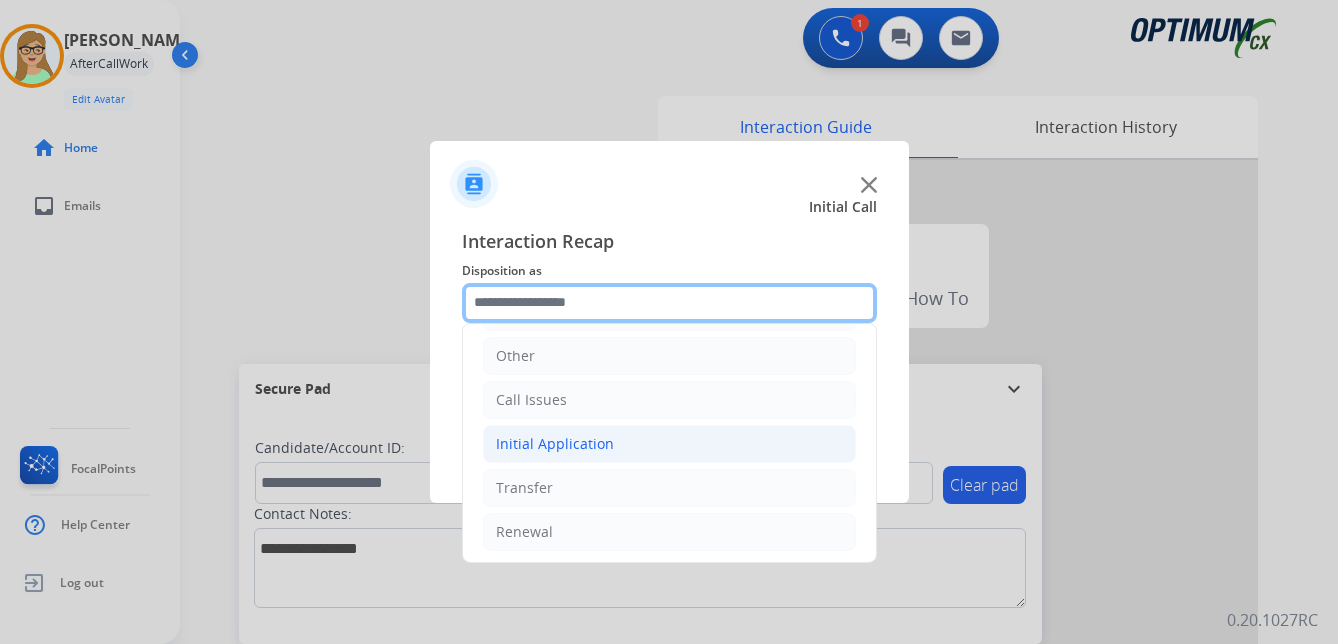 scroll, scrollTop: 136, scrollLeft: 0, axis: vertical 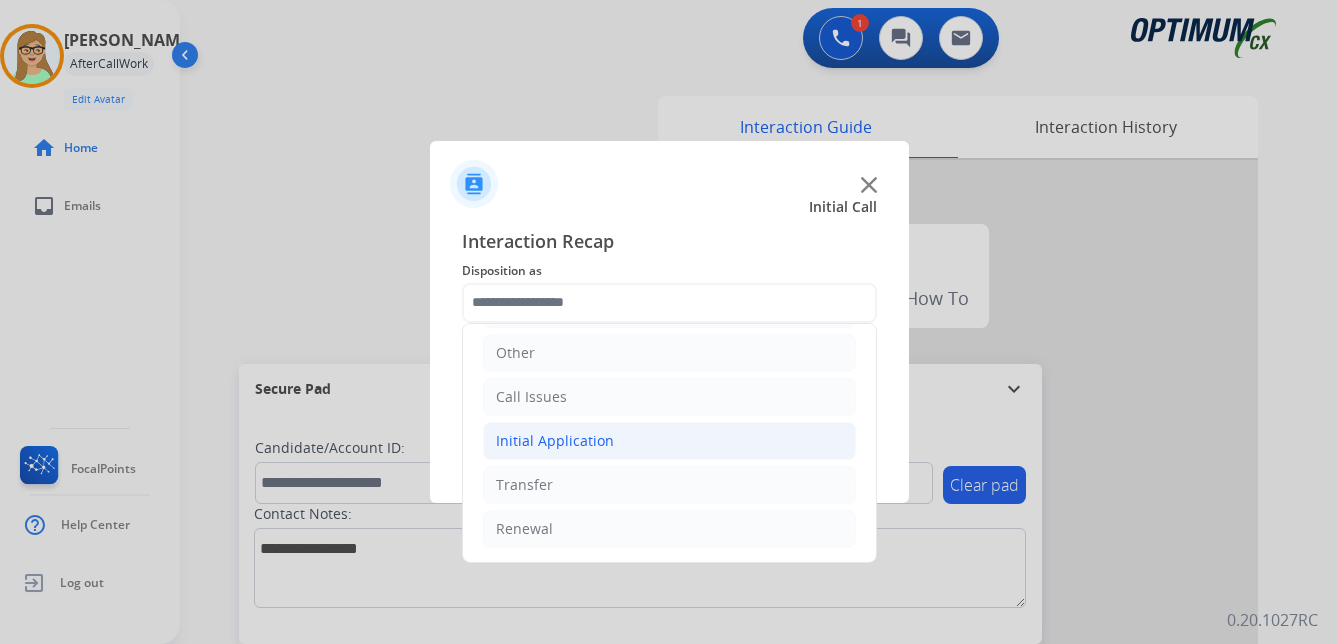click on "Initial Application" 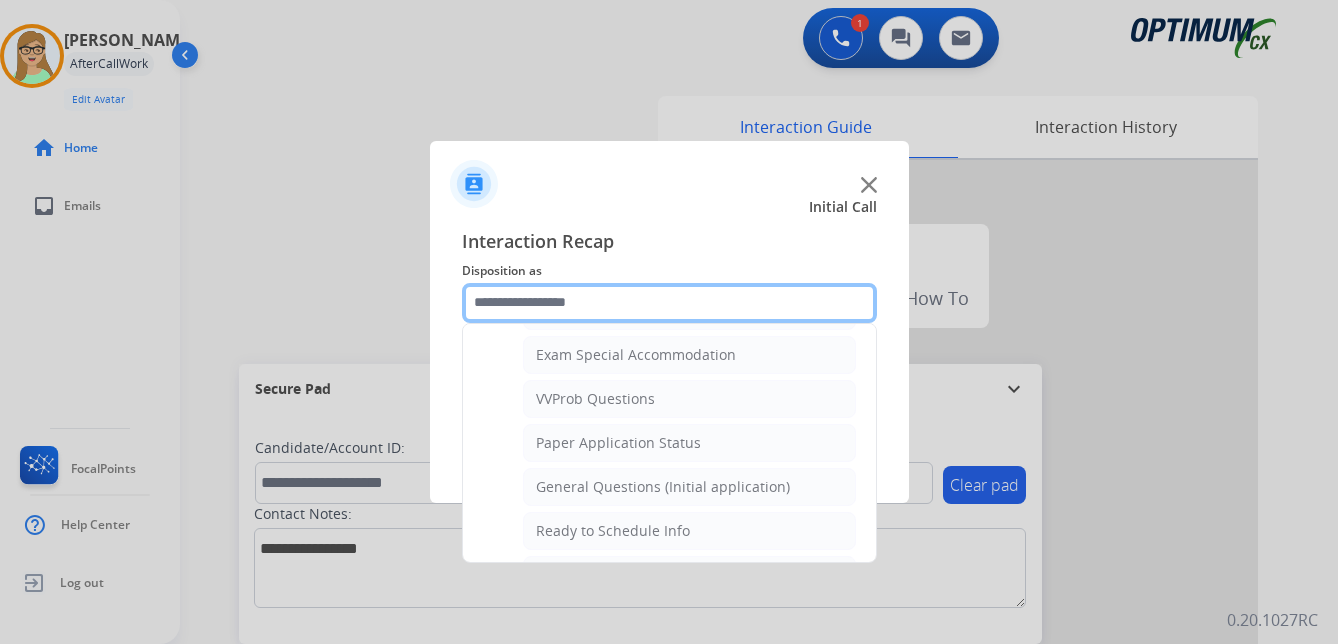 scroll, scrollTop: 1036, scrollLeft: 0, axis: vertical 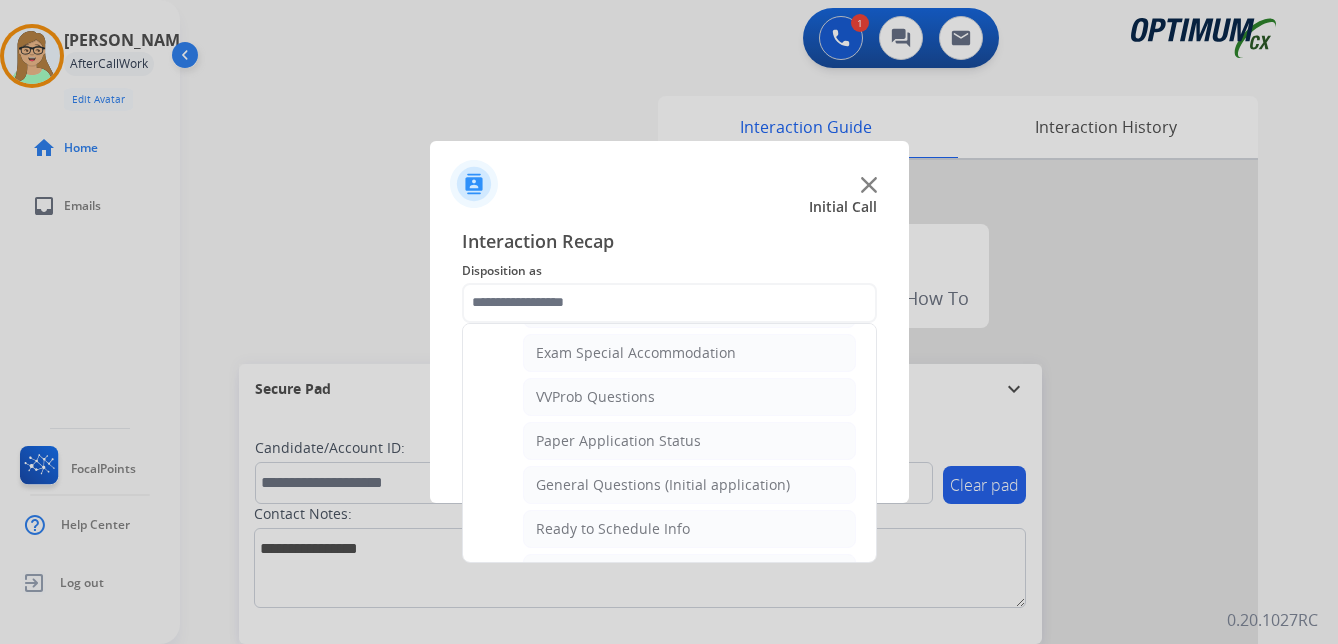 click on "General Questions (Initial application)" 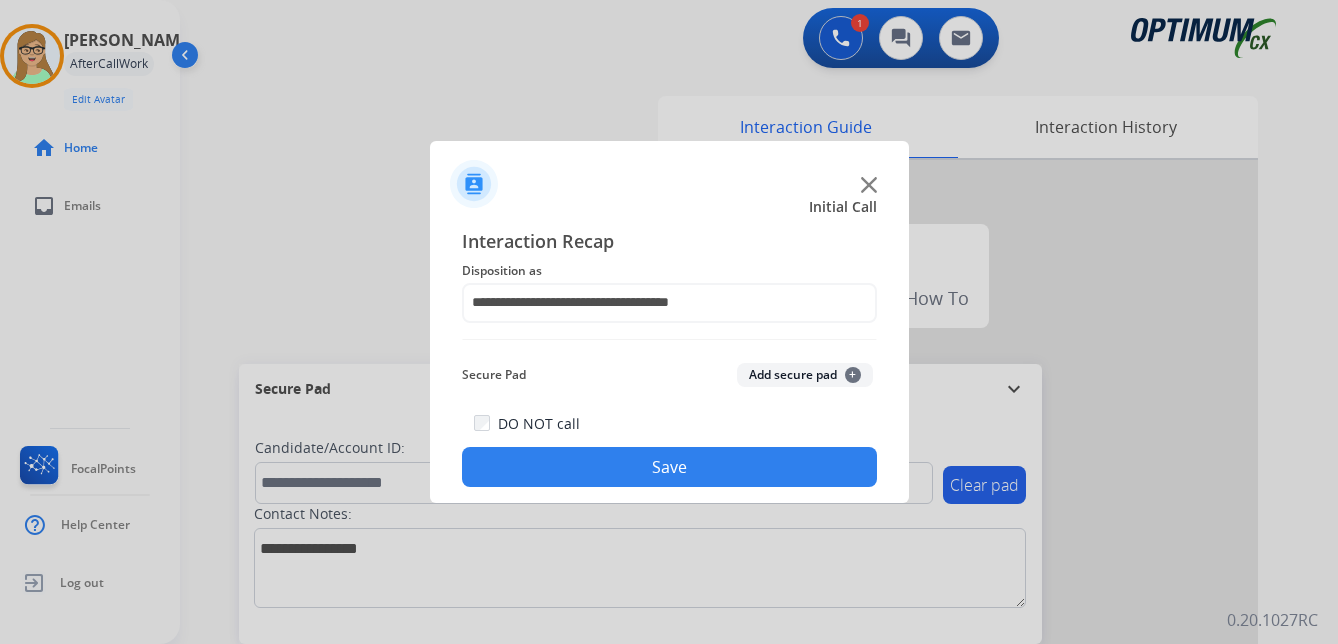 click on "Save" 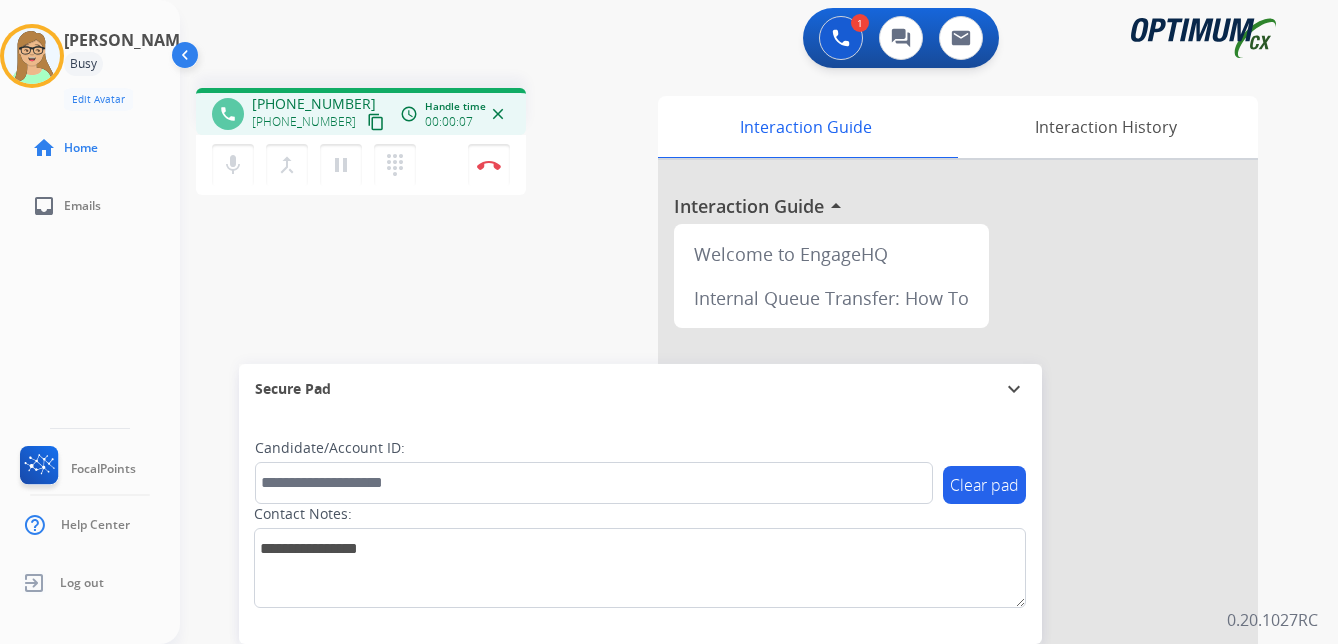 click on "content_copy" at bounding box center [376, 122] 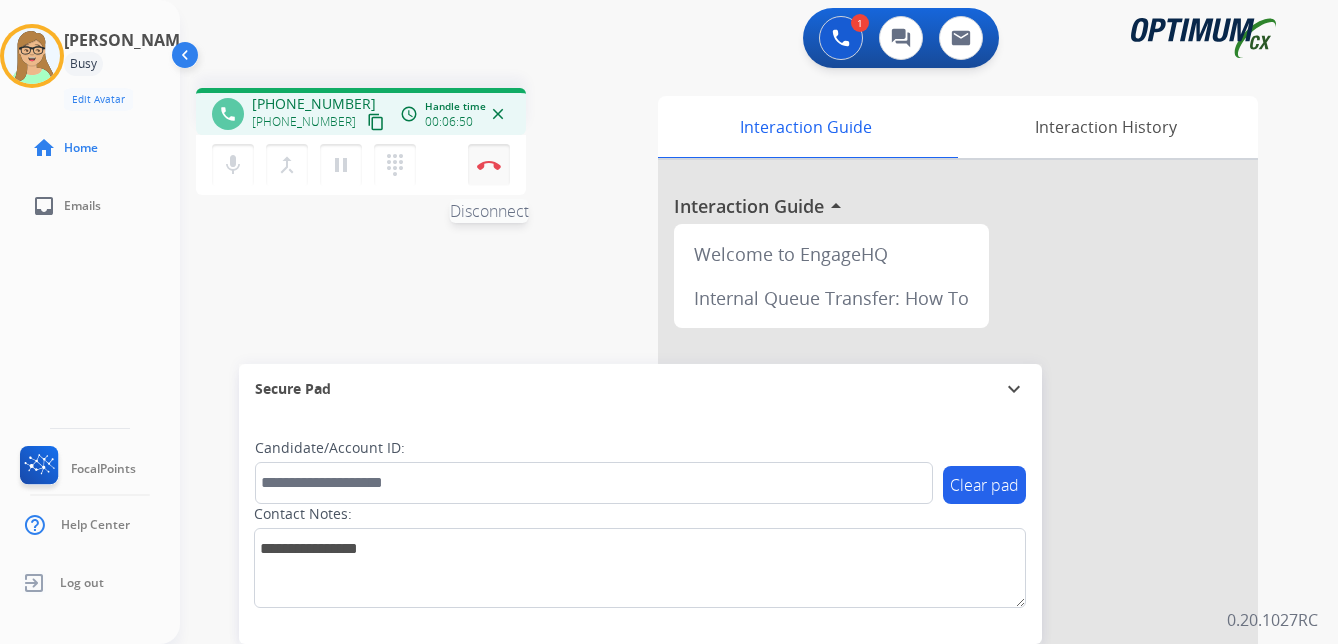 click at bounding box center (489, 165) 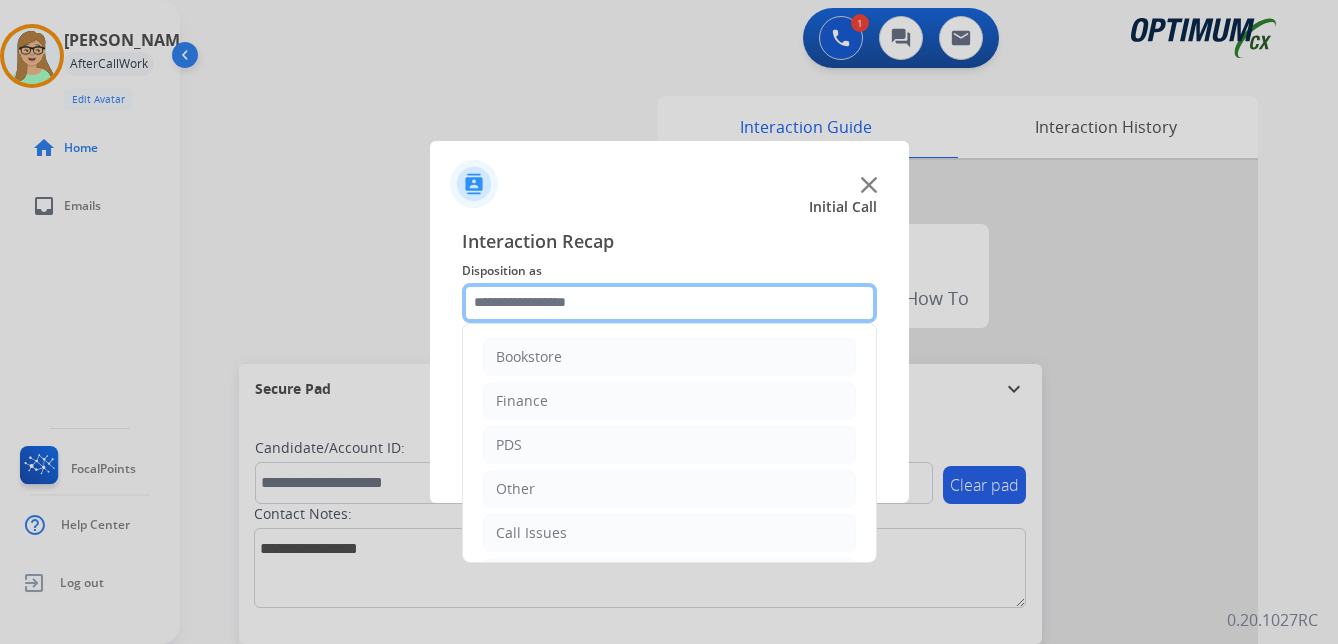 click 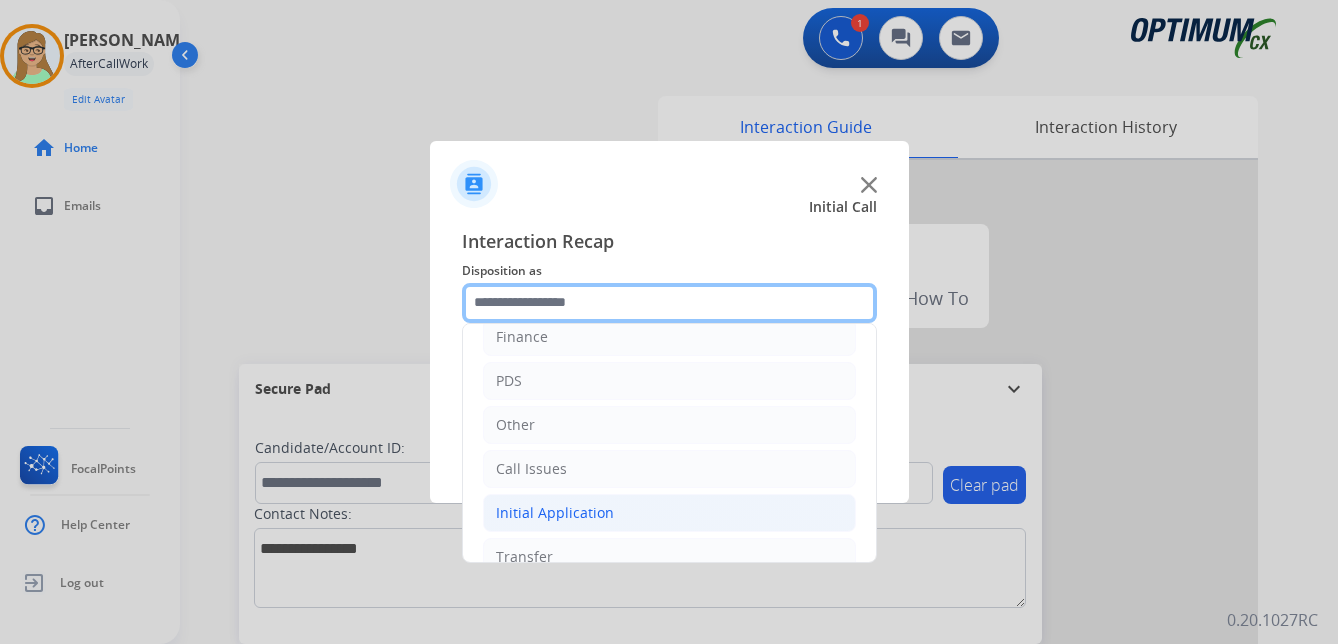 scroll, scrollTop: 136, scrollLeft: 0, axis: vertical 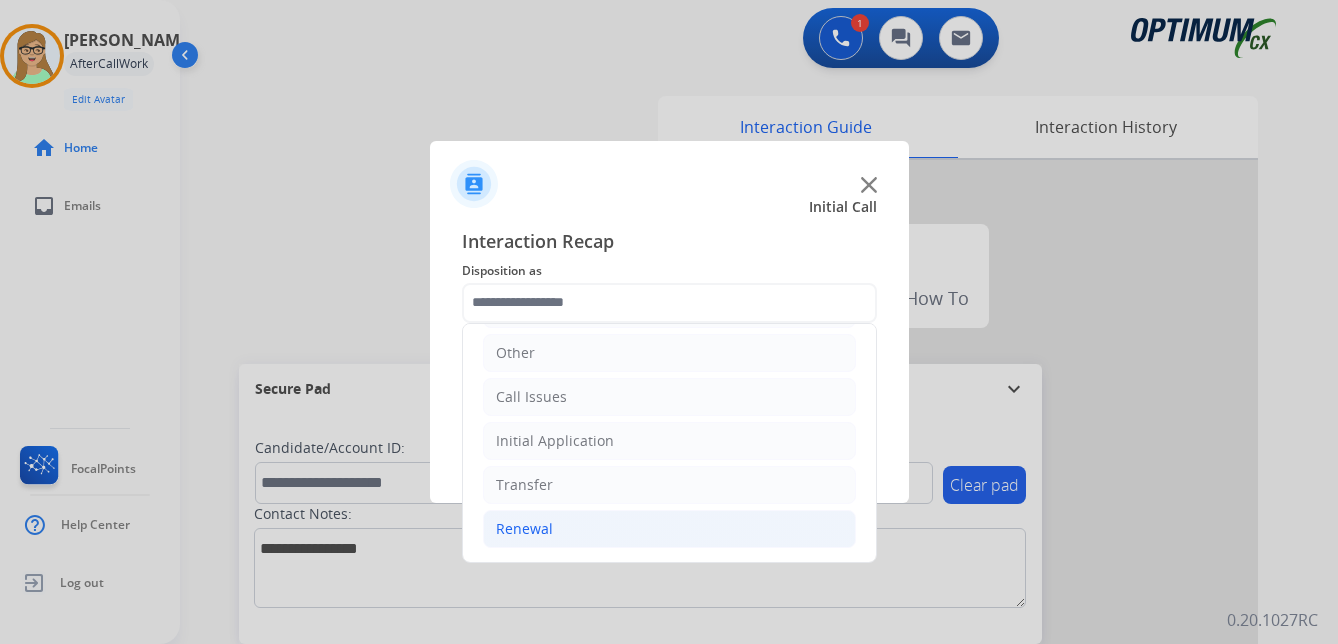click on "Renewal" 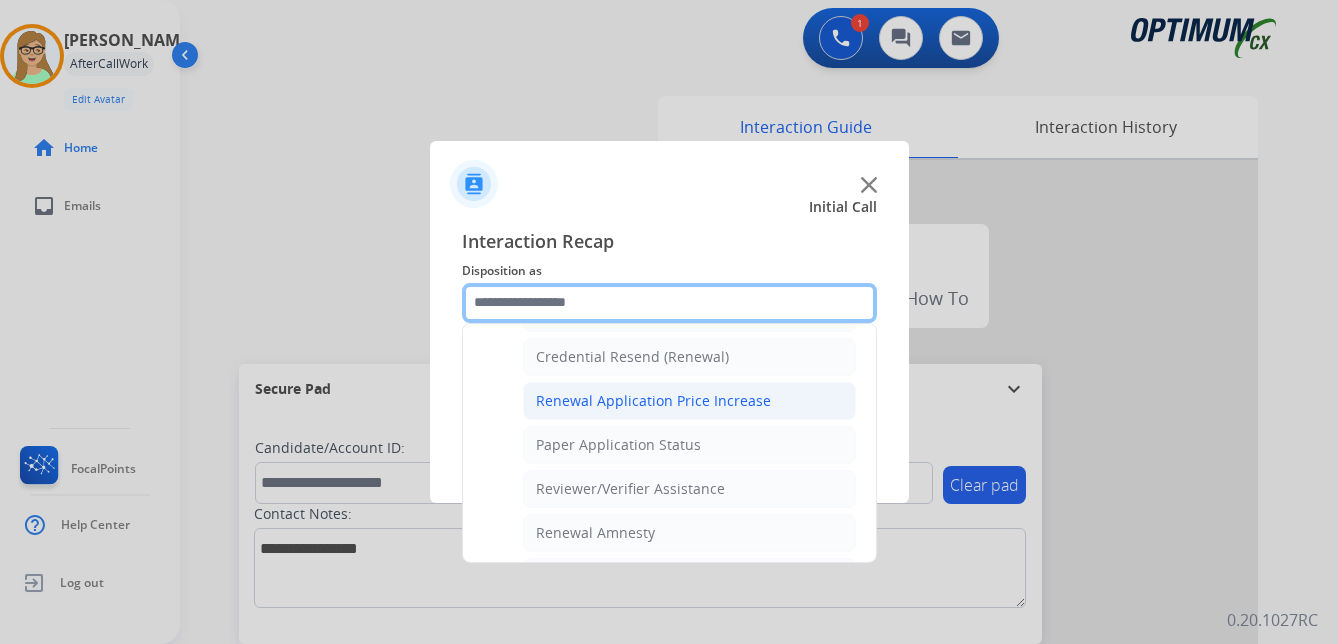 scroll, scrollTop: 736, scrollLeft: 0, axis: vertical 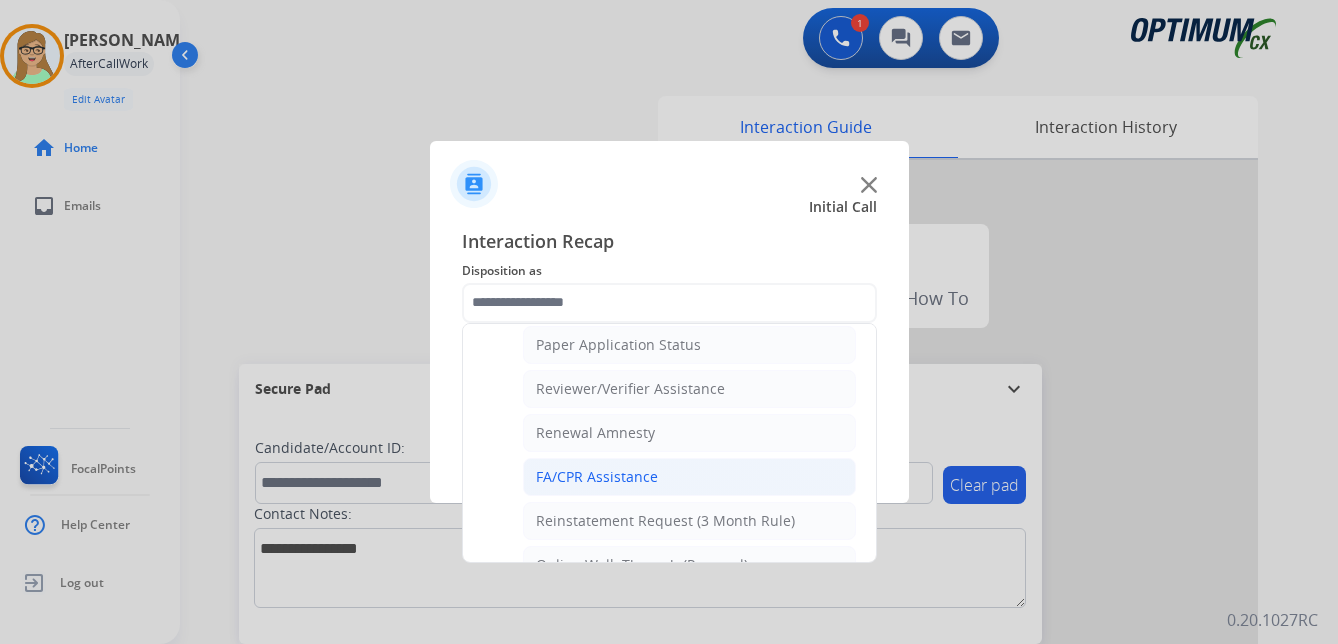 click on "FA/CPR Assistance" 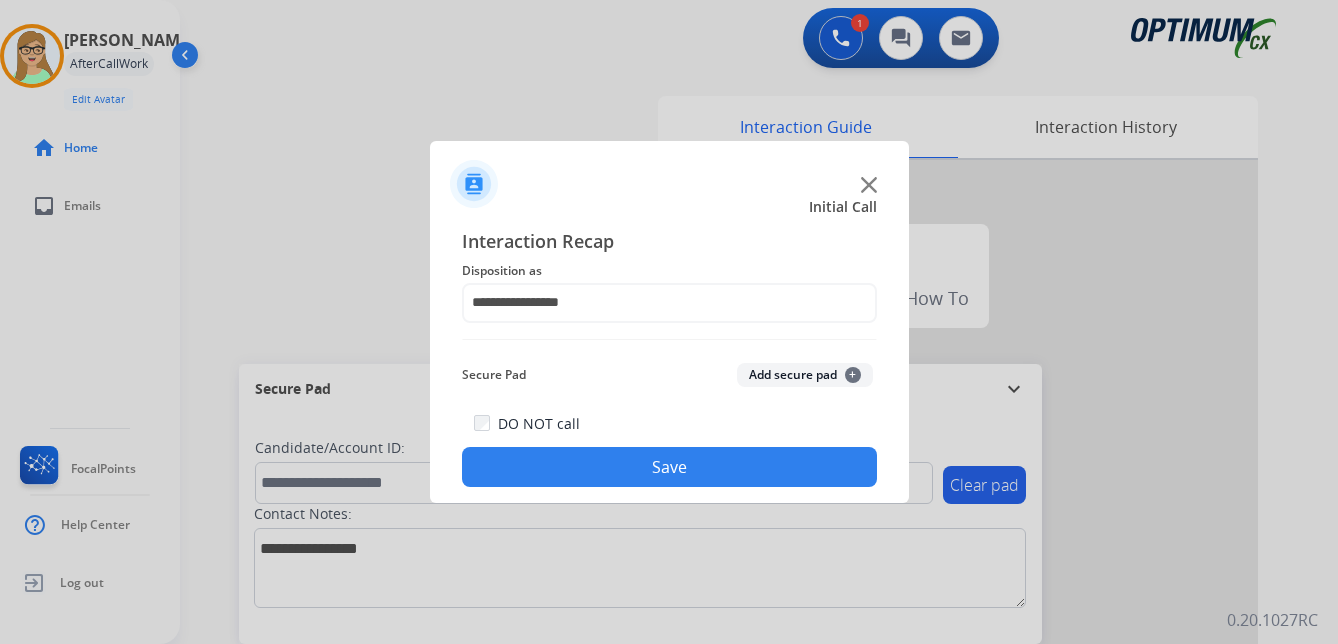 drag, startPoint x: 585, startPoint y: 477, endPoint x: 433, endPoint y: 474, distance: 152.0296 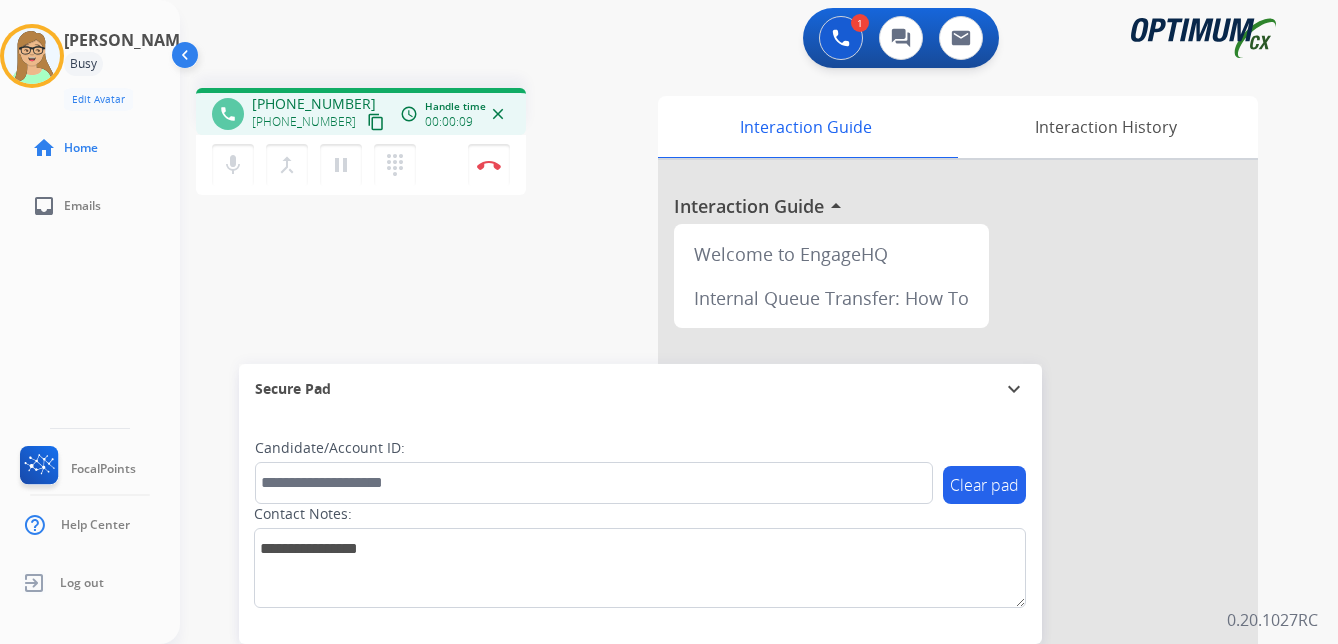 click on "content_copy" at bounding box center [376, 122] 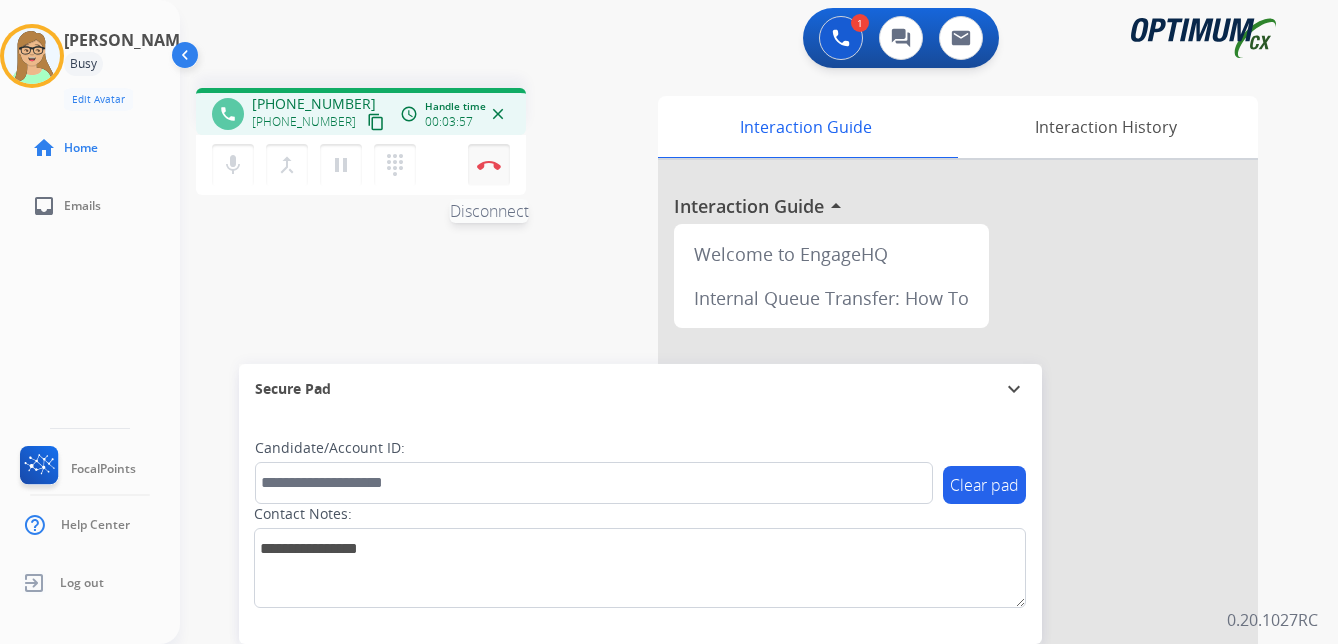 click on "Disconnect" at bounding box center (489, 165) 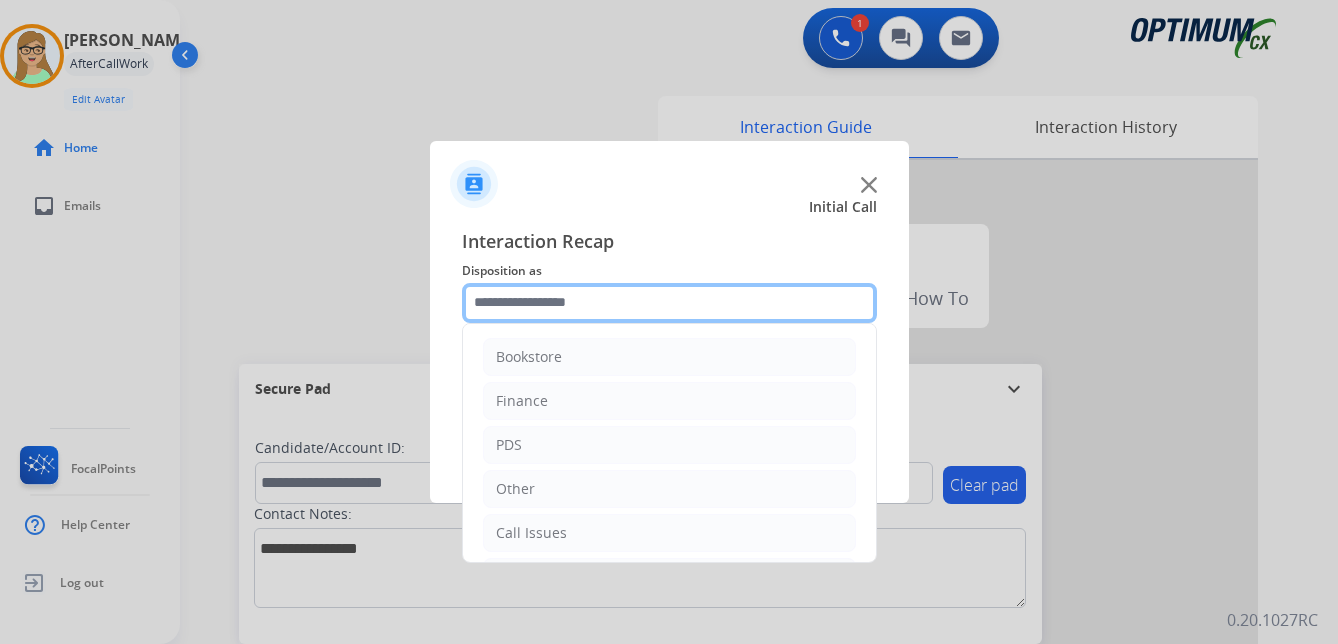 click 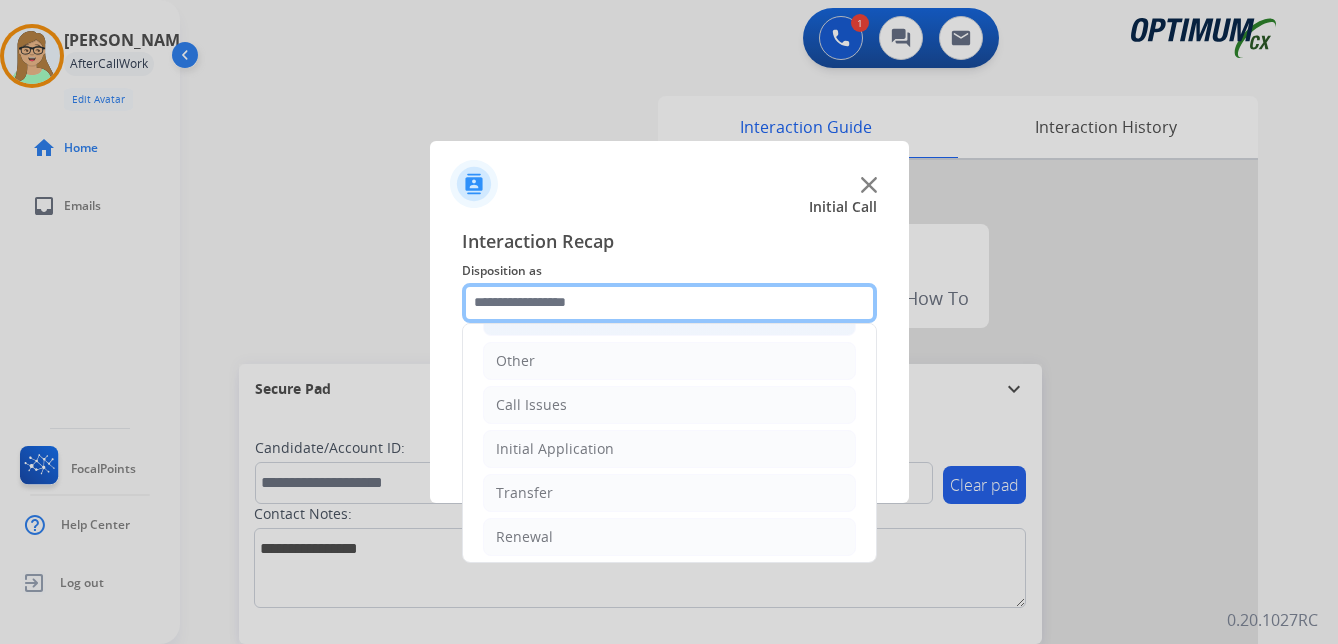 scroll, scrollTop: 136, scrollLeft: 0, axis: vertical 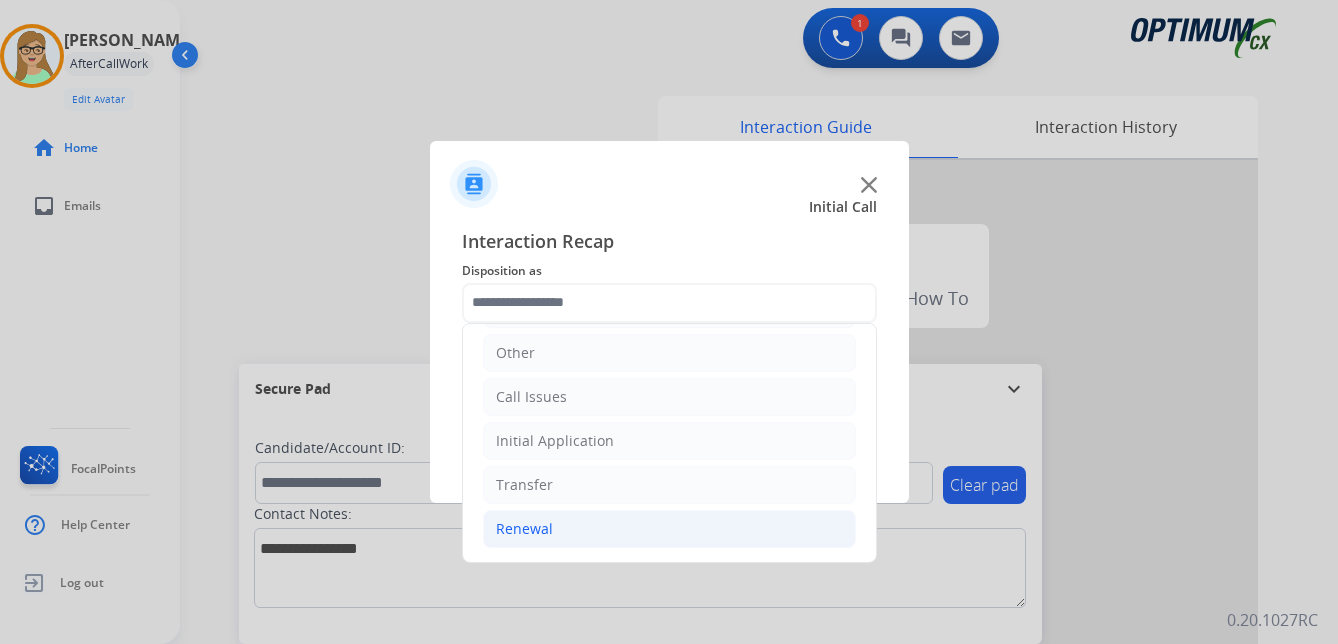 click on "Renewal" 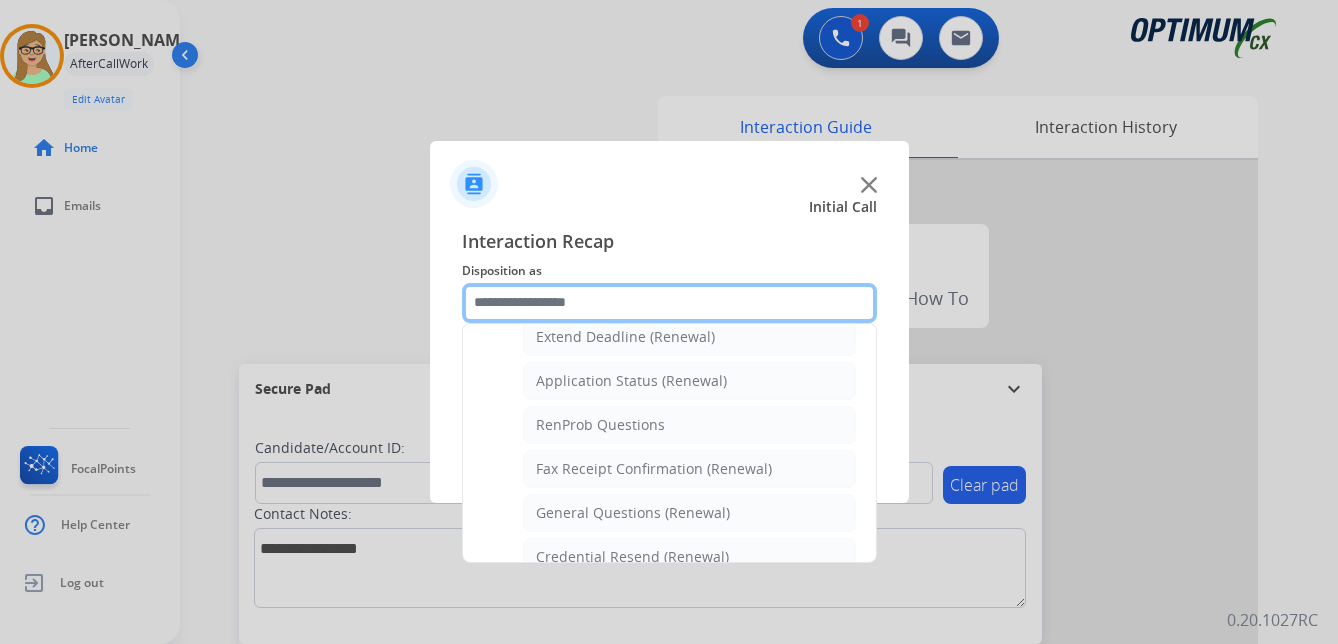 scroll, scrollTop: 536, scrollLeft: 0, axis: vertical 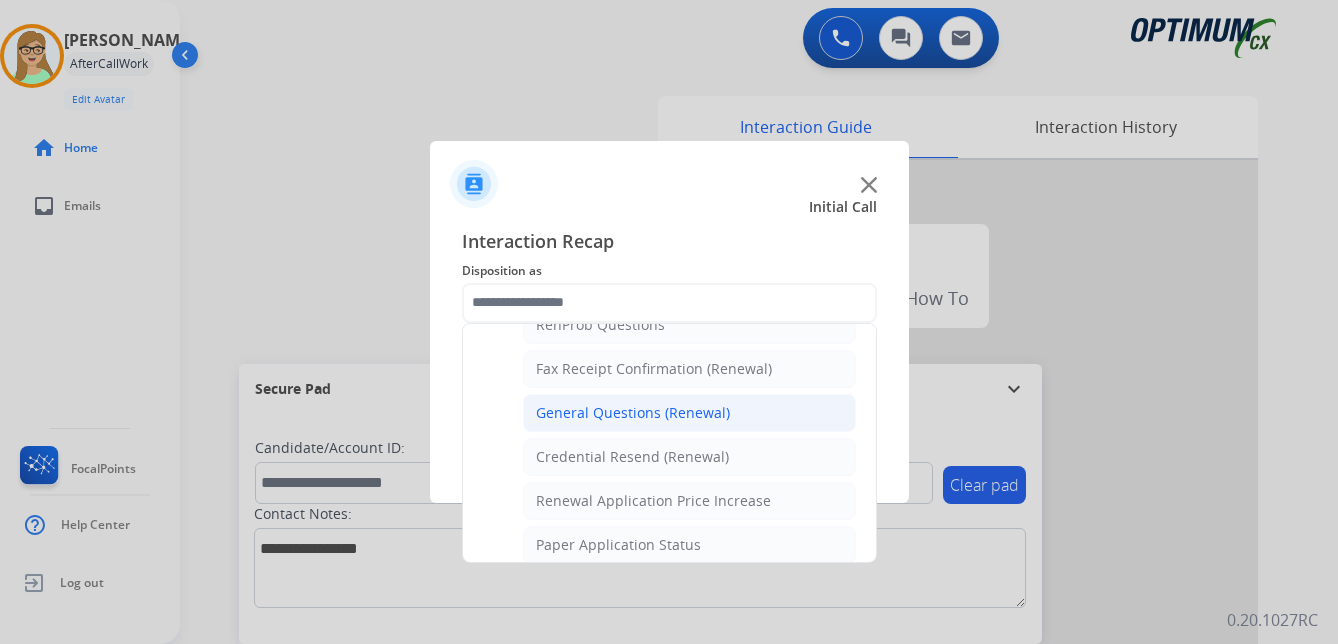 click on "General Questions (Renewal)" 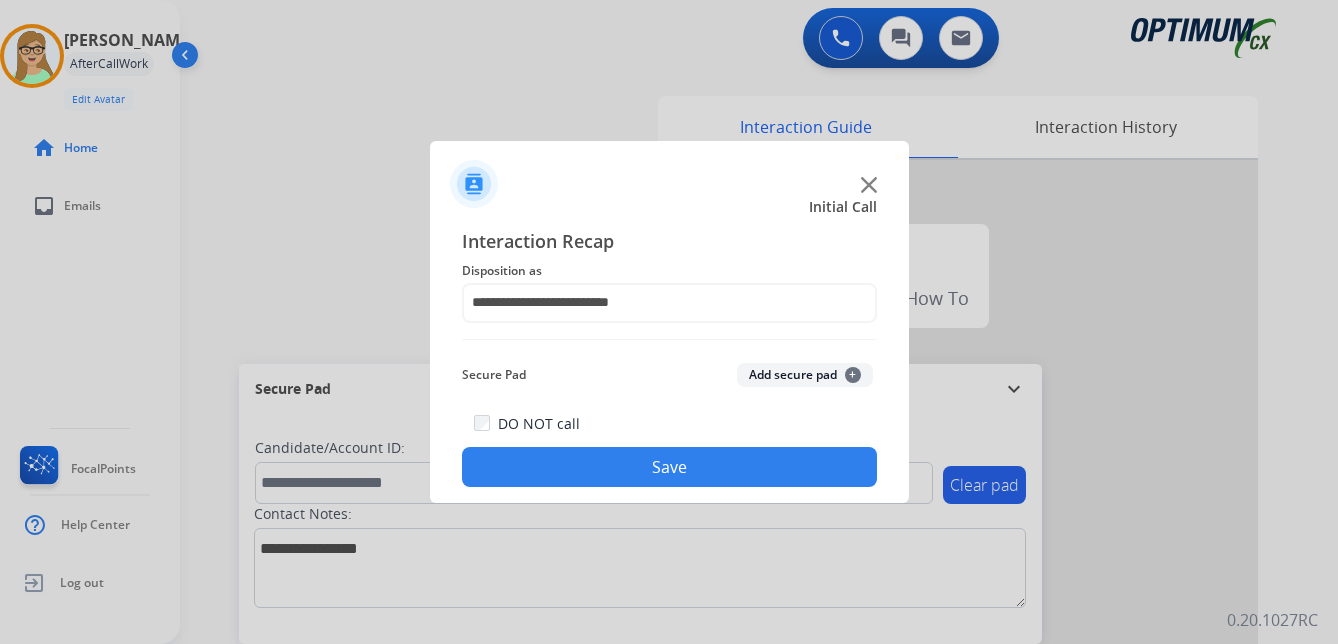click on "Save" 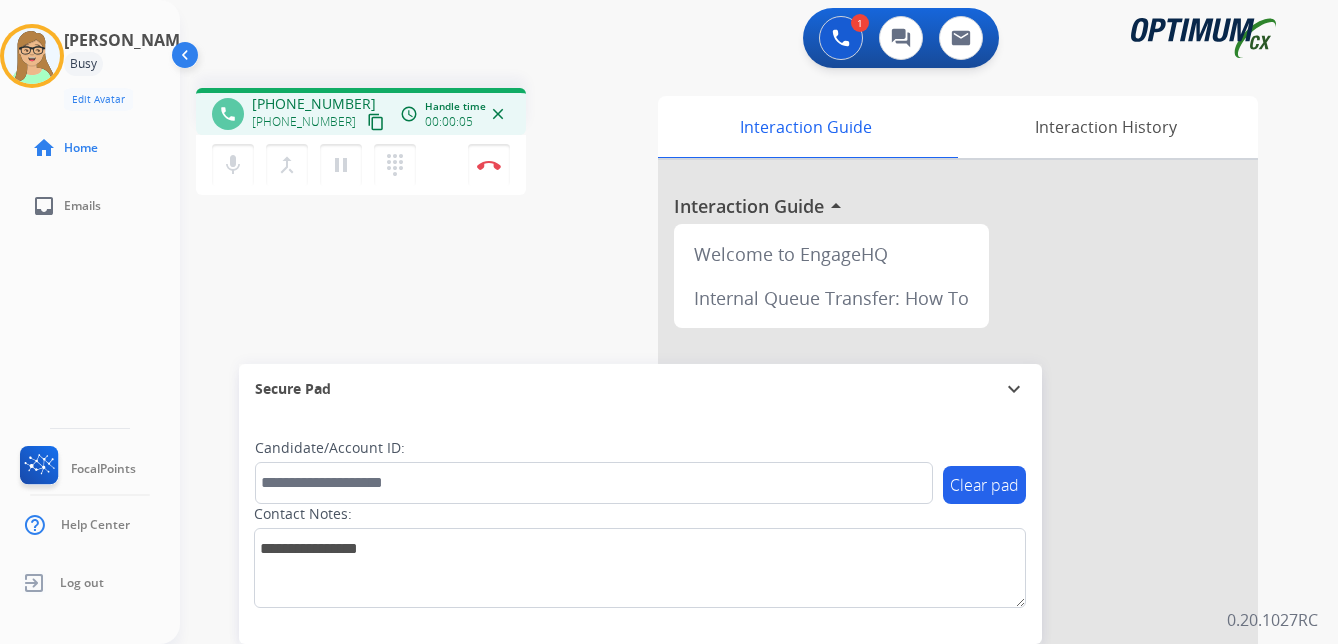 click on "content_copy" at bounding box center (376, 122) 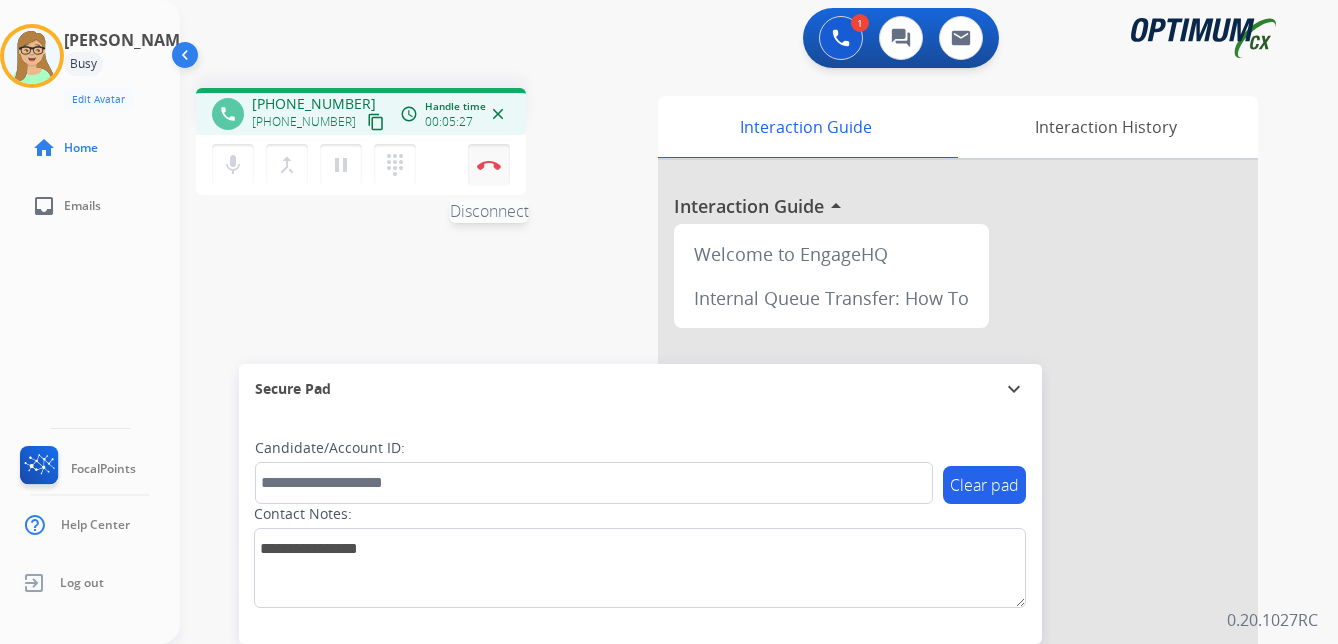 click at bounding box center (489, 165) 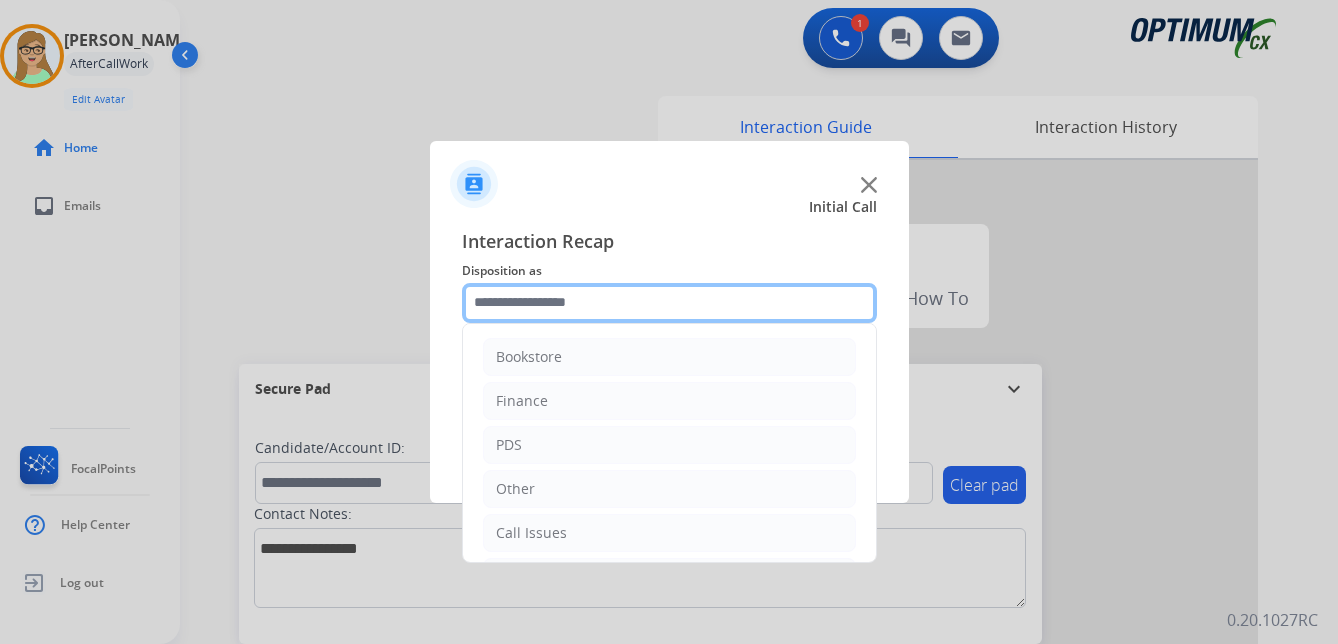 click 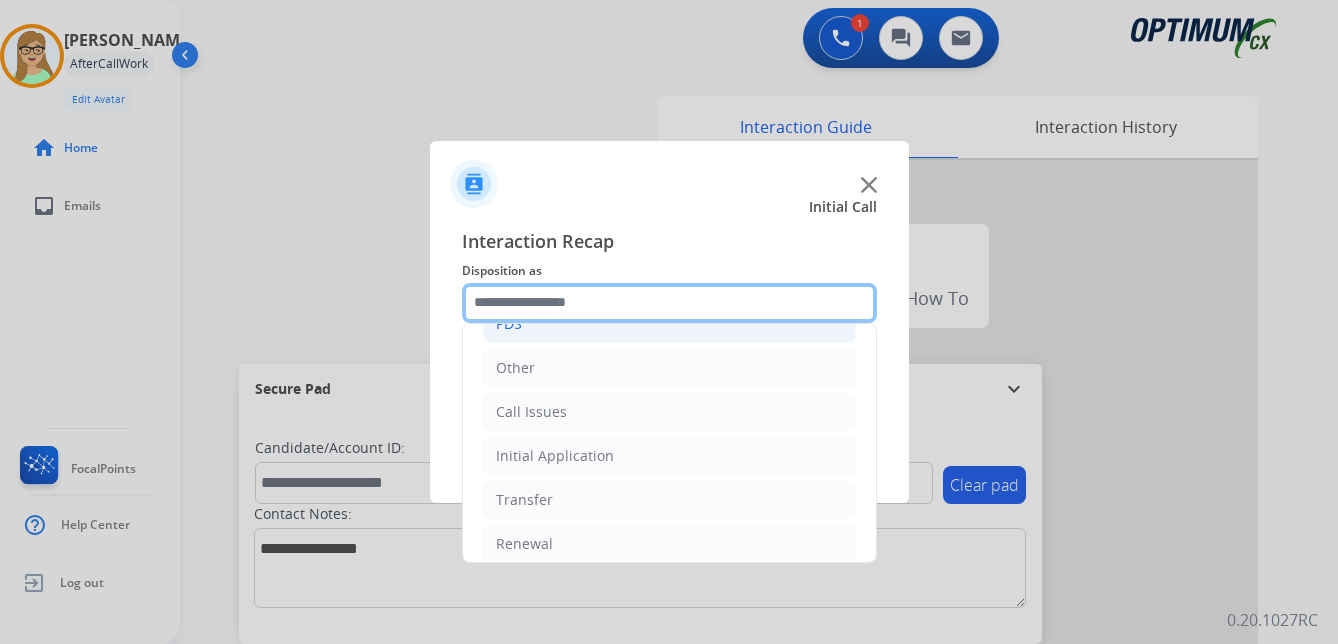 scroll, scrollTop: 136, scrollLeft: 0, axis: vertical 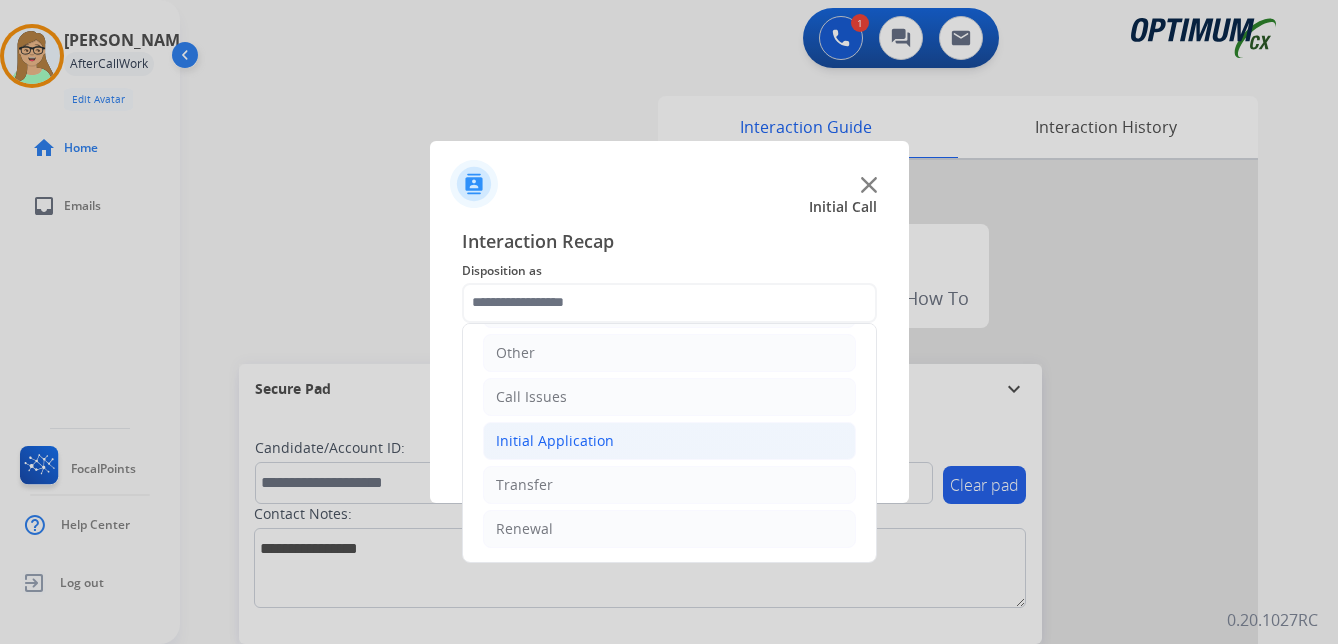 click on "Initial Application" 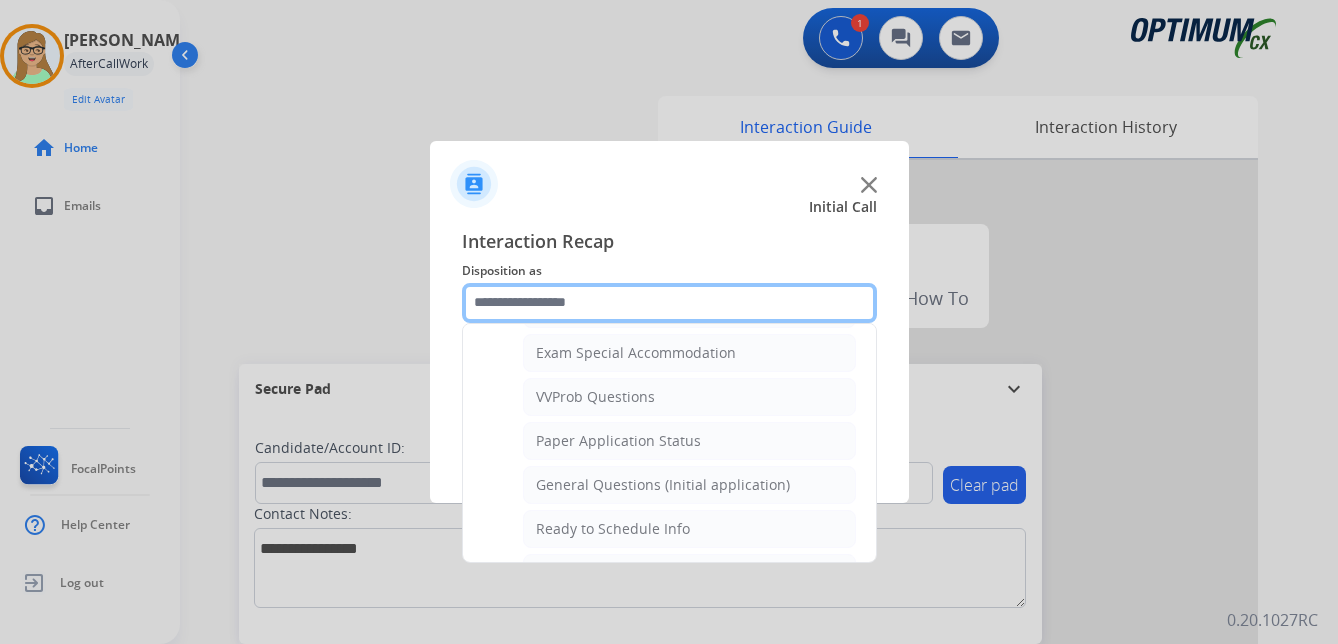 scroll, scrollTop: 1136, scrollLeft: 0, axis: vertical 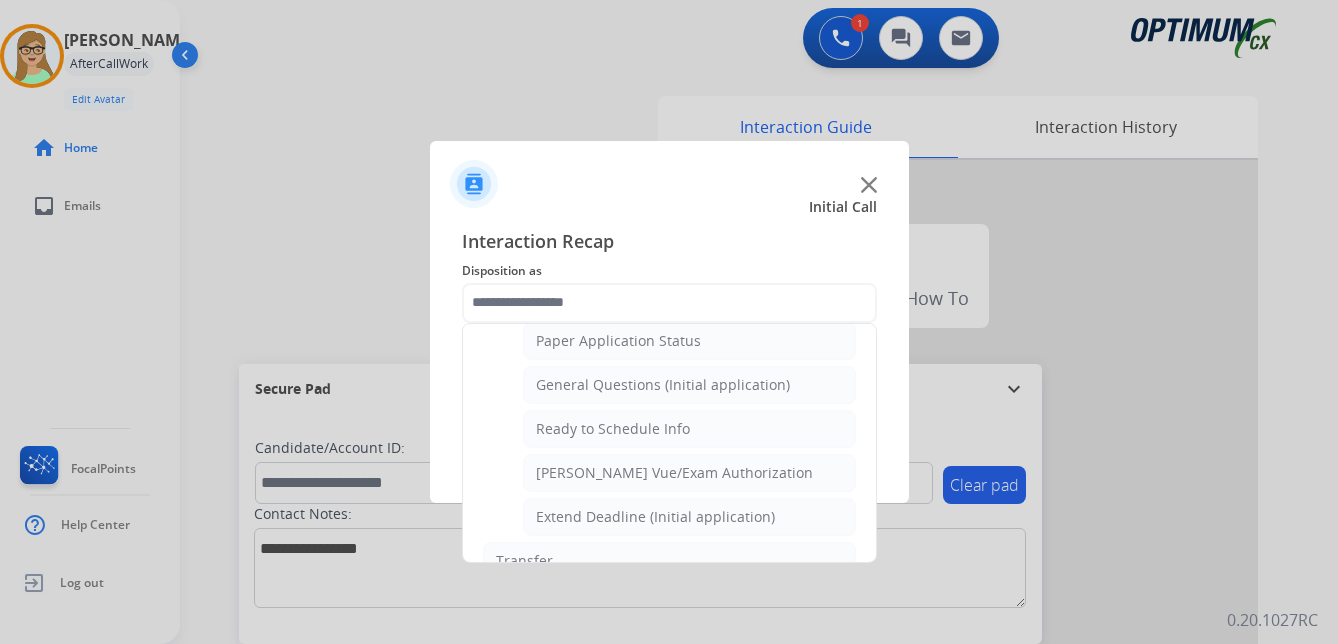 click on "Ready to Schedule Info" 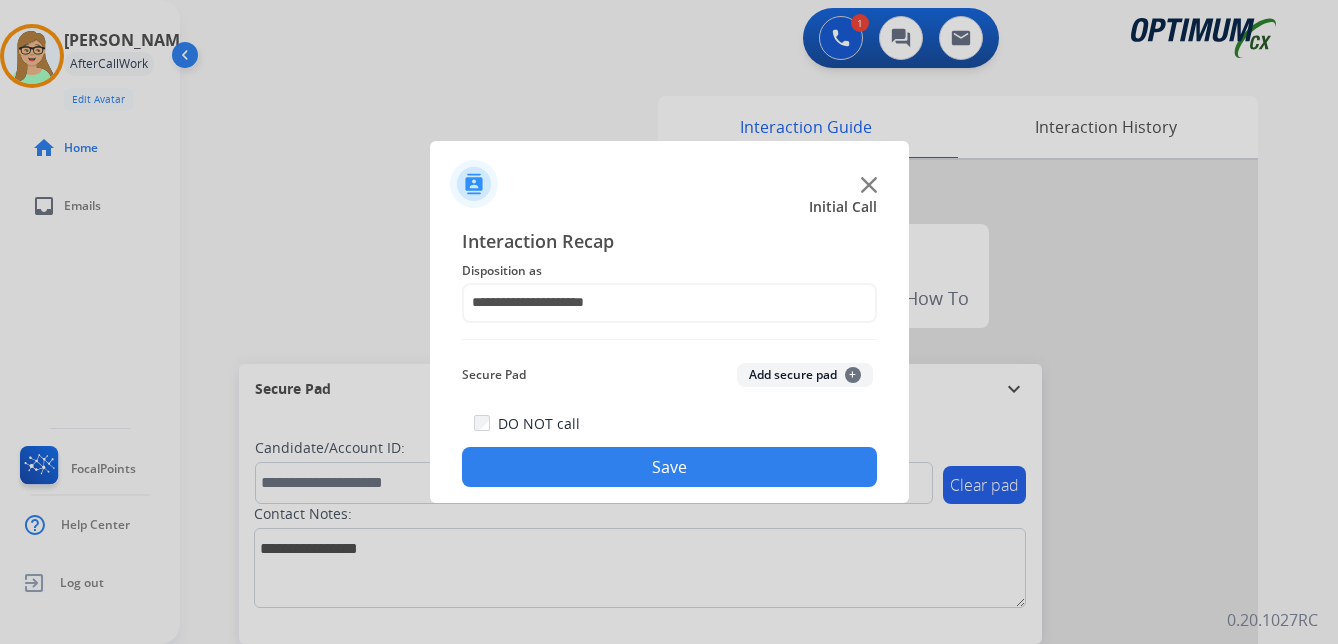 drag, startPoint x: 578, startPoint y: 482, endPoint x: 304, endPoint y: 433, distance: 278.3469 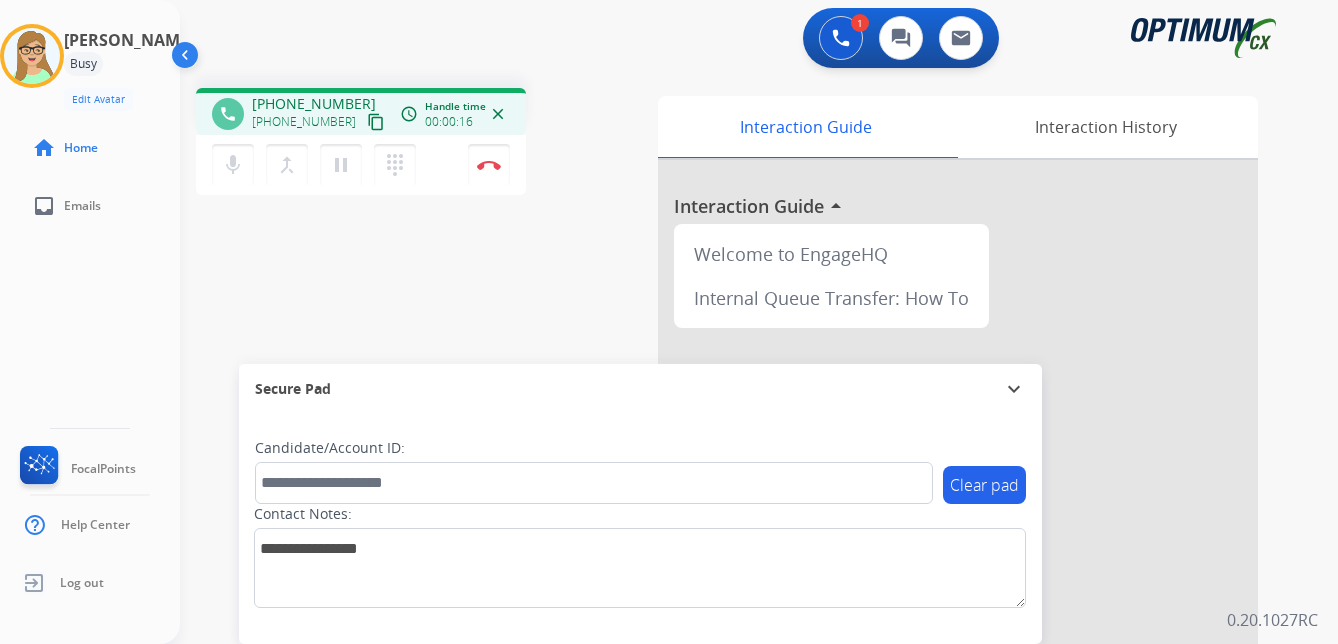 click on "content_copy" at bounding box center [376, 122] 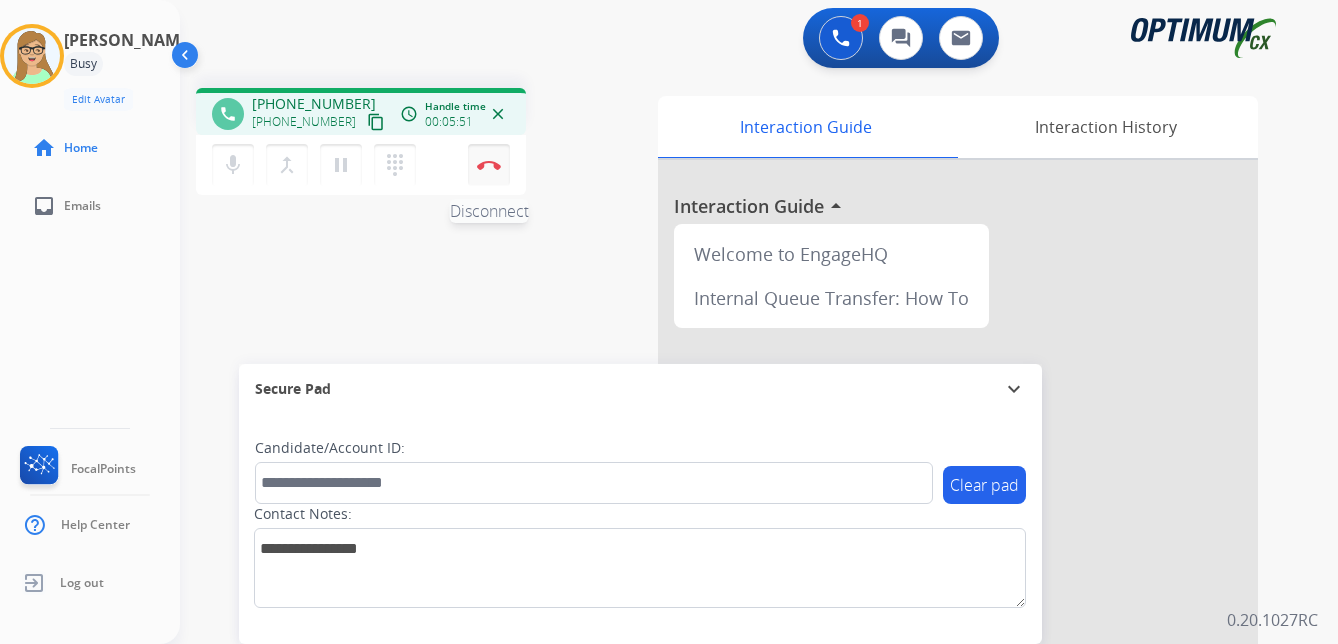 click at bounding box center (489, 165) 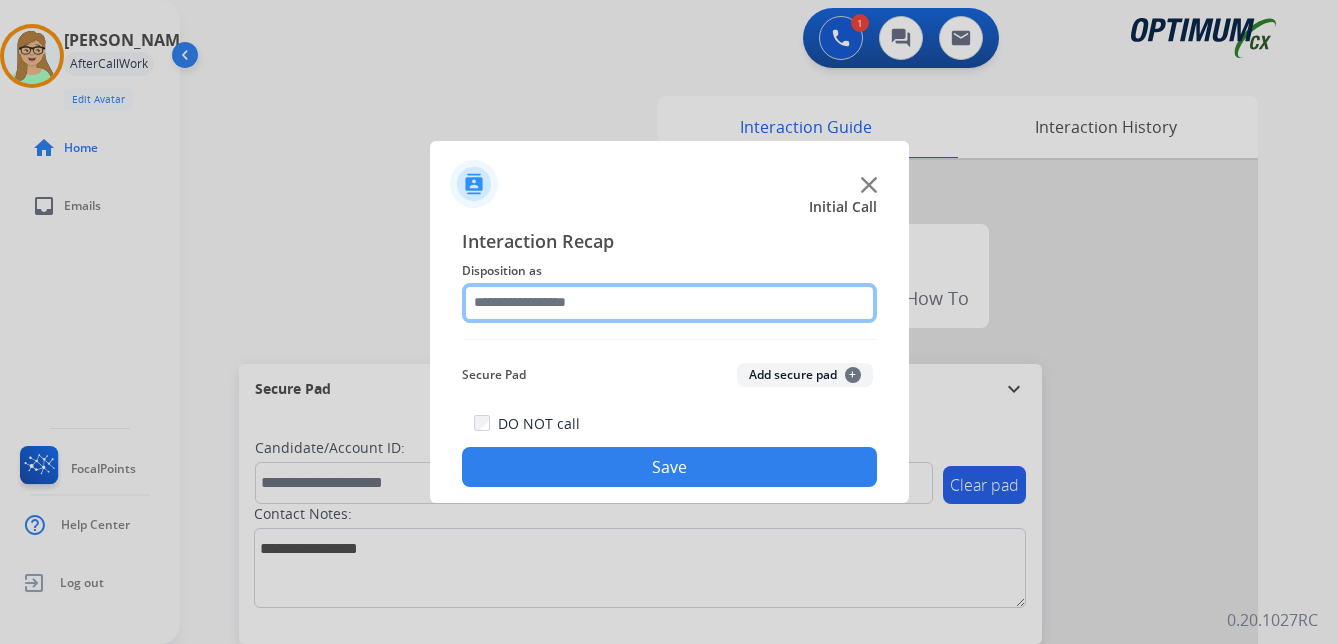click 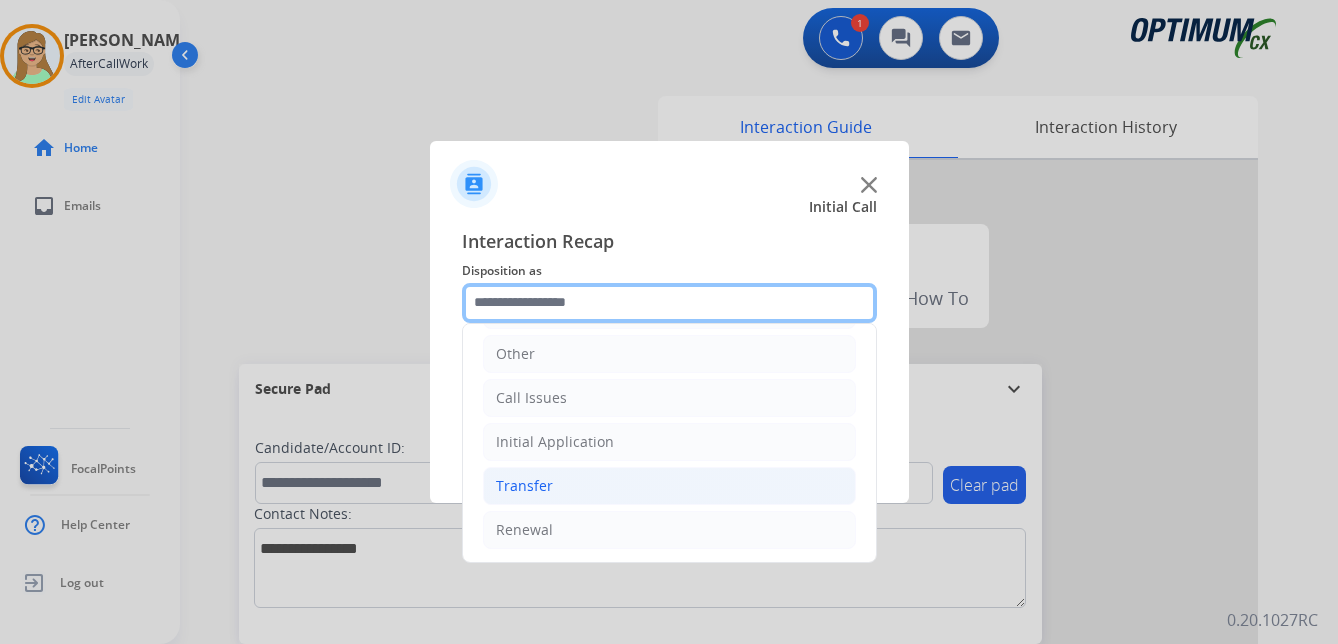 scroll, scrollTop: 136, scrollLeft: 0, axis: vertical 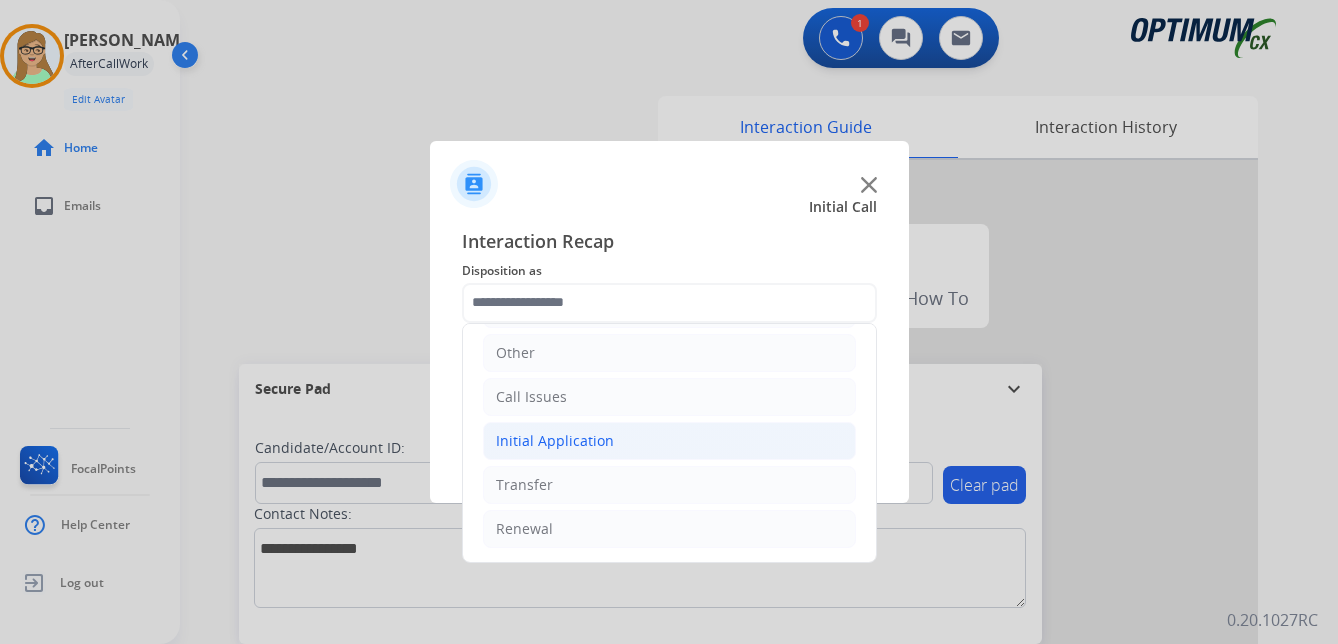 click on "Initial Application" 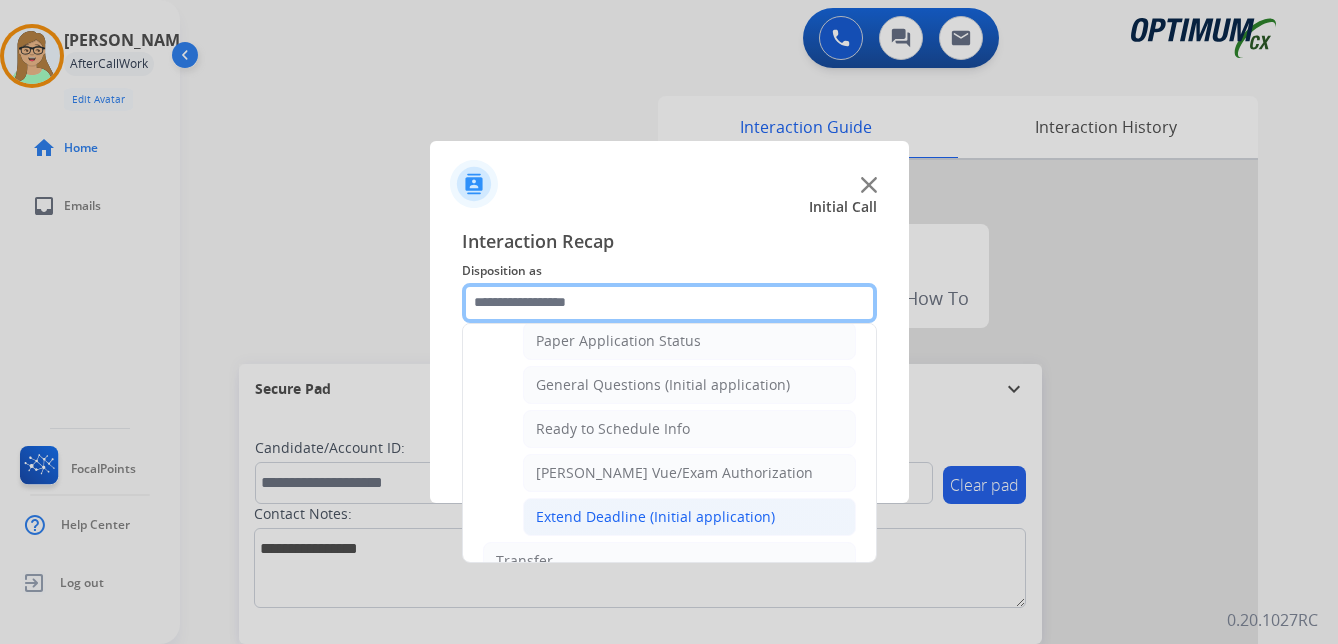 scroll, scrollTop: 1036, scrollLeft: 0, axis: vertical 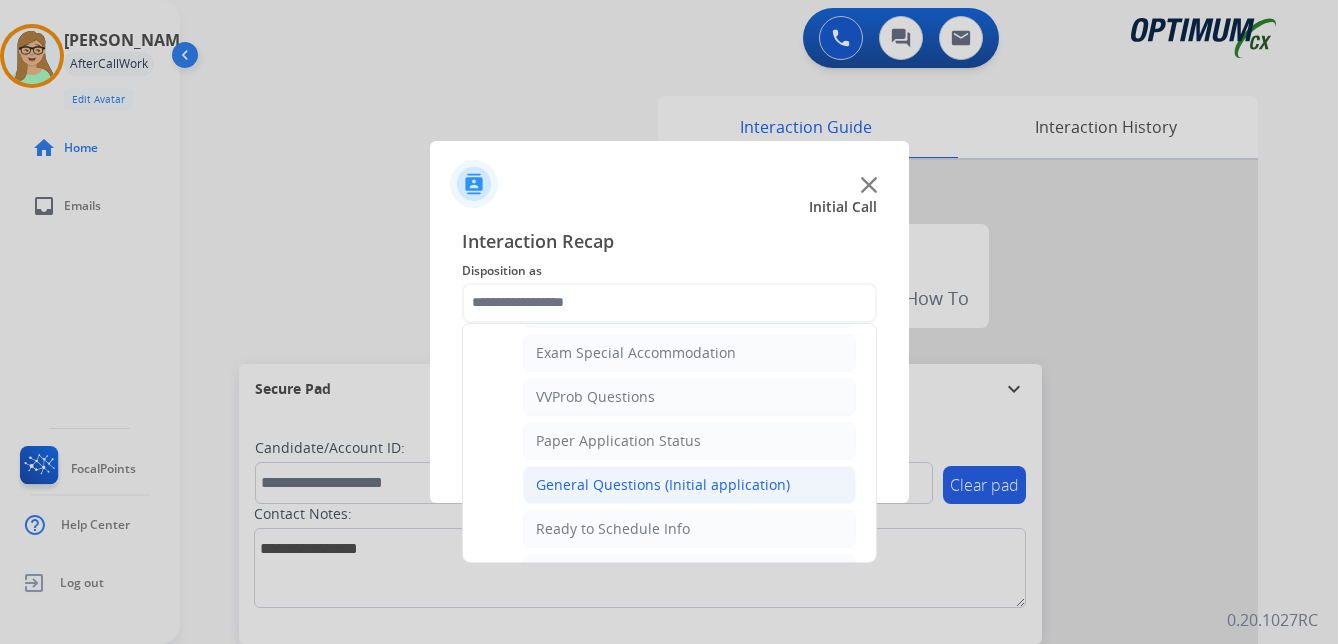 click on "General Questions (Initial application)" 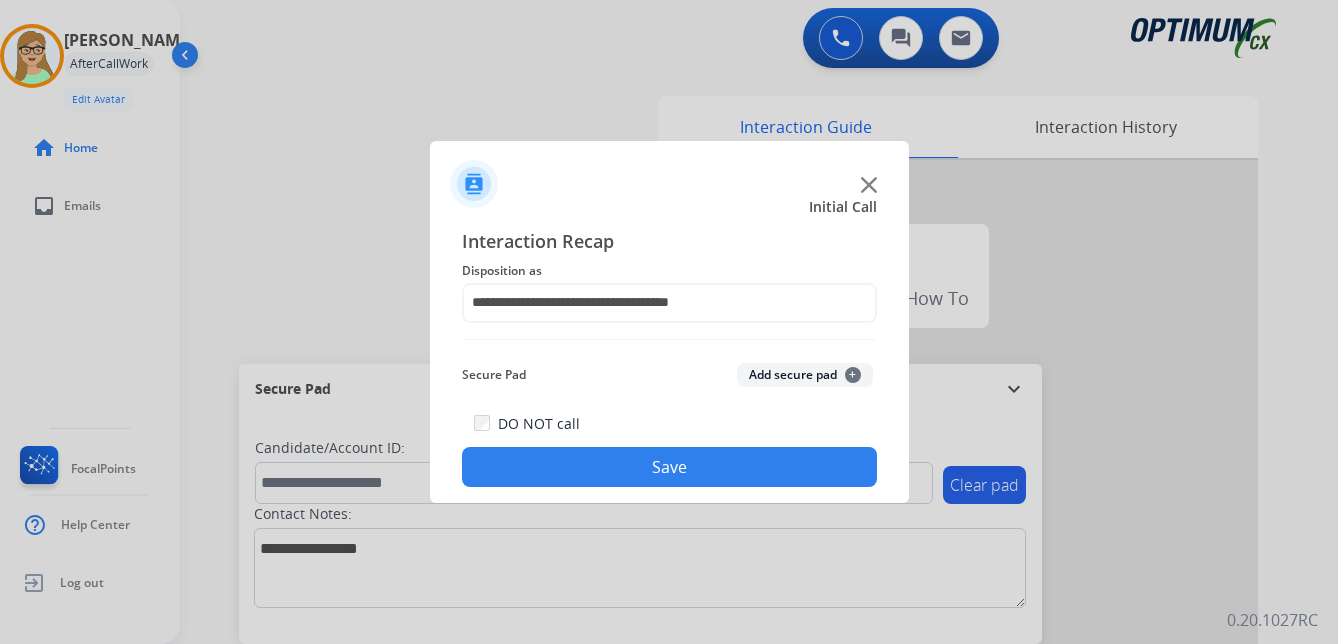 drag, startPoint x: 574, startPoint y: 461, endPoint x: 22, endPoint y: 330, distance: 567.3315 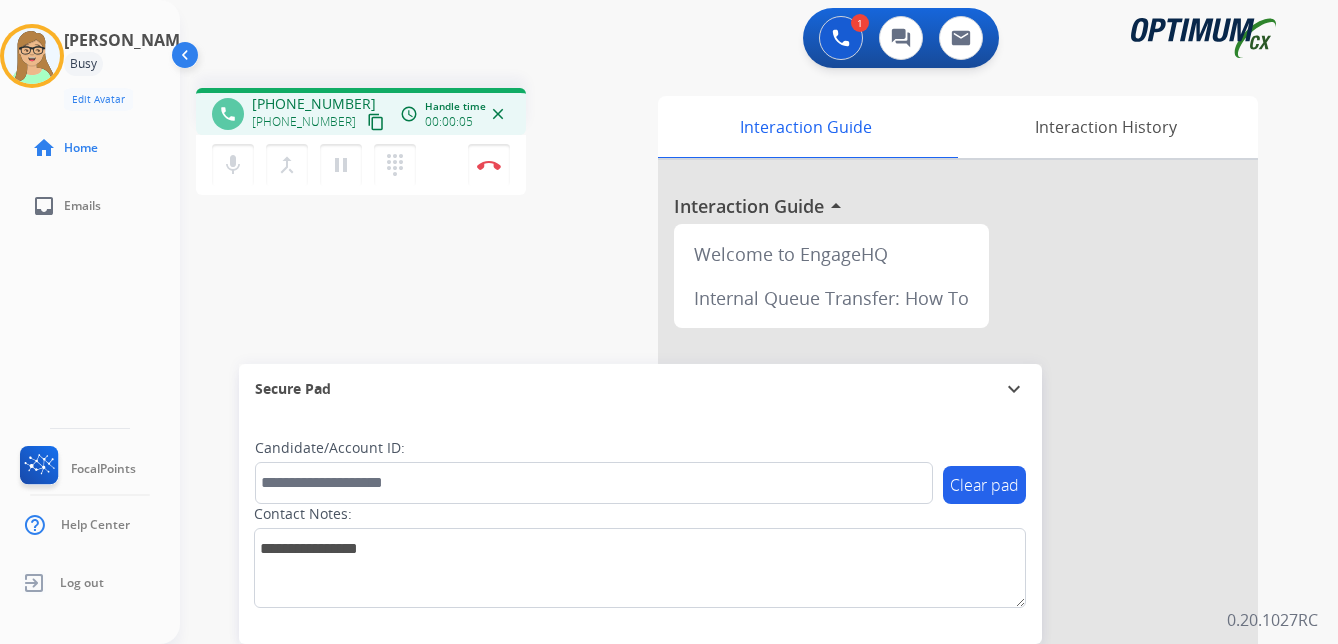 click on "content_copy" at bounding box center [376, 122] 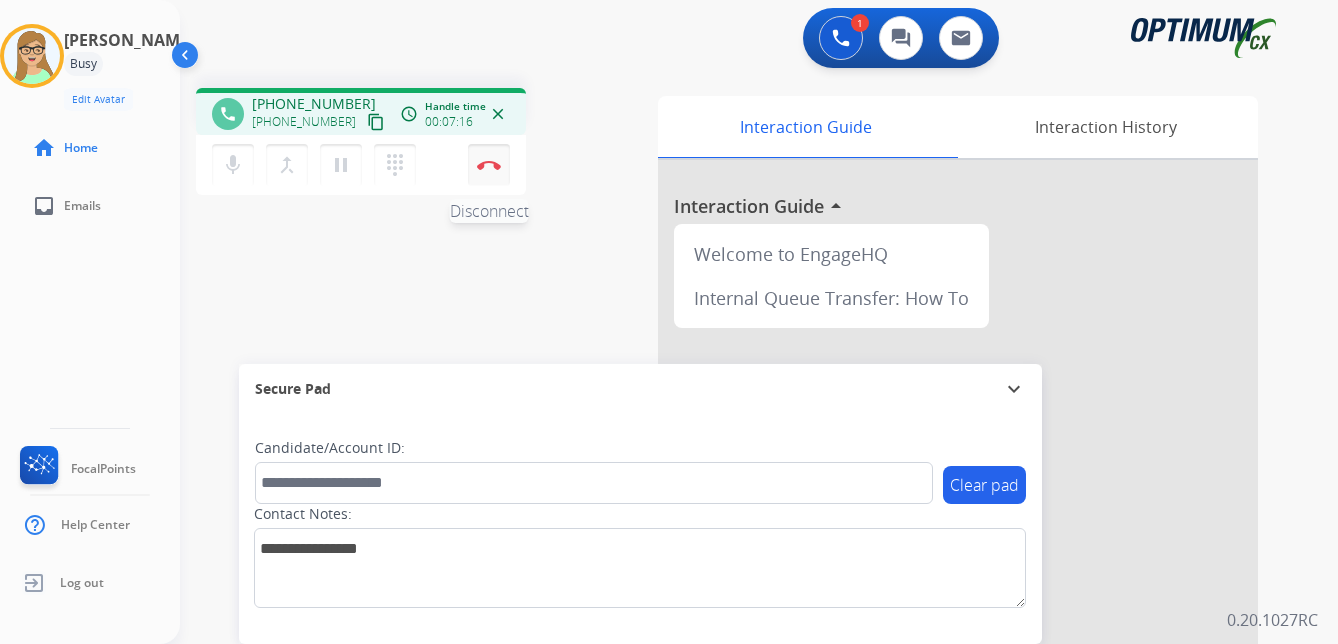 click at bounding box center [489, 165] 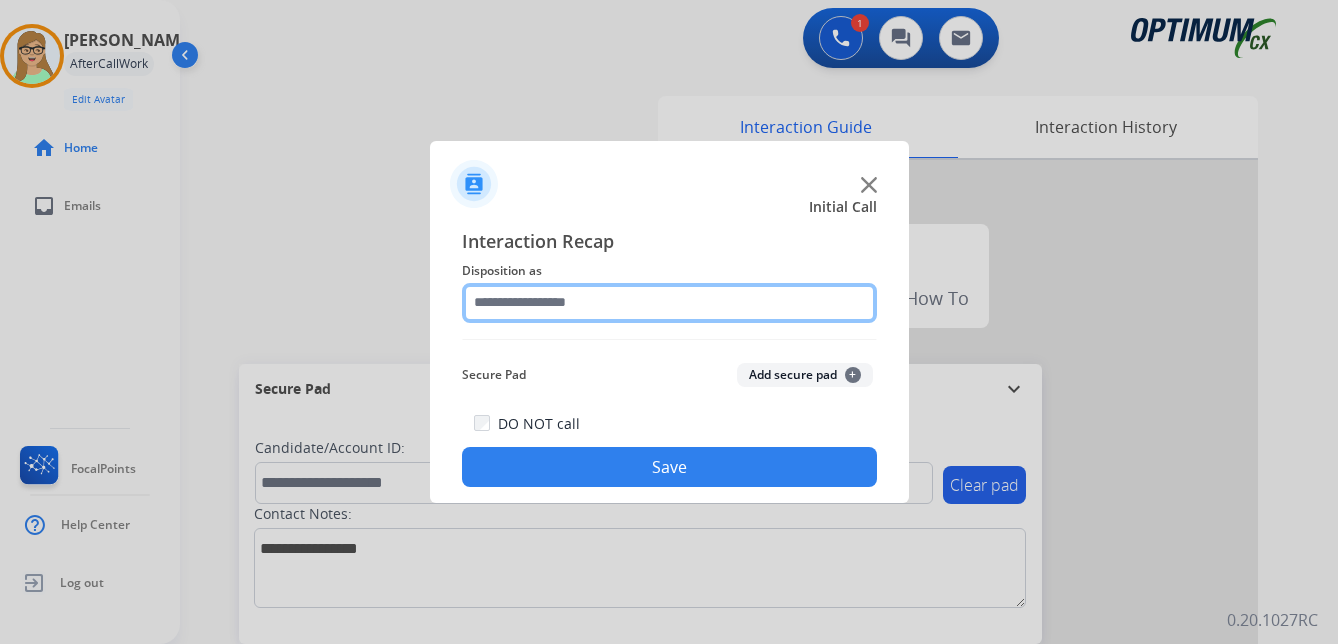 click 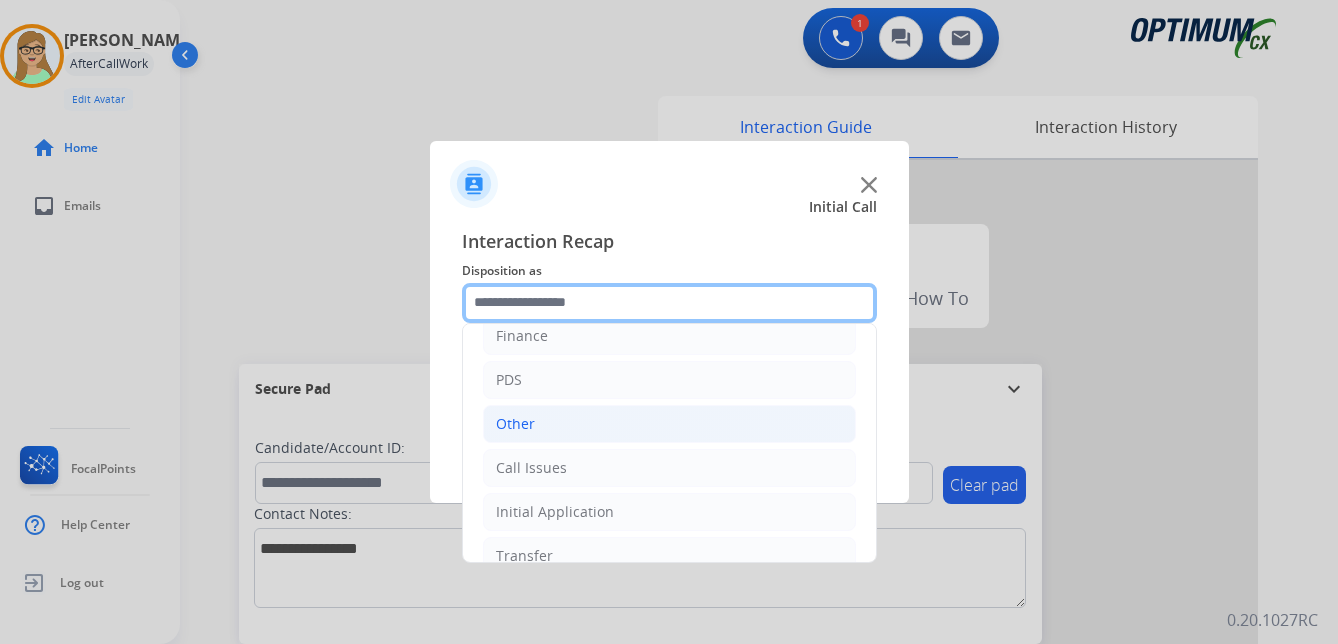 scroll, scrollTop: 136, scrollLeft: 0, axis: vertical 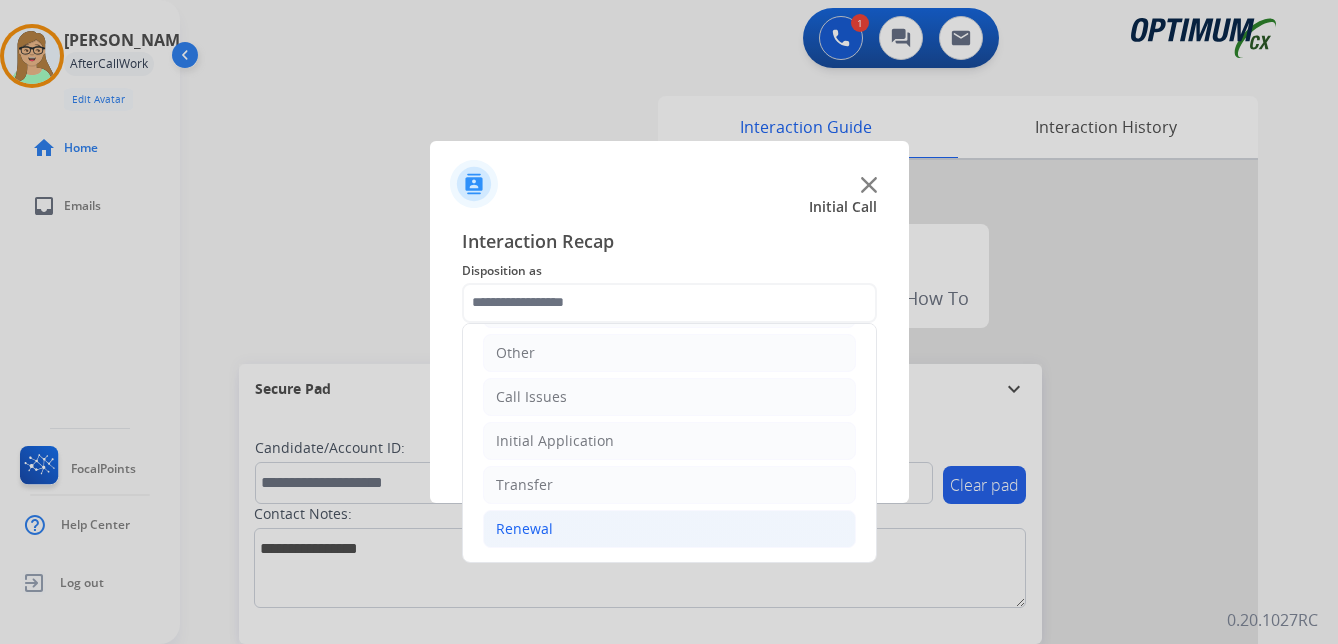 click on "Renewal" 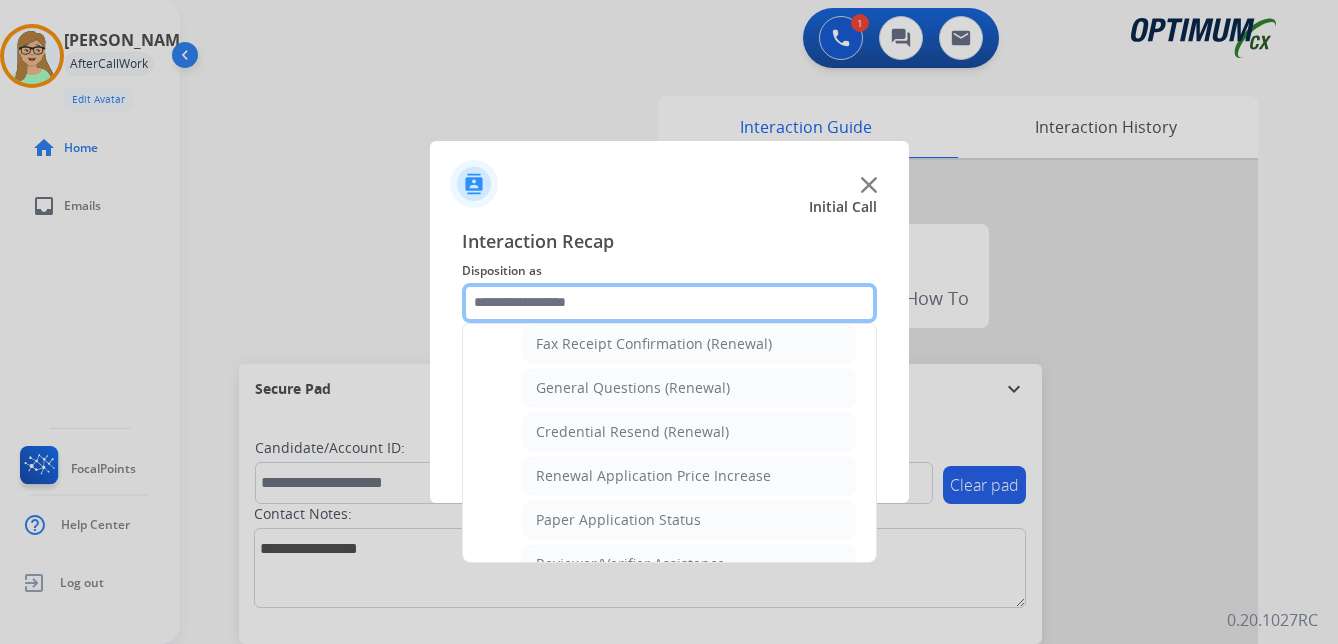 scroll, scrollTop: 536, scrollLeft: 0, axis: vertical 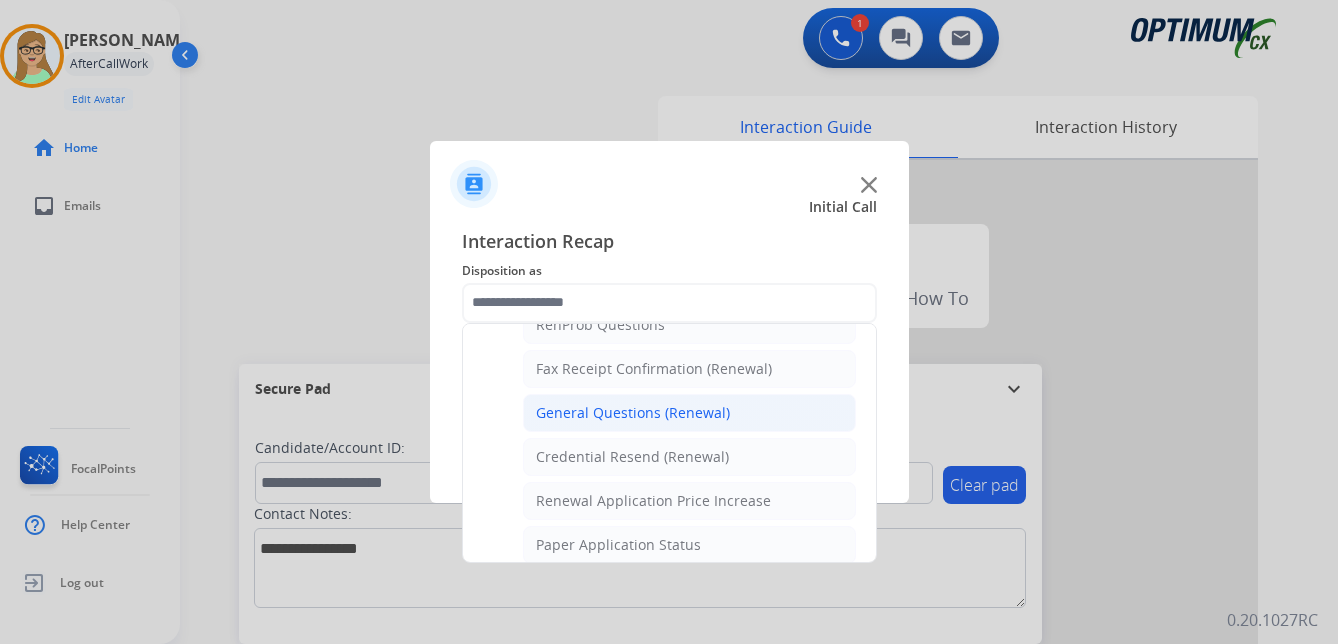click on "General Questions (Renewal)" 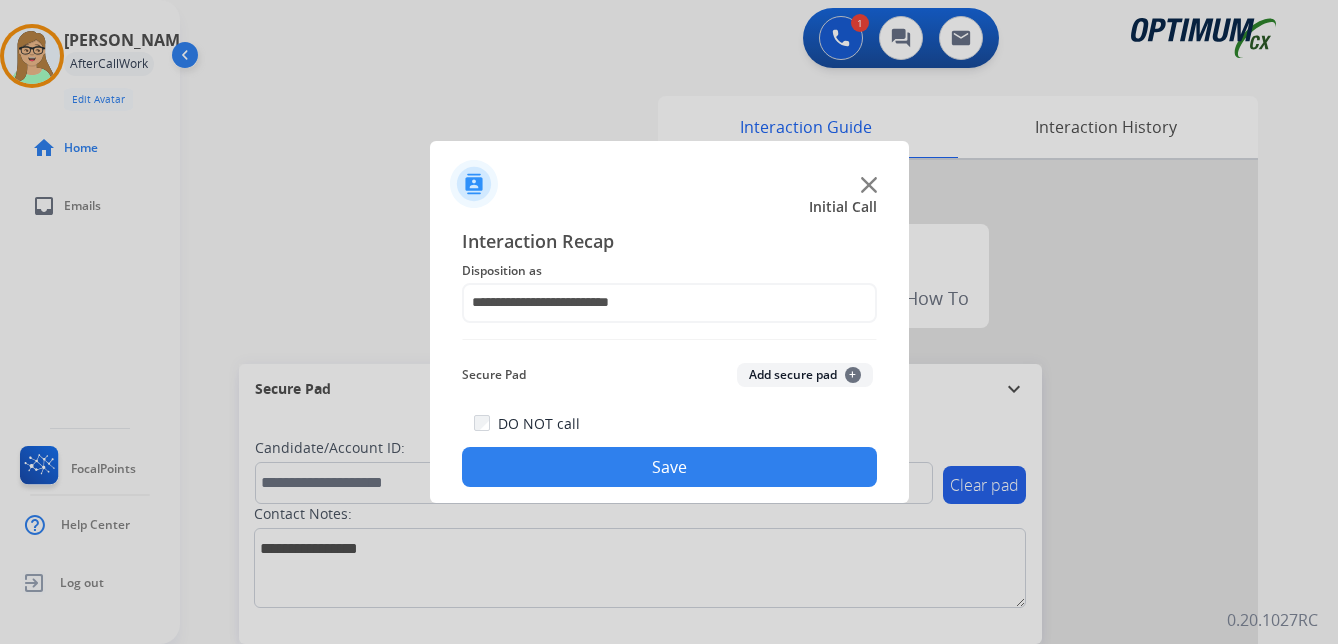 click on "Save" 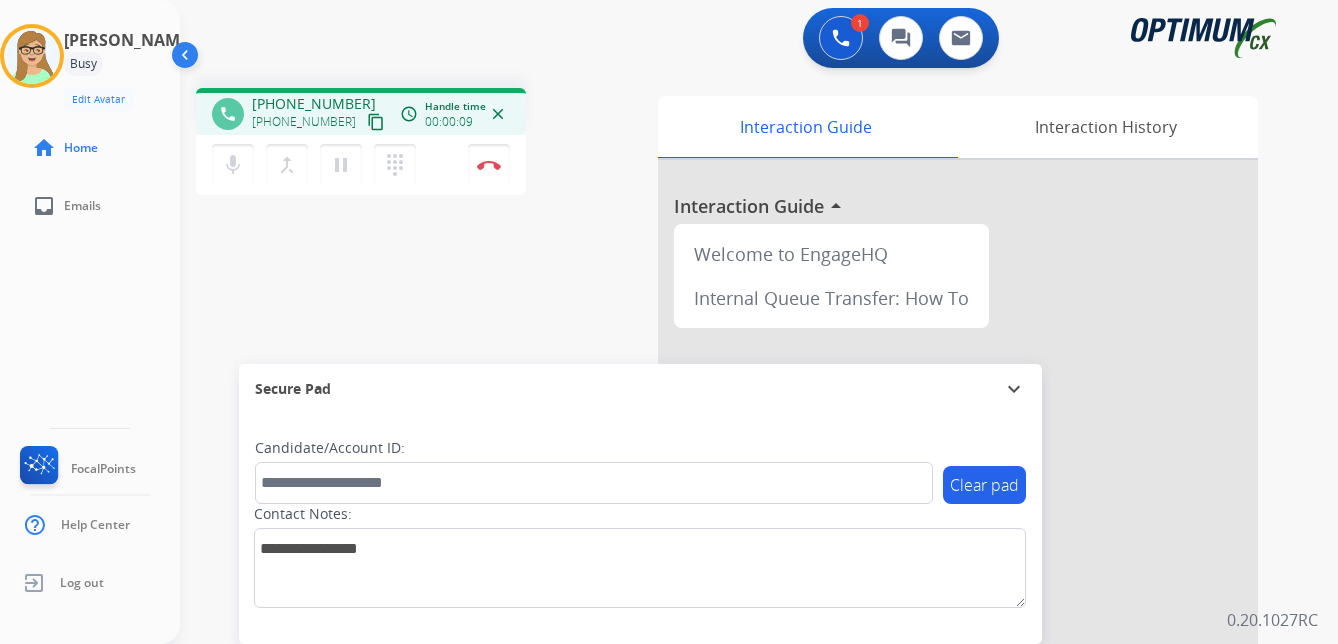 click on "content_copy" at bounding box center [376, 122] 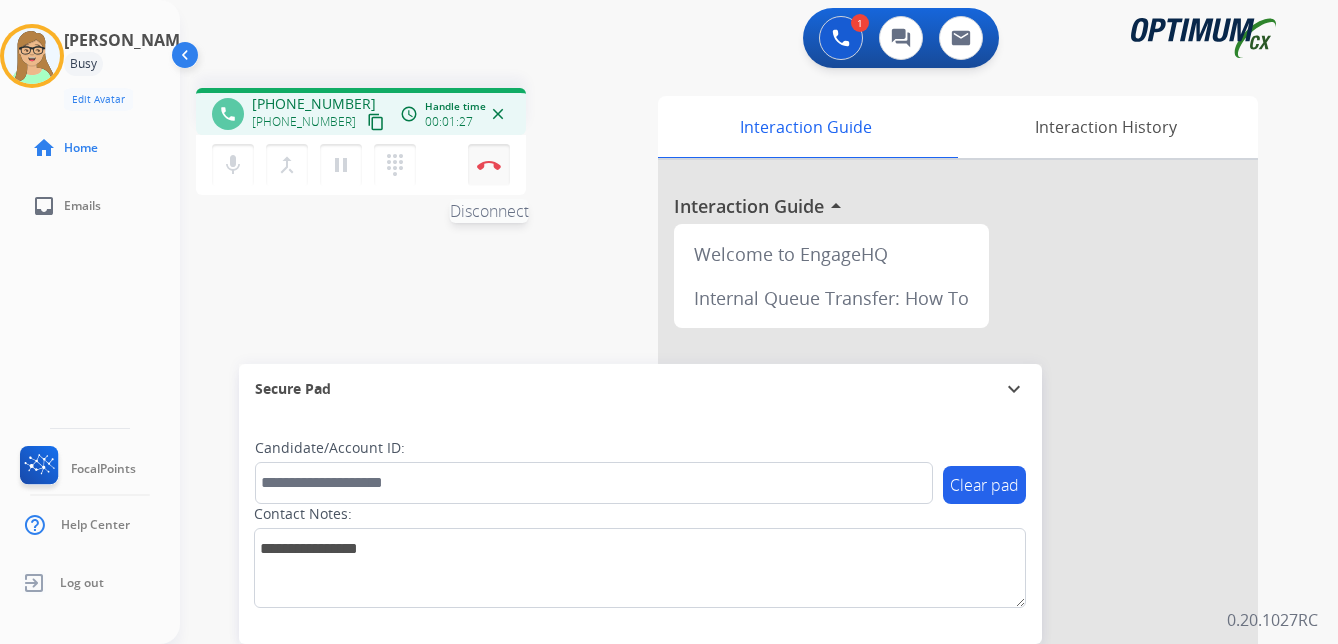 click at bounding box center [489, 165] 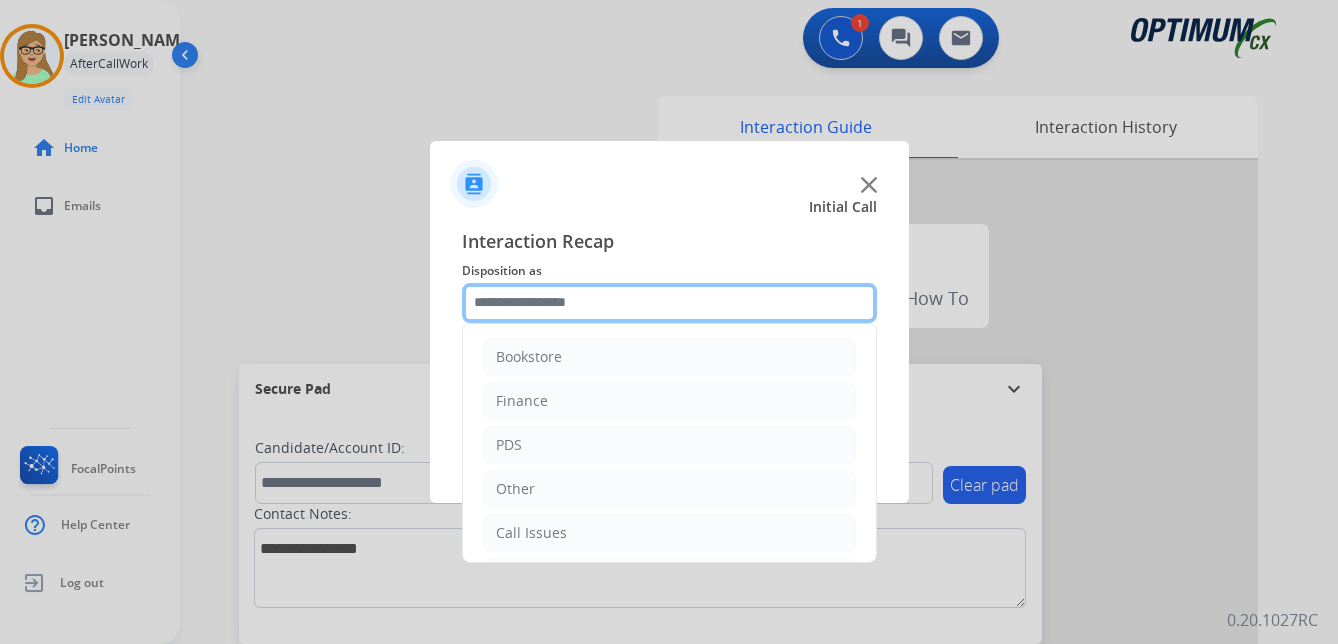 click 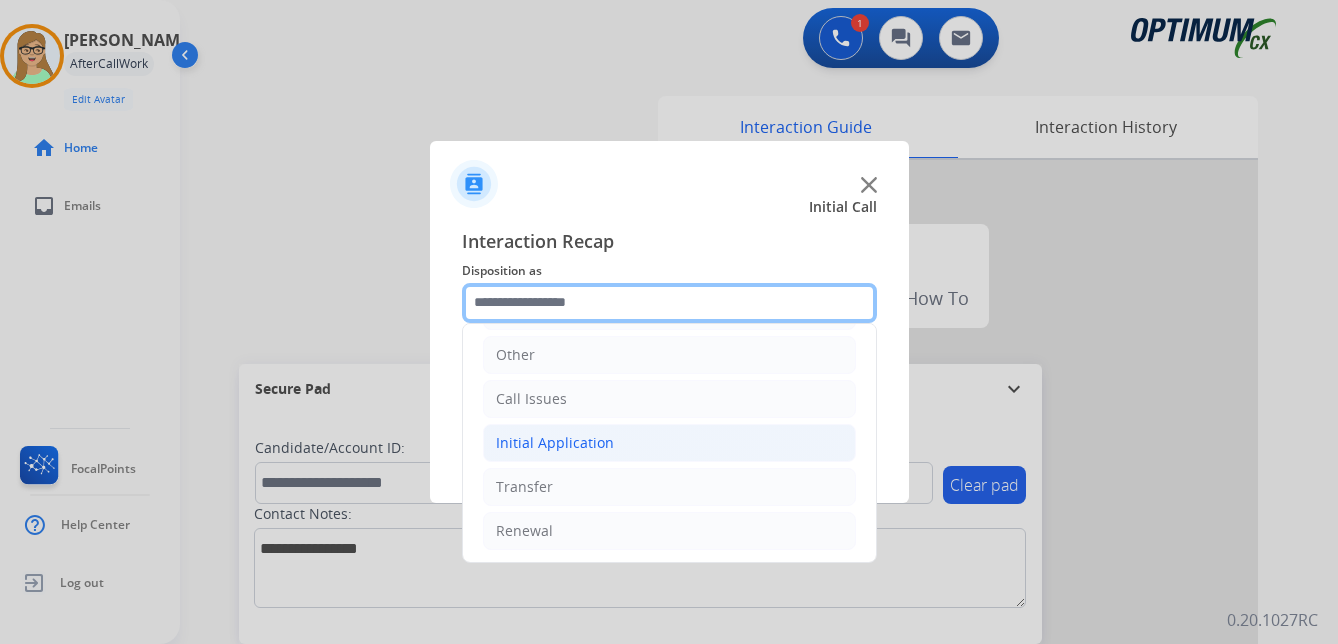 scroll, scrollTop: 136, scrollLeft: 0, axis: vertical 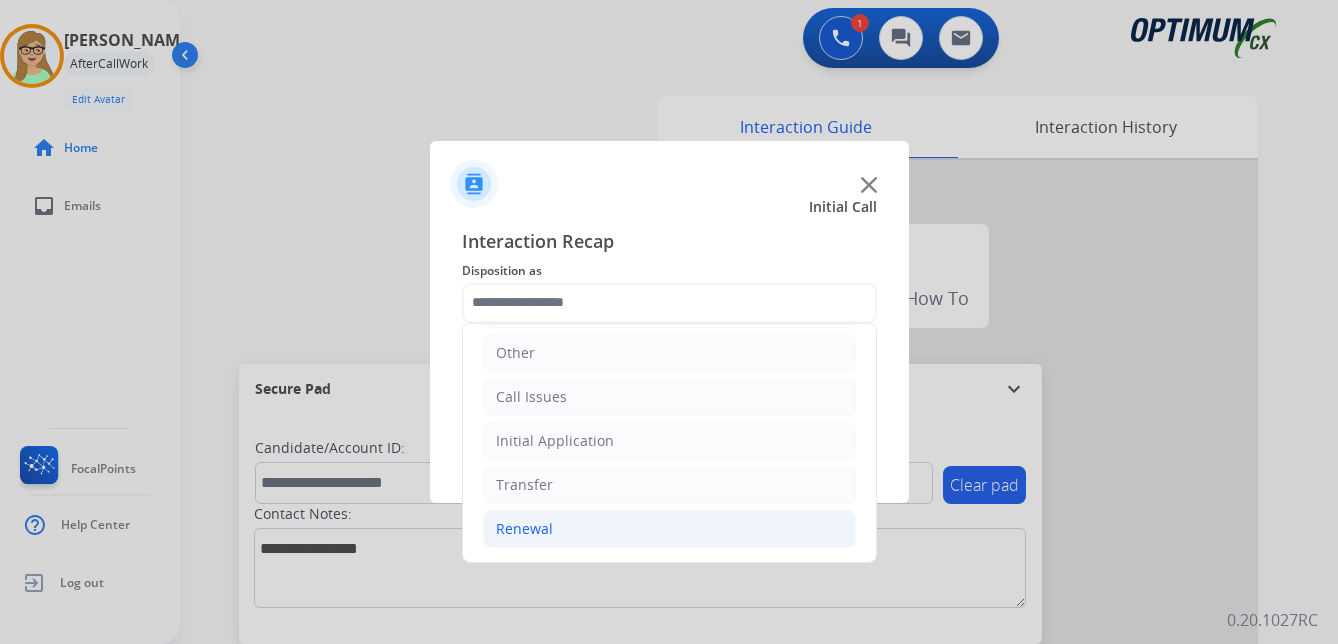 drag, startPoint x: 539, startPoint y: 523, endPoint x: 590, endPoint y: 517, distance: 51.351727 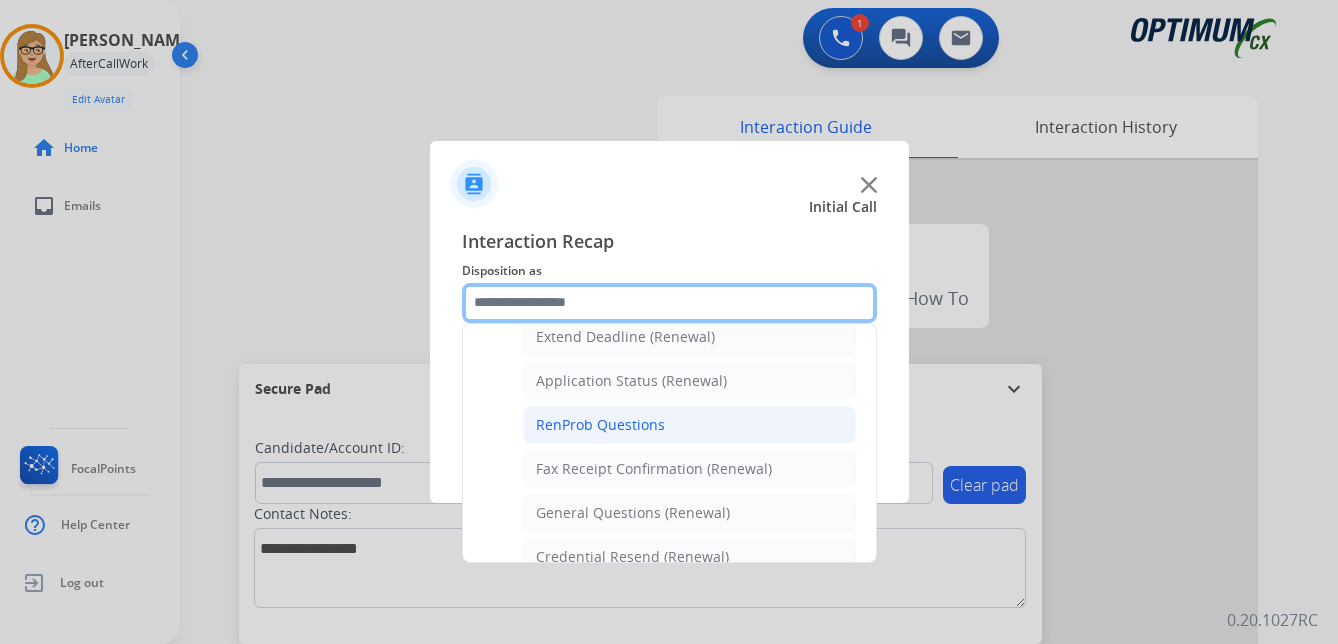 scroll, scrollTop: 536, scrollLeft: 0, axis: vertical 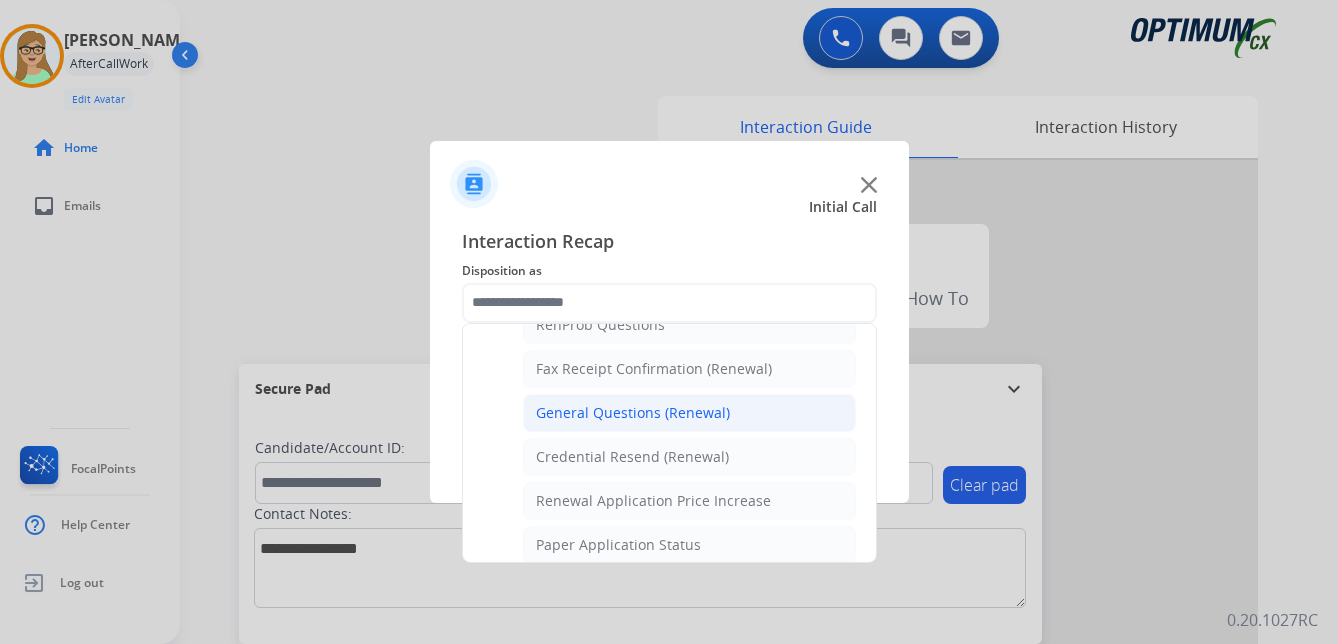 click on "General Questions (Renewal)" 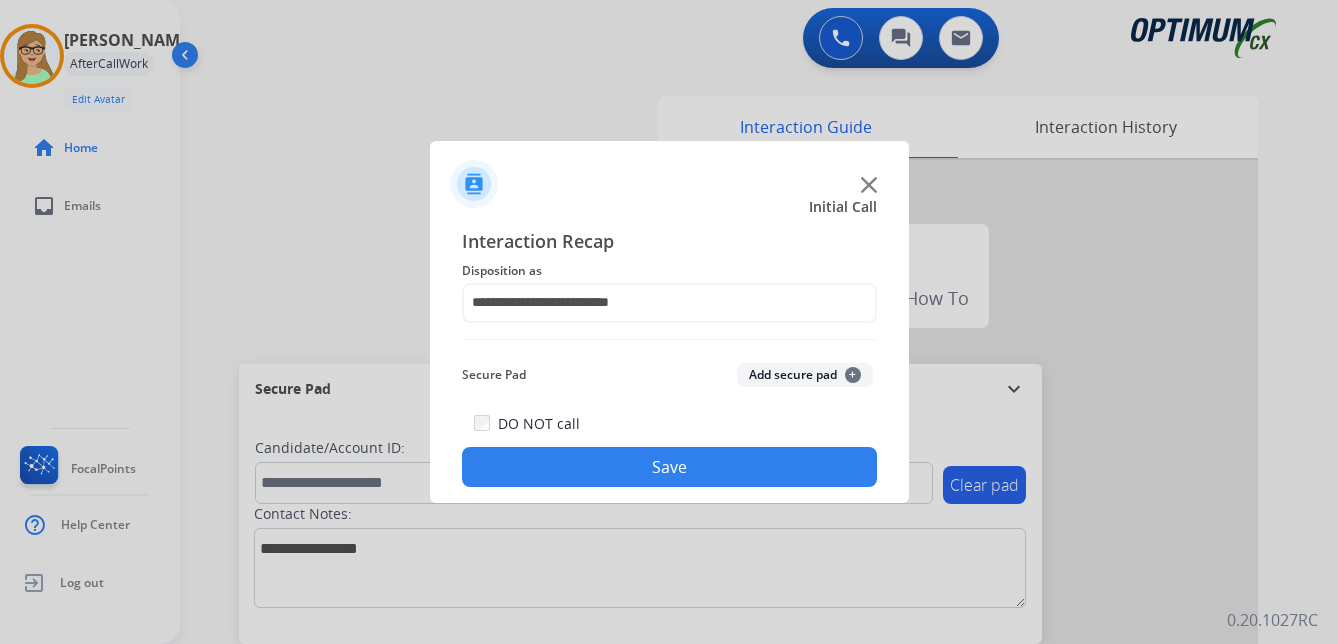 drag, startPoint x: 600, startPoint y: 468, endPoint x: 138, endPoint y: 433, distance: 463.32385 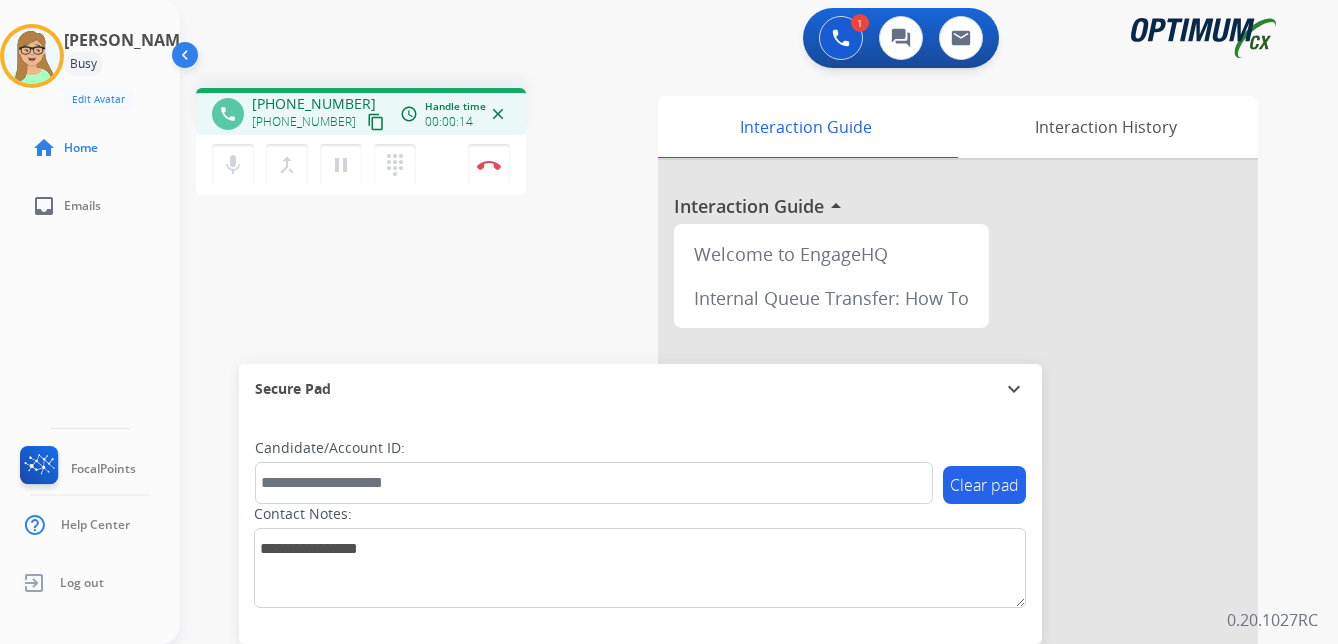 click on "content_copy" at bounding box center (376, 122) 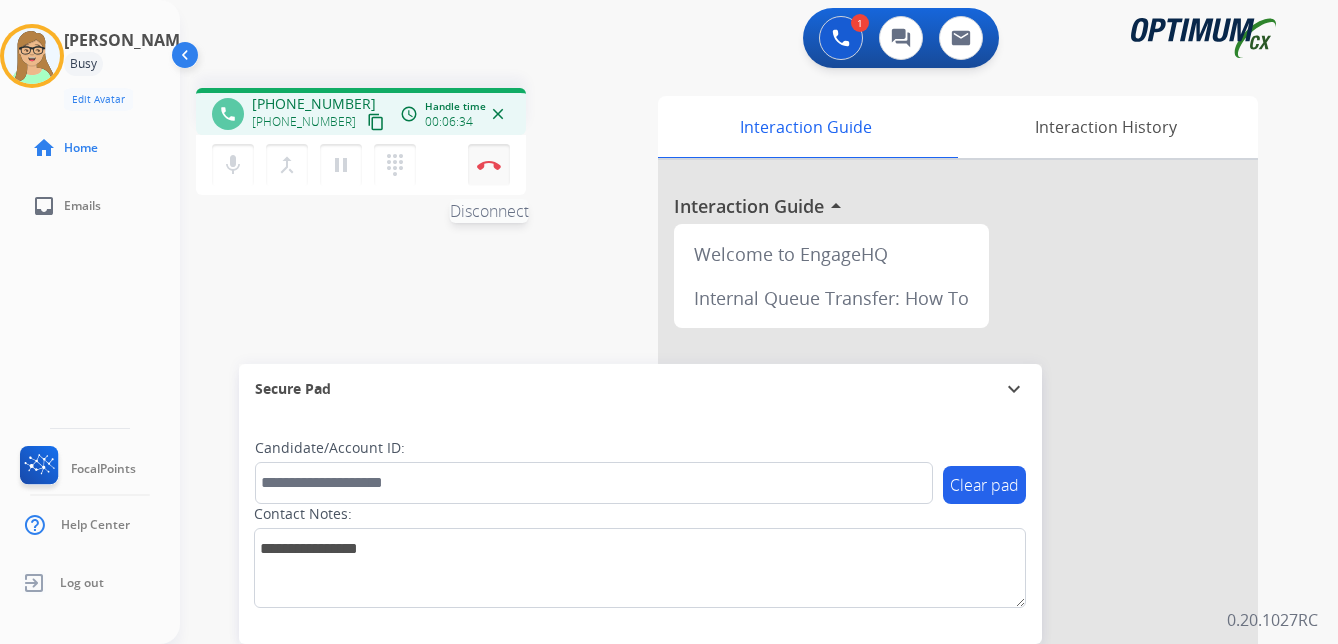 click at bounding box center [489, 165] 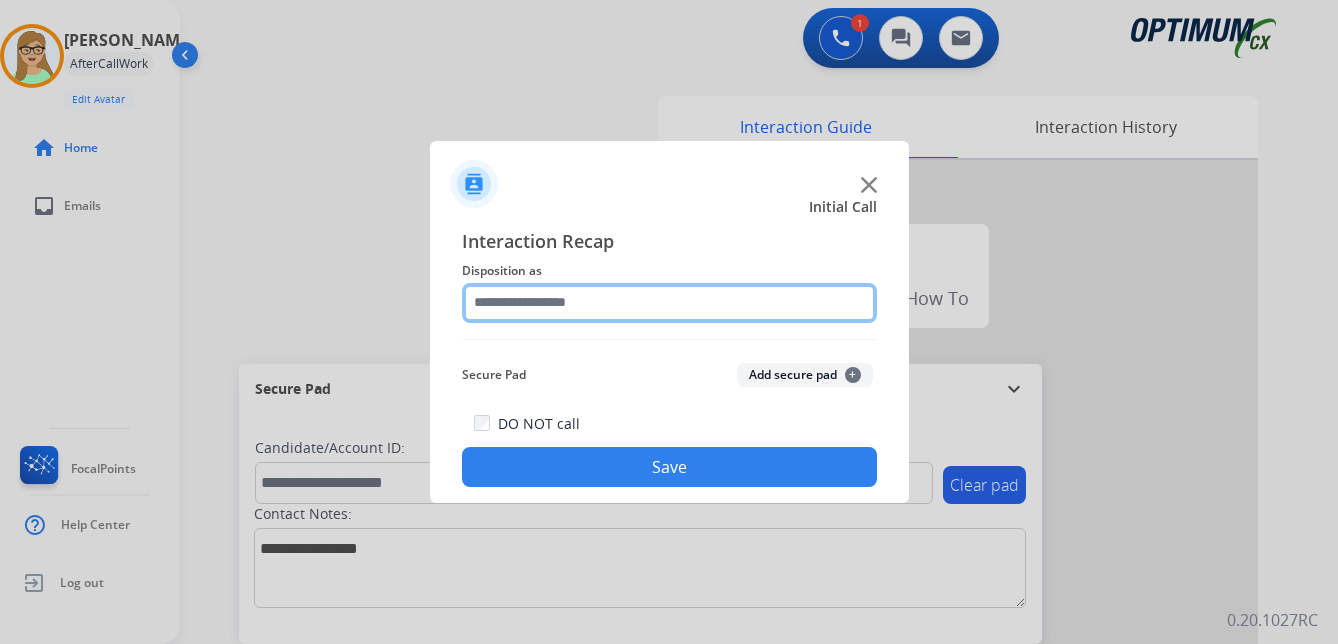 click 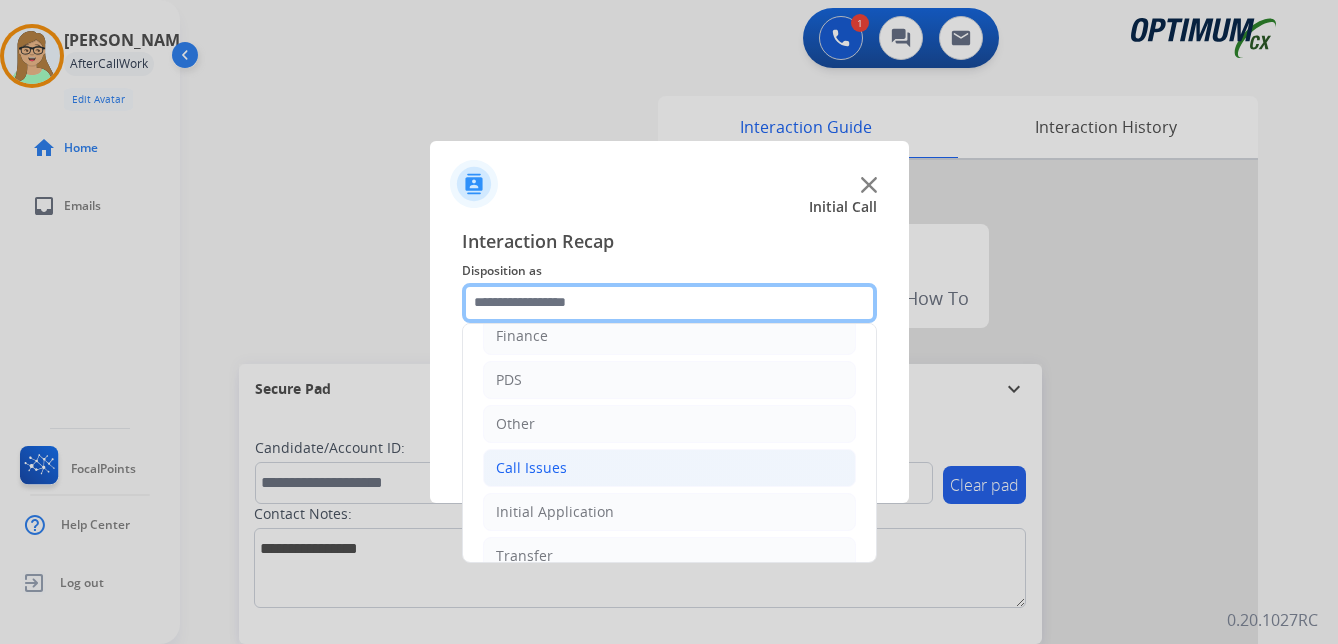 scroll, scrollTop: 136, scrollLeft: 0, axis: vertical 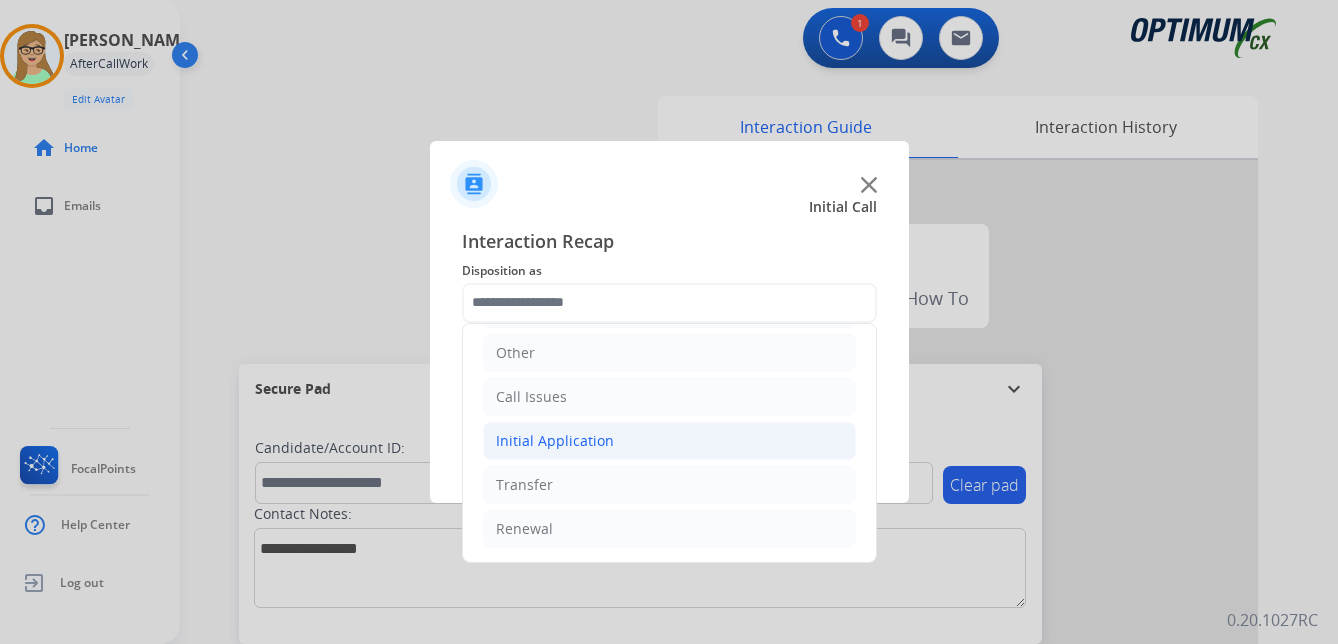 click on "Initial Application" 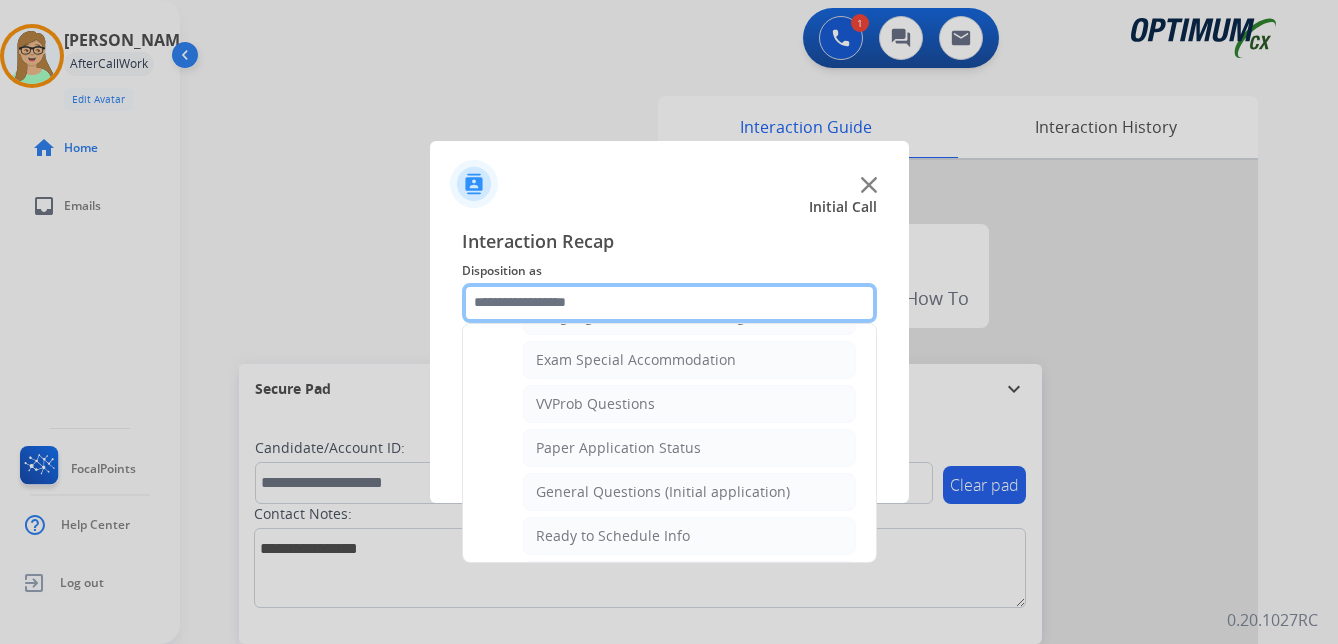 scroll, scrollTop: 1036, scrollLeft: 0, axis: vertical 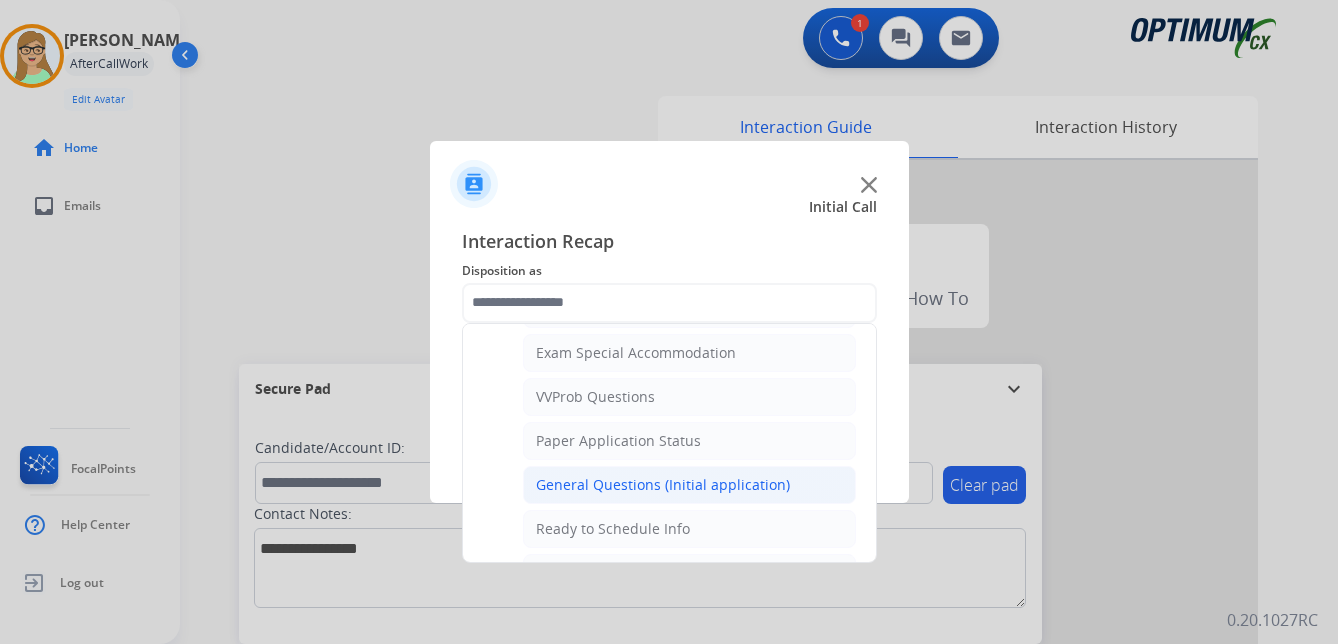 click on "General Questions (Initial application)" 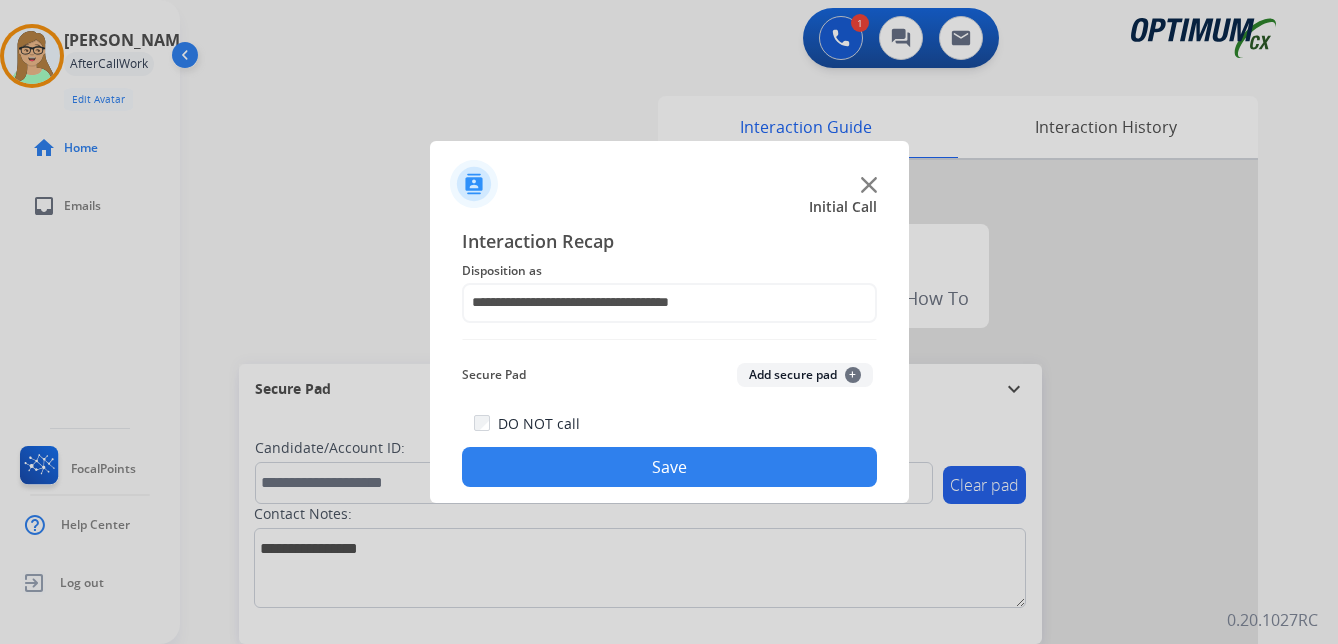 click on "Save" 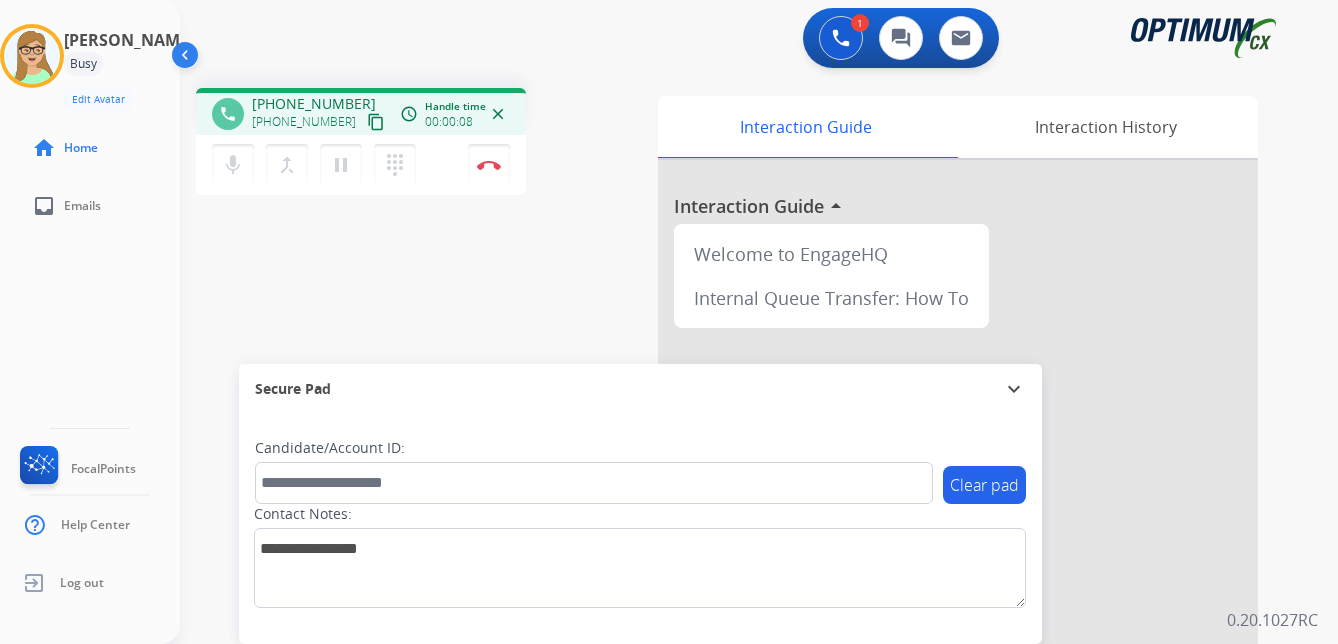 click on "content_copy" at bounding box center [376, 122] 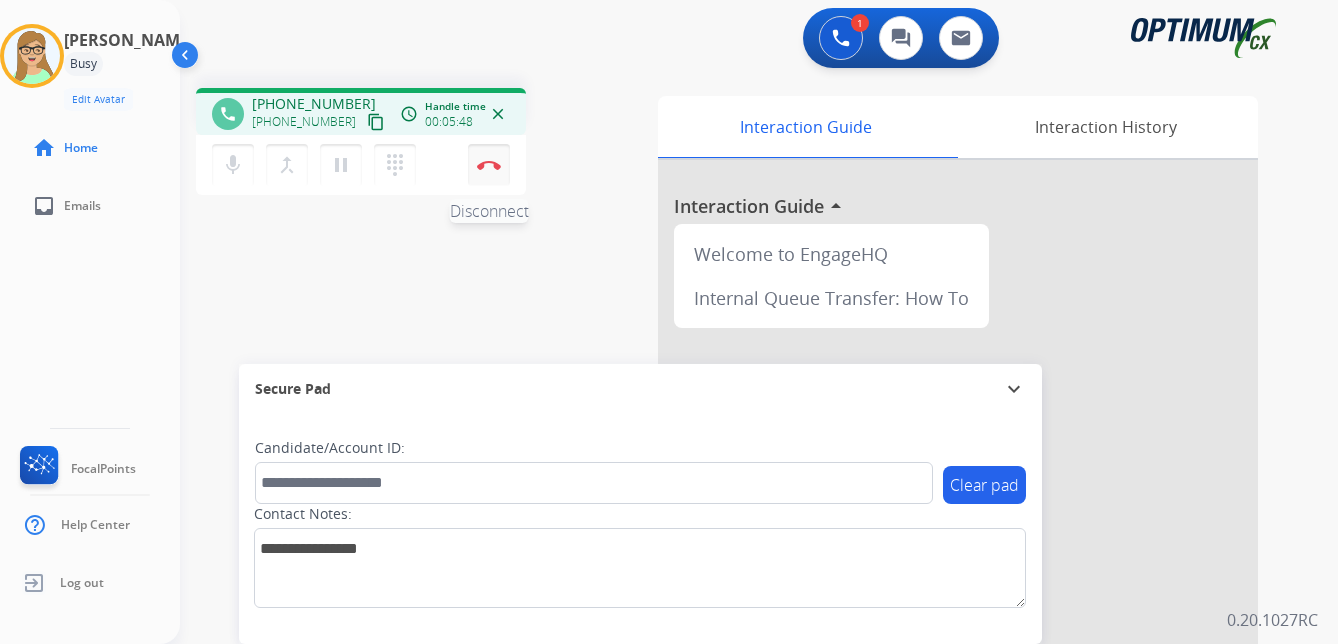 click at bounding box center (489, 165) 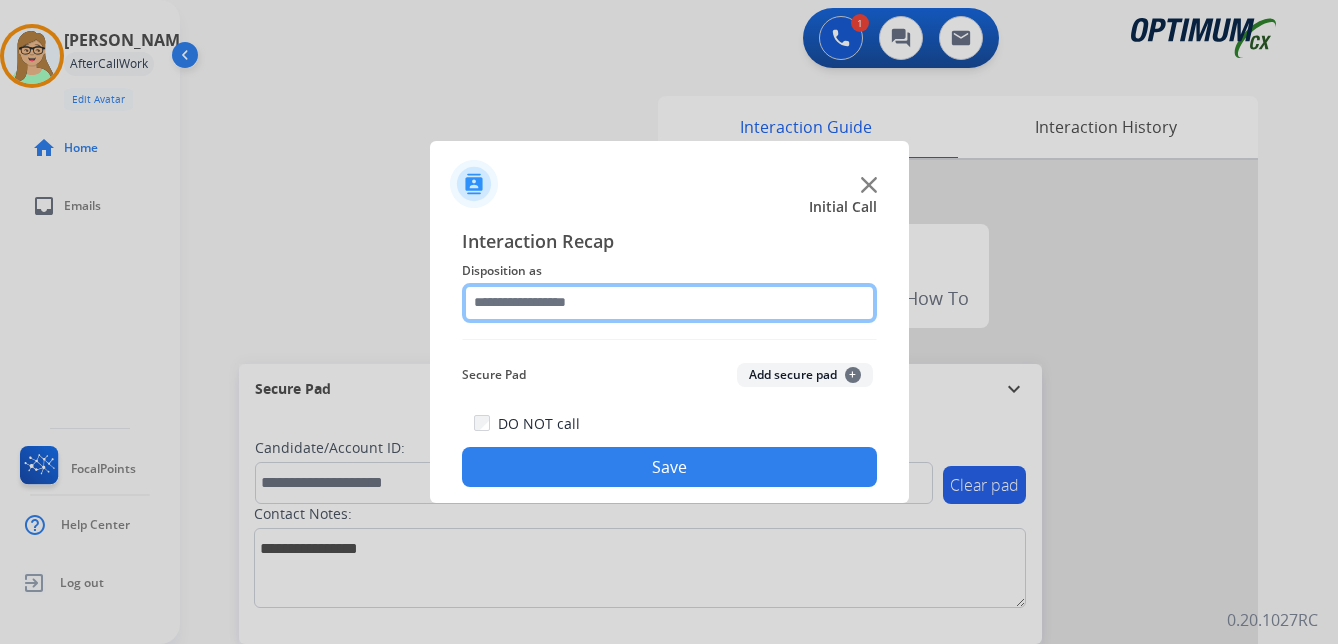 click 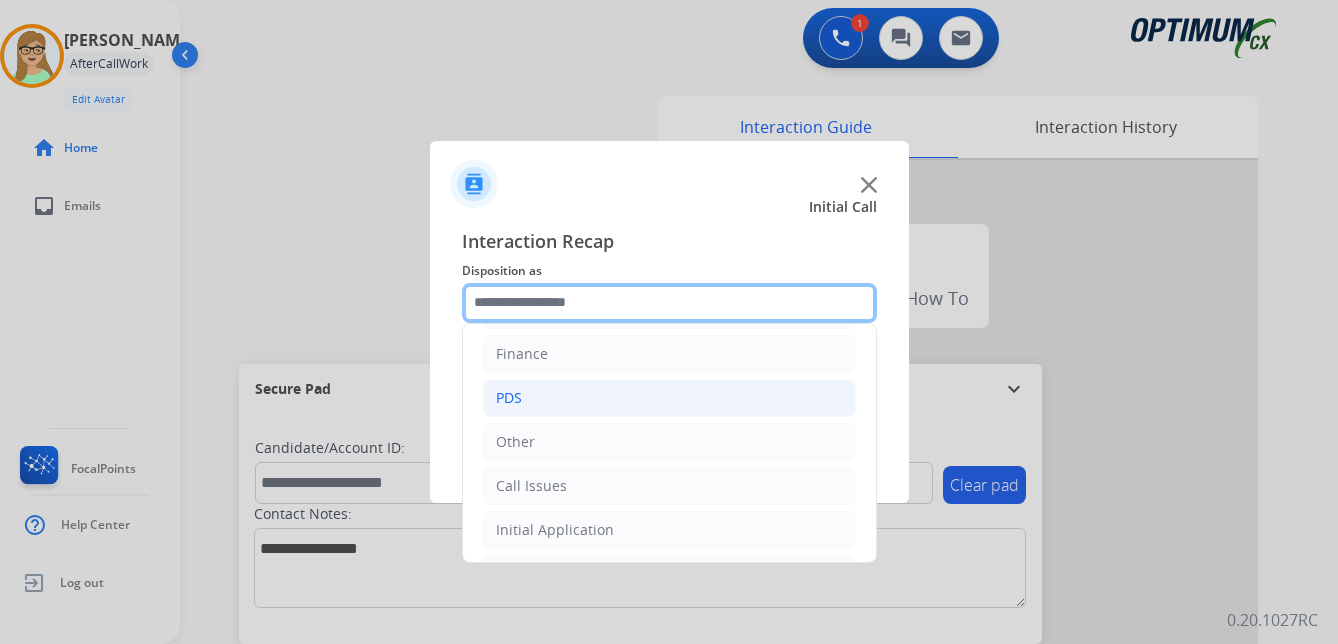 scroll, scrollTop: 136, scrollLeft: 0, axis: vertical 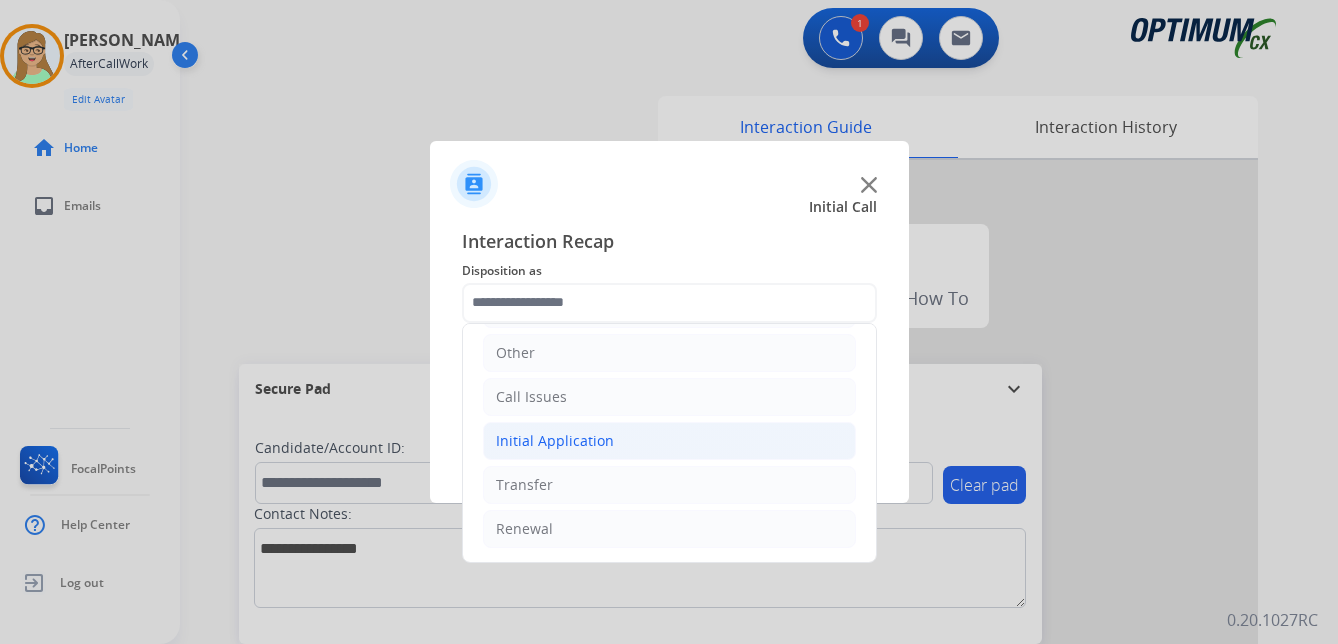 click on "Initial Application" 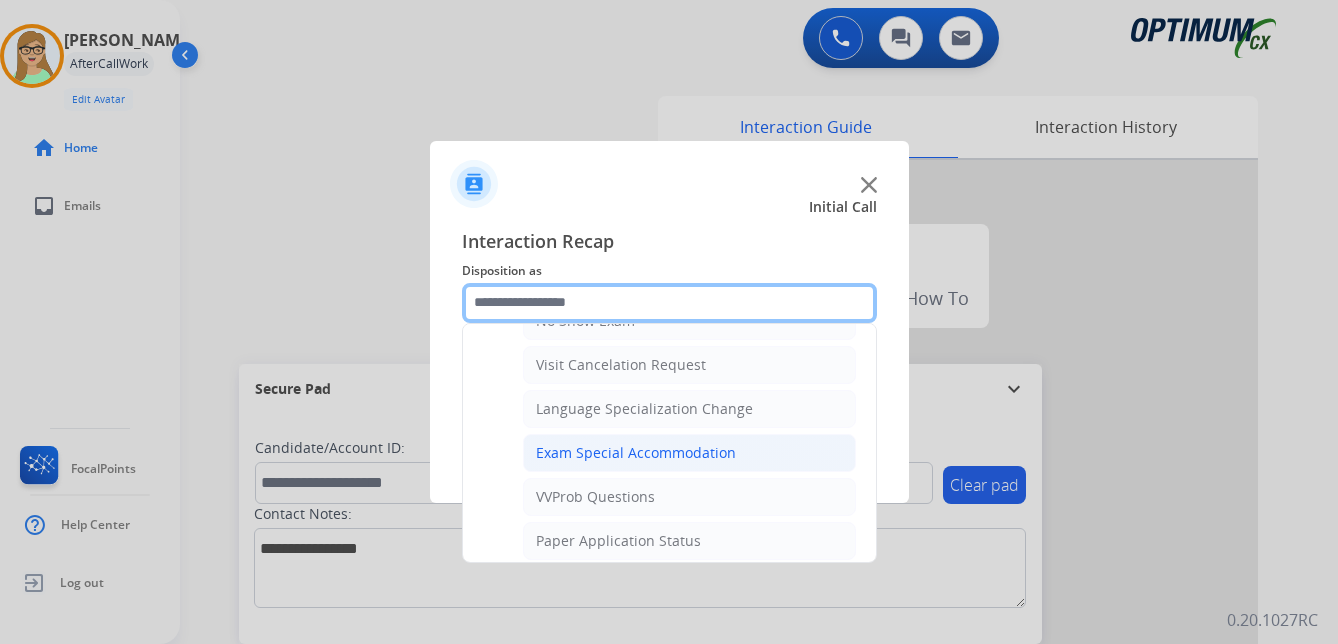 scroll, scrollTop: 1036, scrollLeft: 0, axis: vertical 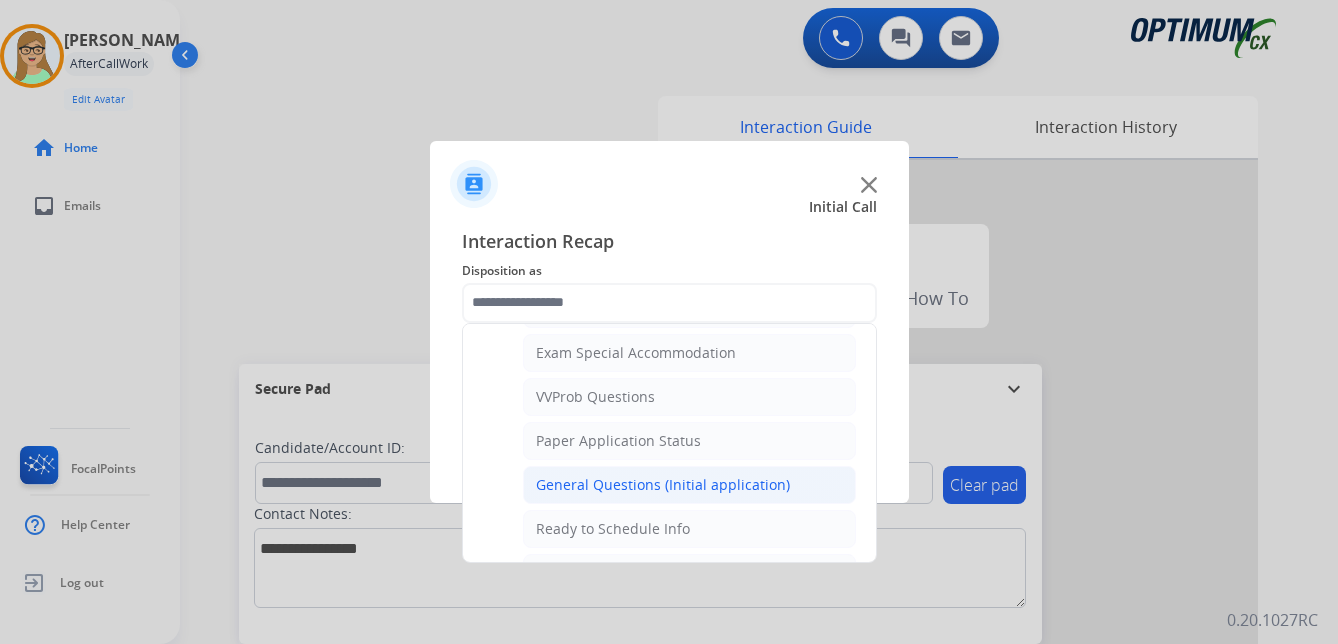 click on "General Questions (Initial application)" 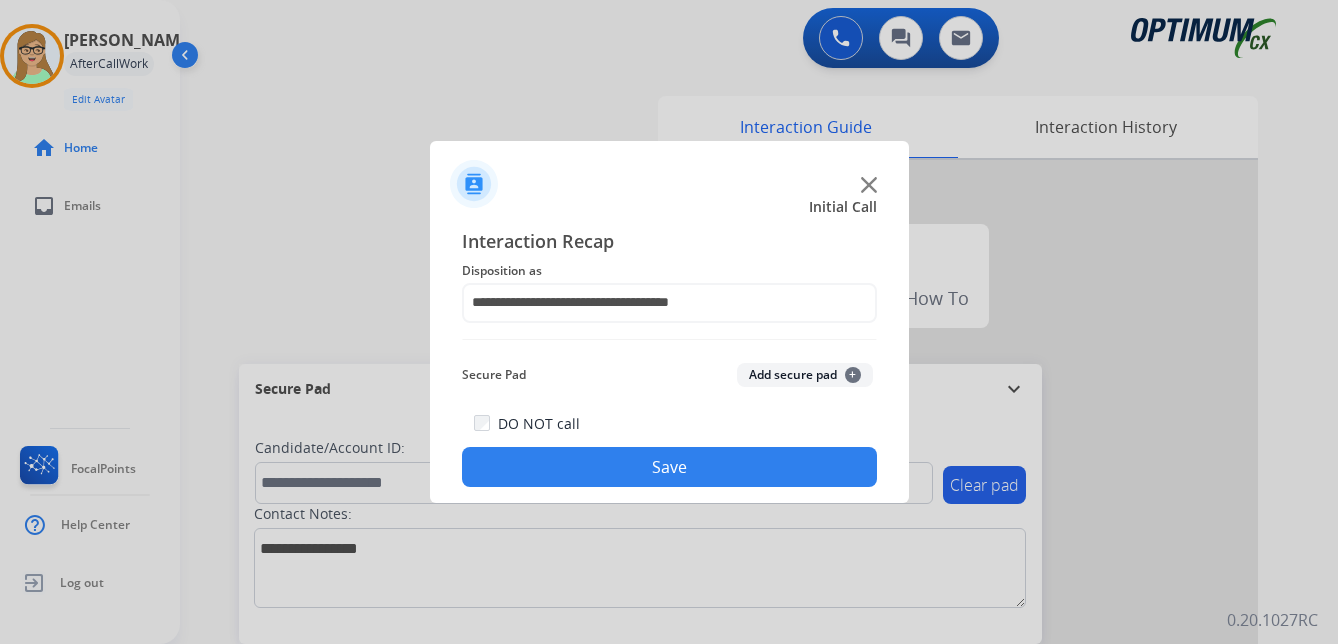 click on "Save" 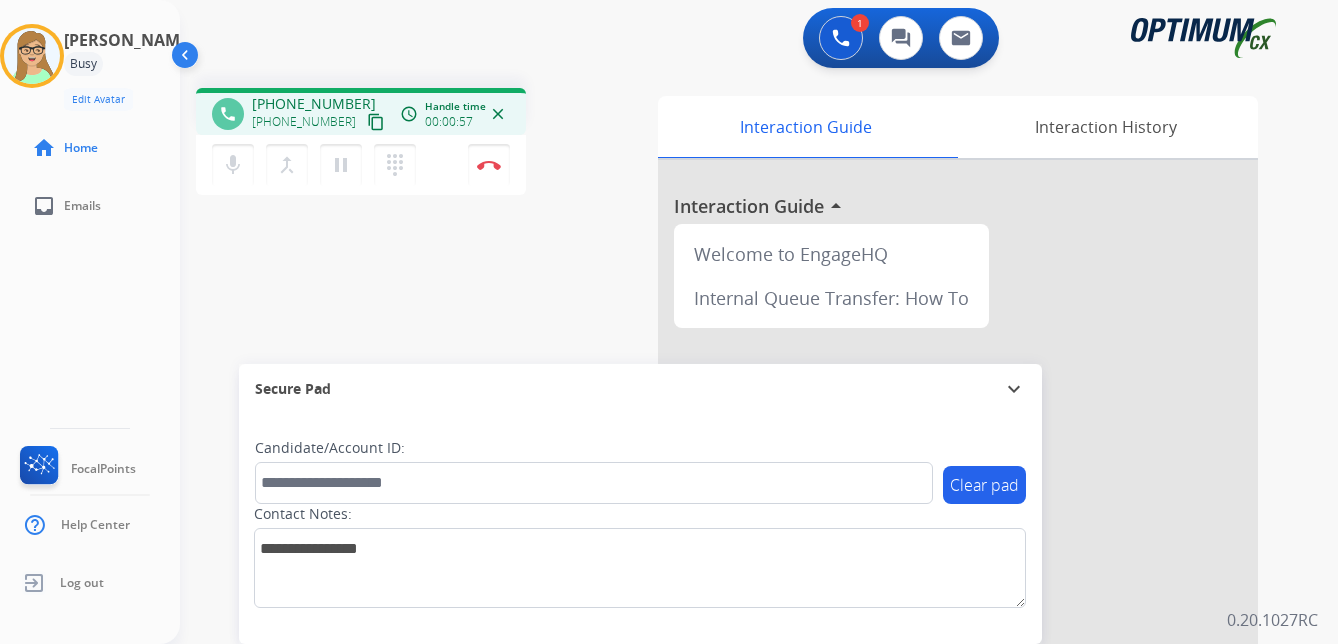 click on "content_copy" at bounding box center [376, 122] 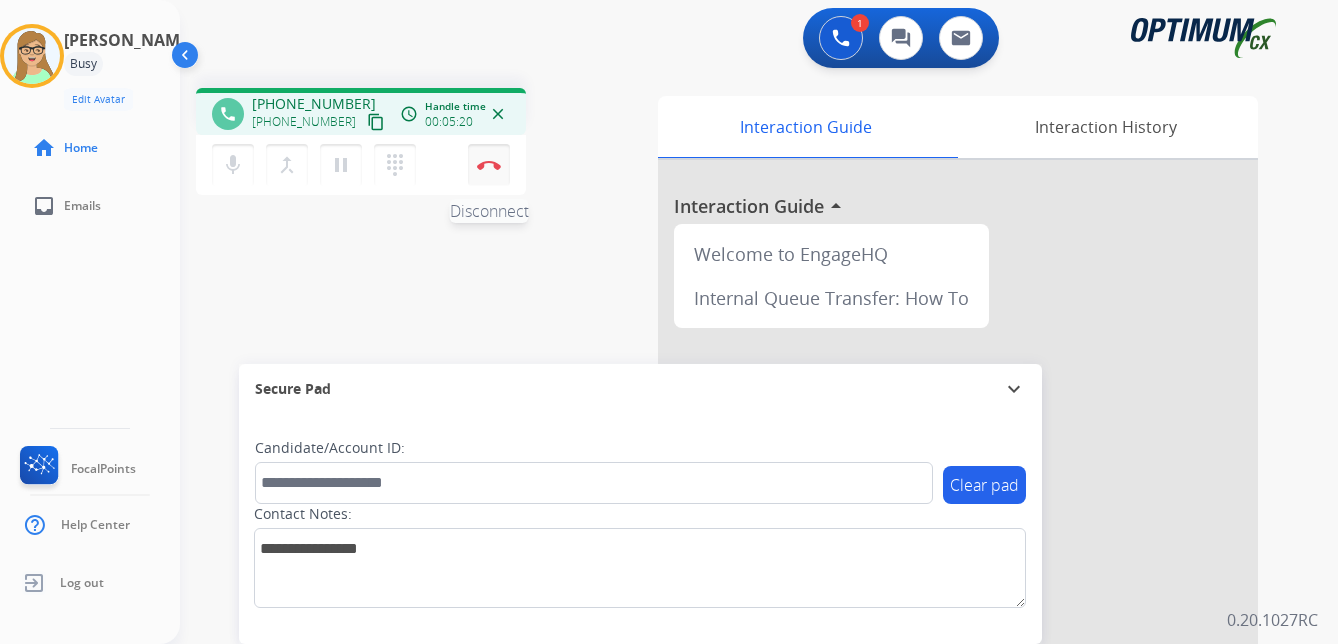 click at bounding box center [489, 165] 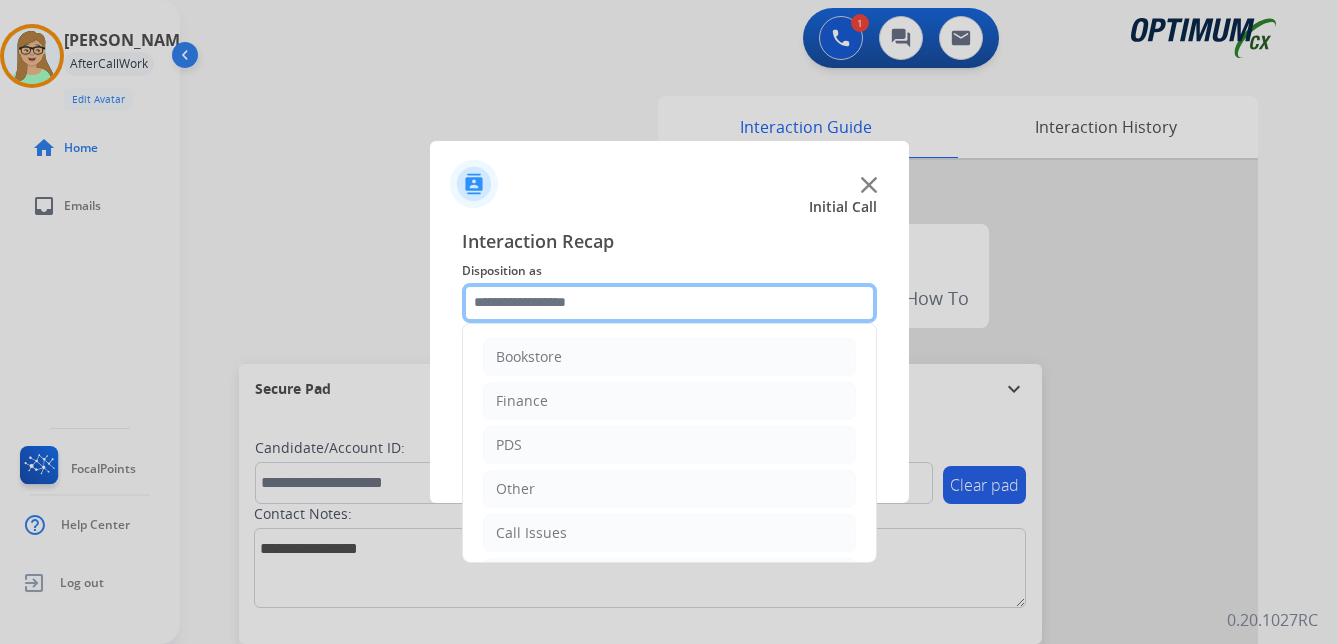 click 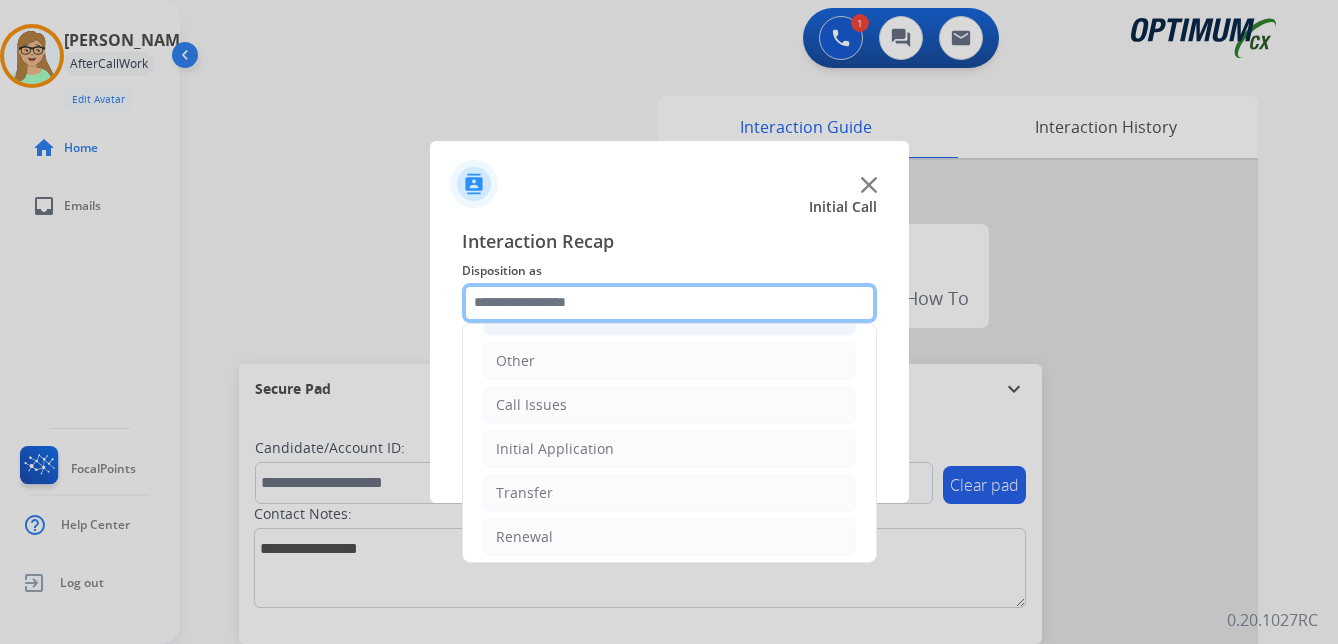 scroll, scrollTop: 136, scrollLeft: 0, axis: vertical 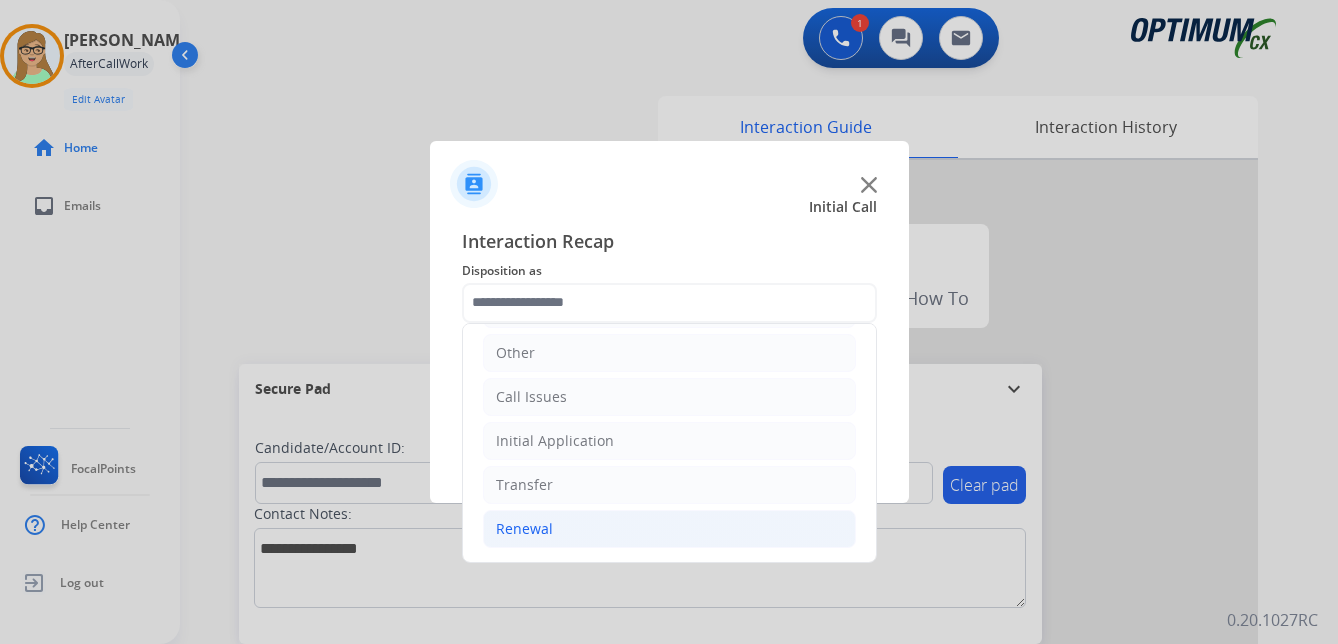 click on "Renewal" 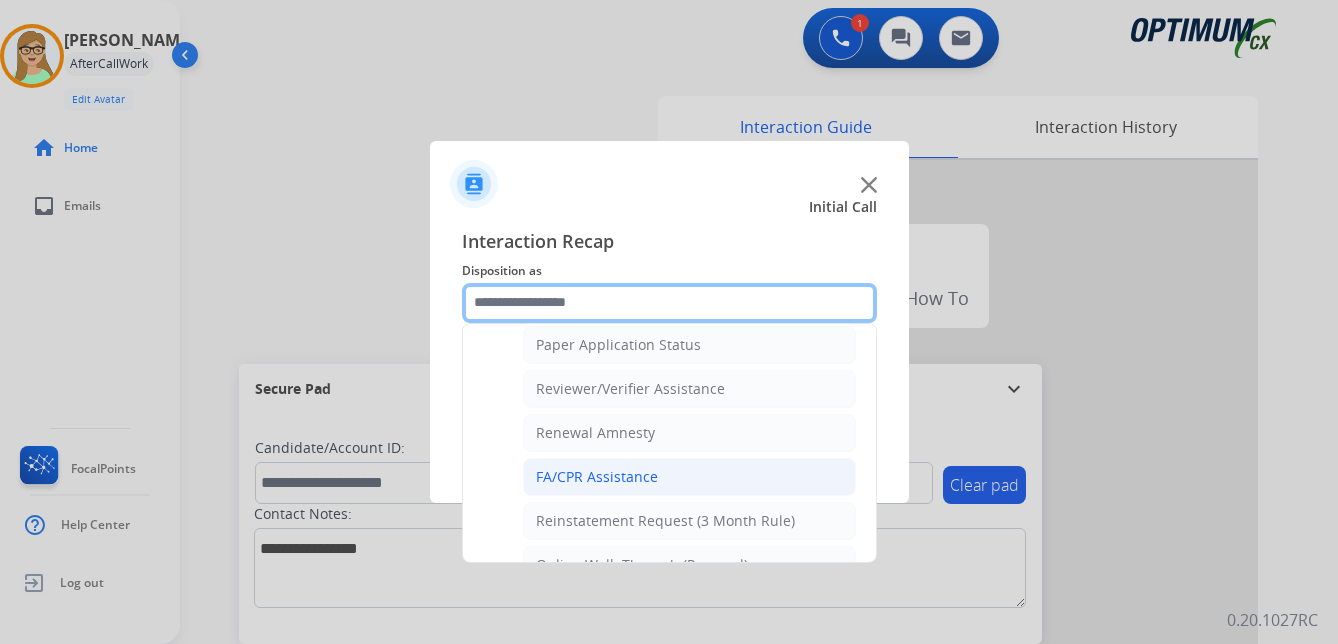 scroll, scrollTop: 536, scrollLeft: 0, axis: vertical 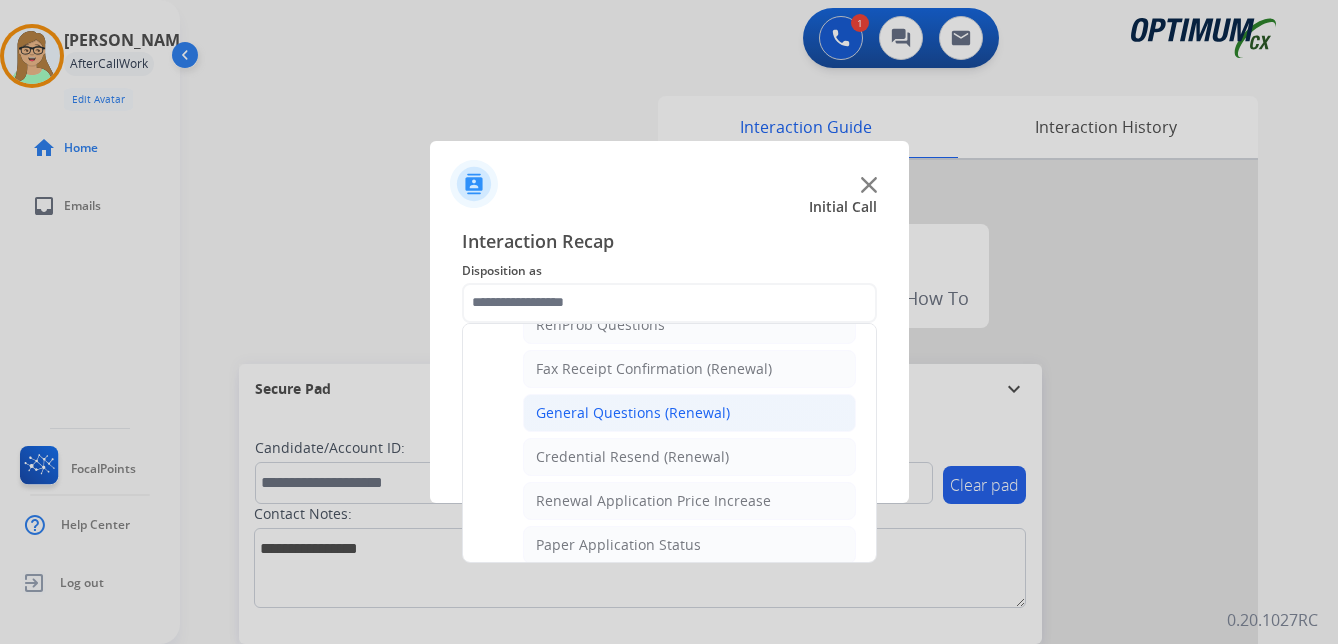 click on "General Questions (Renewal)" 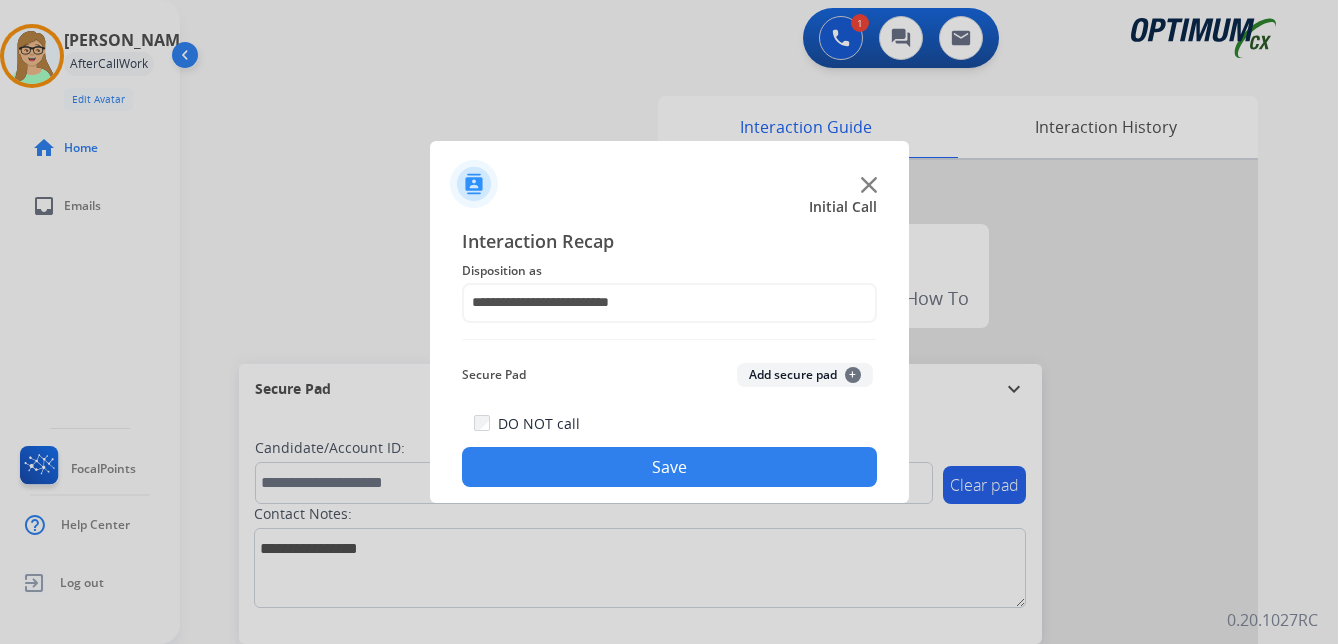 drag, startPoint x: 684, startPoint y: 459, endPoint x: 660, endPoint y: 467, distance: 25.298222 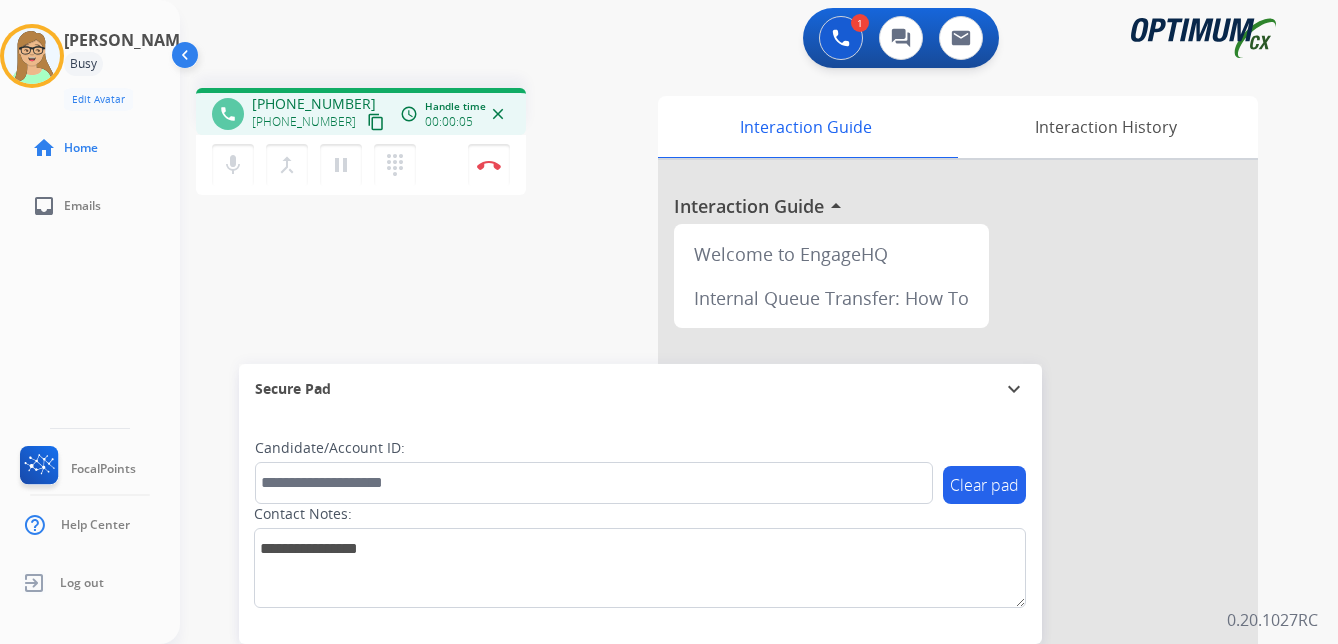 click on "content_copy" at bounding box center [376, 122] 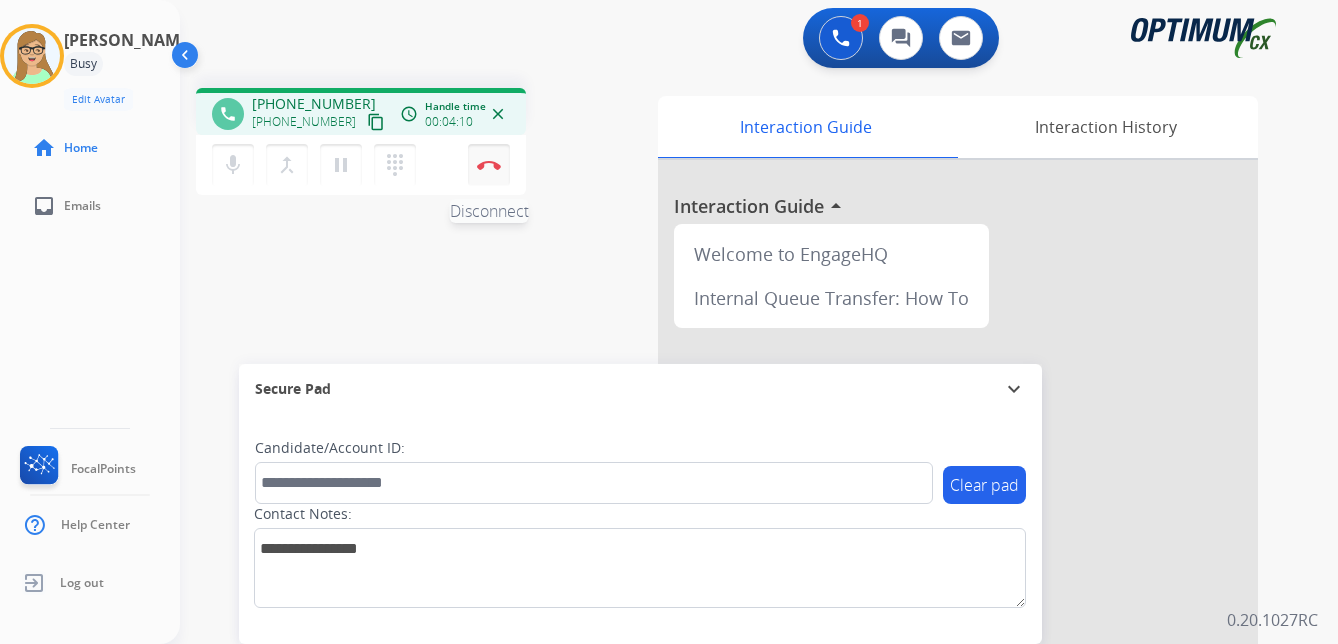 click at bounding box center (489, 165) 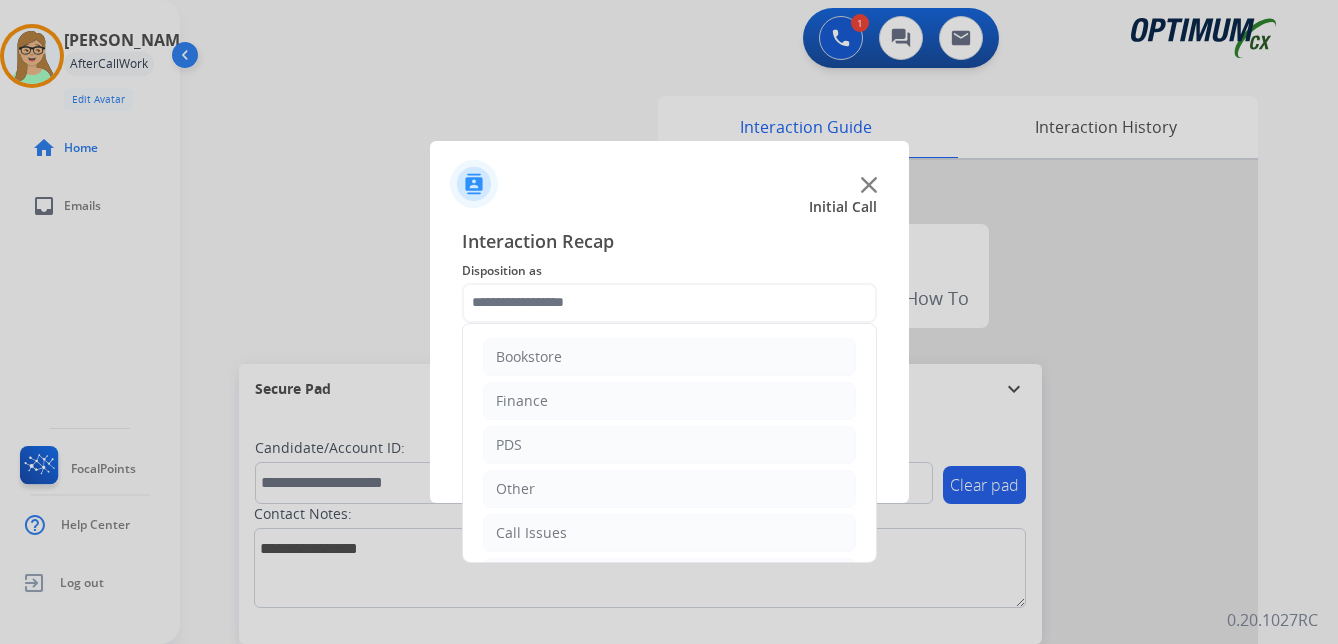 click 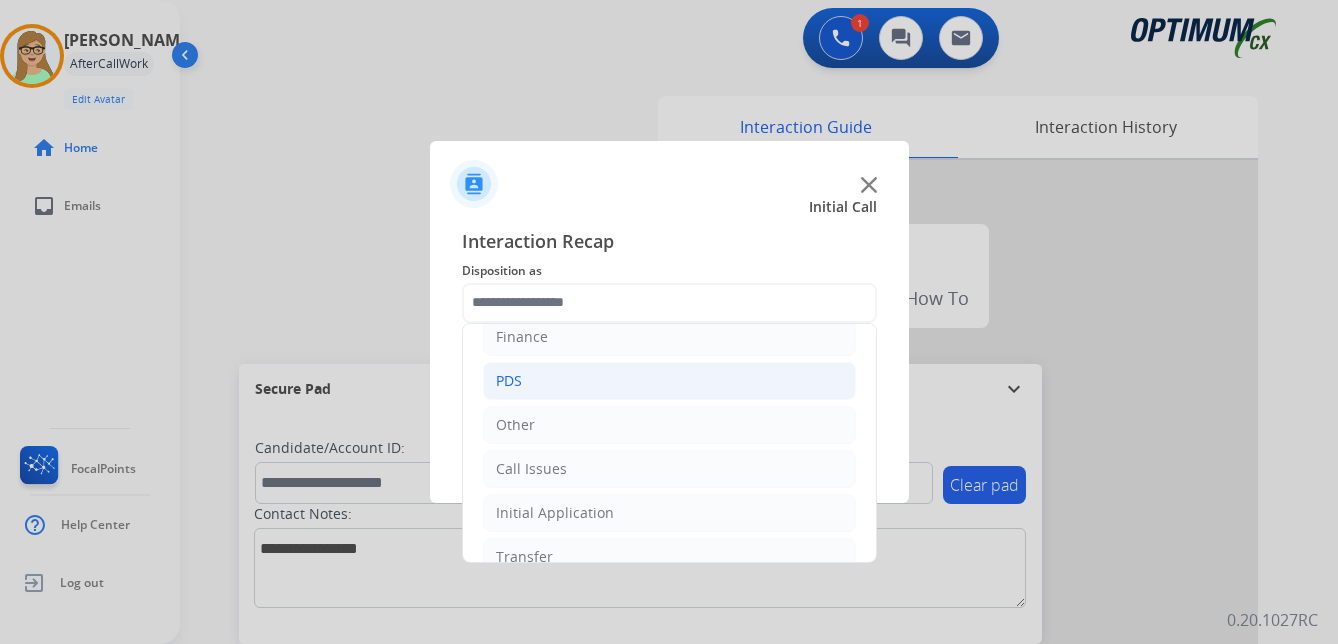 scroll, scrollTop: 136, scrollLeft: 0, axis: vertical 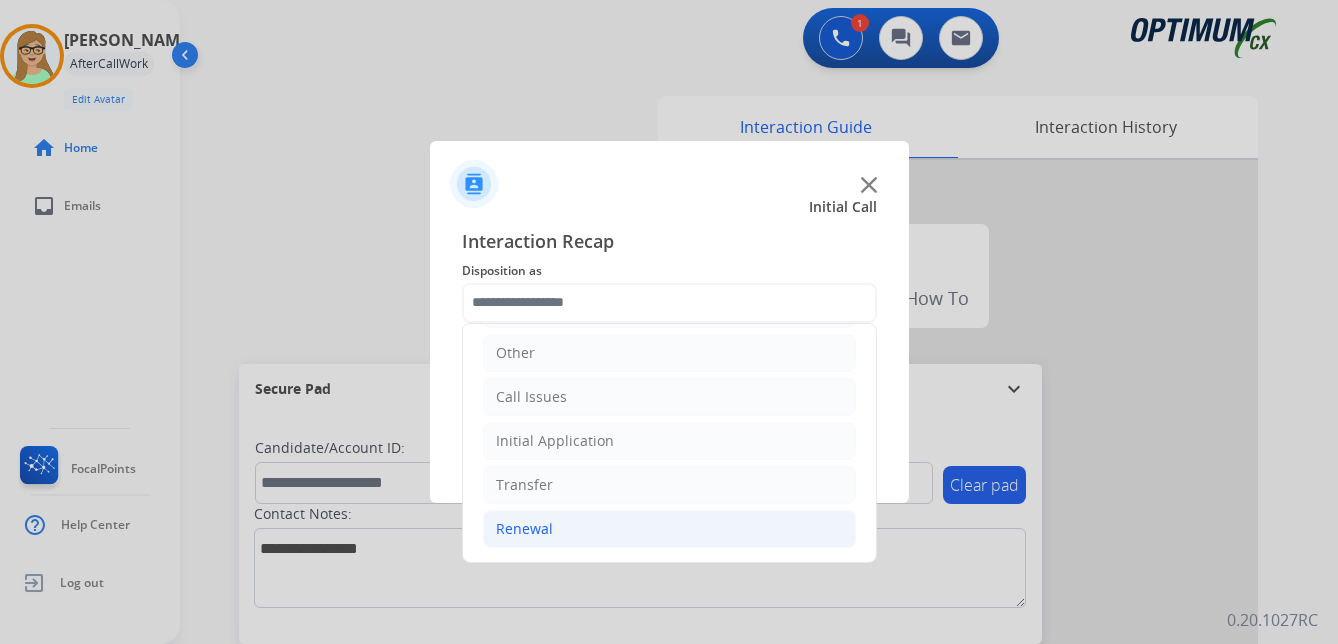 drag, startPoint x: 538, startPoint y: 523, endPoint x: 629, endPoint y: 516, distance: 91.26884 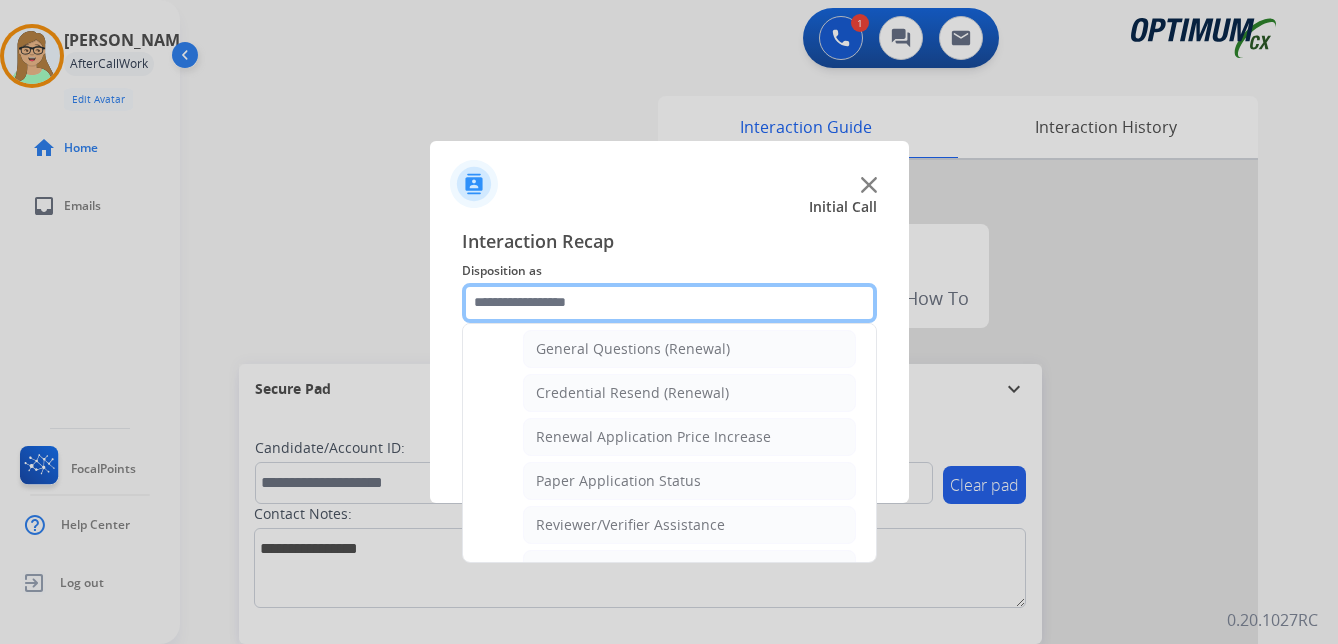 scroll, scrollTop: 636, scrollLeft: 0, axis: vertical 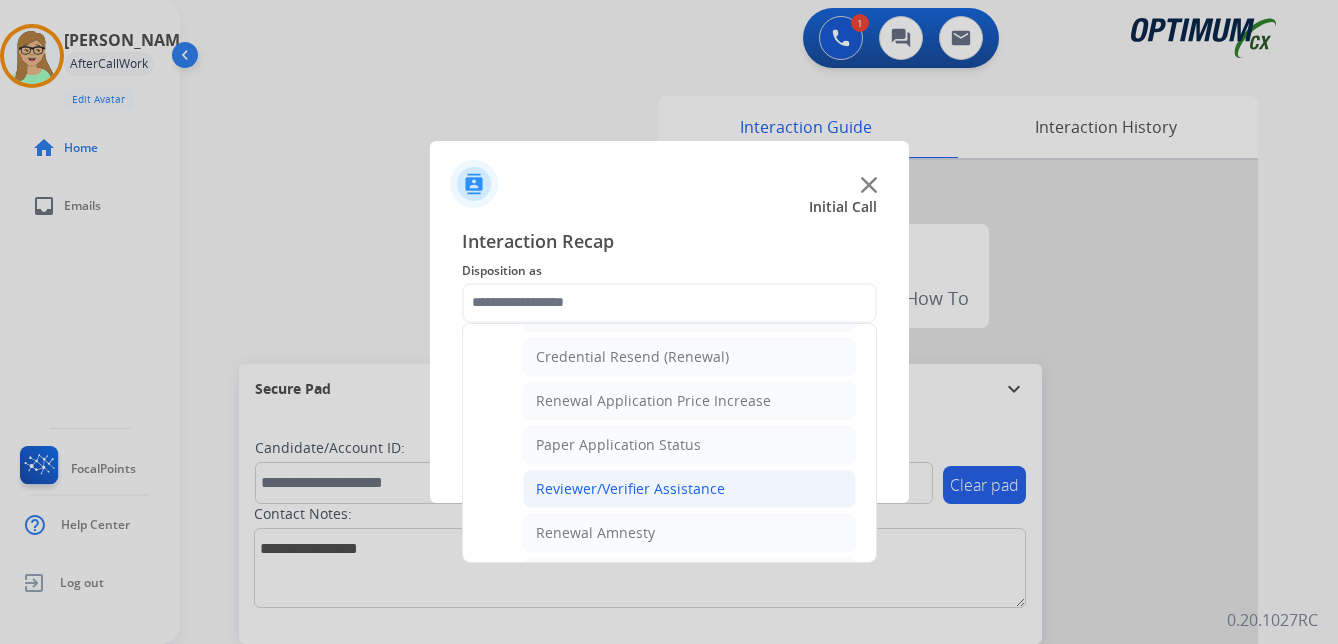 click on "Reviewer/Verifier Assistance" 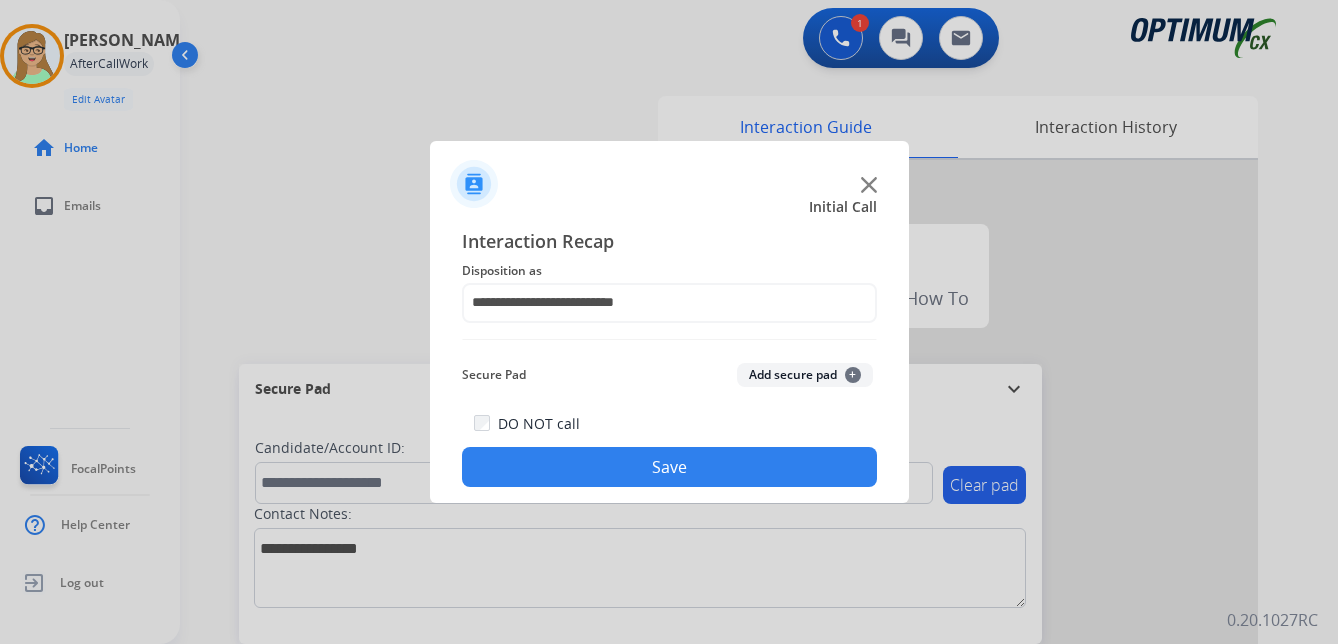 click on "Save" 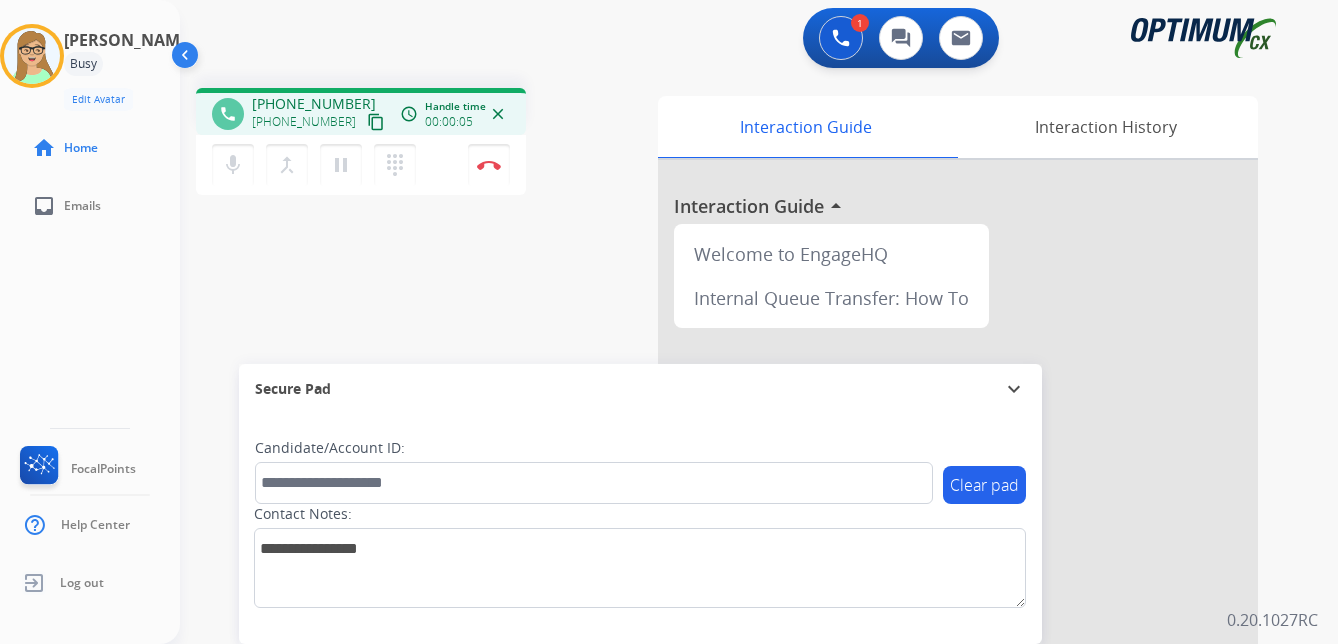 click on "content_copy" at bounding box center [376, 122] 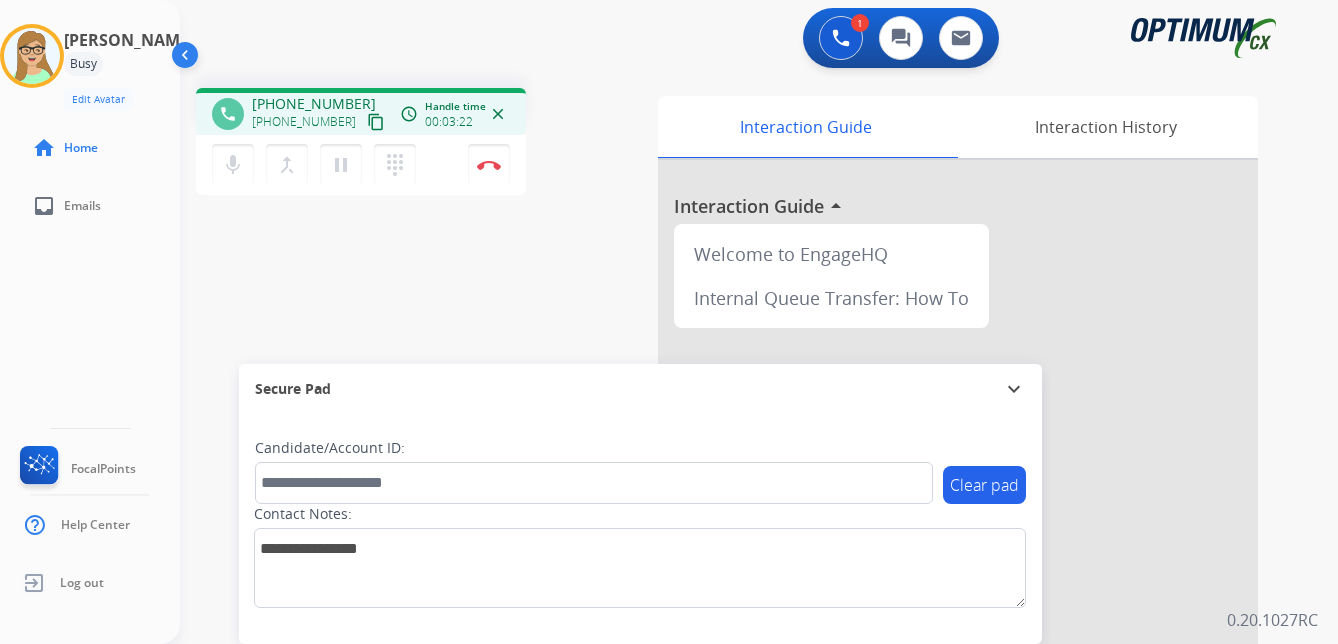 click on "phone [PHONE_NUMBER] [PHONE_NUMBER] content_copy access_time Call metrics Queue   00:13 Hold   00:00 Talk   03:18 Total   03:30 Handle time 00:03:22 close mic Mute merge_type Bridge pause Hold dialpad Dialpad Disconnect swap_horiz Break voice bridge close_fullscreen Connect 3-Way Call merge_type Separate 3-Way Call  Interaction Guide   Interaction History  Interaction Guide arrow_drop_up  Welcome to EngageHQ   Internal Queue Transfer: How To  Secure Pad expand_more Clear pad Candidate/Account ID: Contact Notes:" at bounding box center (735, 489) 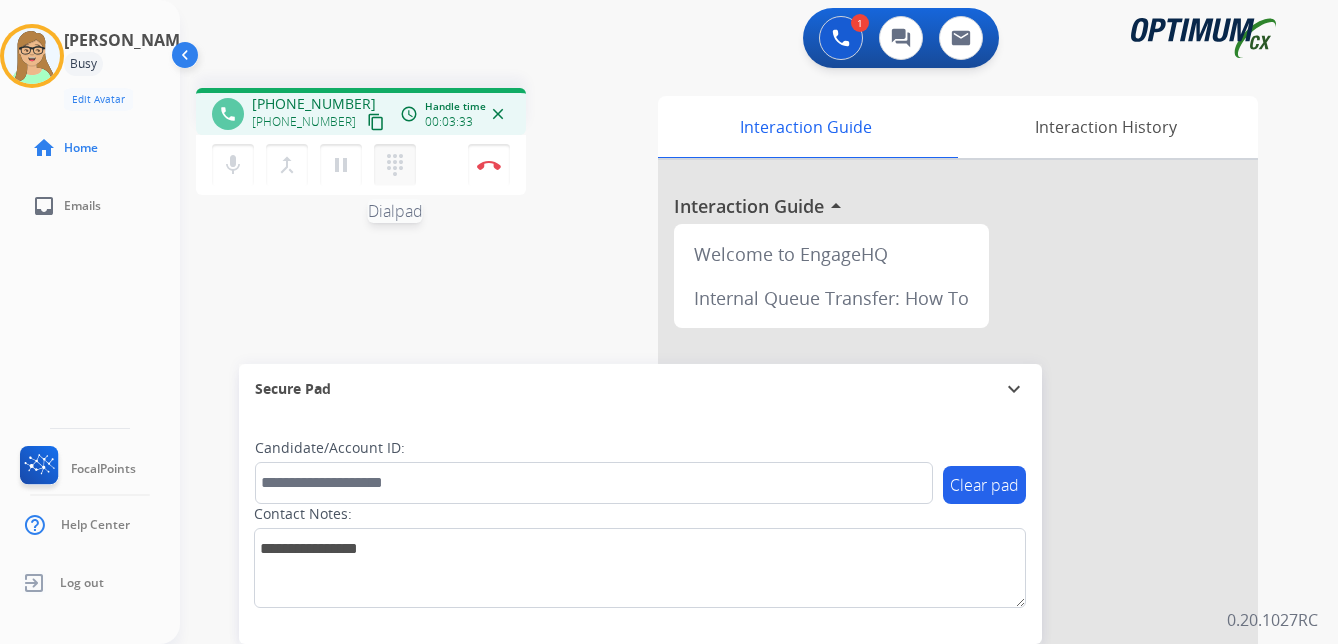 click on "dialpad" at bounding box center (395, 165) 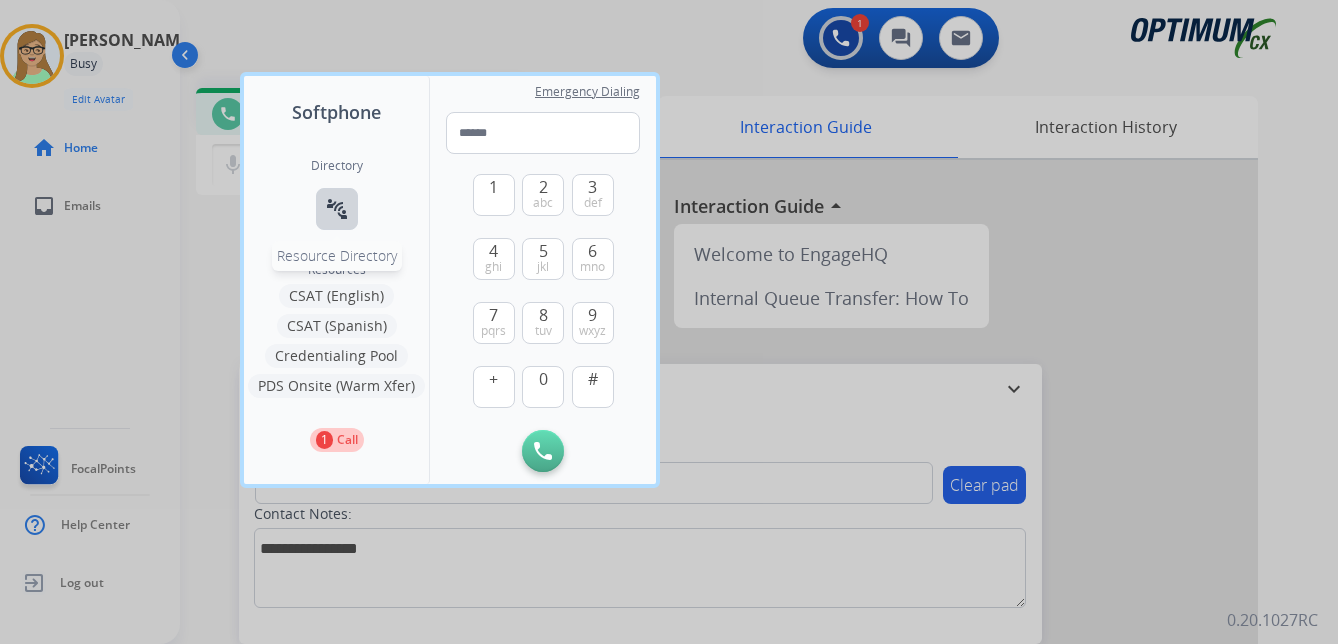click on "connect_without_contact" at bounding box center [337, 209] 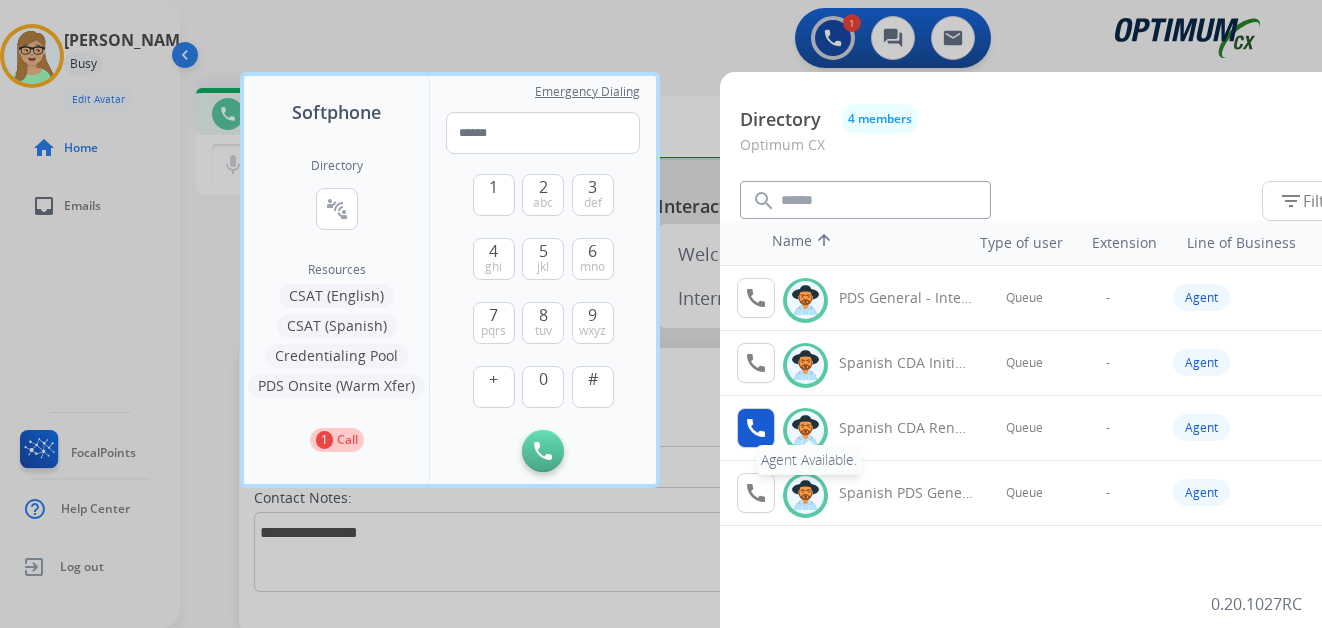 click on "call" at bounding box center [756, 428] 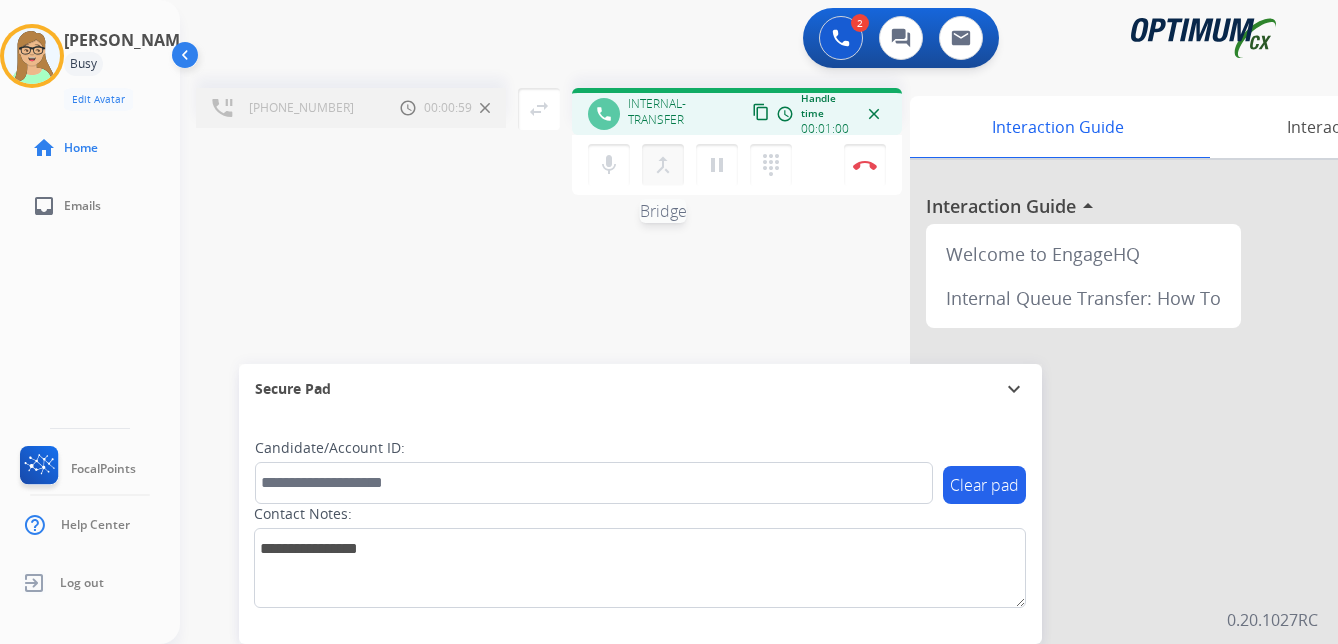 click on "merge_type" at bounding box center (663, 165) 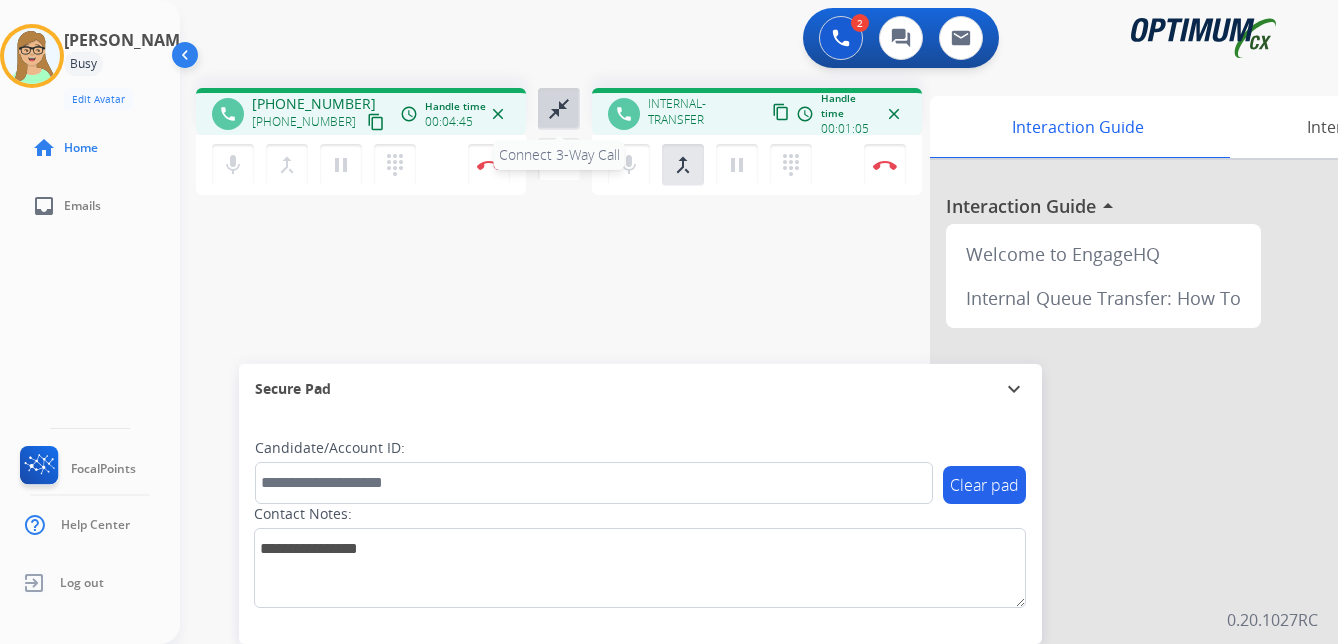 click on "close_fullscreen" at bounding box center [559, 109] 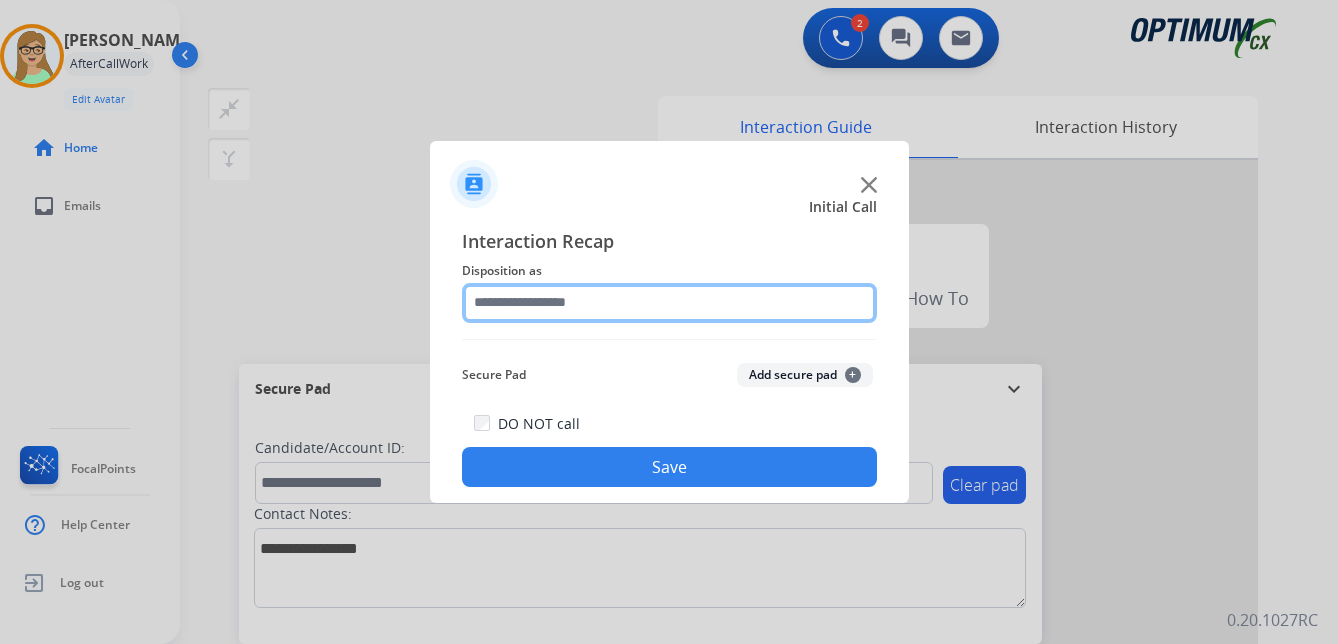 click 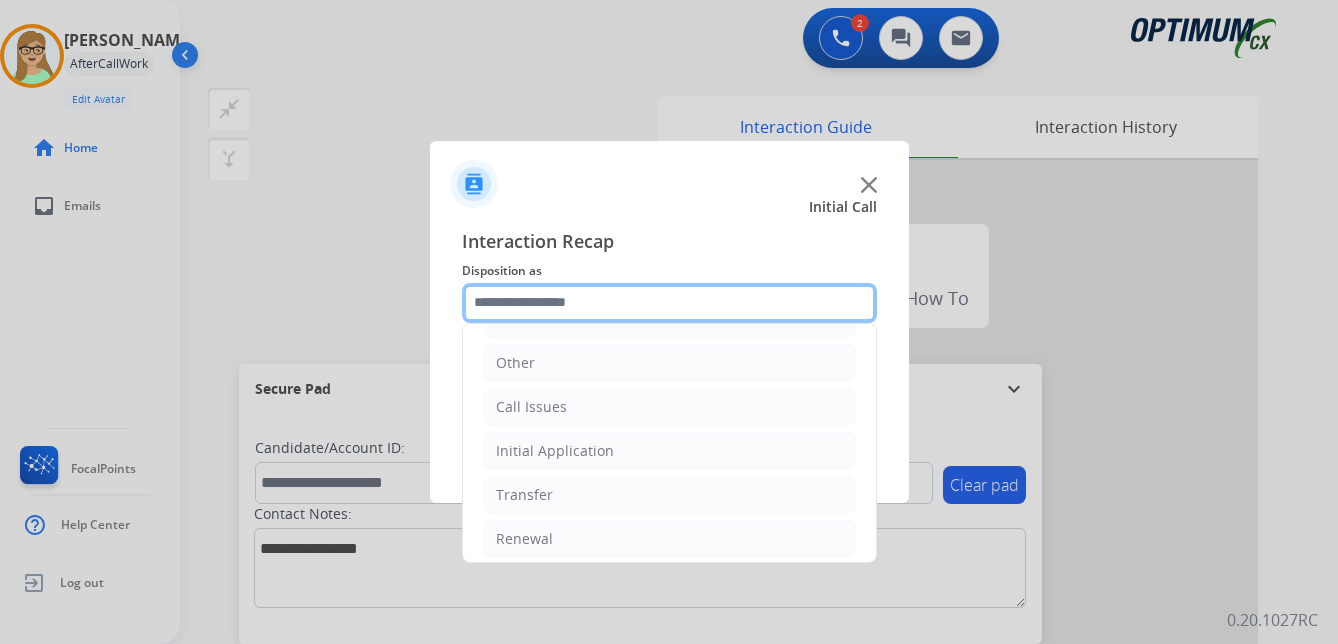 scroll, scrollTop: 136, scrollLeft: 0, axis: vertical 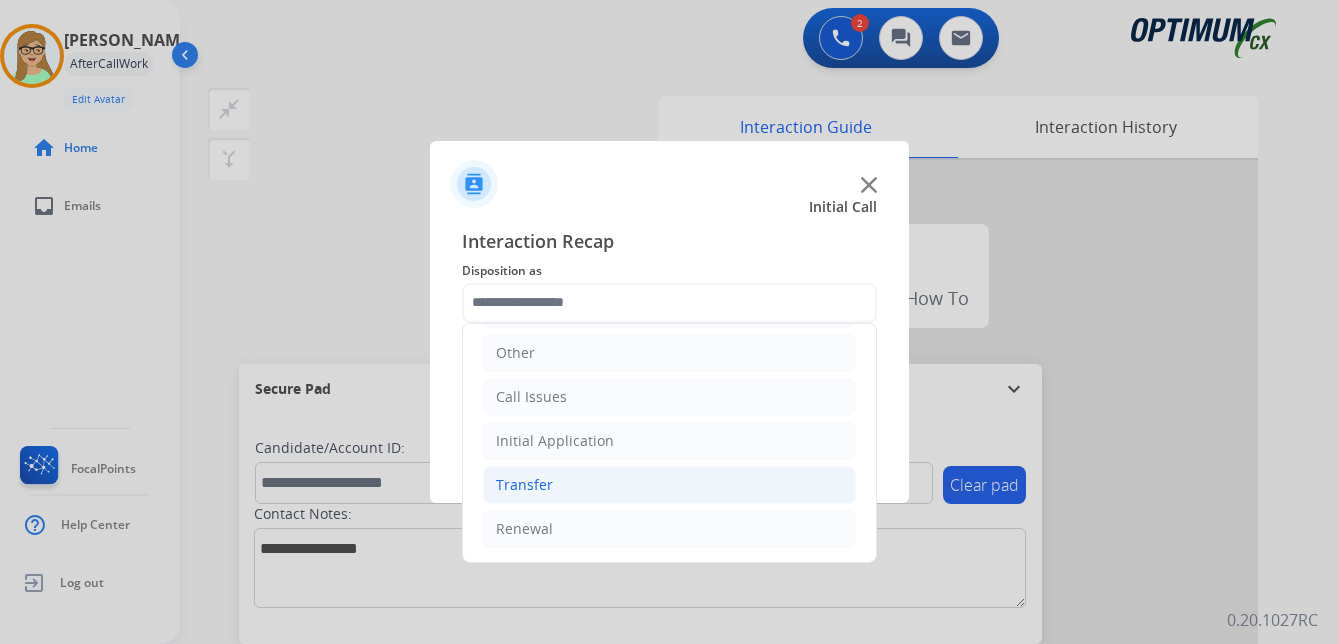 click on "Transfer" 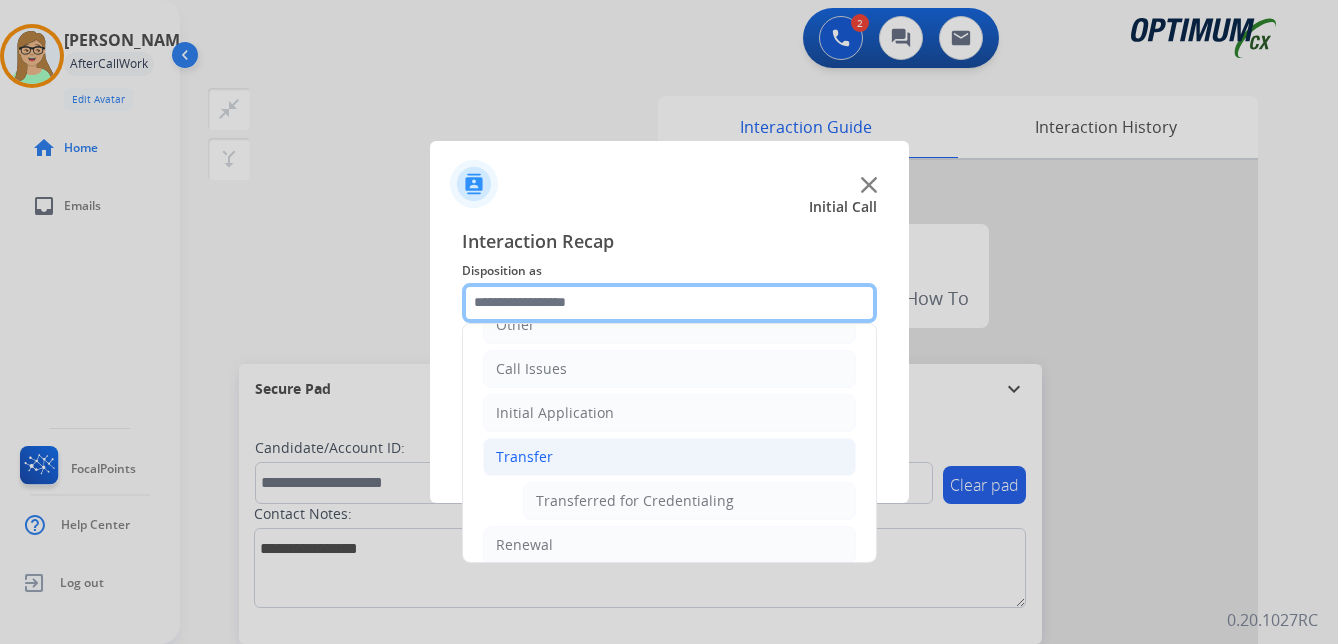 scroll, scrollTop: 180, scrollLeft: 0, axis: vertical 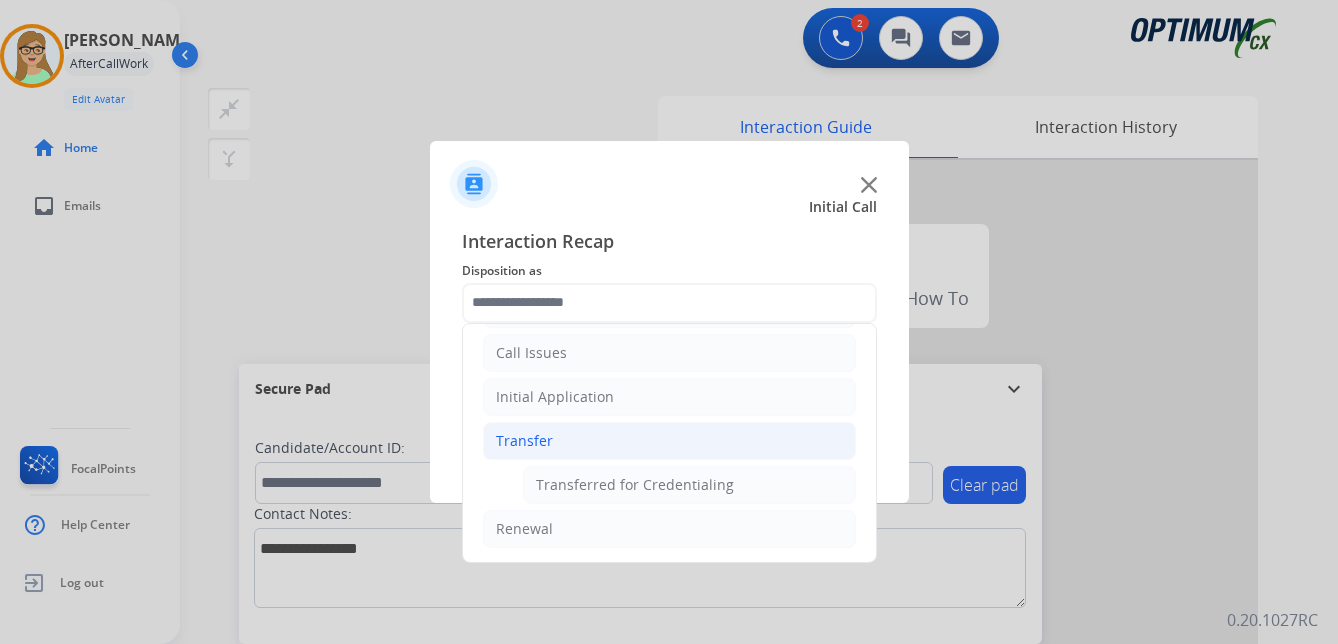 click on "Transfer" 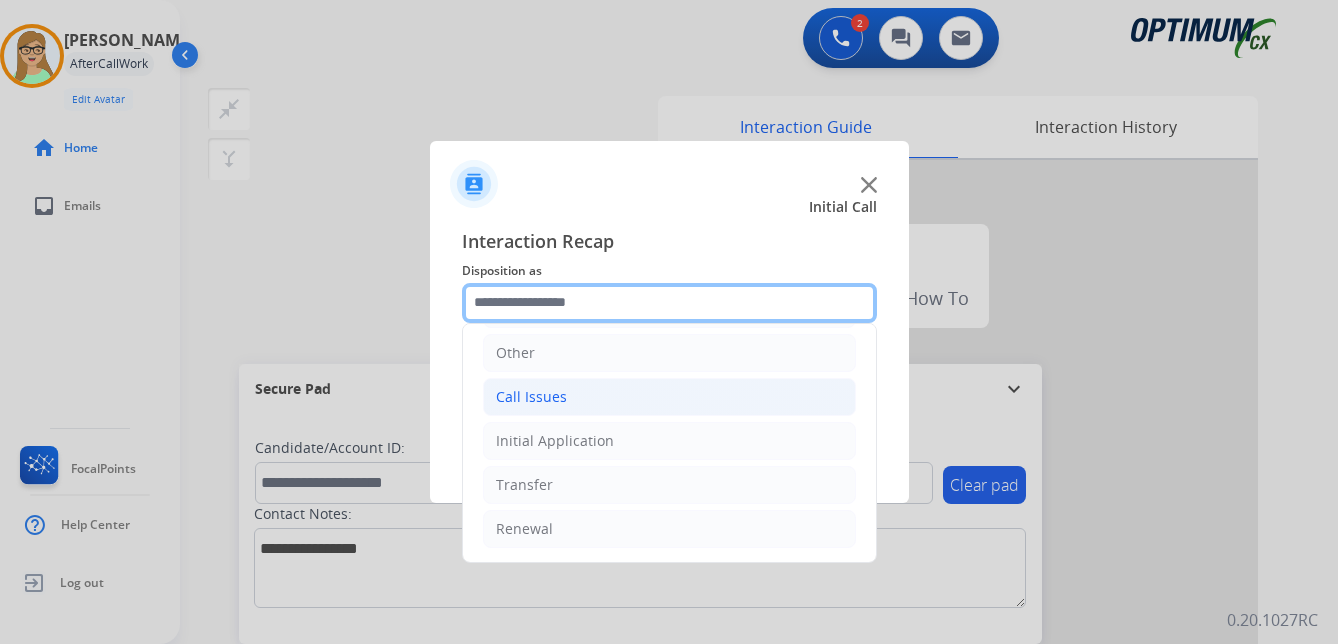 scroll, scrollTop: 136, scrollLeft: 0, axis: vertical 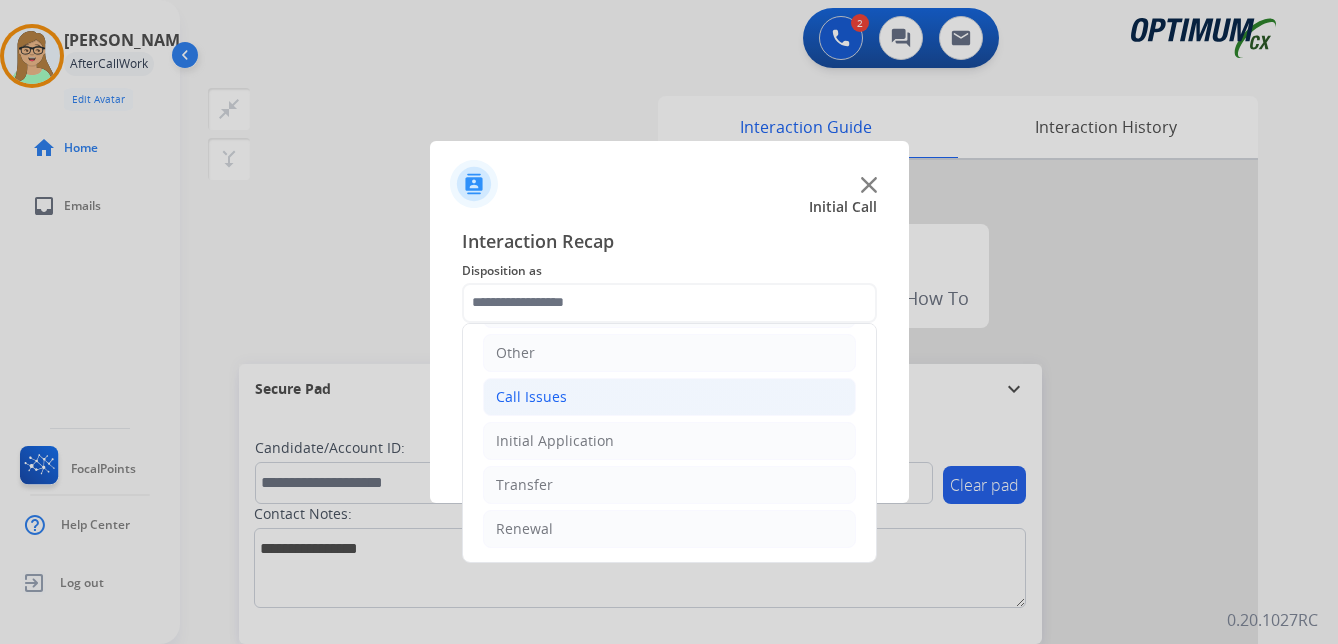 click on "Call Issues" 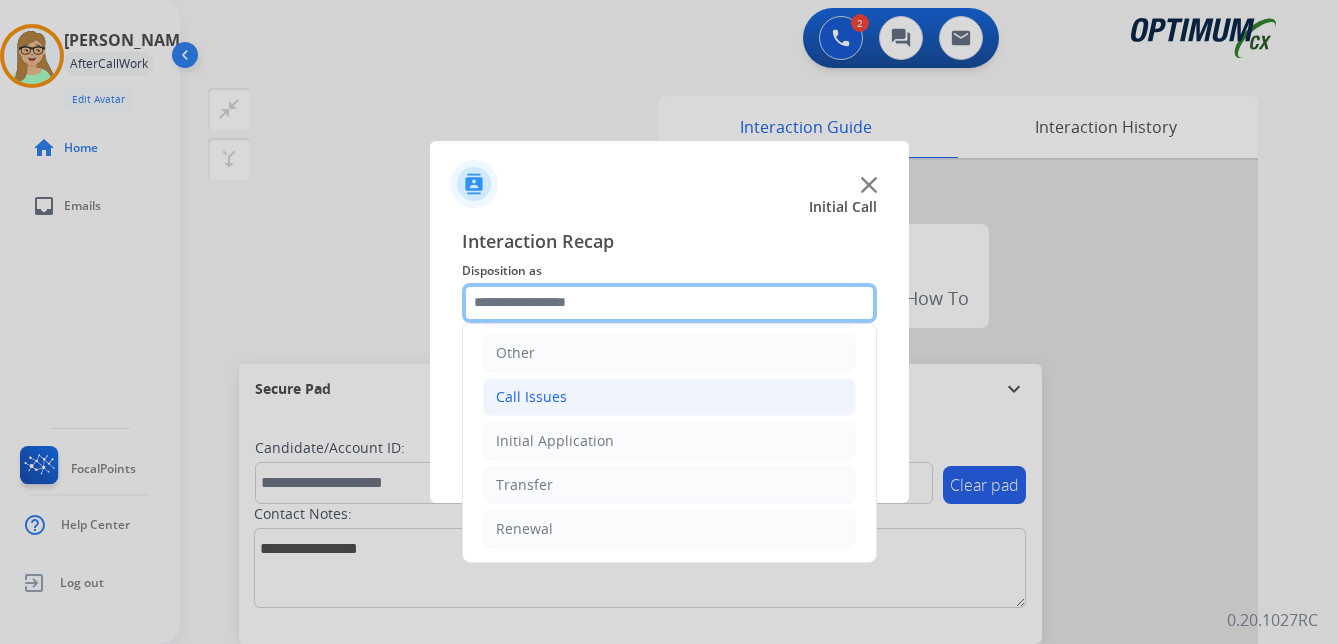 scroll, scrollTop: 180, scrollLeft: 0, axis: vertical 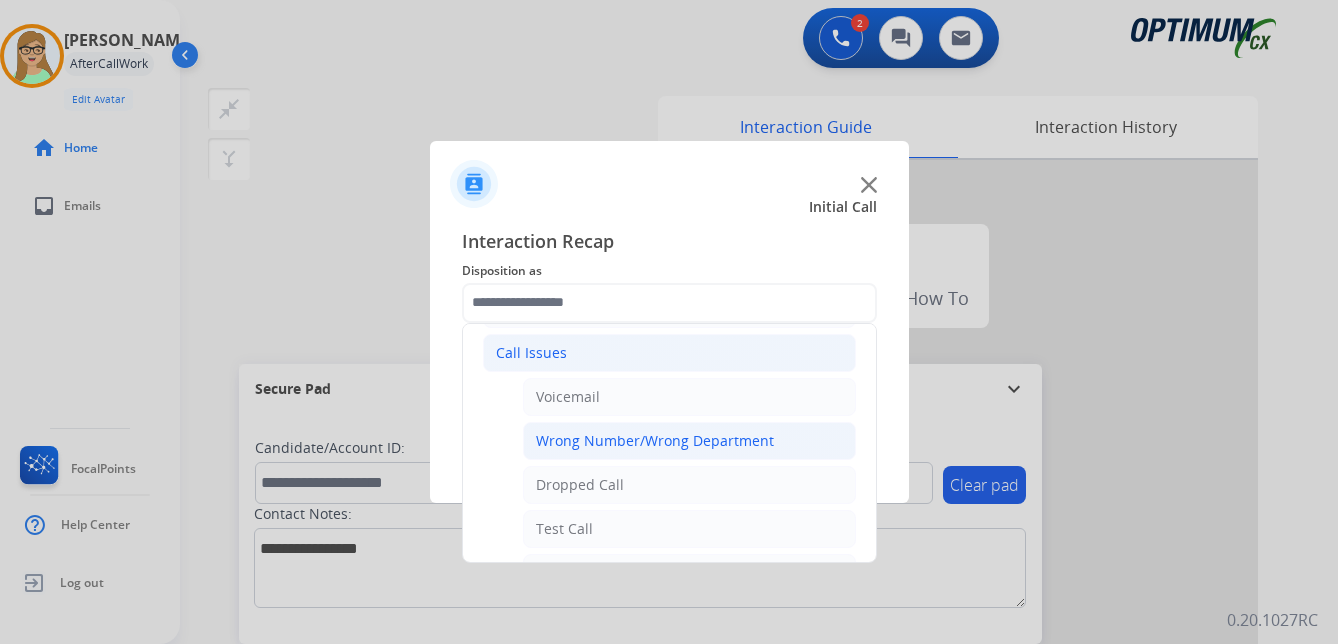 click on "Wrong Number/Wrong Department" 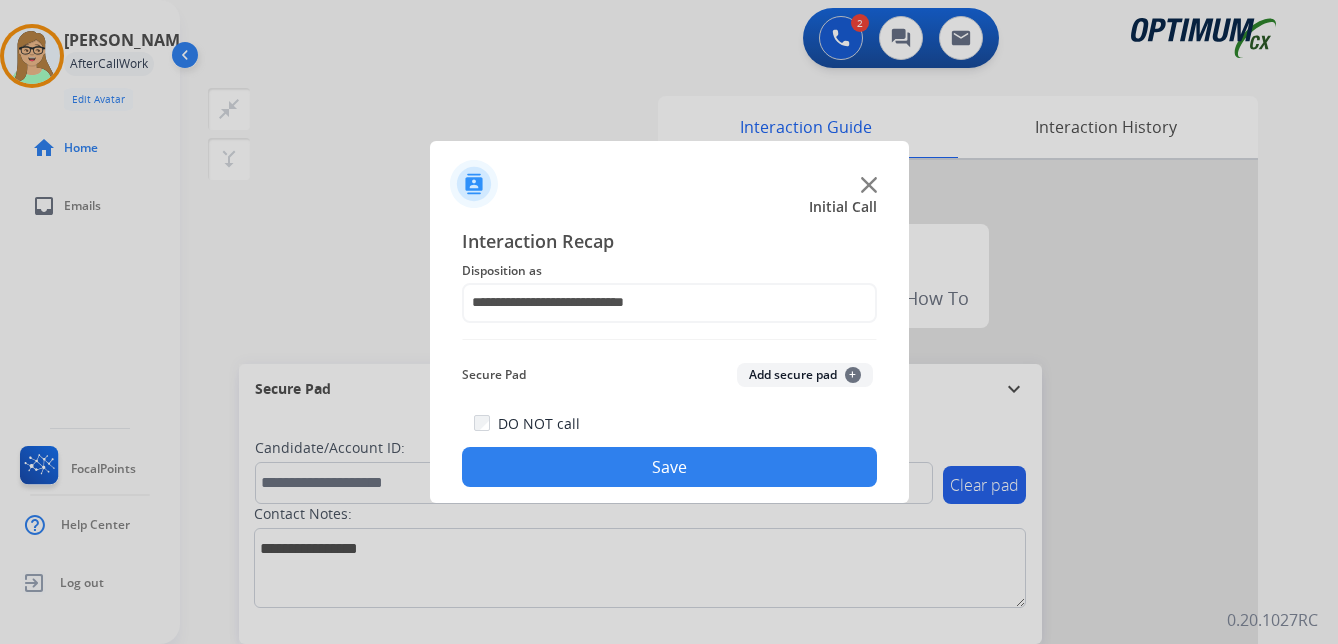 drag, startPoint x: 634, startPoint y: 469, endPoint x: 587, endPoint y: 468, distance: 47.010635 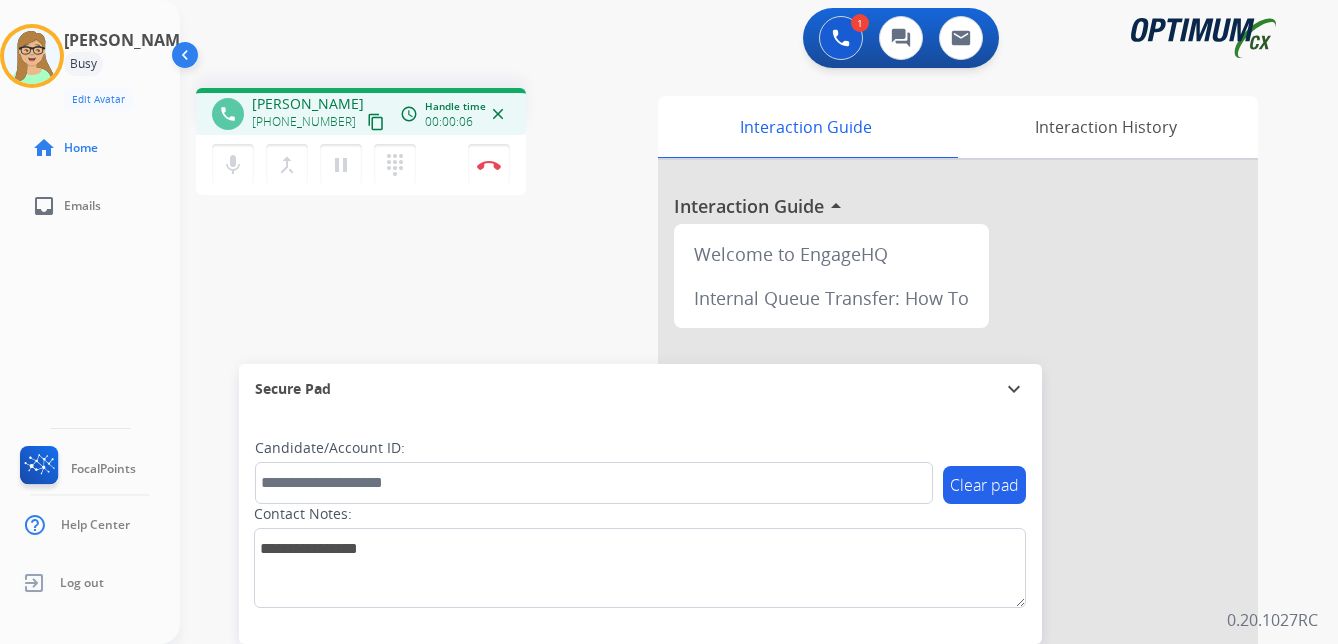 click on "content_copy" at bounding box center (376, 122) 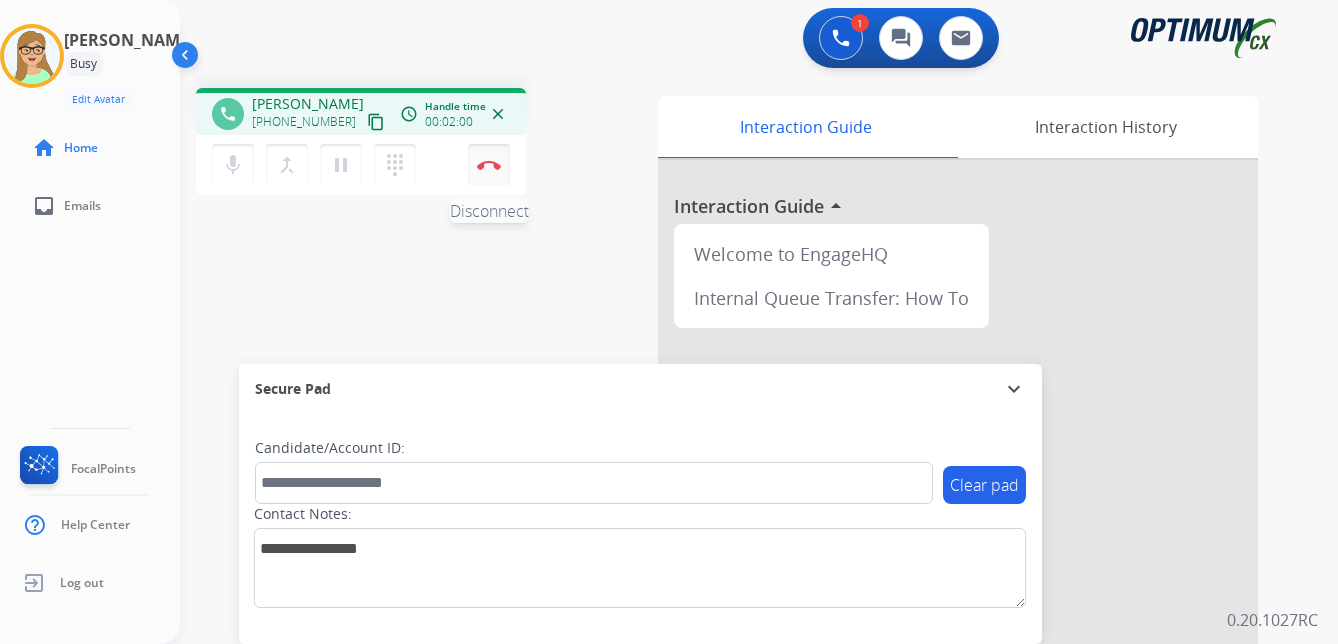 click at bounding box center (489, 165) 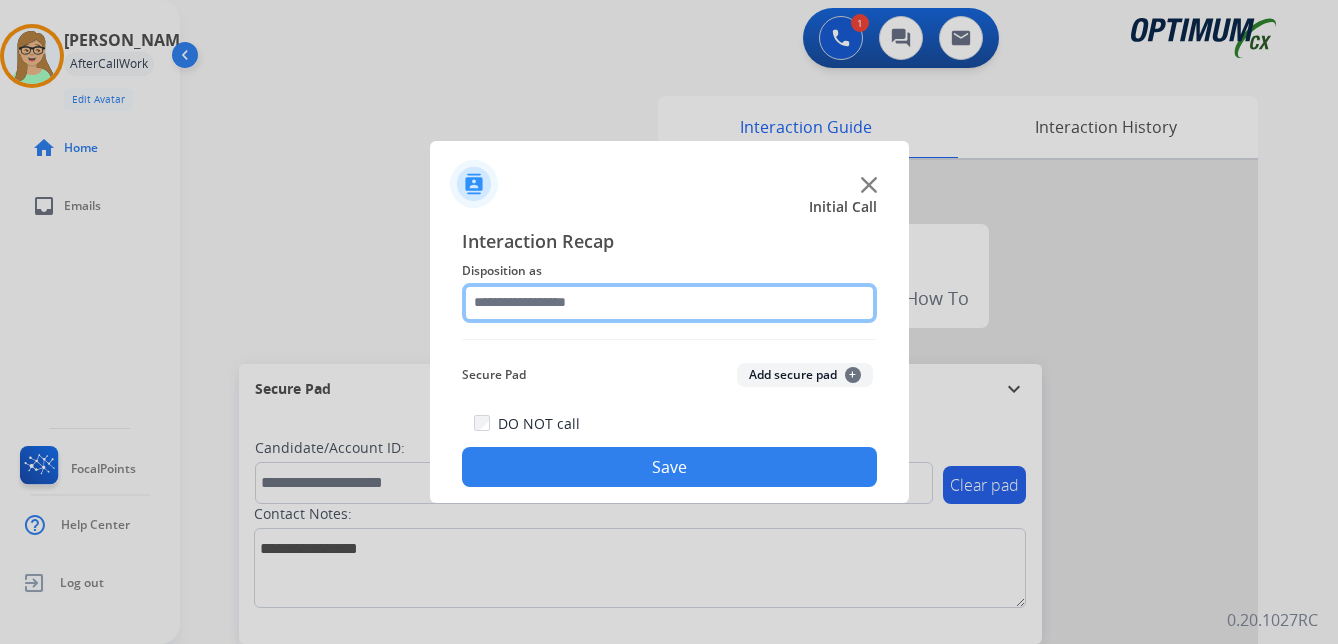 click 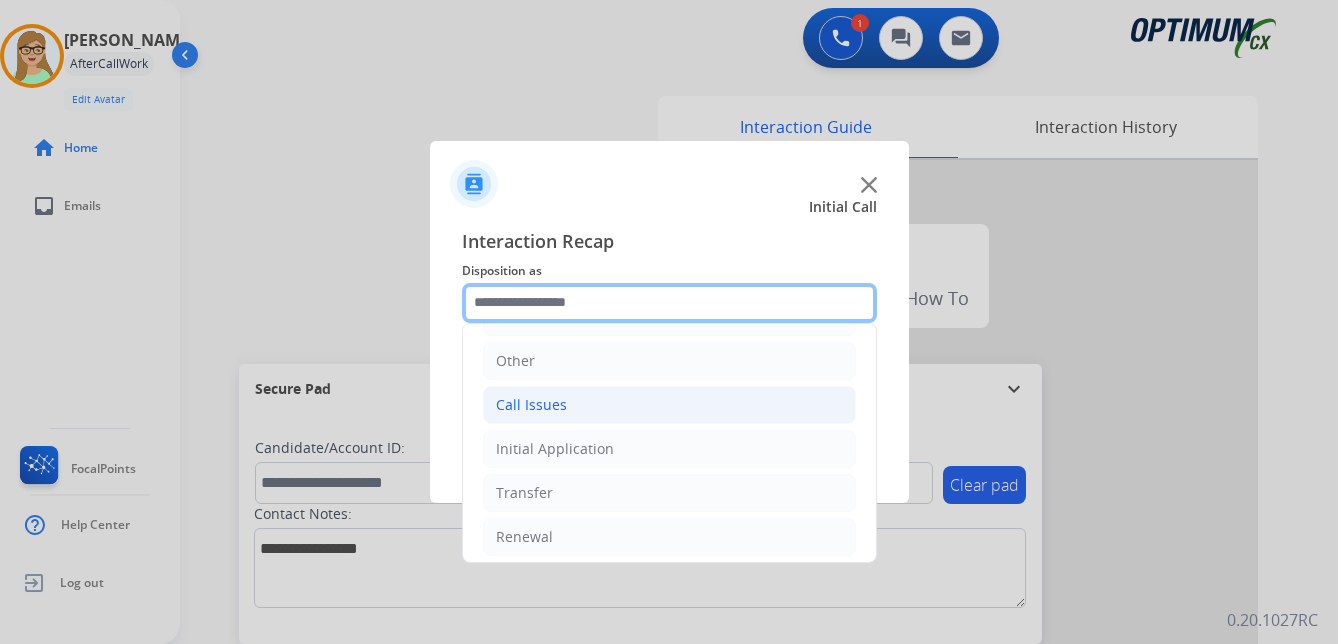 scroll, scrollTop: 136, scrollLeft: 0, axis: vertical 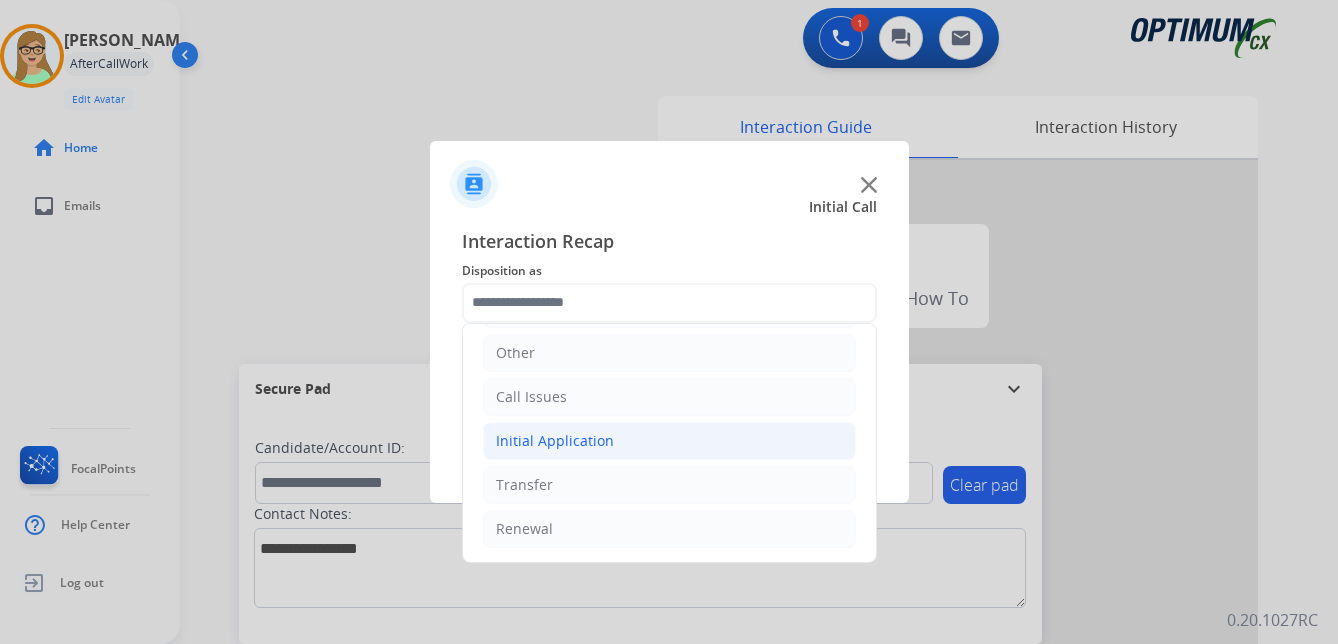 click on "Initial Application" 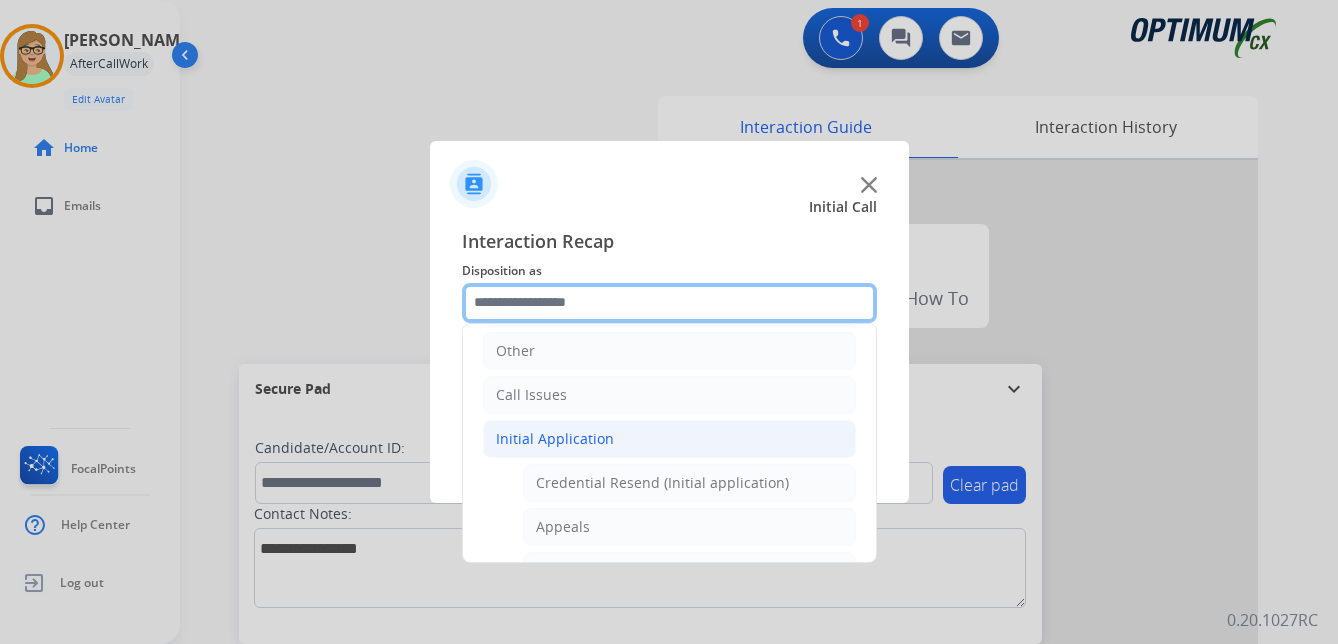 scroll, scrollTop: 136, scrollLeft: 0, axis: vertical 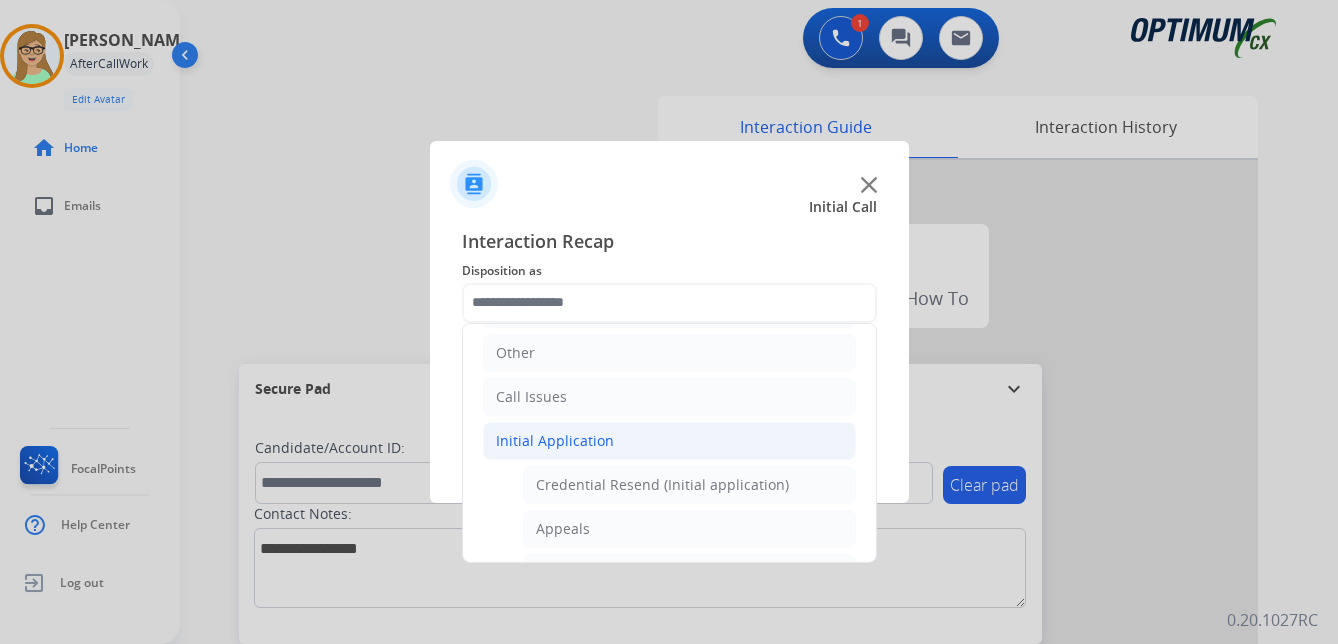 drag, startPoint x: 677, startPoint y: 487, endPoint x: 624, endPoint y: 487, distance: 53 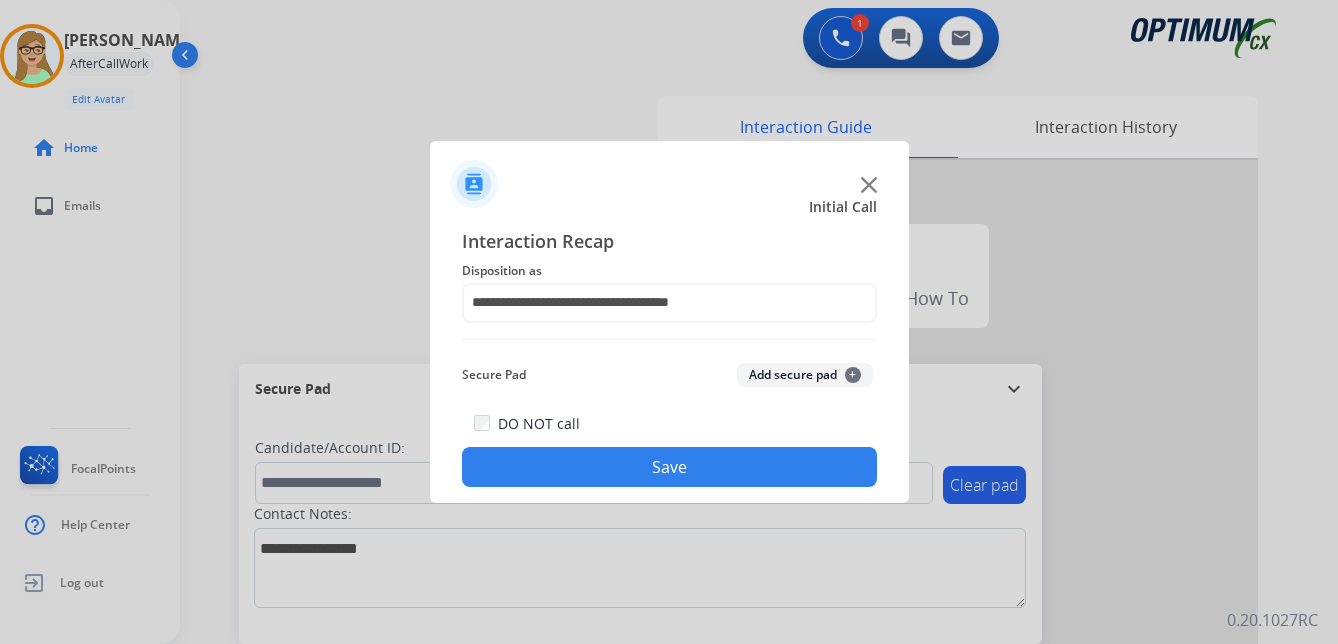 click on "Save" 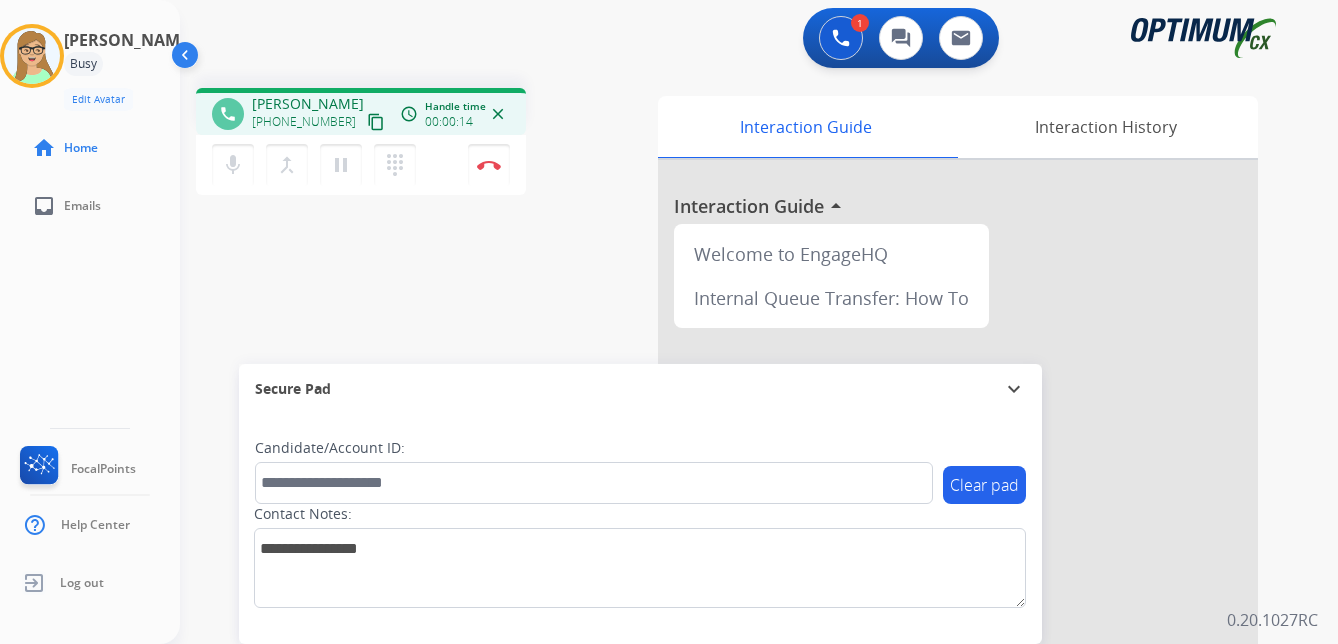 click on "content_copy" at bounding box center [376, 122] 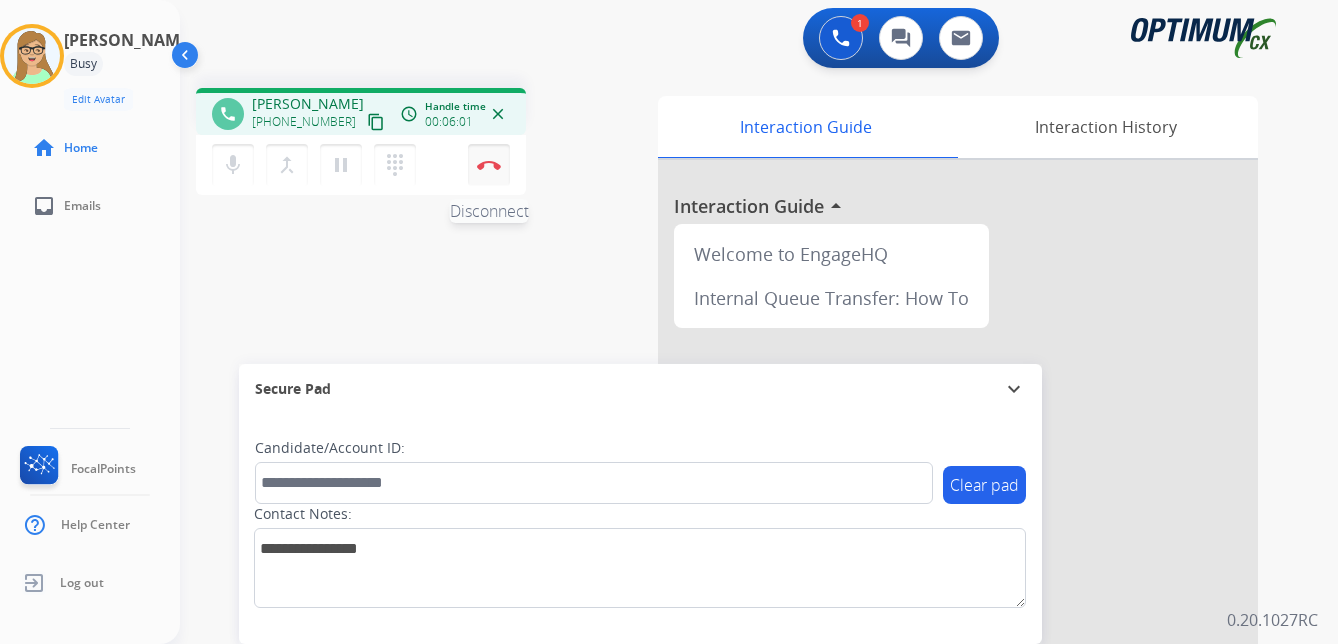 click on "Disconnect" at bounding box center (489, 165) 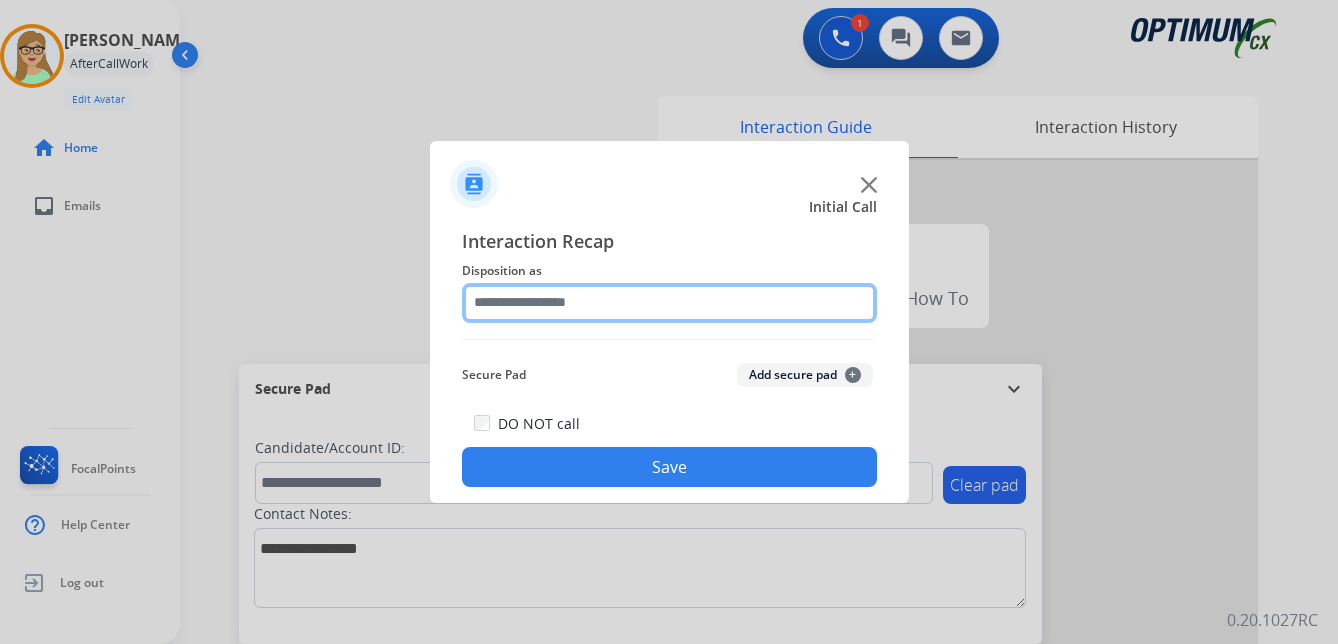 click 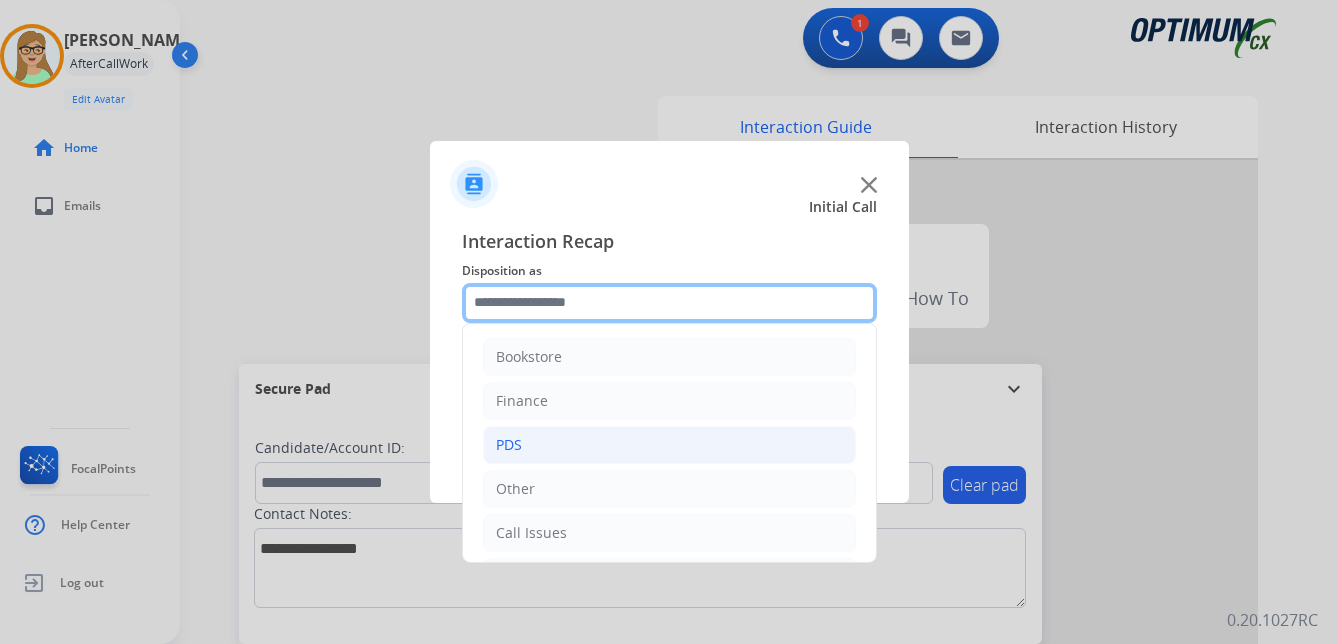 scroll, scrollTop: 136, scrollLeft: 0, axis: vertical 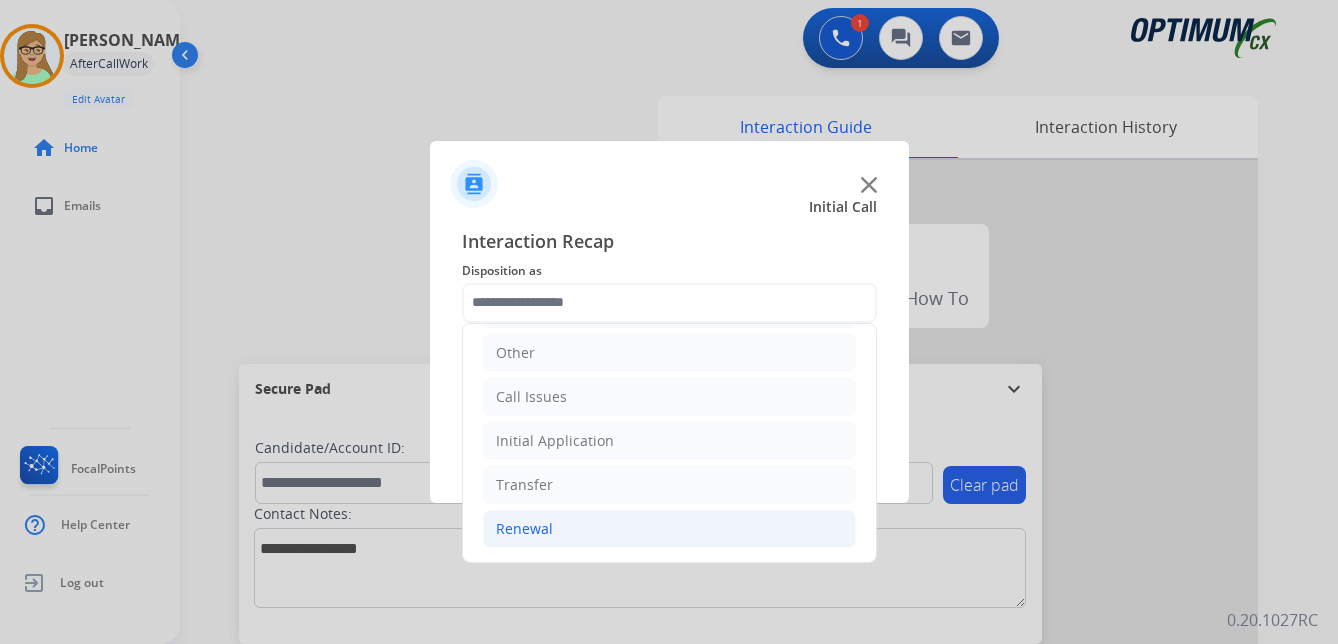 click on "Renewal" 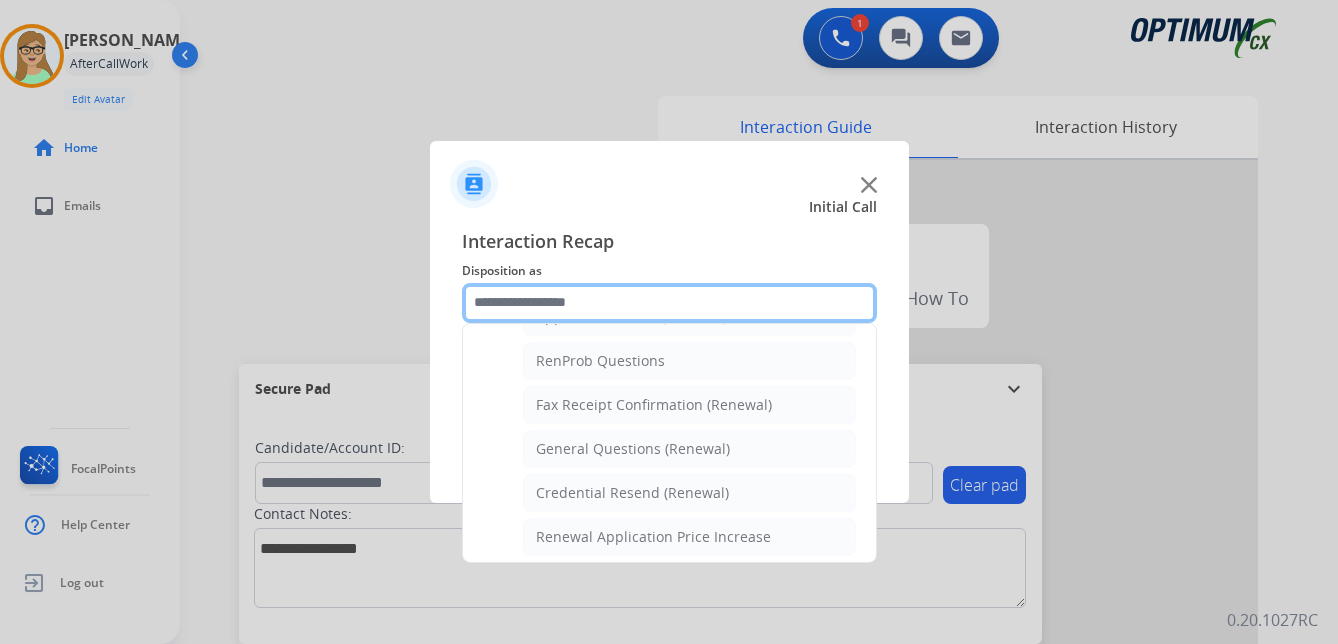 scroll, scrollTop: 536, scrollLeft: 0, axis: vertical 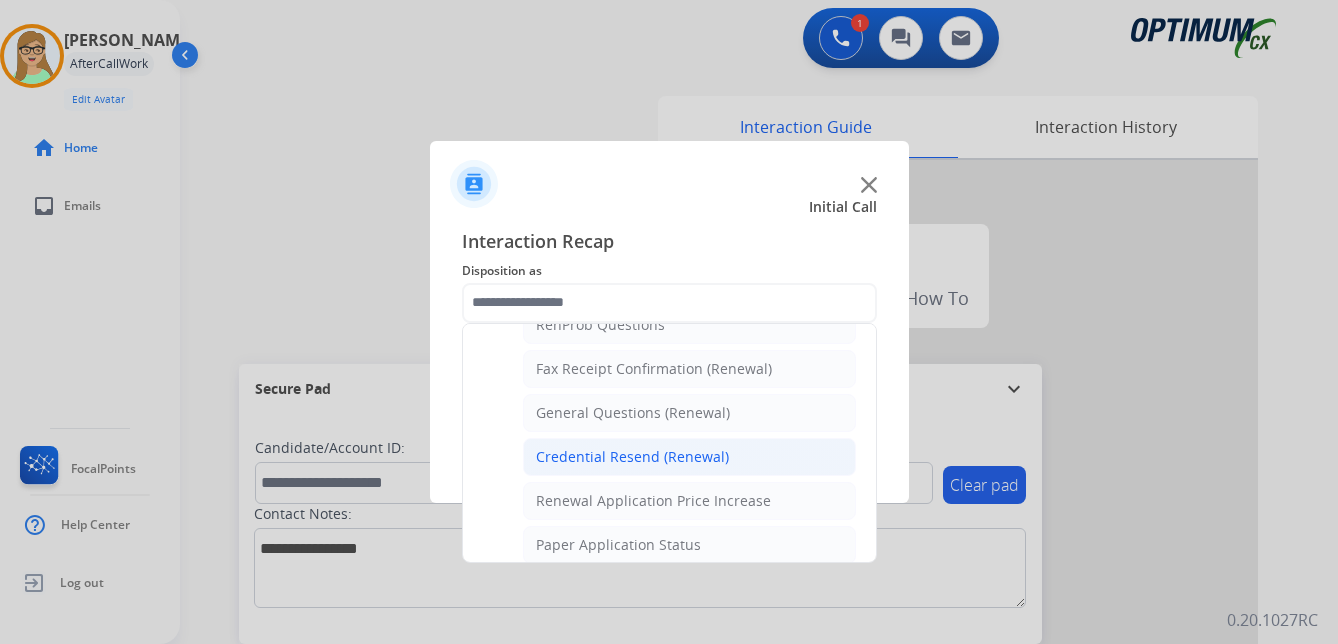 click on "Credential Resend (Renewal)" 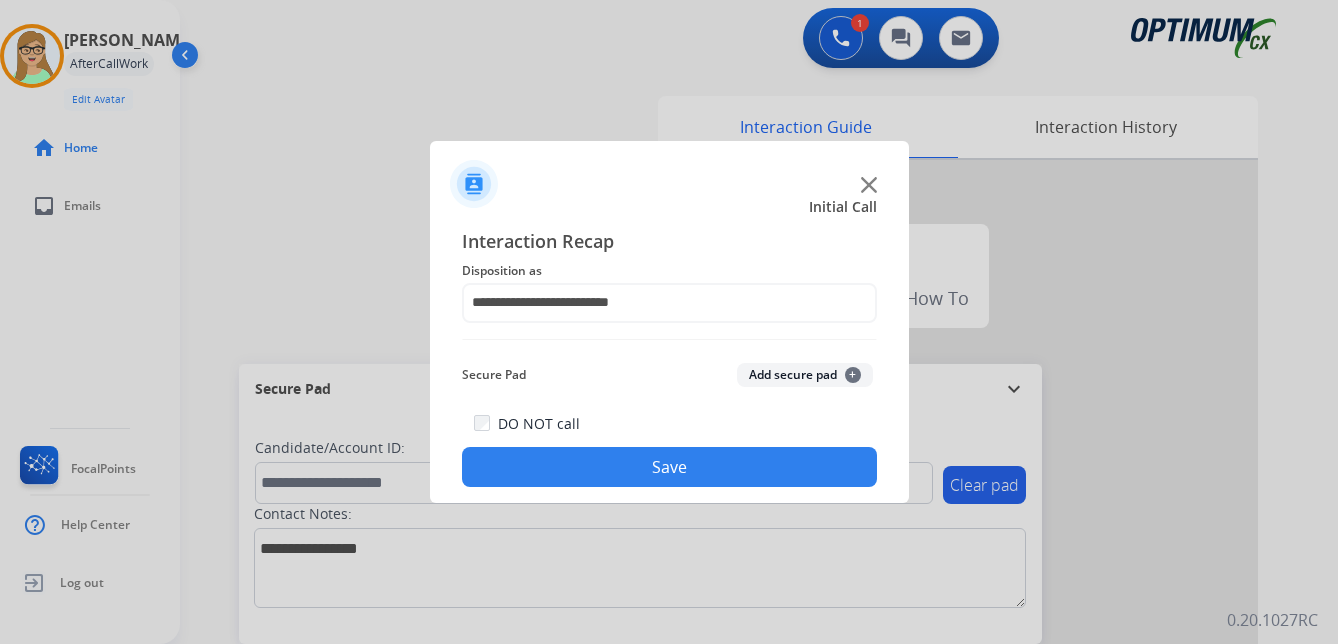 drag, startPoint x: 653, startPoint y: 473, endPoint x: 239, endPoint y: 469, distance: 414.01932 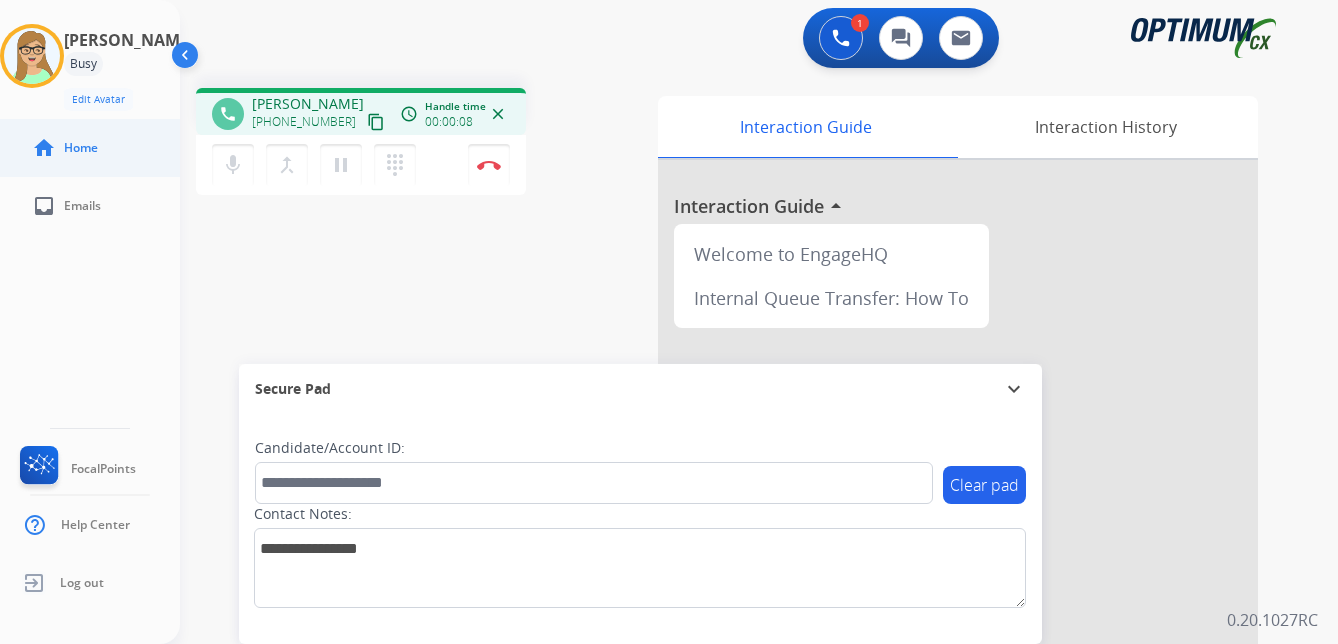 drag, startPoint x: 352, startPoint y: 114, endPoint x: 3, endPoint y: 142, distance: 350.1214 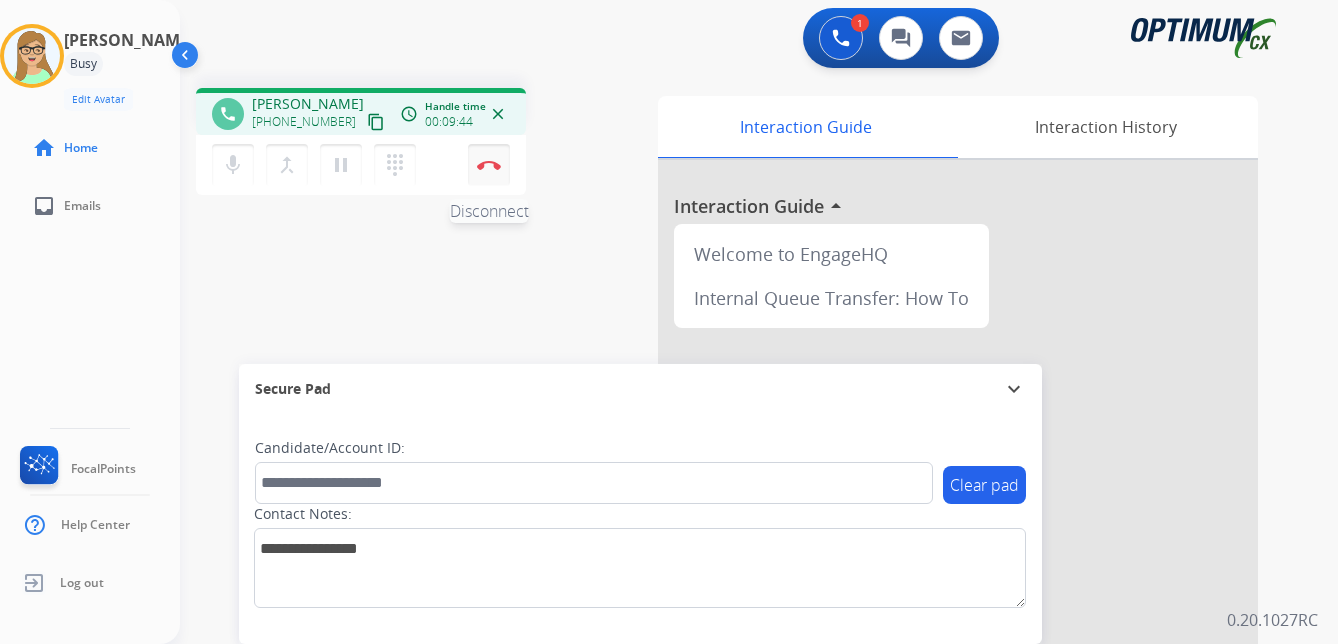 click at bounding box center (489, 165) 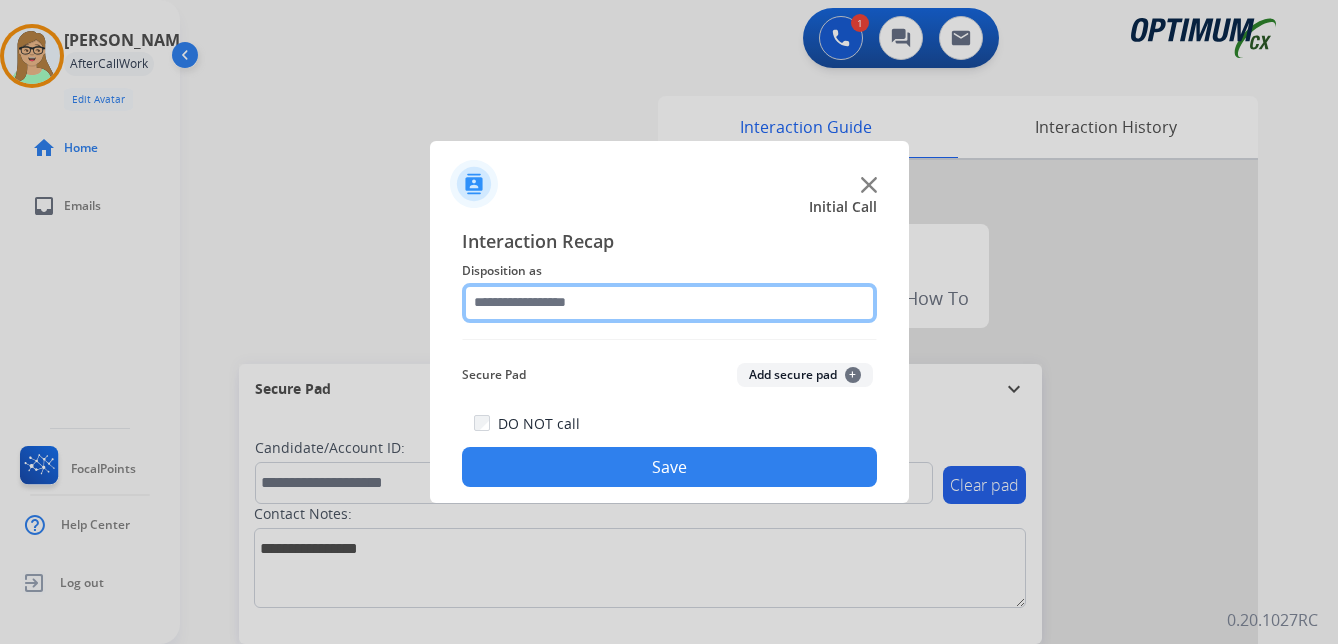 click 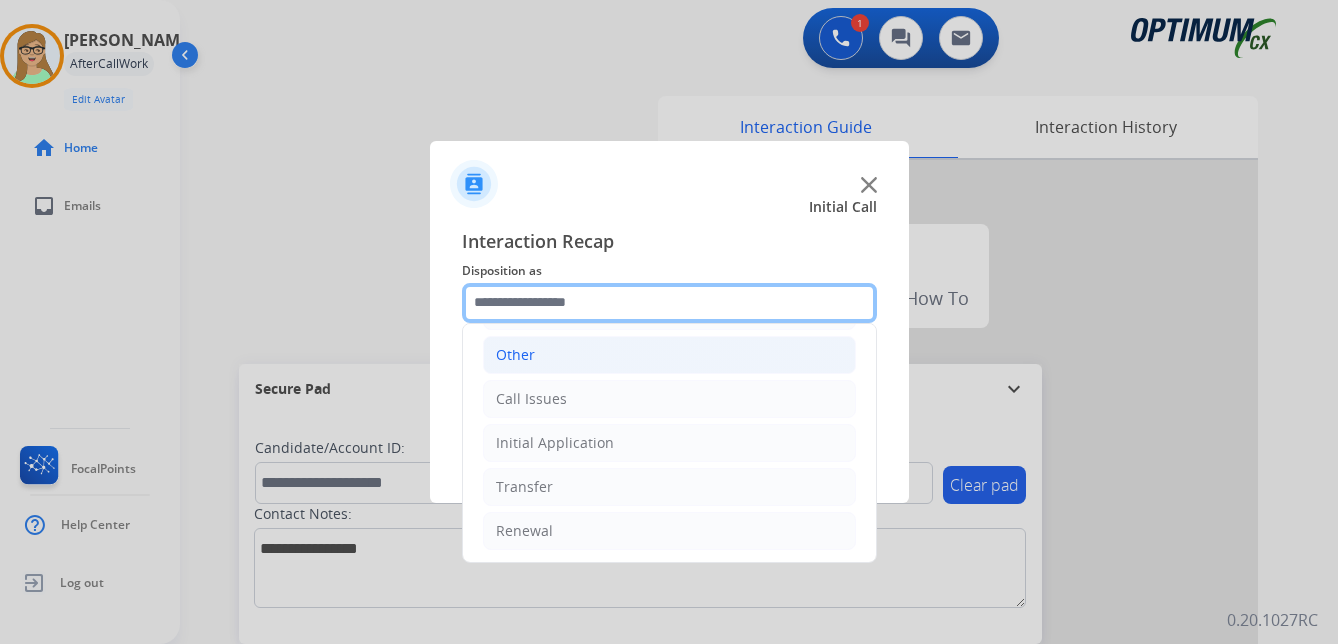 scroll, scrollTop: 136, scrollLeft: 0, axis: vertical 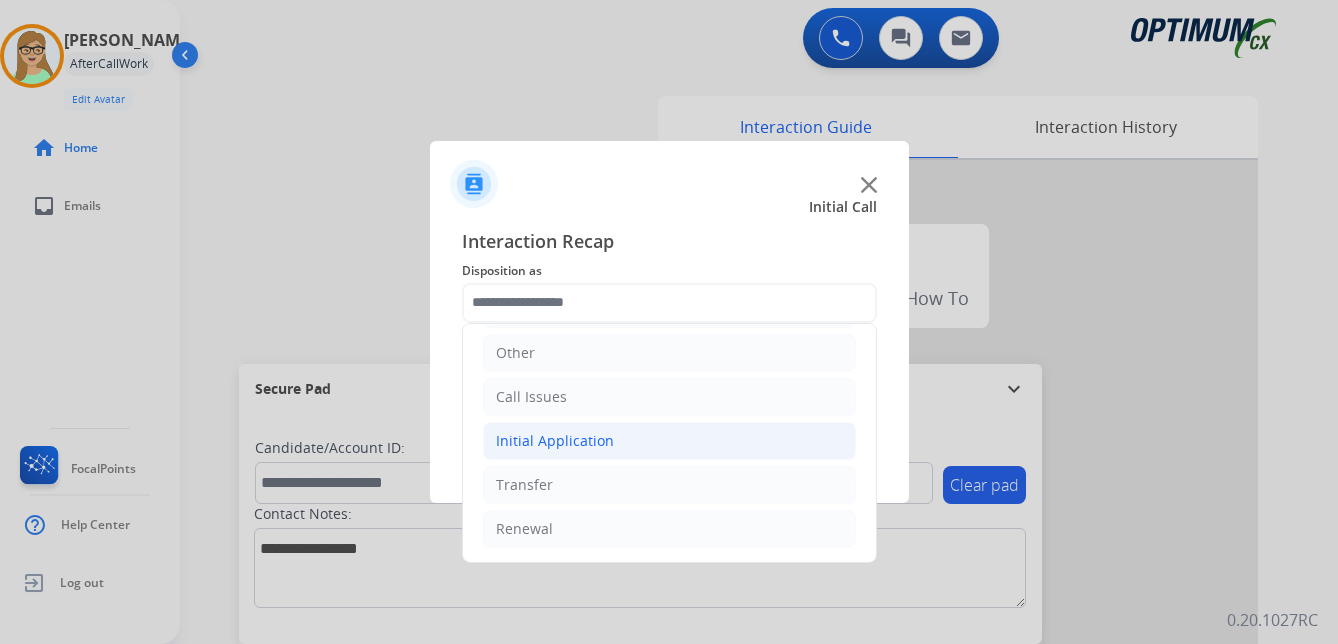 click on "Initial Application" 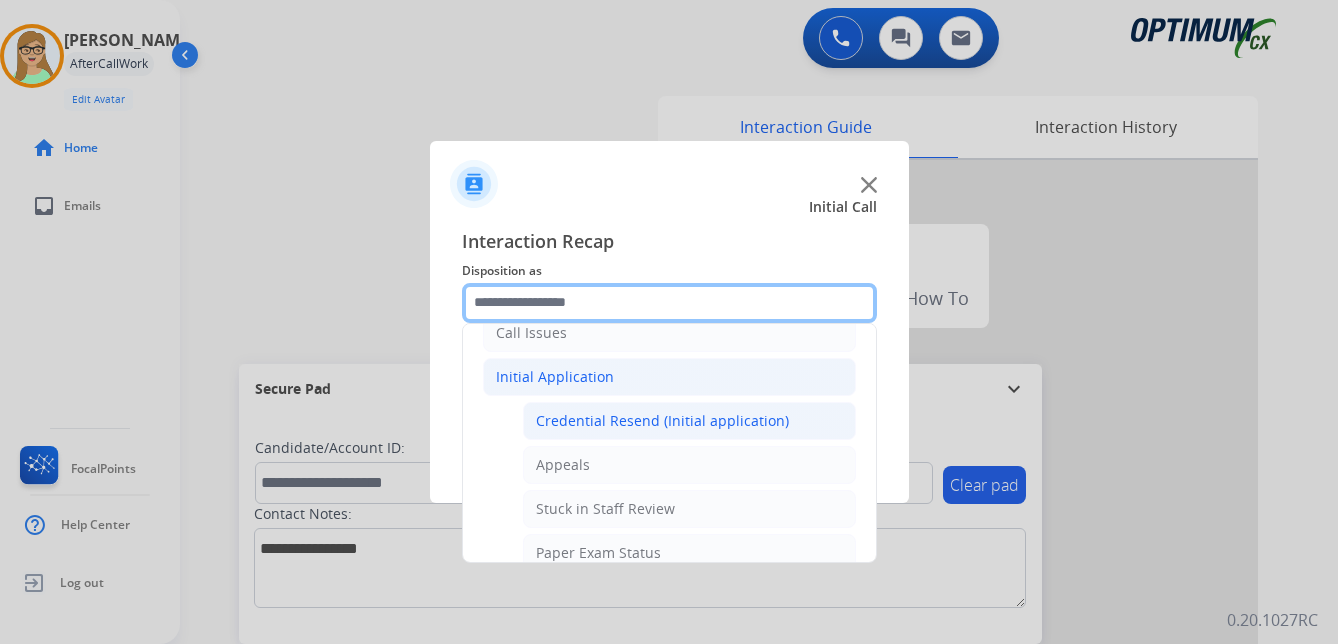 scroll, scrollTop: 236, scrollLeft: 0, axis: vertical 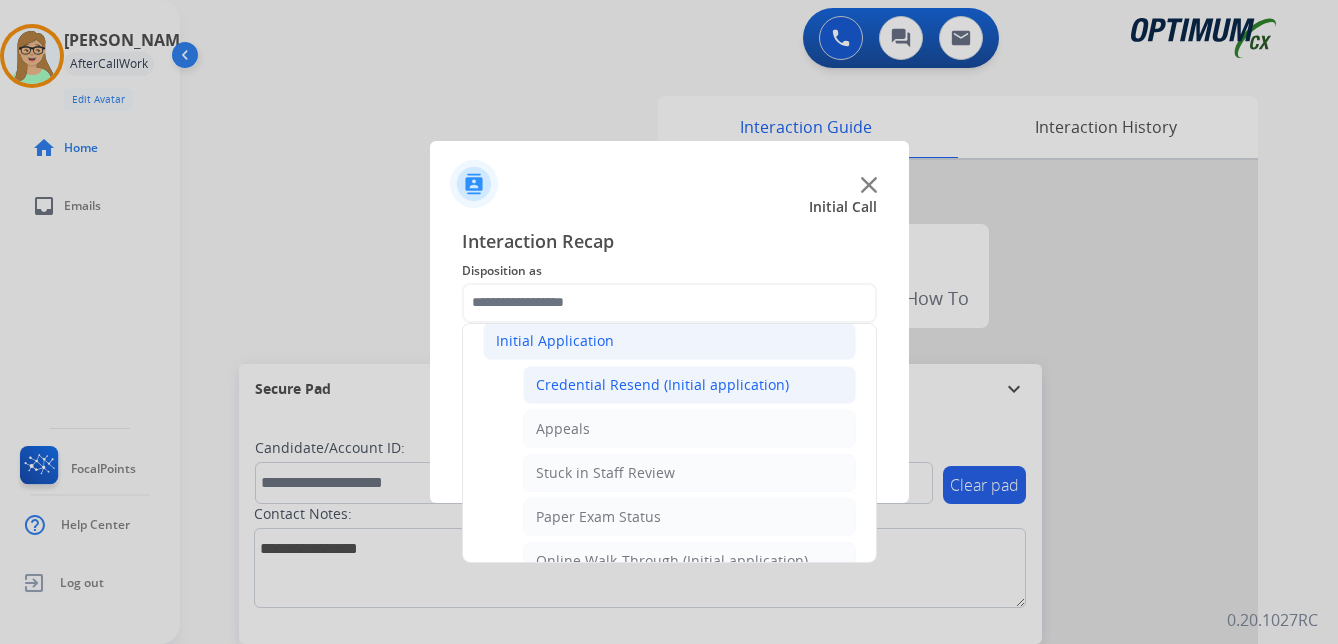 click on "Credential Resend (Initial application)" 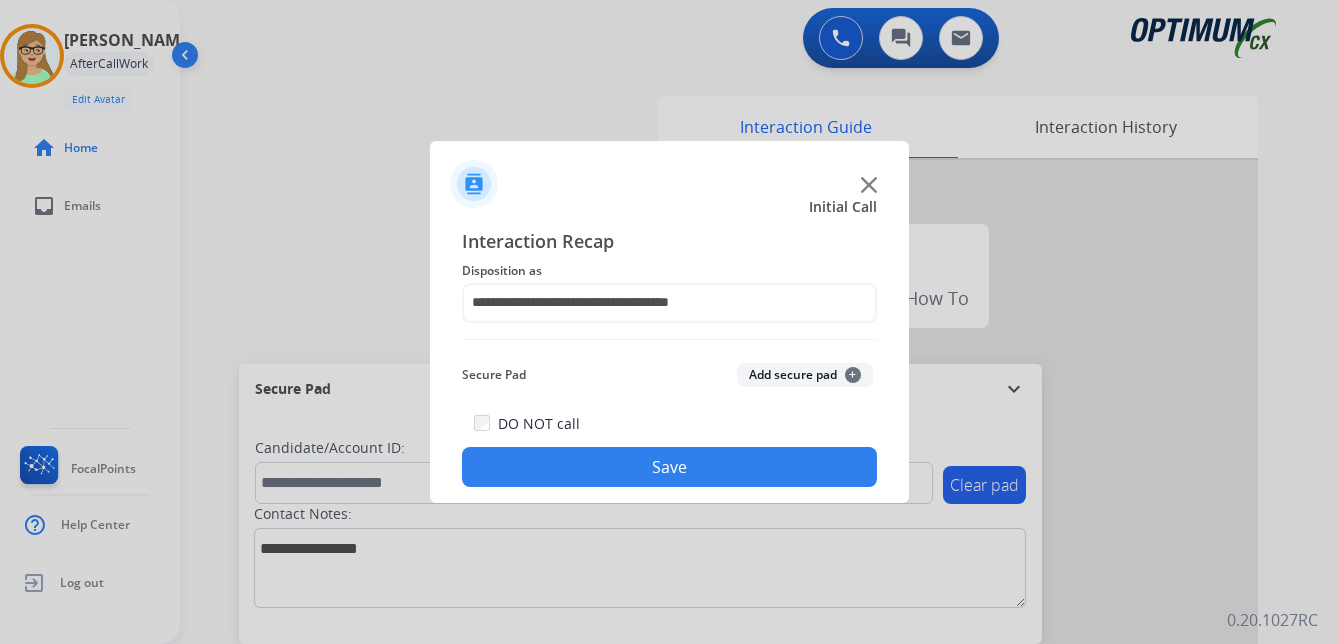 click on "Save" 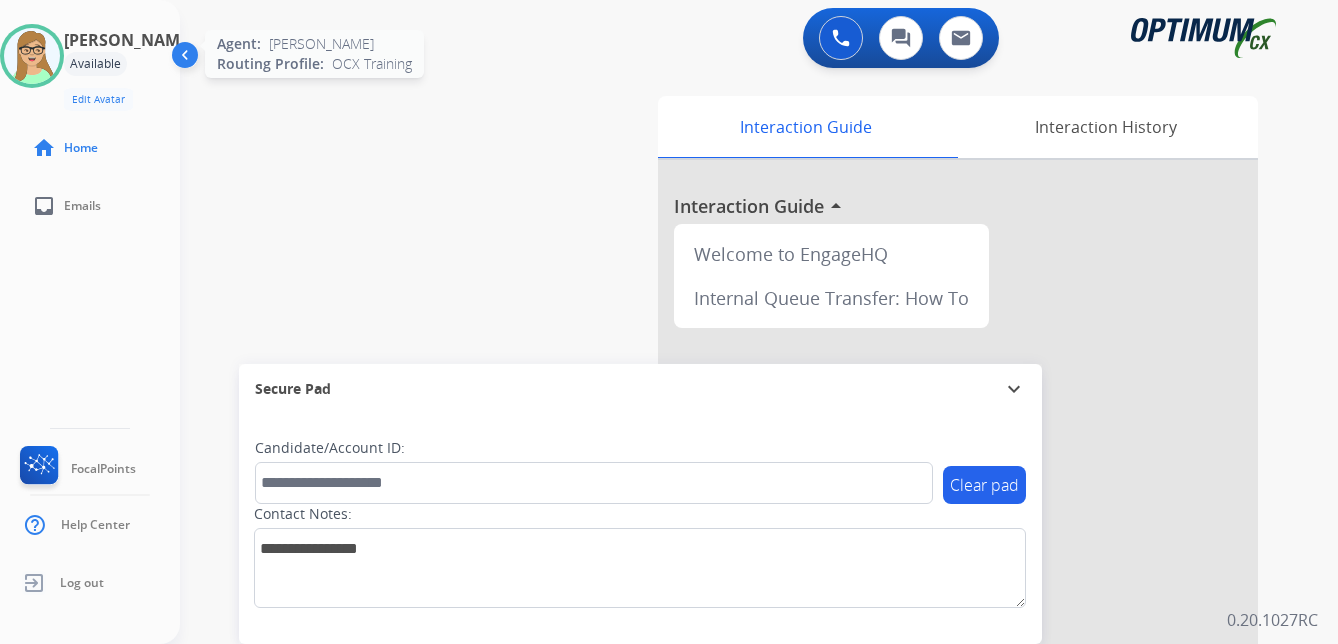 click at bounding box center [32, 56] 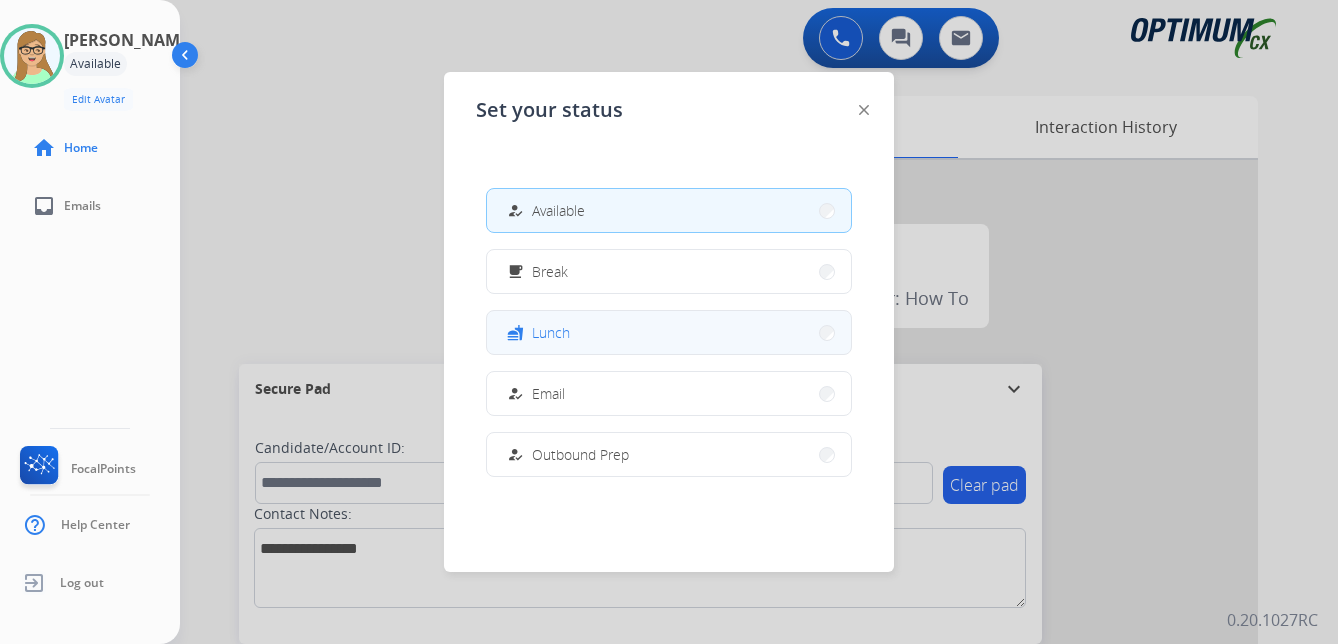 click on "Lunch" at bounding box center (551, 332) 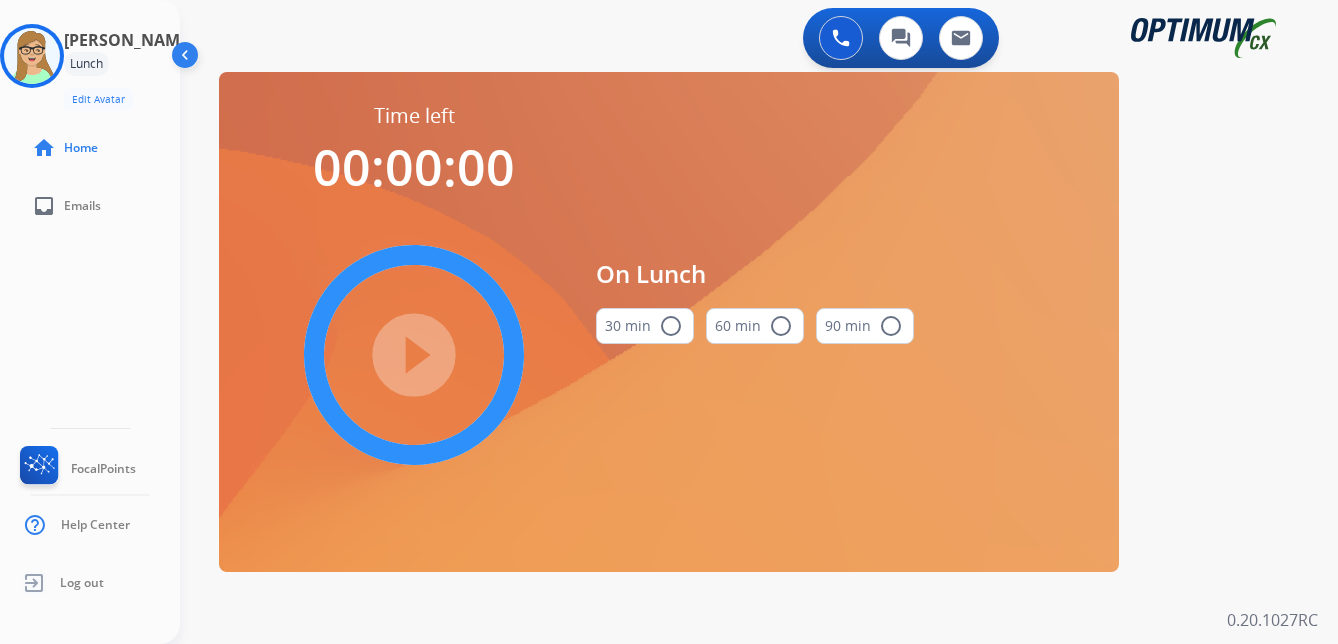 click on "radio_button_unchecked" at bounding box center [671, 326] 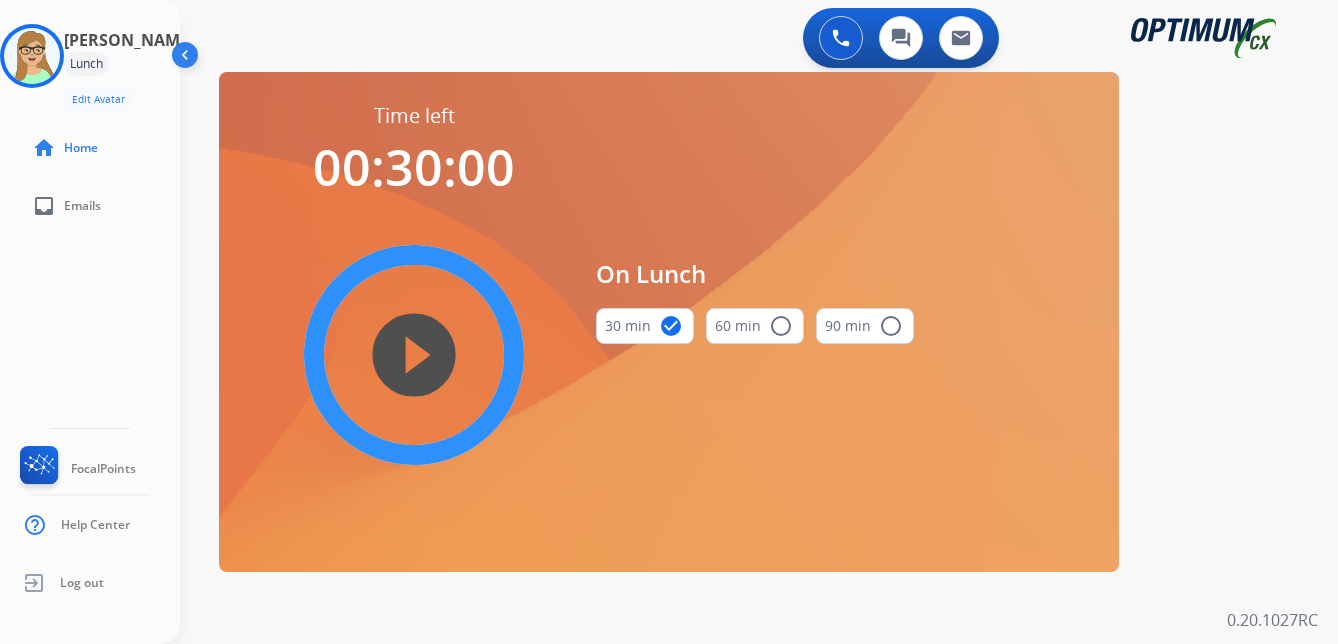 click on "play_circle_filled" at bounding box center [414, 355] 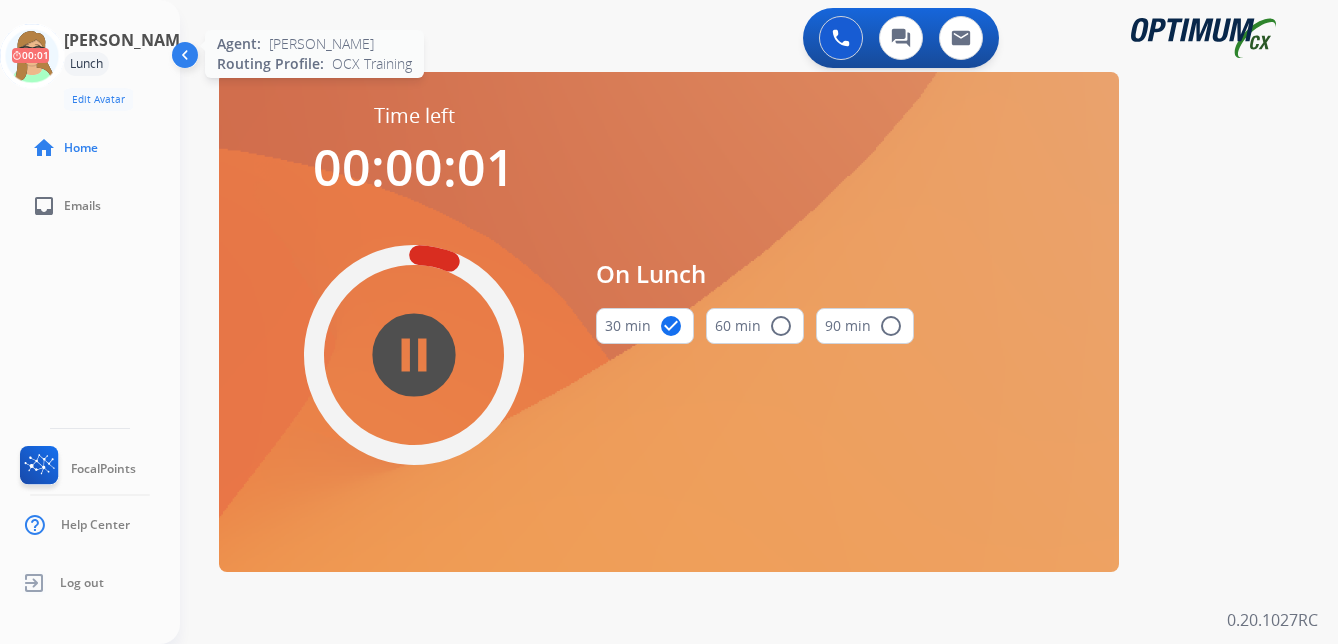 click 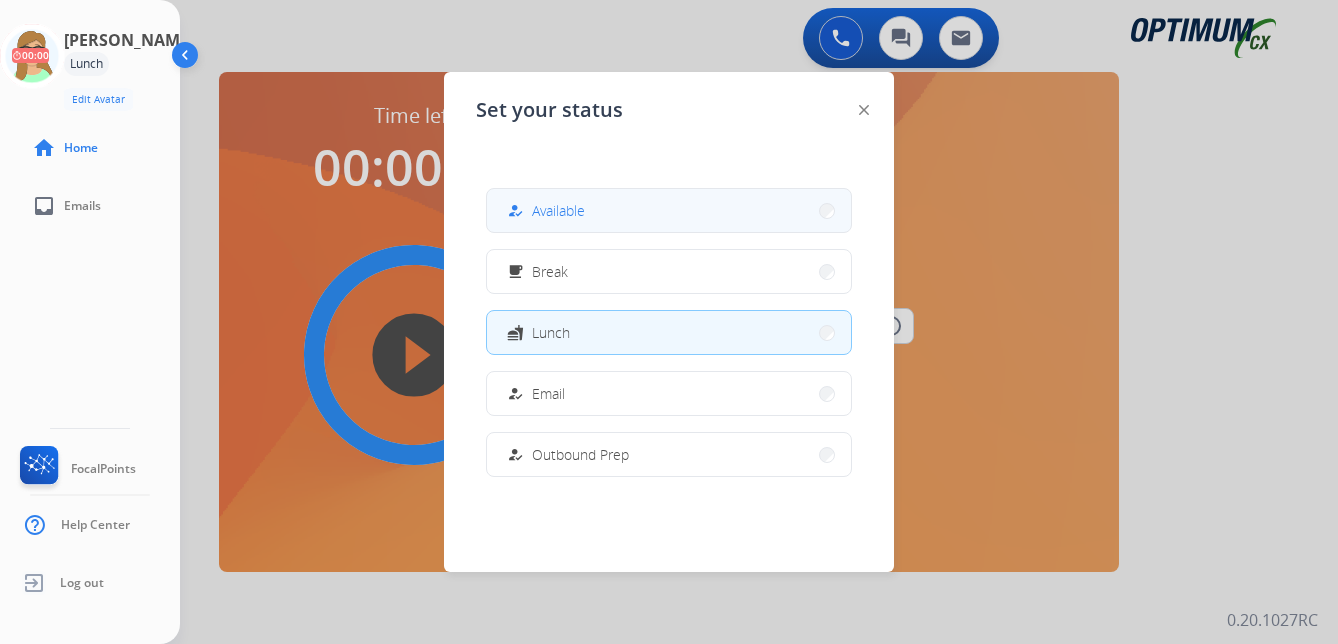 click on "Available" at bounding box center [558, 210] 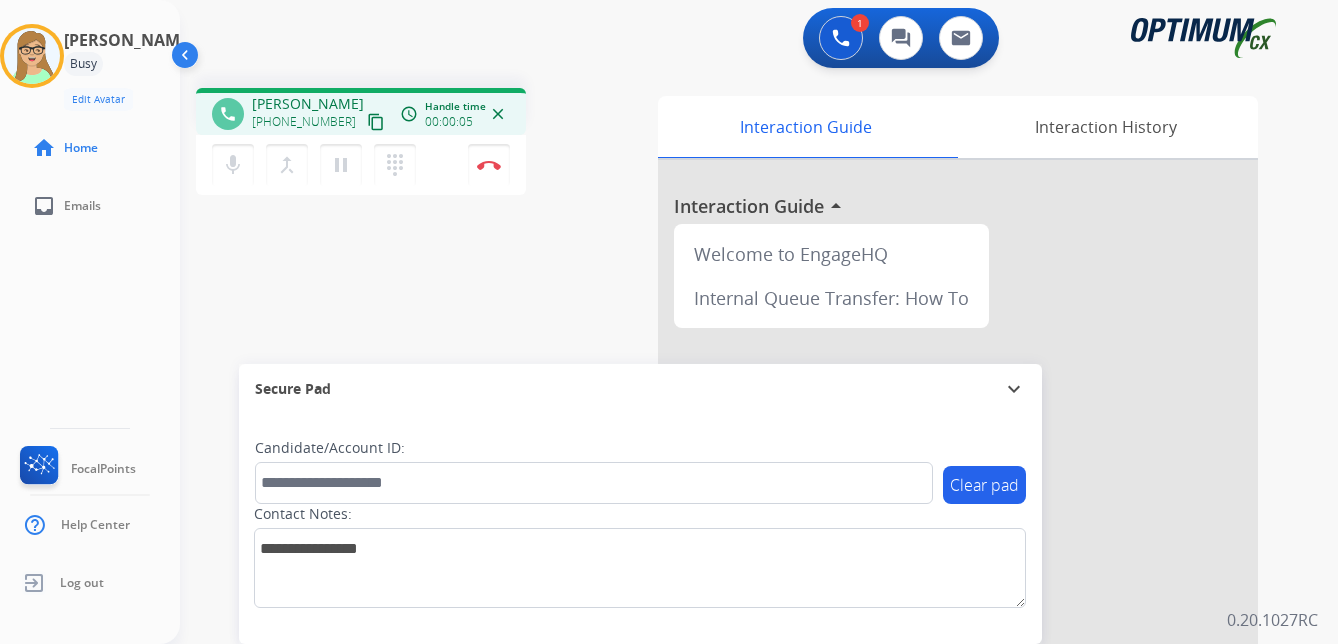 click on "content_copy" at bounding box center [376, 122] 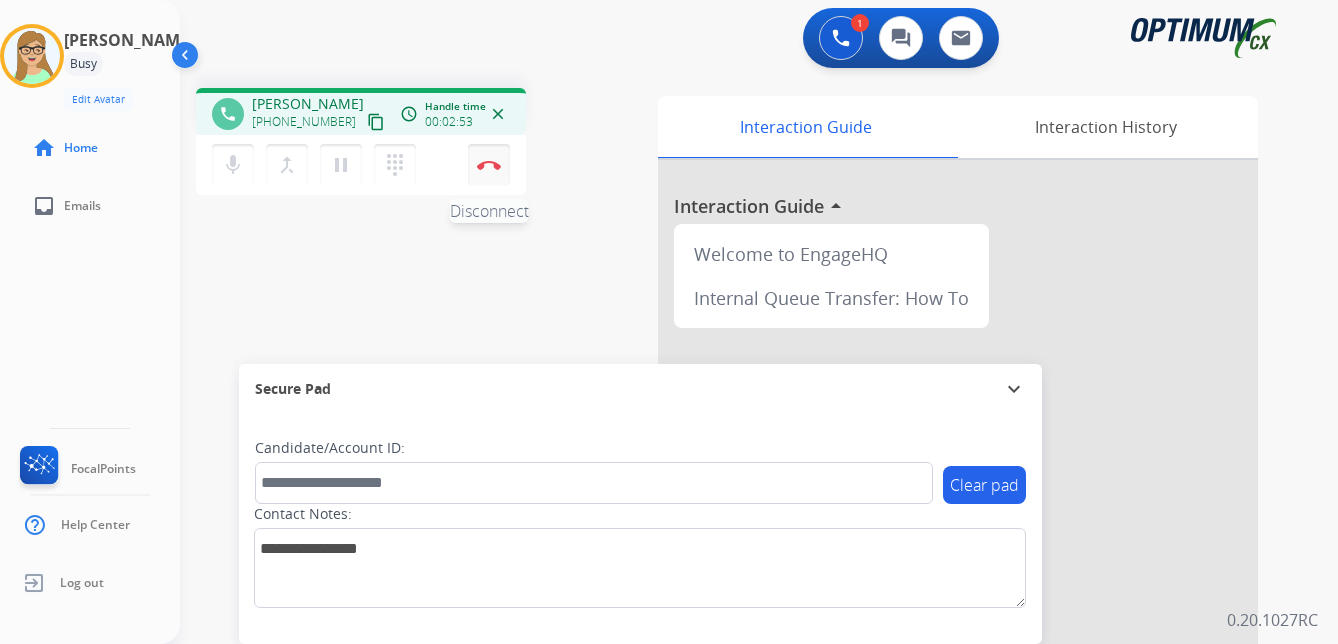 click at bounding box center [489, 165] 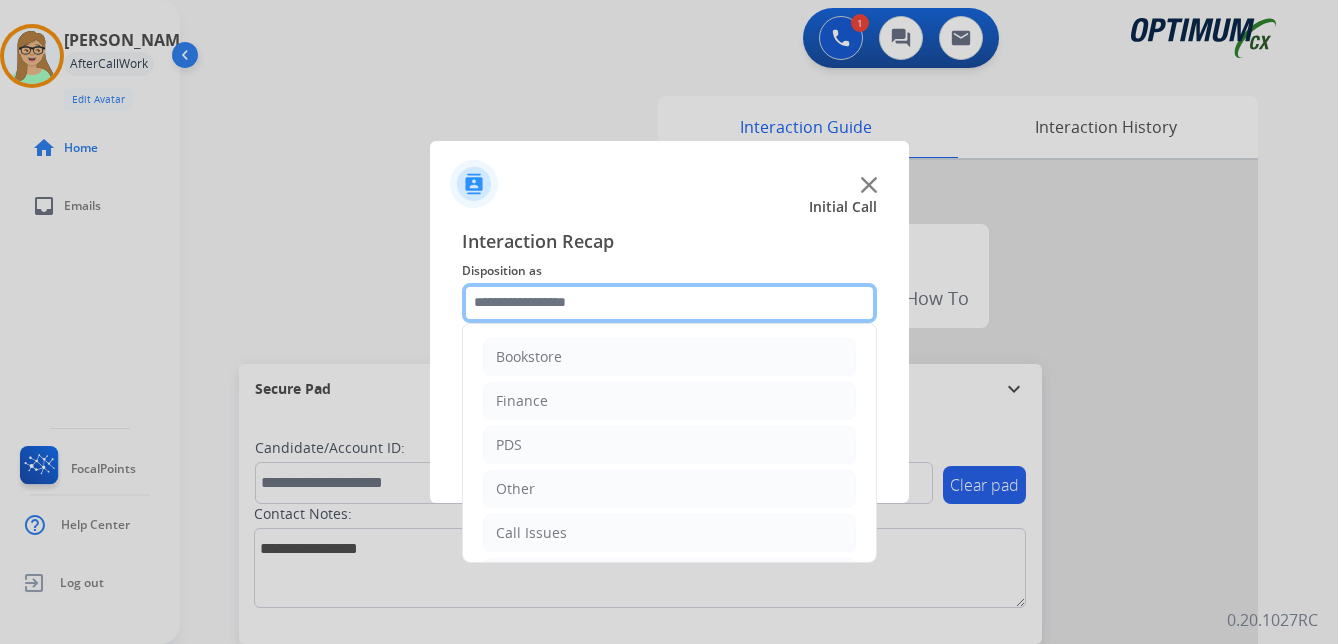 click 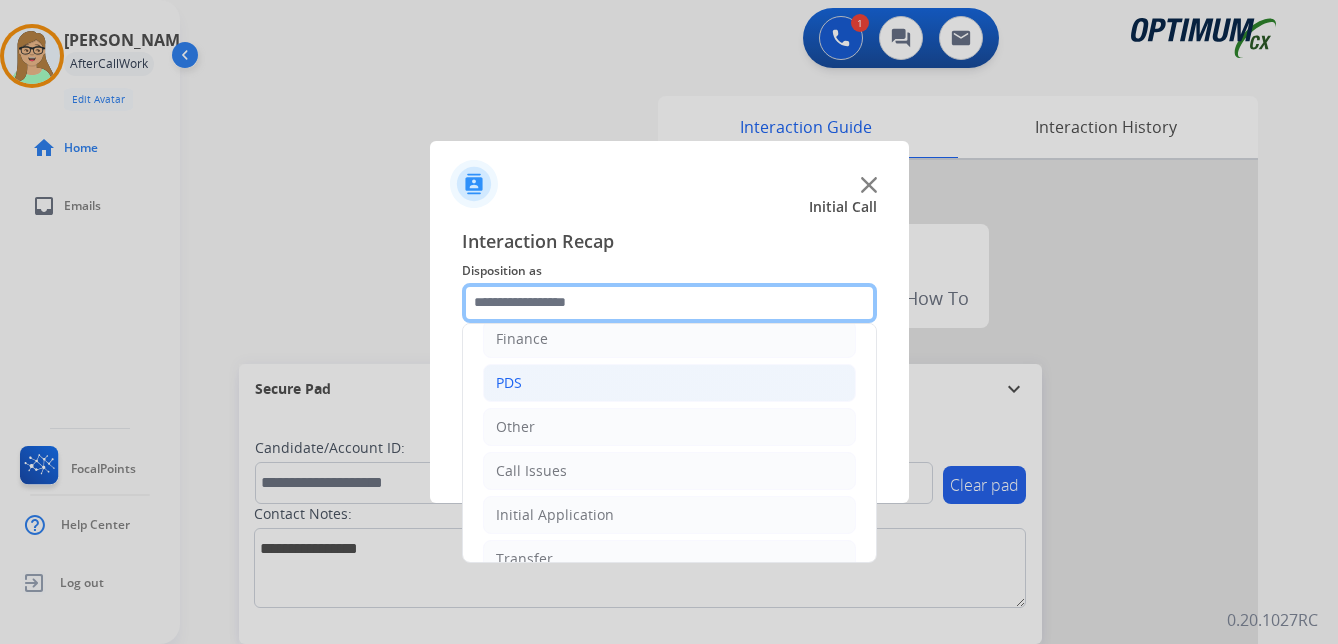 scroll, scrollTop: 136, scrollLeft: 0, axis: vertical 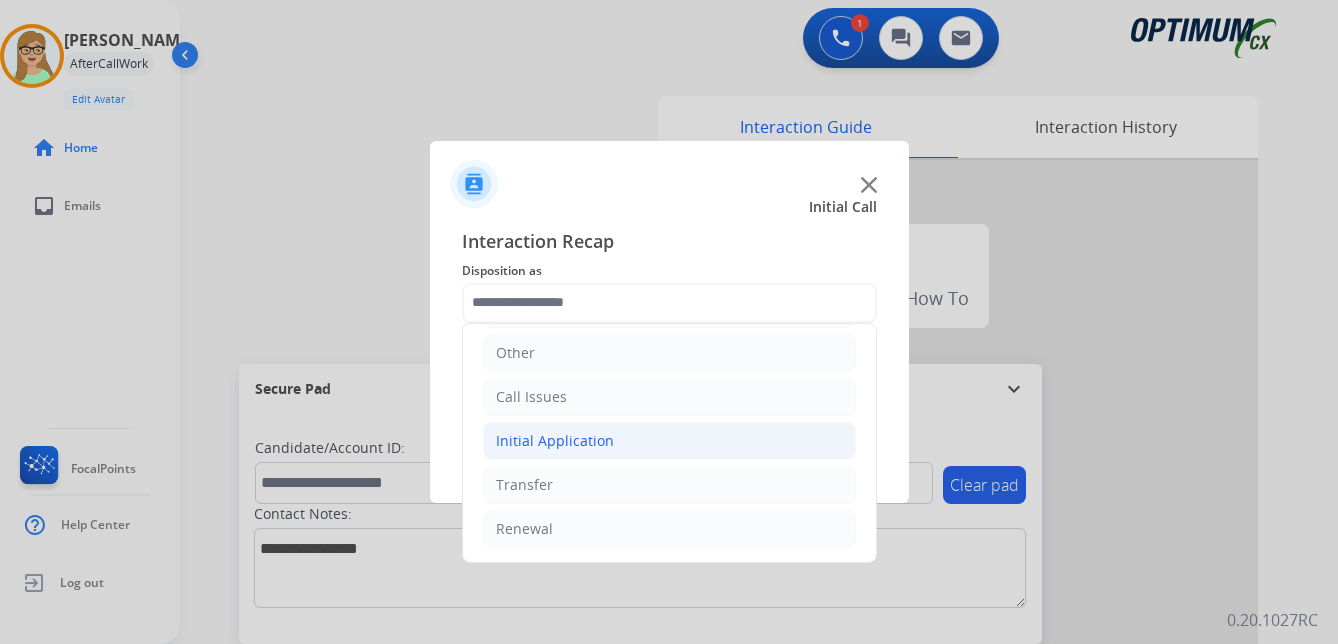 click on "Initial Application" 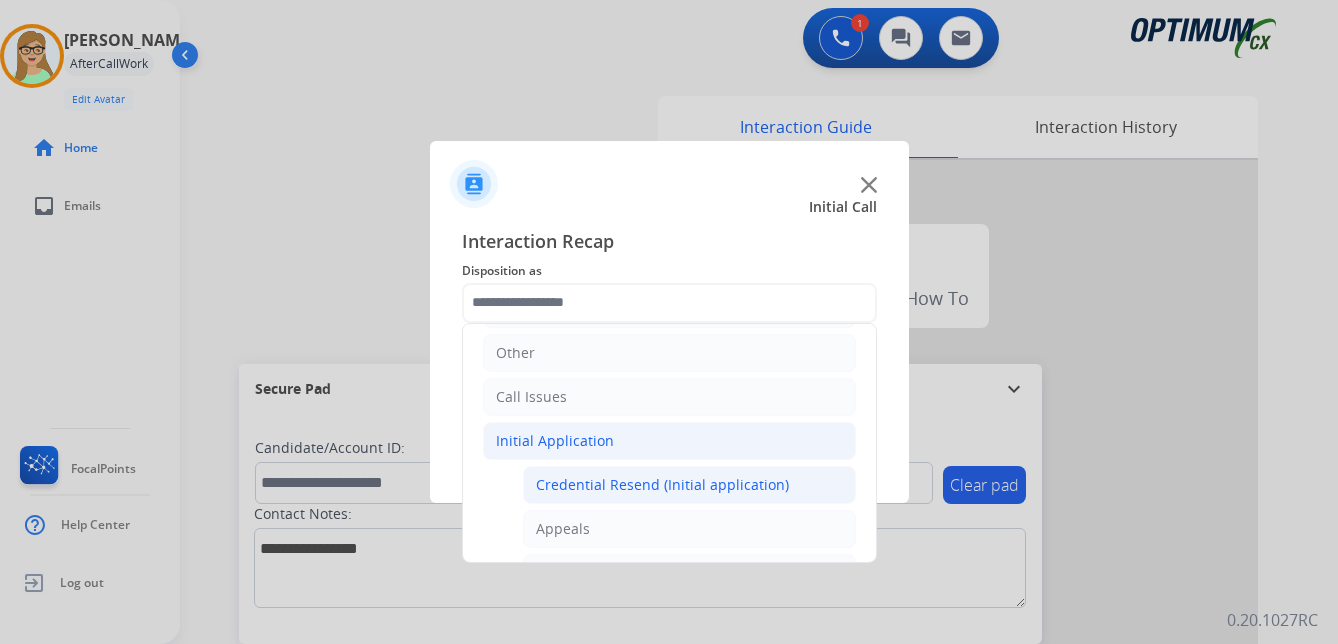 click on "Credential Resend (Initial application)" 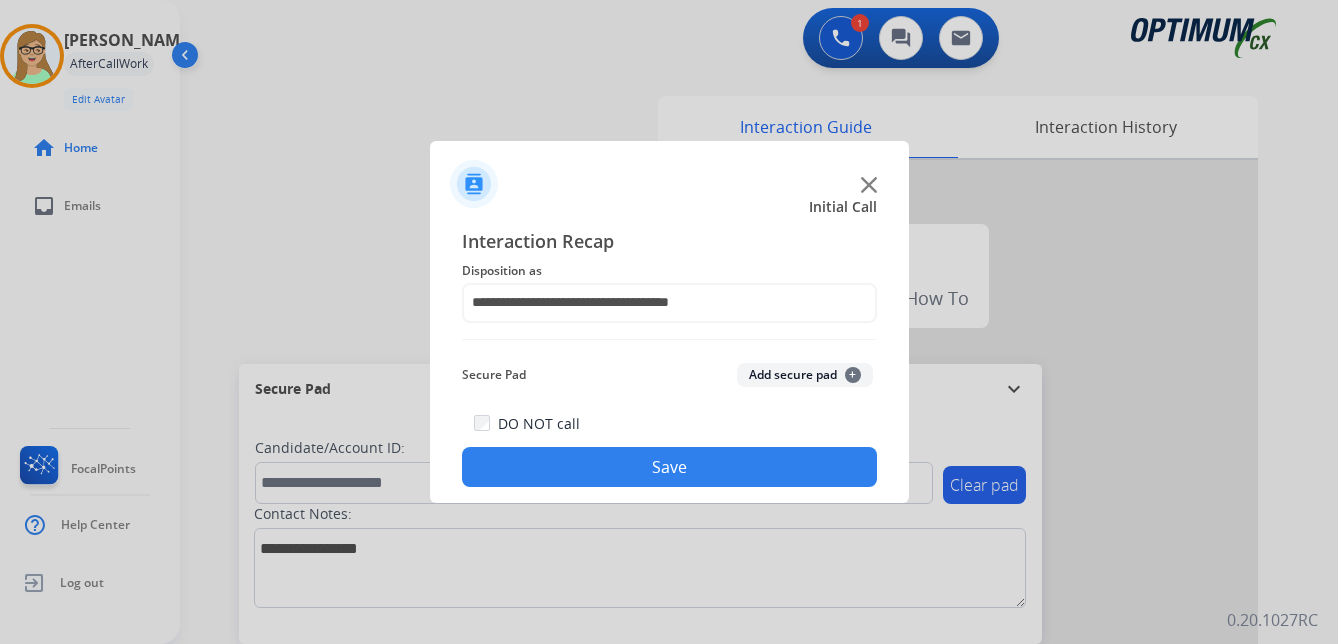 click on "Save" 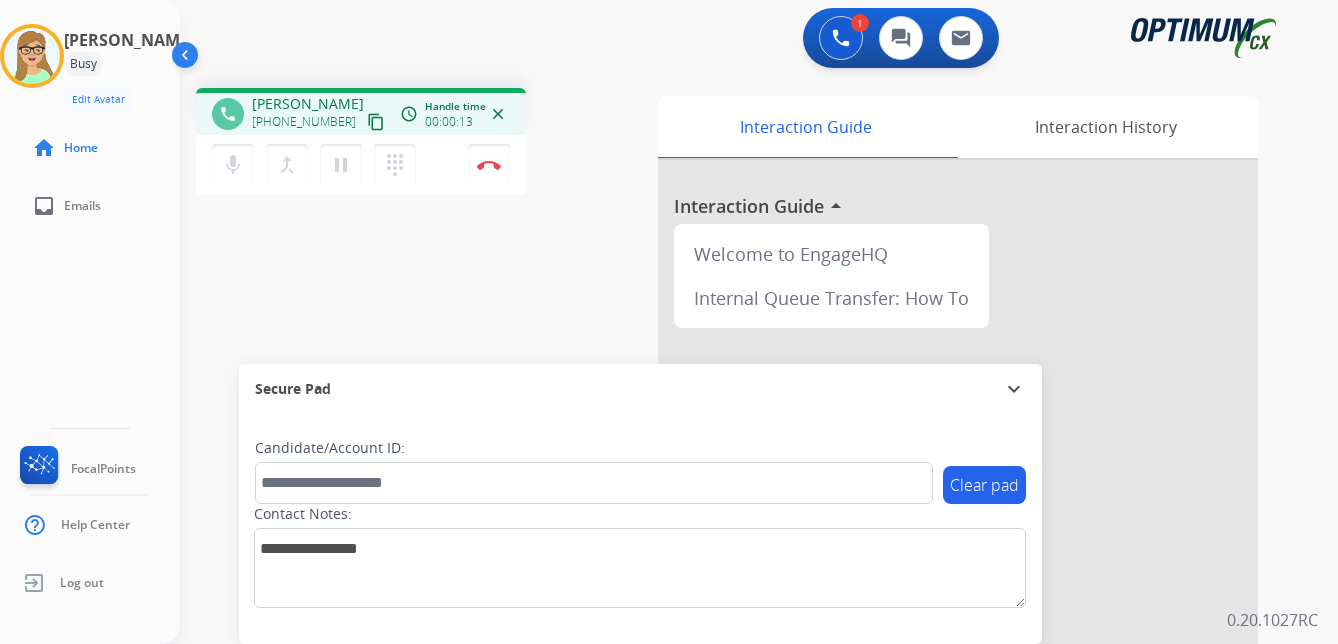 click on "content_copy" at bounding box center (376, 122) 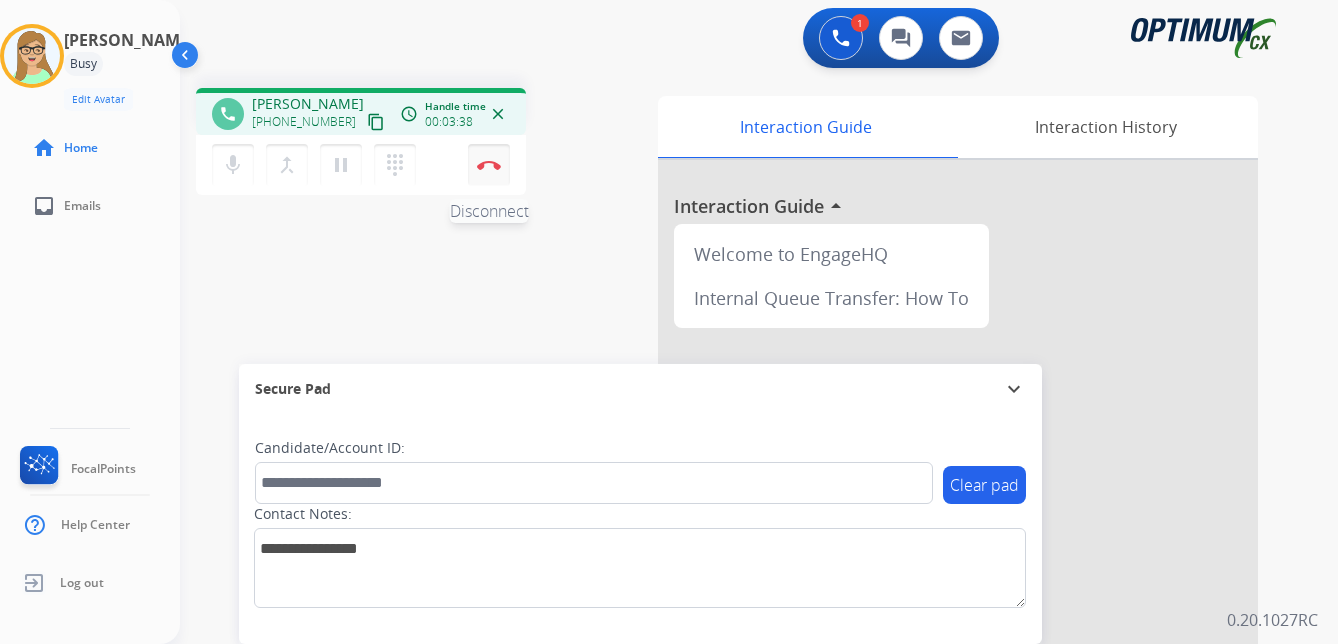 click at bounding box center [489, 165] 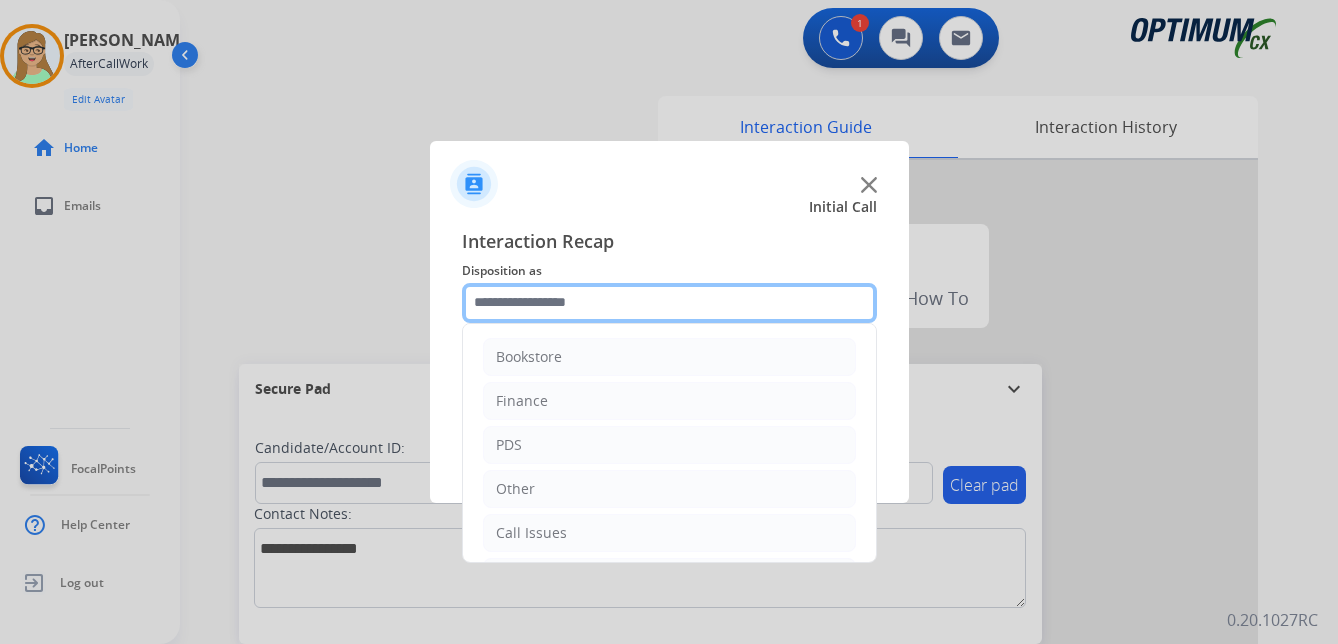 click 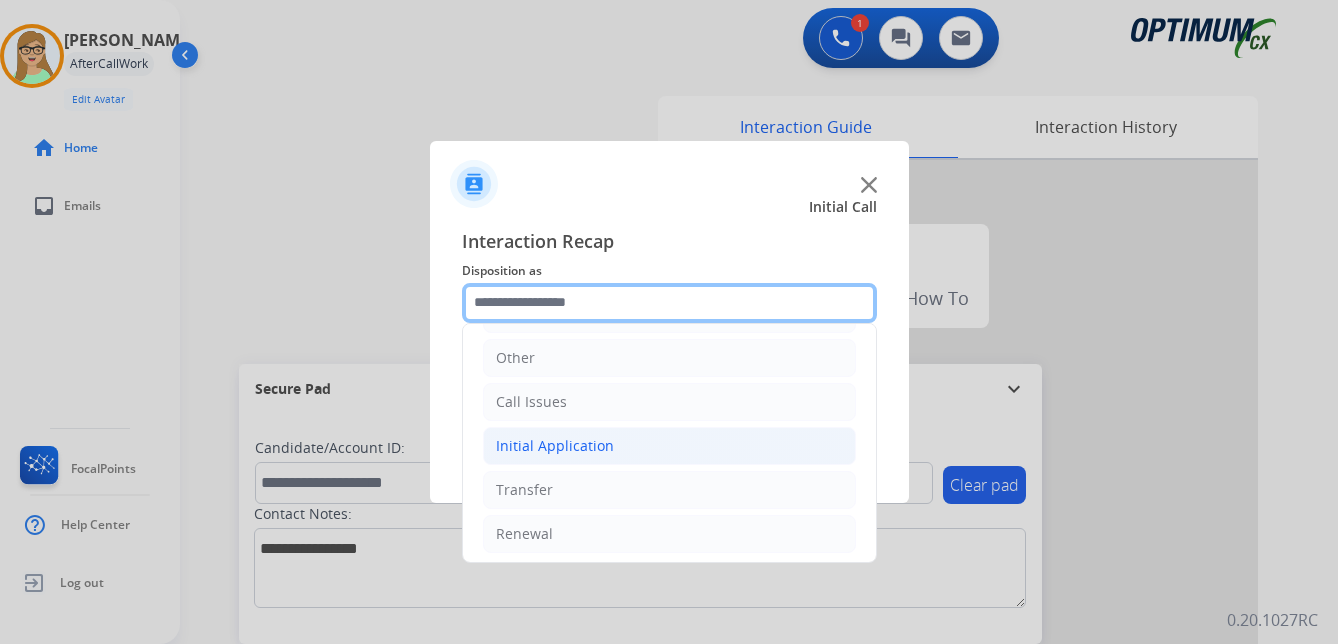 scroll, scrollTop: 136, scrollLeft: 0, axis: vertical 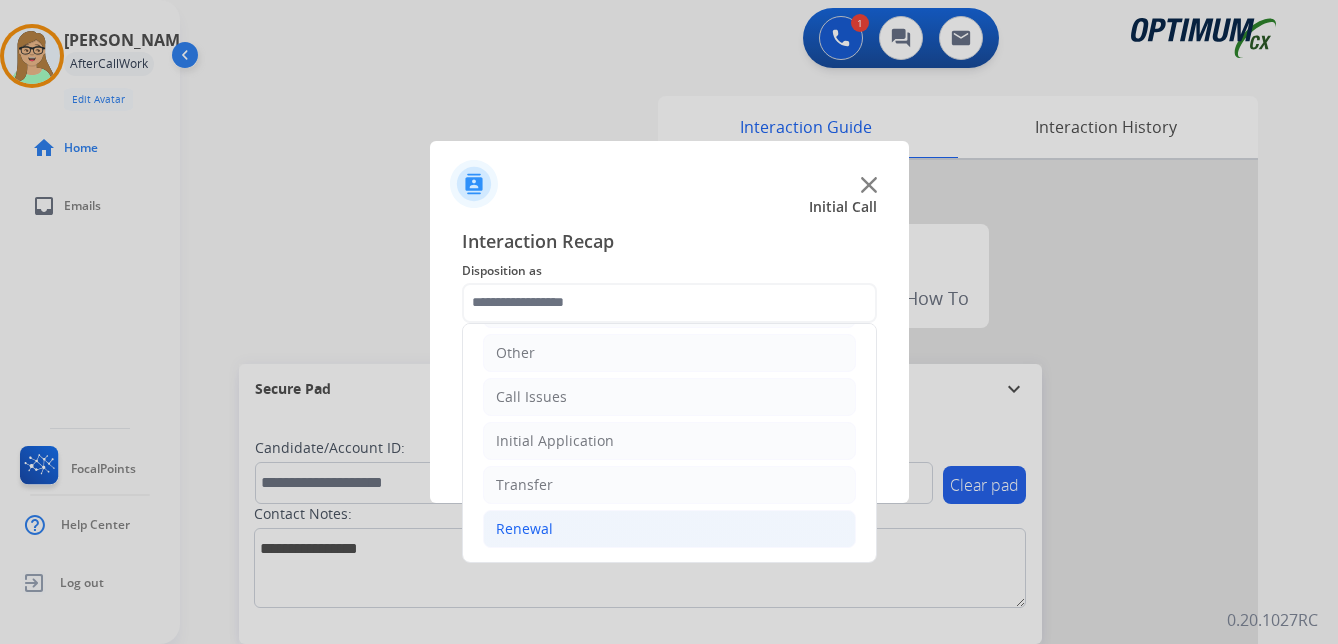 click on "Renewal" 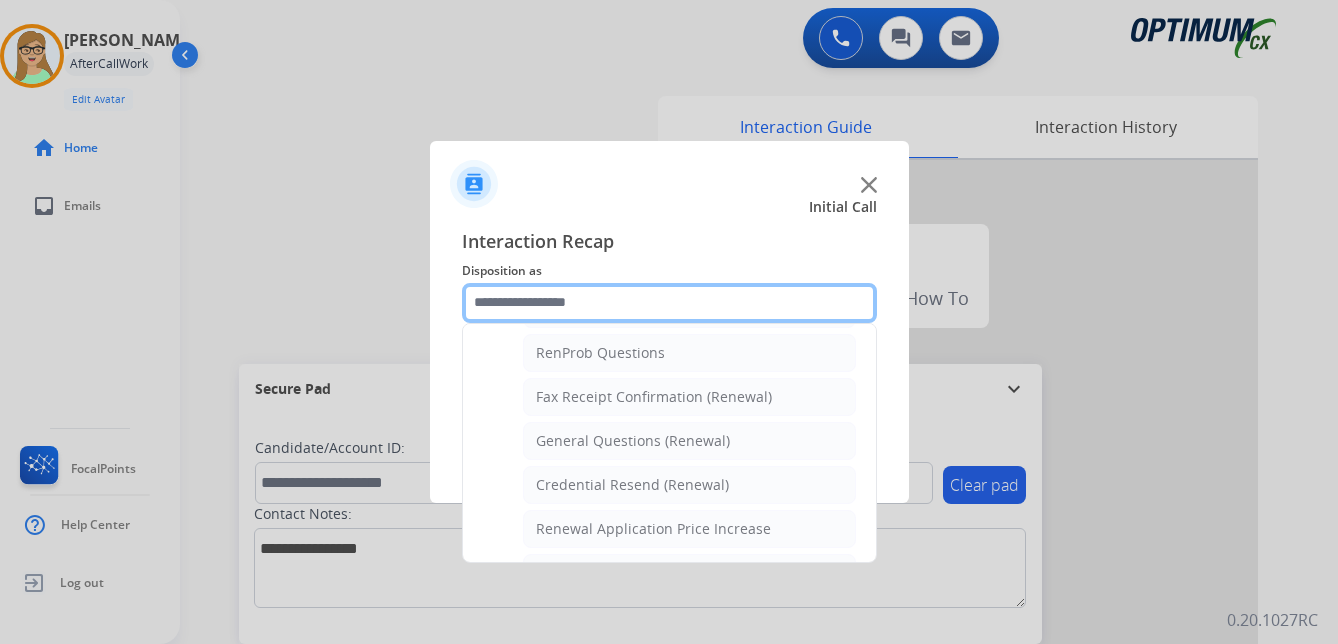 scroll, scrollTop: 472, scrollLeft: 0, axis: vertical 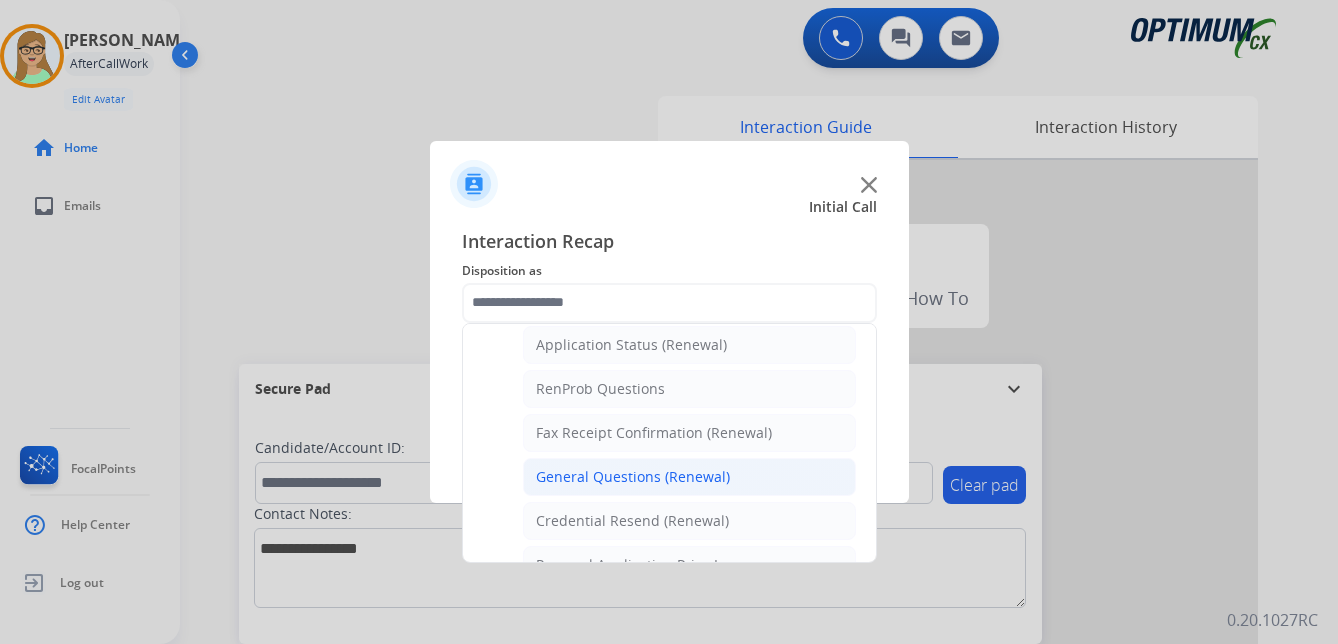 click on "General Questions (Renewal)" 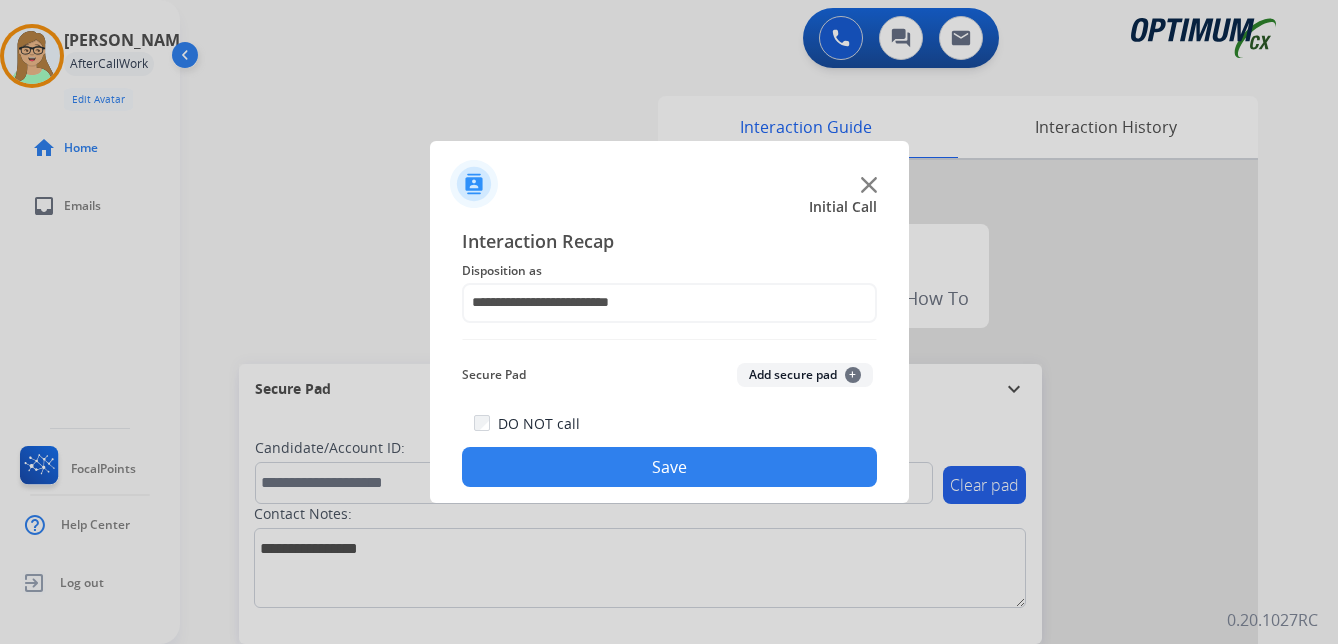 click on "Save" 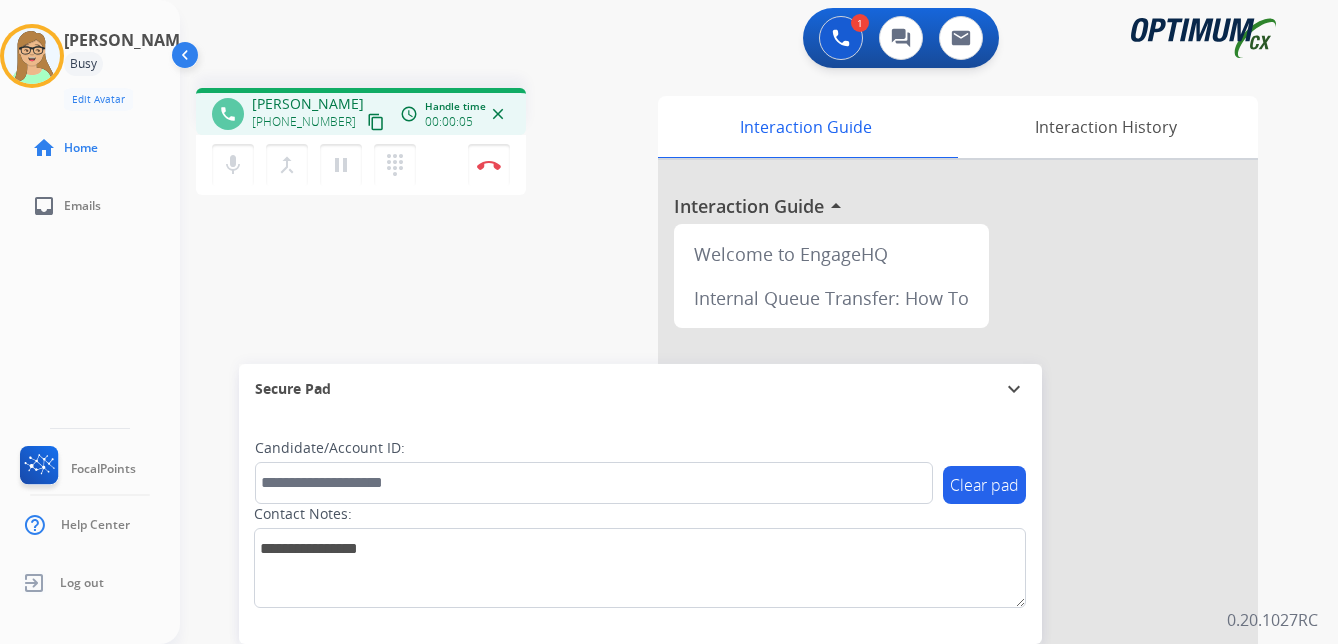 click on "content_copy" at bounding box center (376, 122) 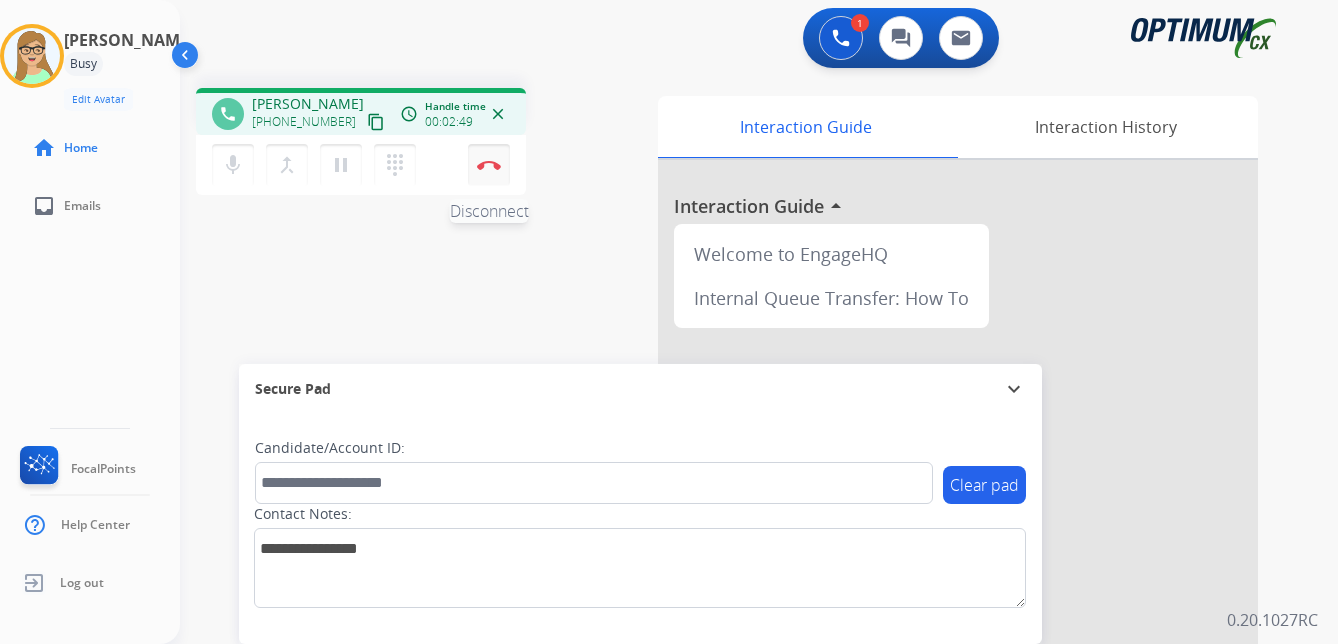 click at bounding box center [489, 165] 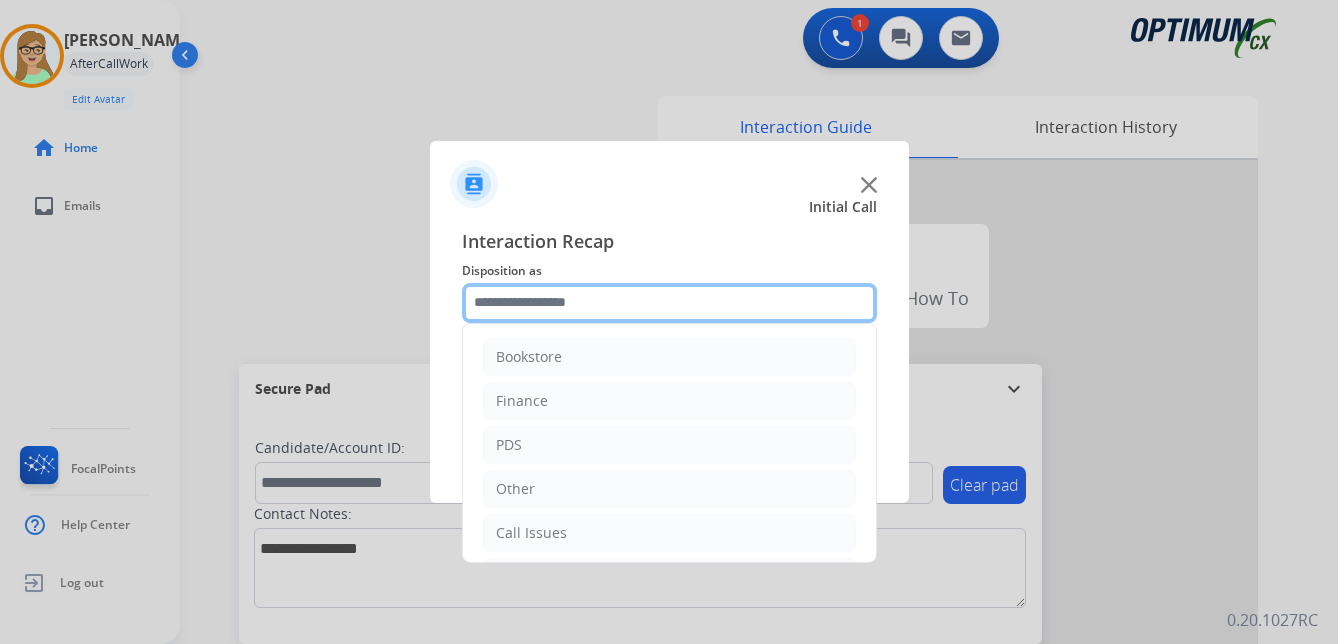 click 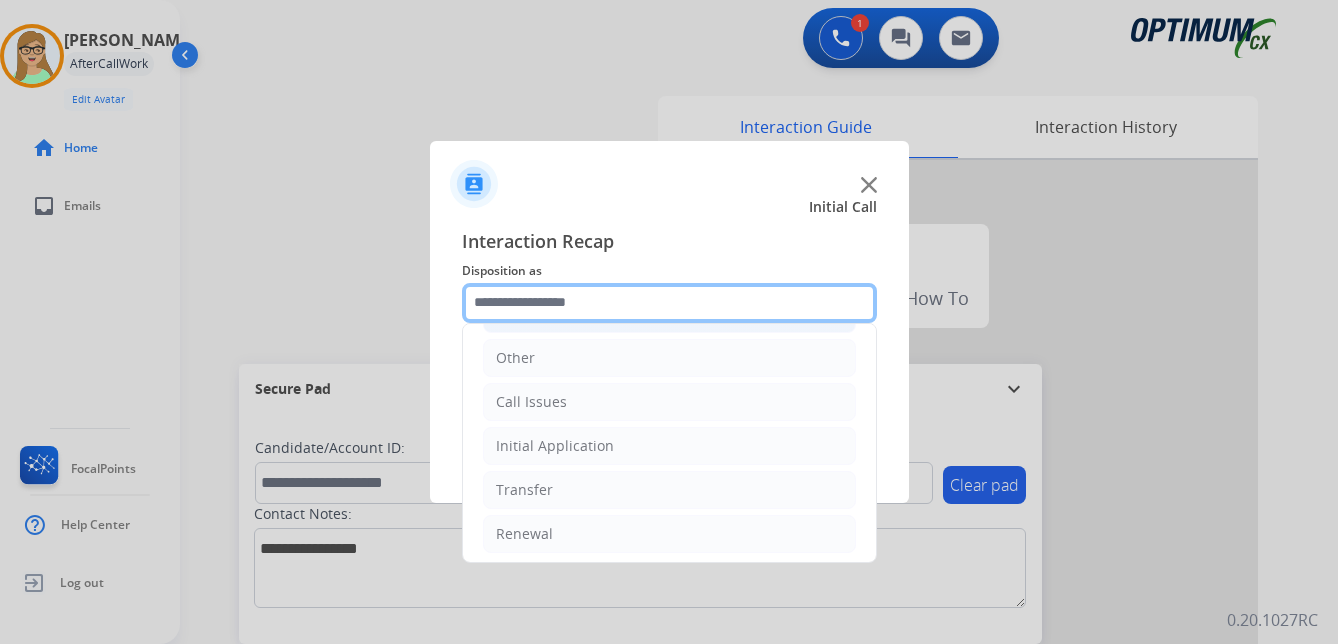 scroll, scrollTop: 136, scrollLeft: 0, axis: vertical 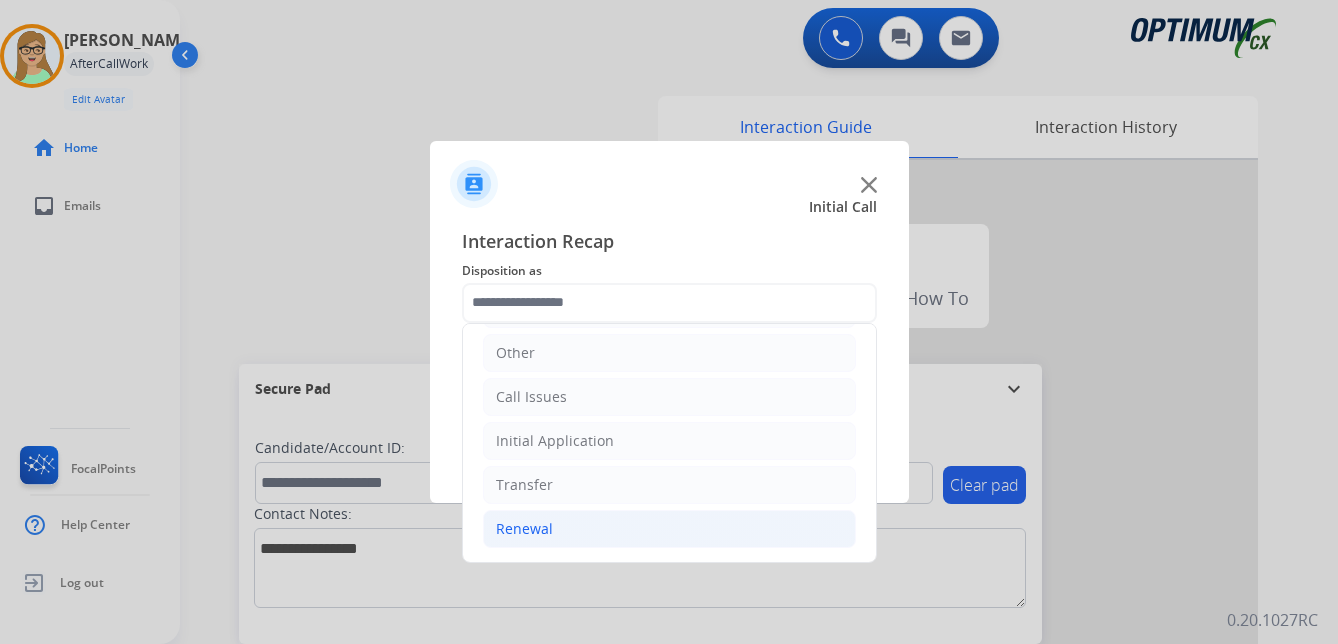 click on "Renewal" 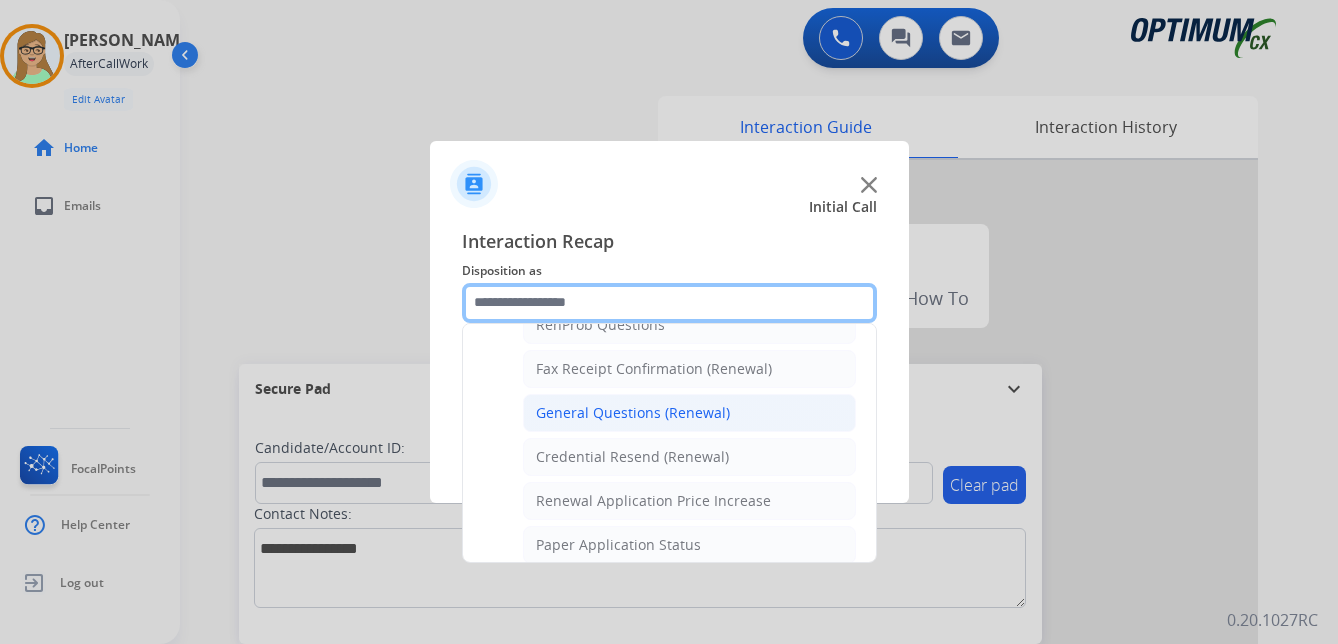 scroll, scrollTop: 636, scrollLeft: 0, axis: vertical 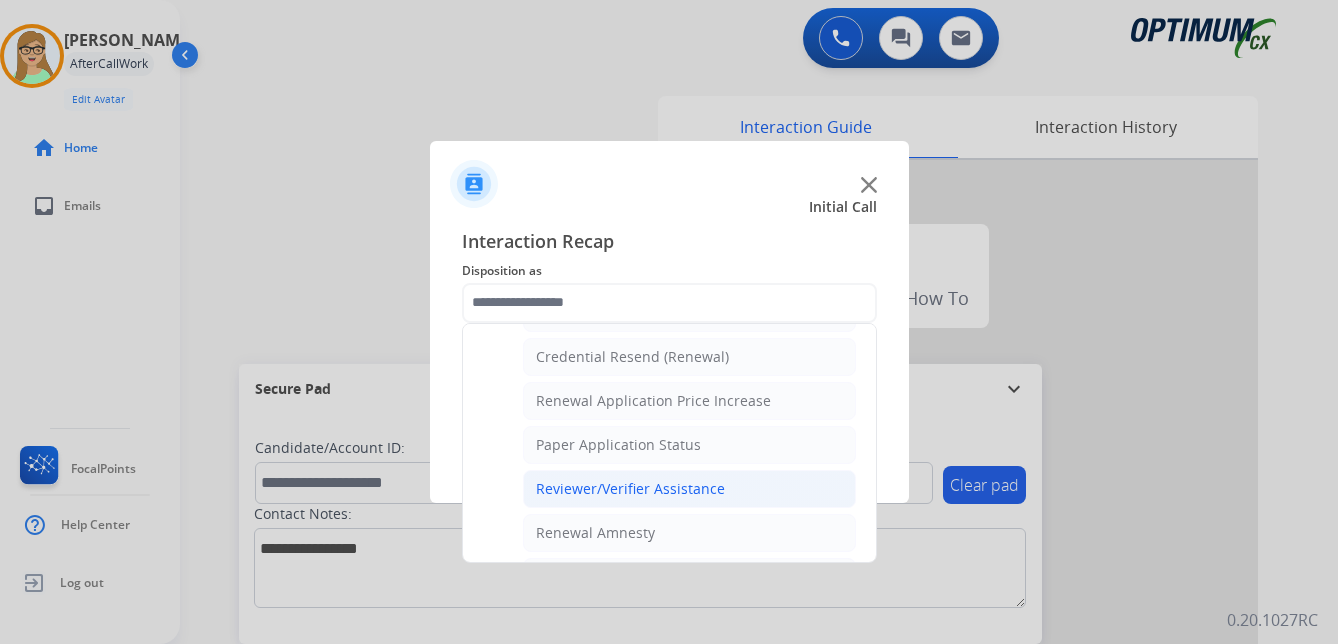 click on "Reviewer/Verifier Assistance" 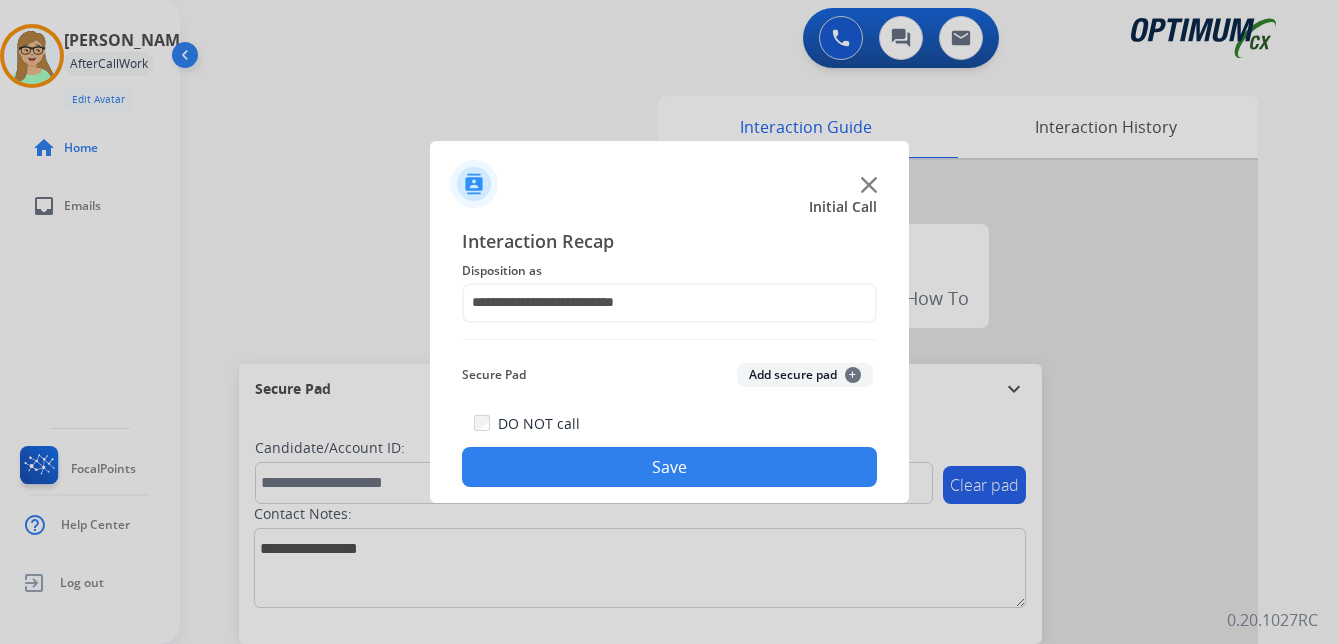 click on "Save" 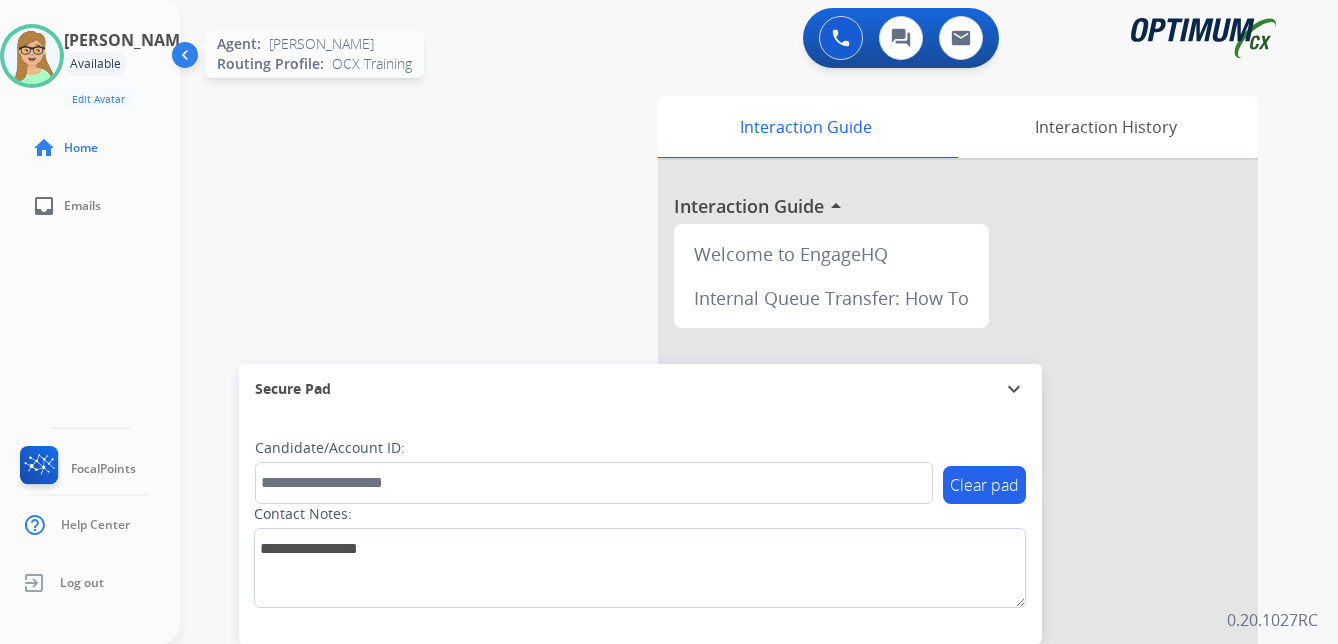 click at bounding box center (32, 56) 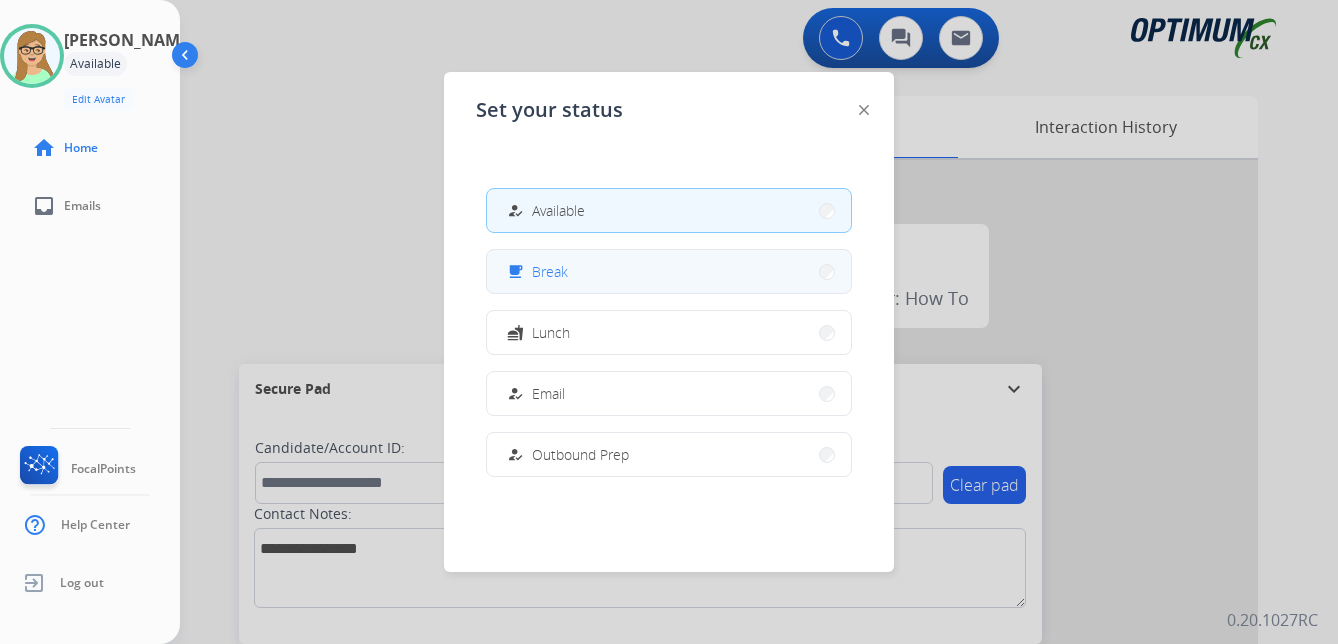 click on "Break" at bounding box center [550, 271] 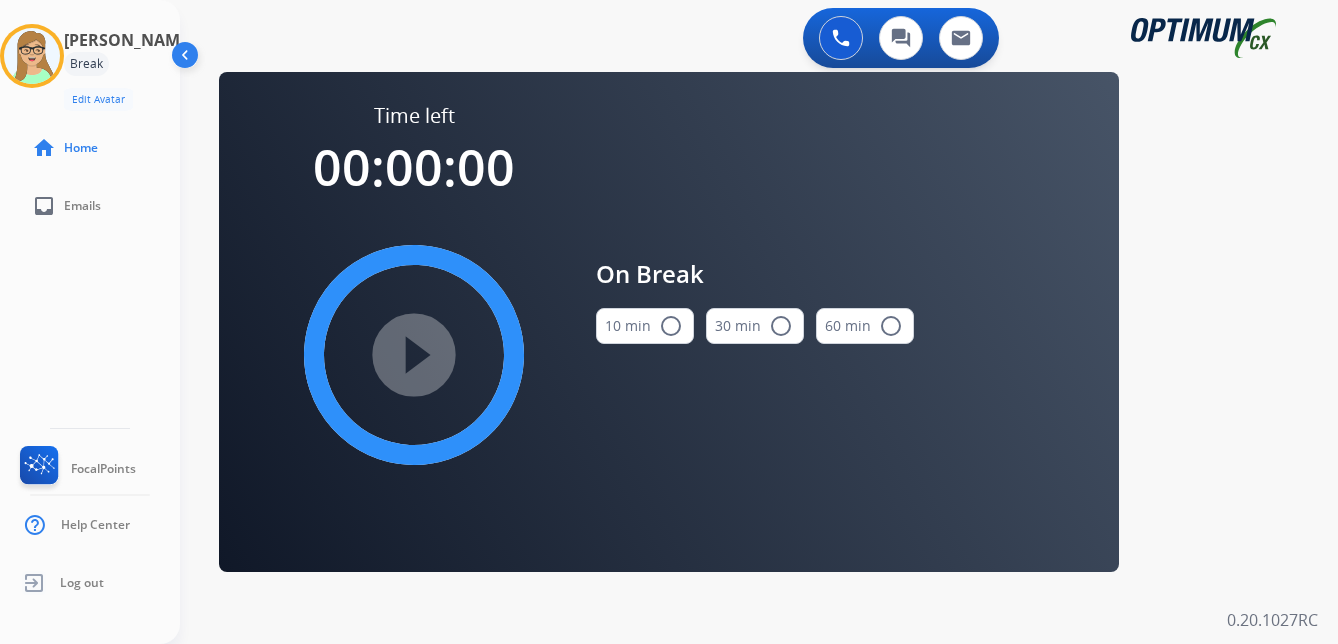 click on "radio_button_unchecked" at bounding box center (671, 326) 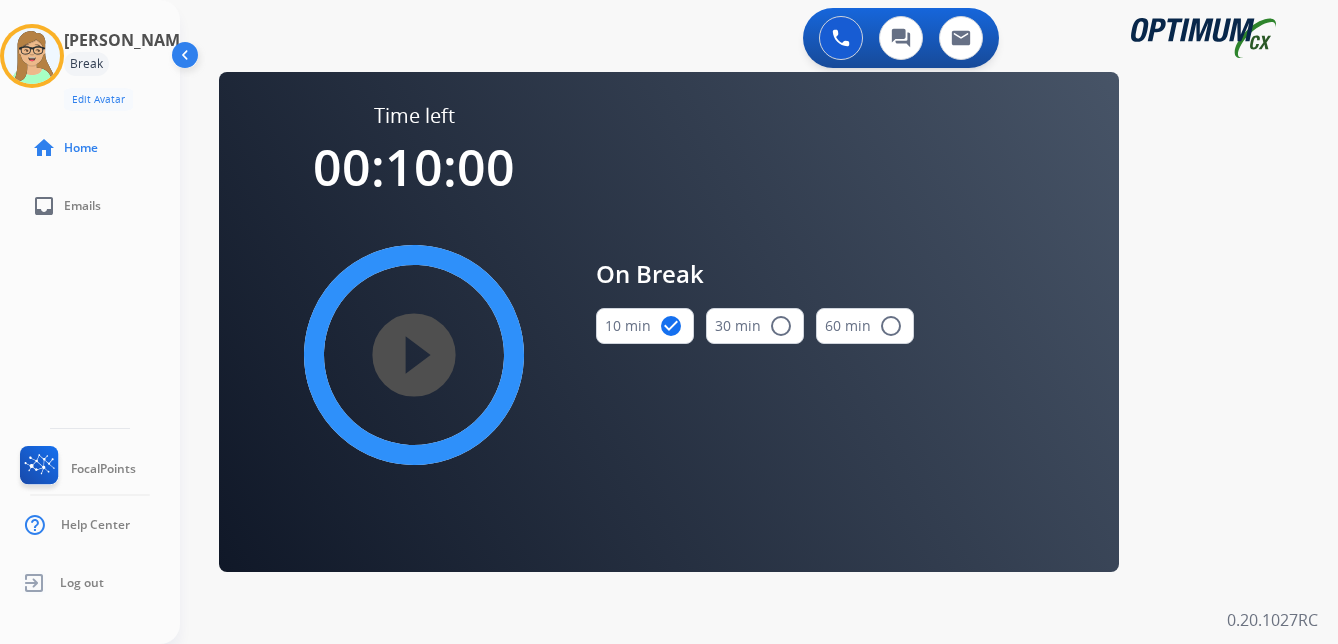 click on "play_circle_filled" at bounding box center [414, 355] 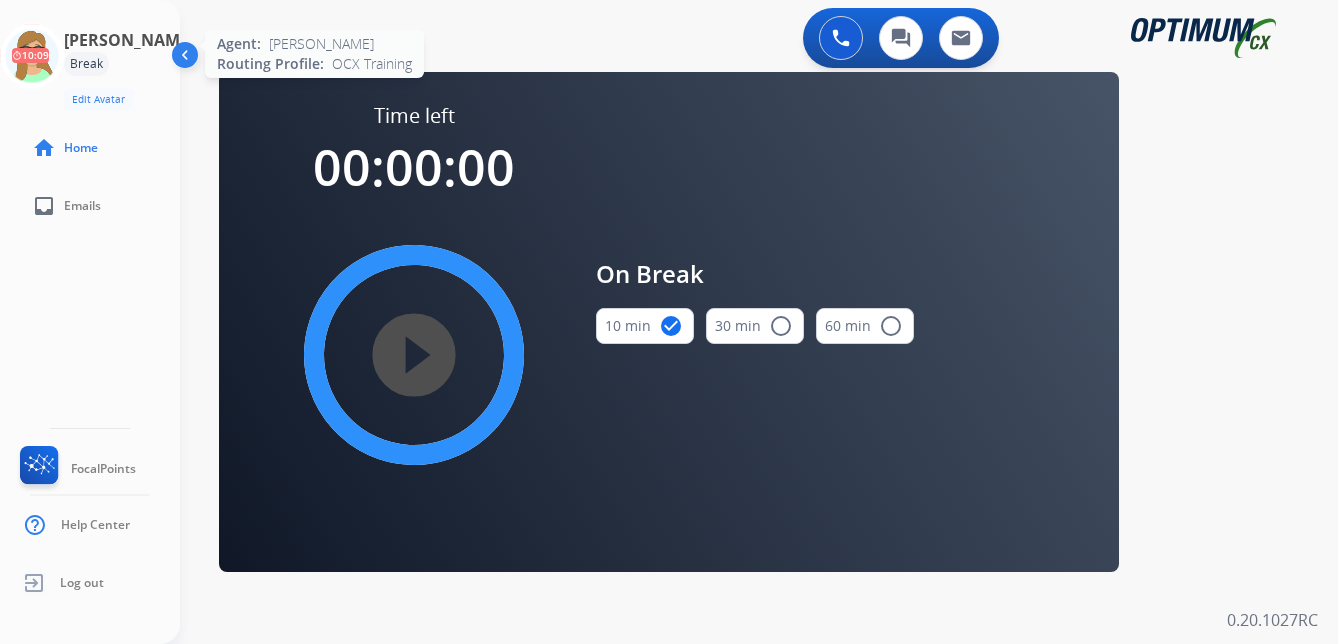 click 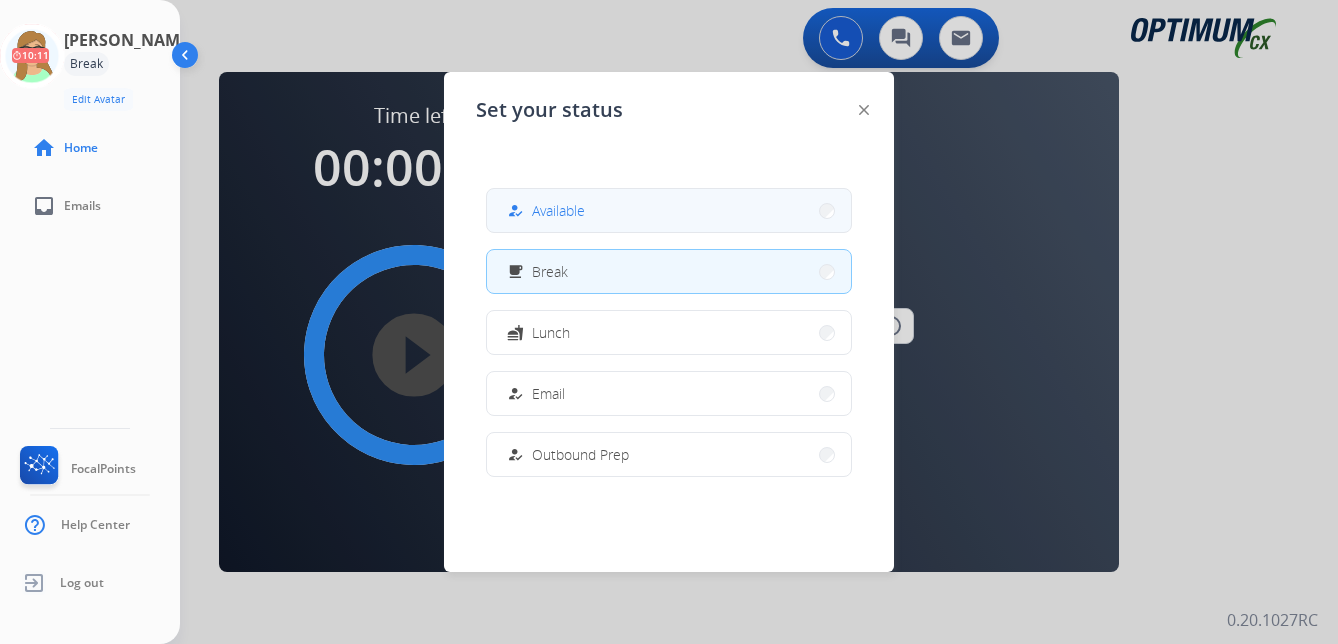 click on "Available" at bounding box center (558, 210) 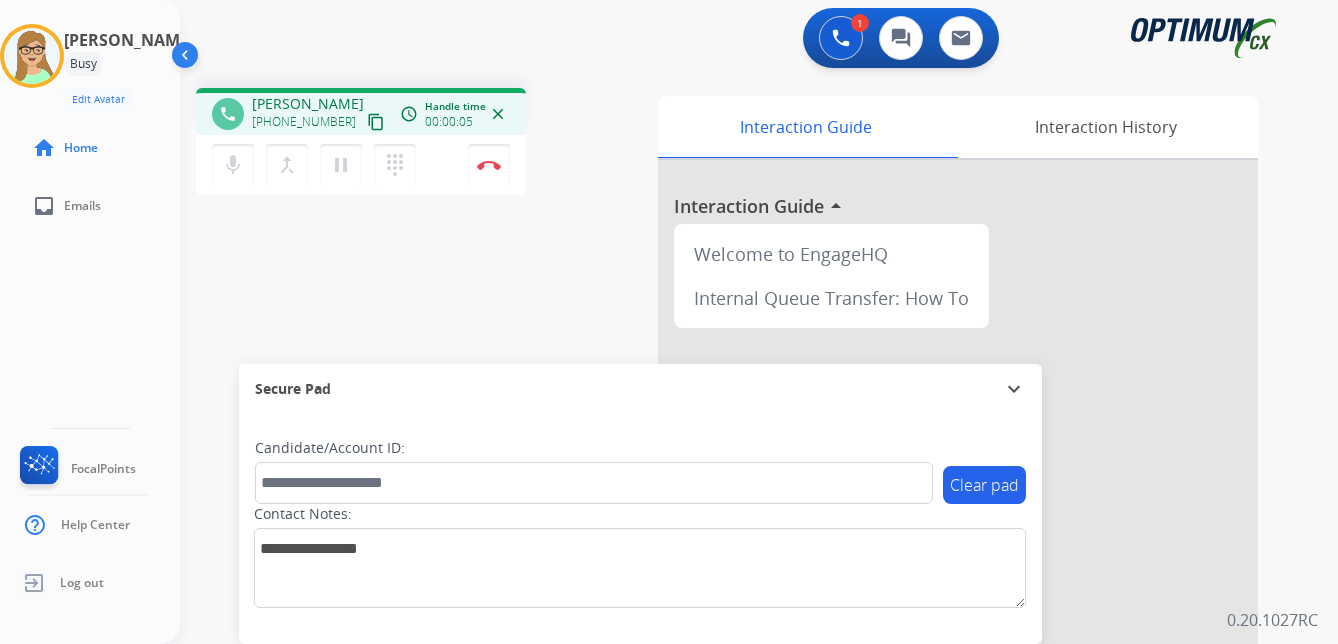 click on "content_copy" at bounding box center [376, 122] 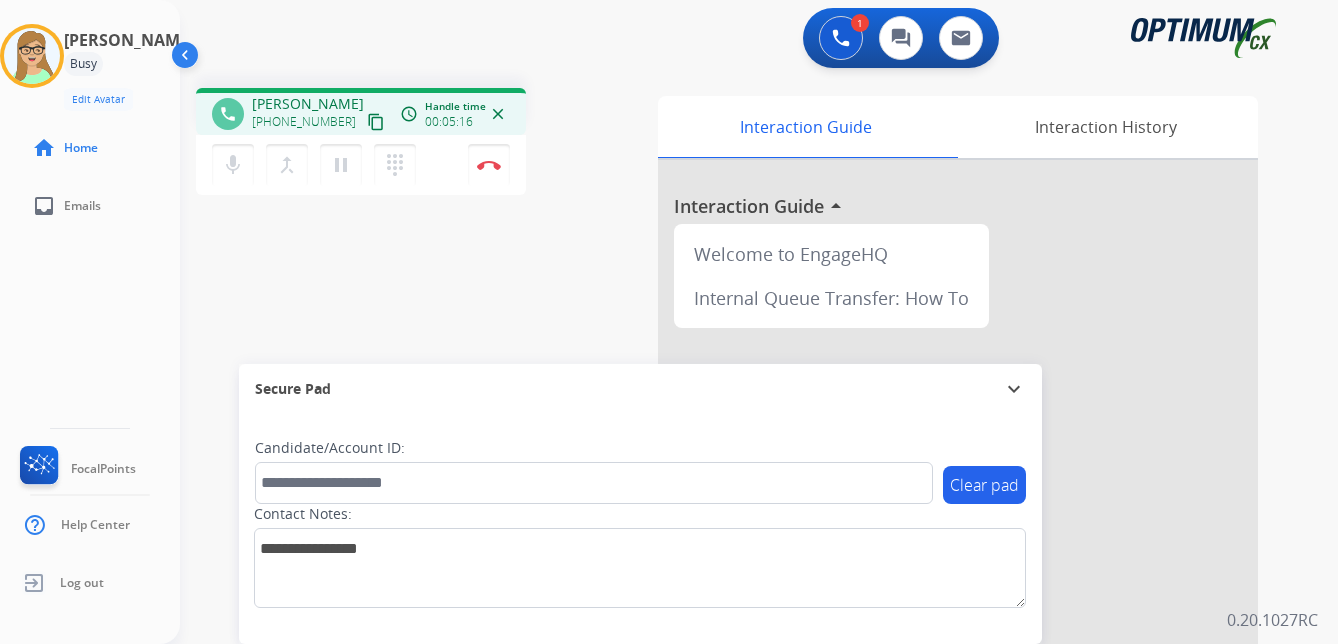 click on "phone [PERSON_NAME] [PHONE_NUMBER] content_copy access_time Call metrics Queue   00:14 Hold   00:00 Talk   05:12 Total   05:25 Handle time 00:05:16 close mic Mute merge_type Bridge pause Hold dialpad Dialpad Disconnect swap_horiz Break voice bridge close_fullscreen Connect 3-Way Call merge_type Separate 3-Way Call  Interaction Guide   Interaction History  Interaction Guide arrow_drop_up  Welcome to EngageHQ   Internal Queue Transfer: How To  Secure Pad expand_more Clear pad Candidate/Account ID: Contact Notes:" at bounding box center [735, 489] 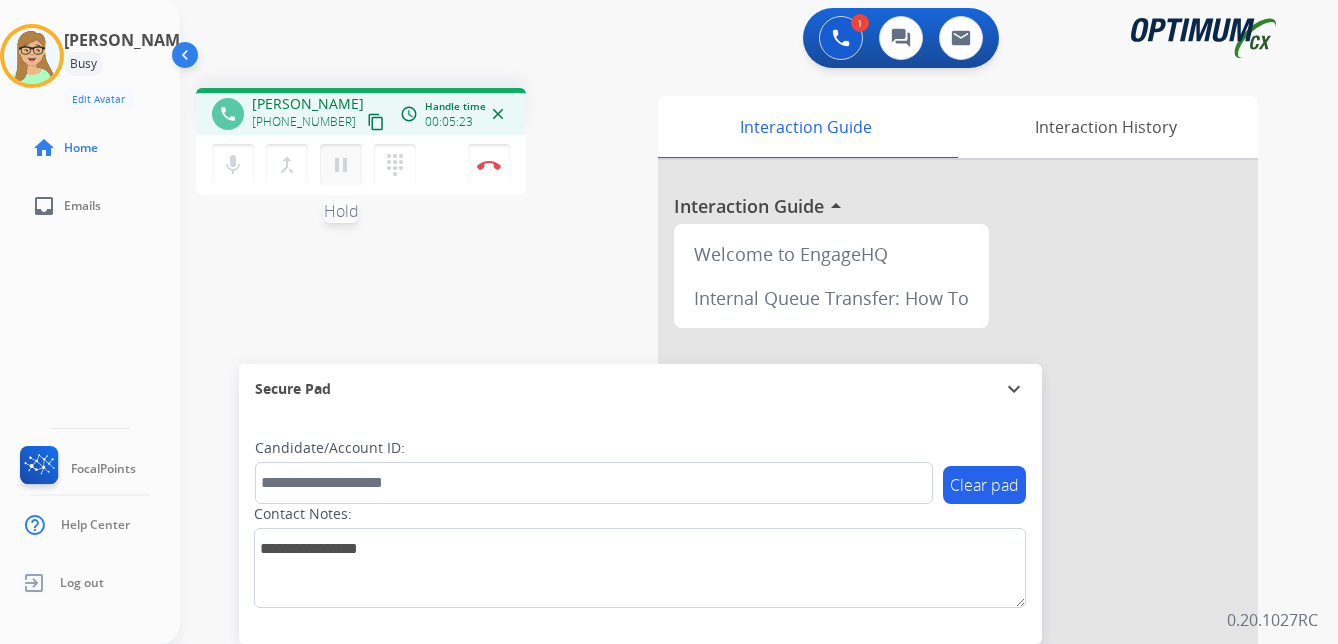 click on "pause" at bounding box center [341, 165] 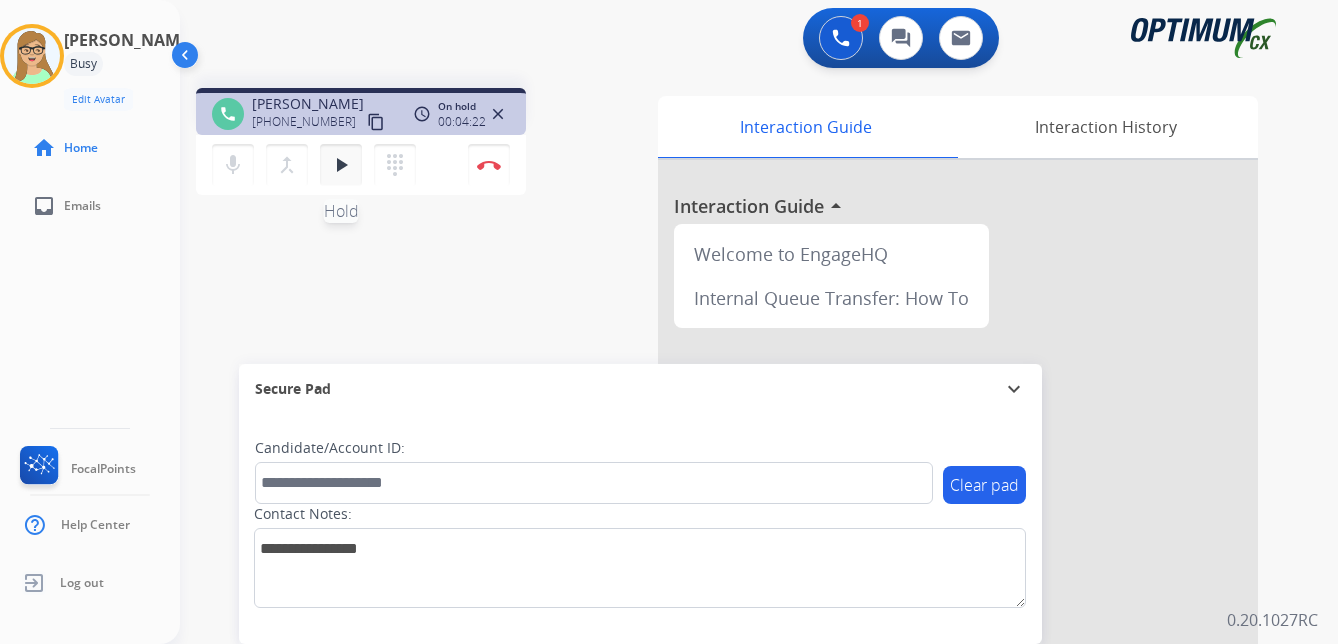 click on "play_arrow" at bounding box center [341, 165] 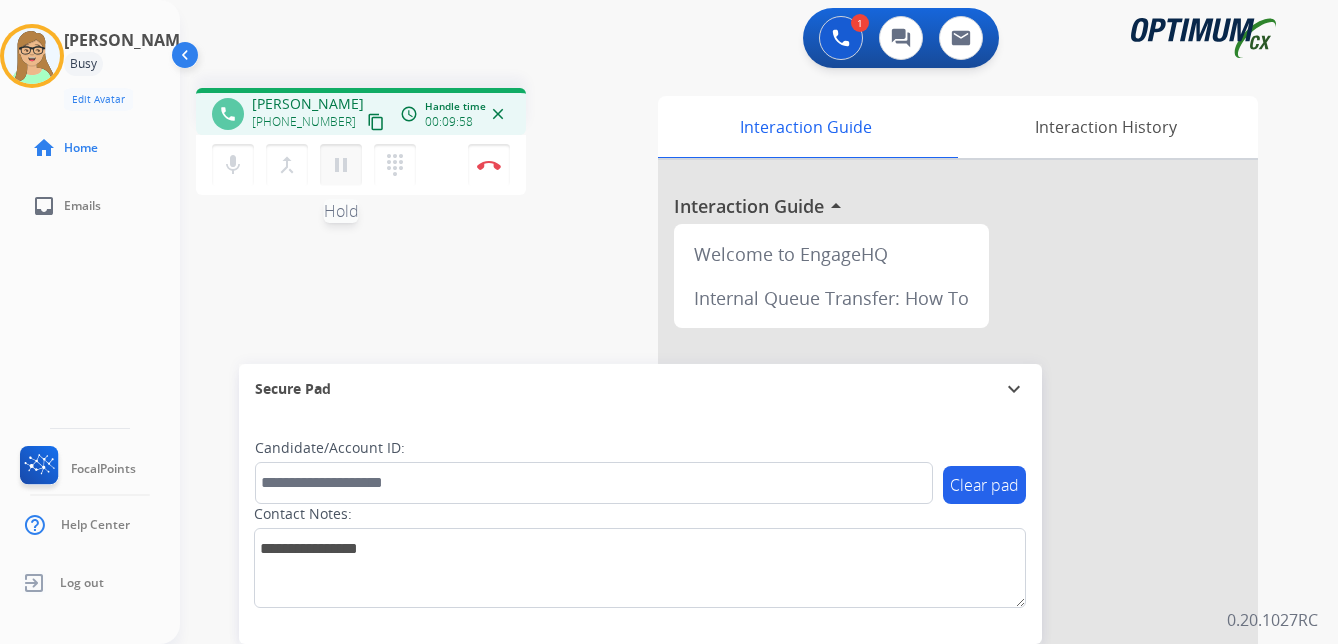 click on "pause" at bounding box center (341, 165) 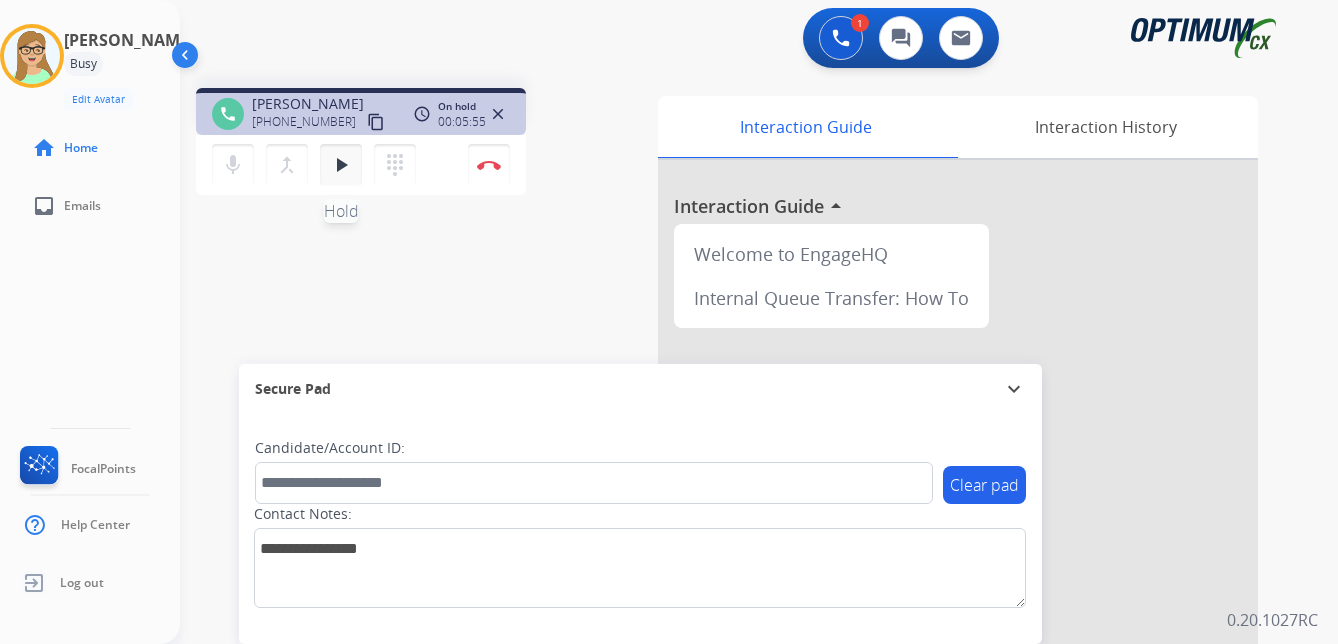 click on "play_arrow" at bounding box center (341, 165) 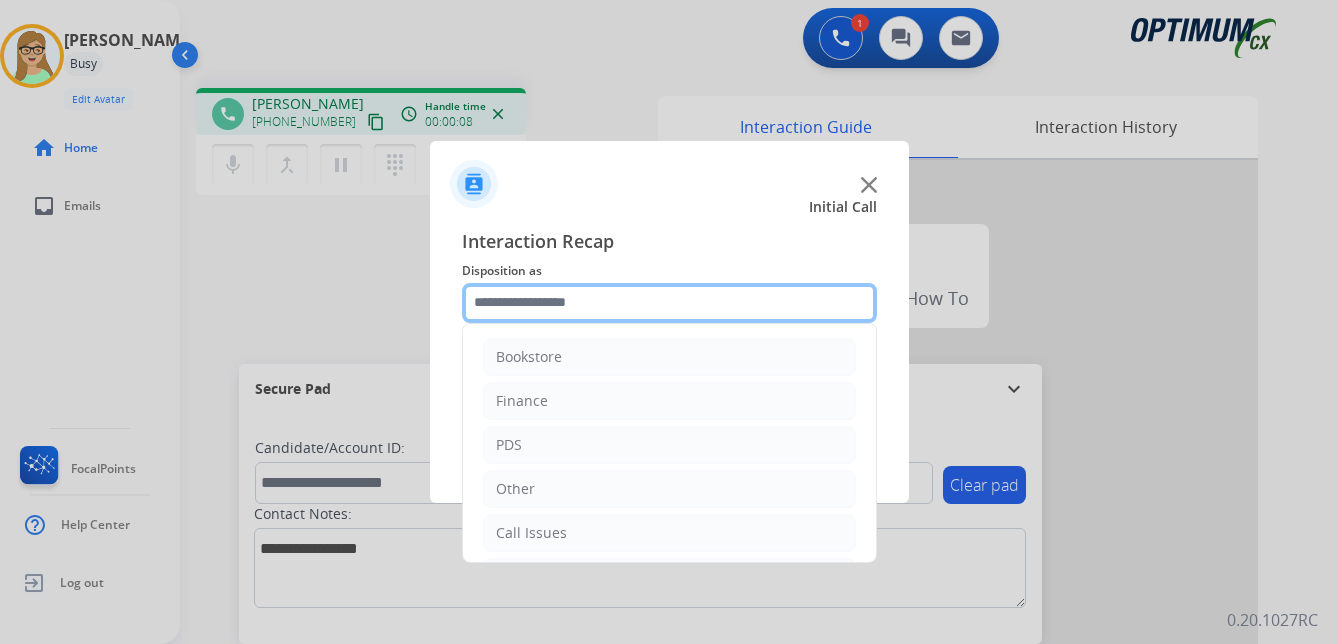 click 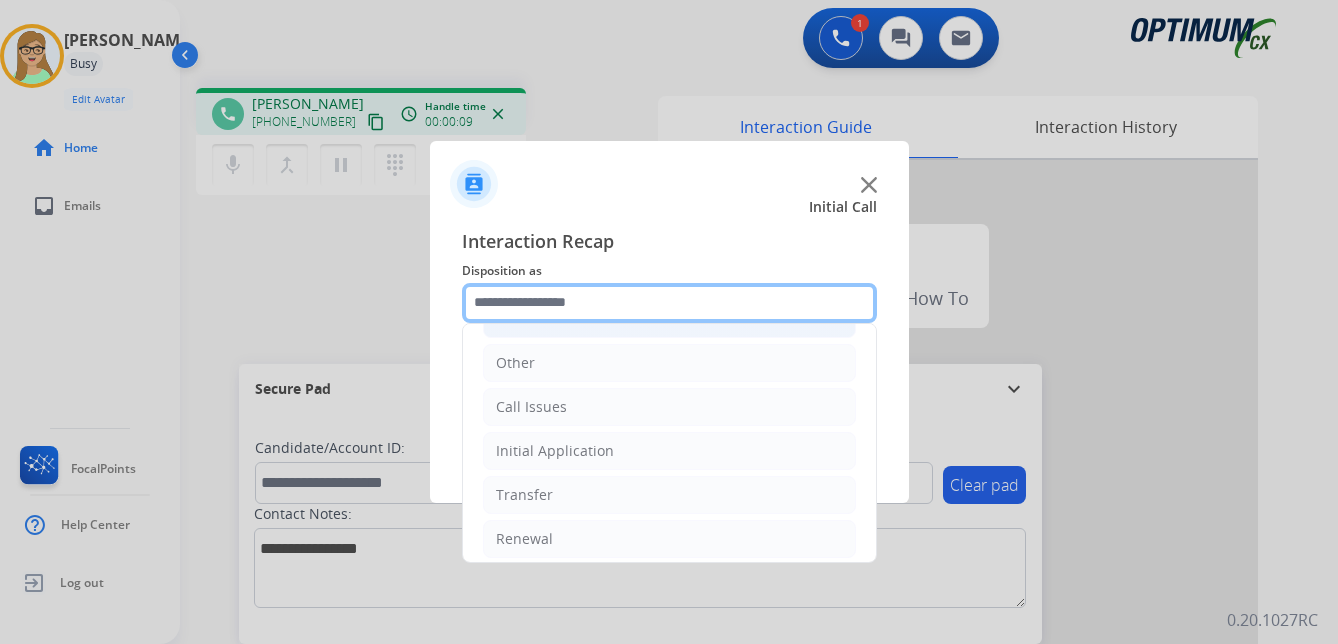 scroll, scrollTop: 136, scrollLeft: 0, axis: vertical 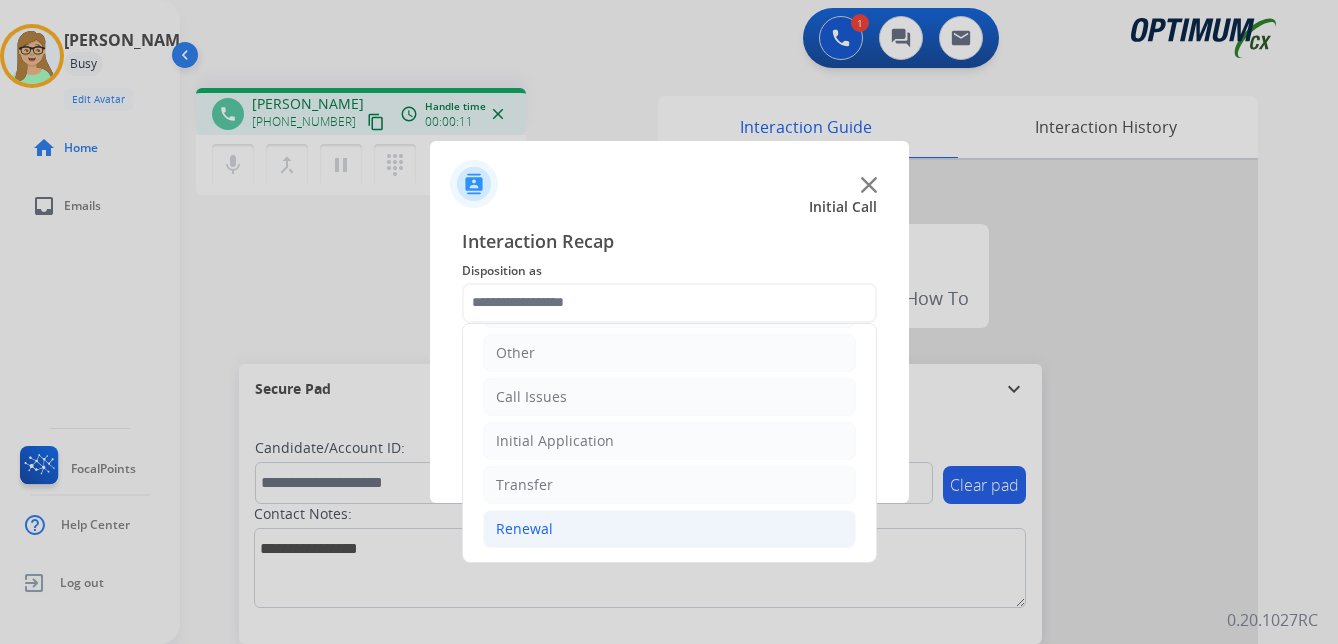 click on "Renewal" 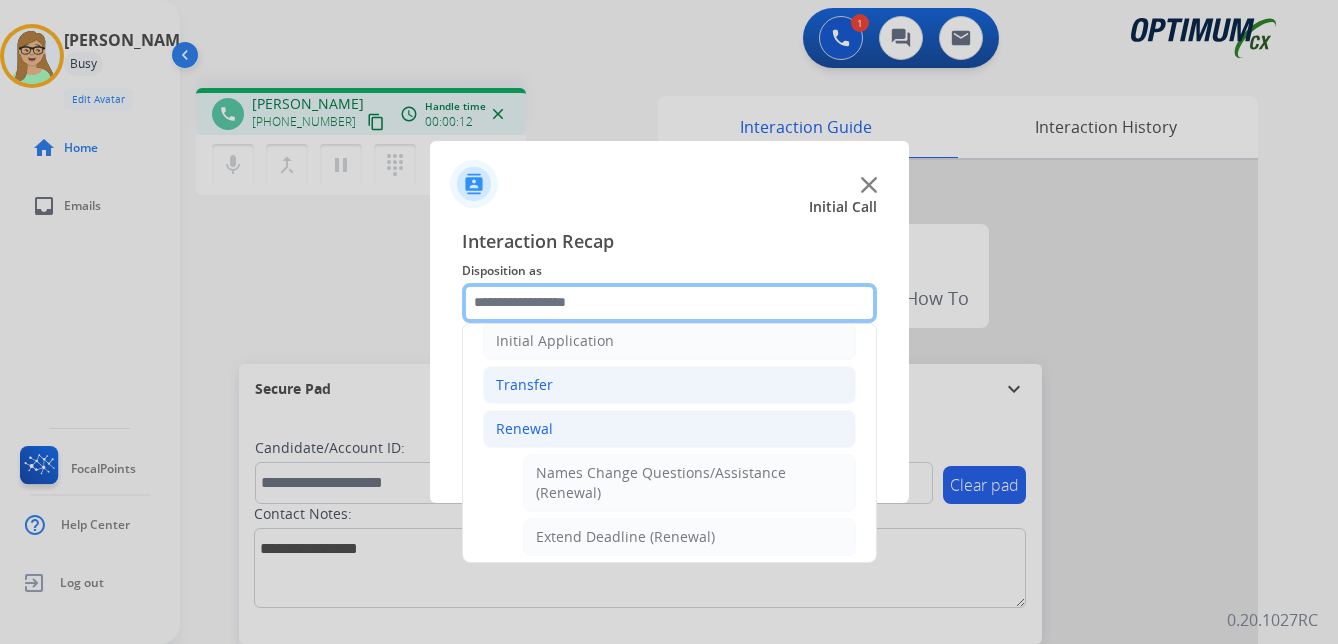 scroll, scrollTop: 336, scrollLeft: 0, axis: vertical 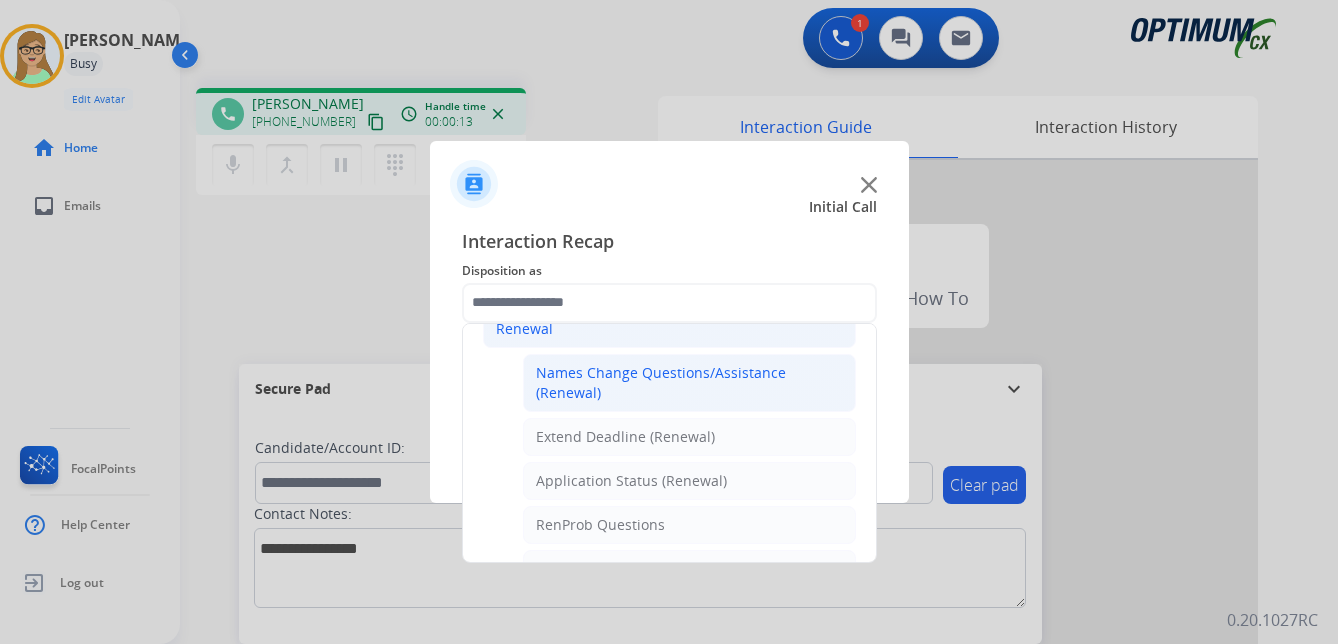 click on "Names Change Questions/Assistance (Renewal)" 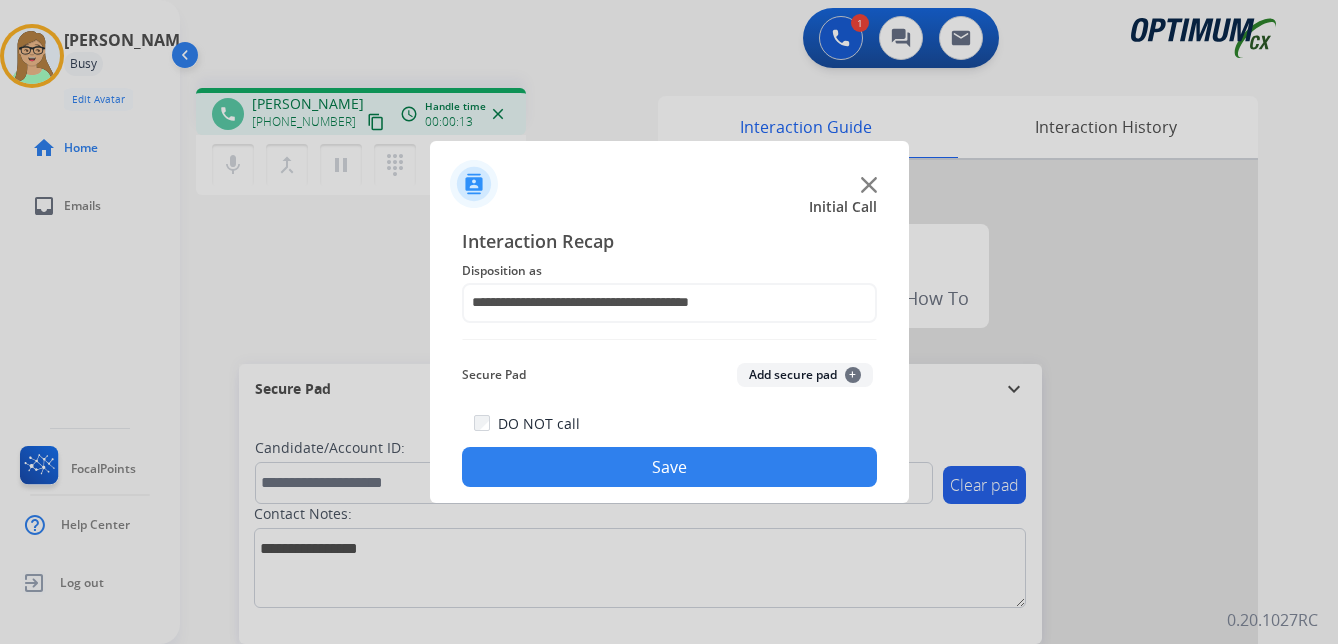 click on "Save" 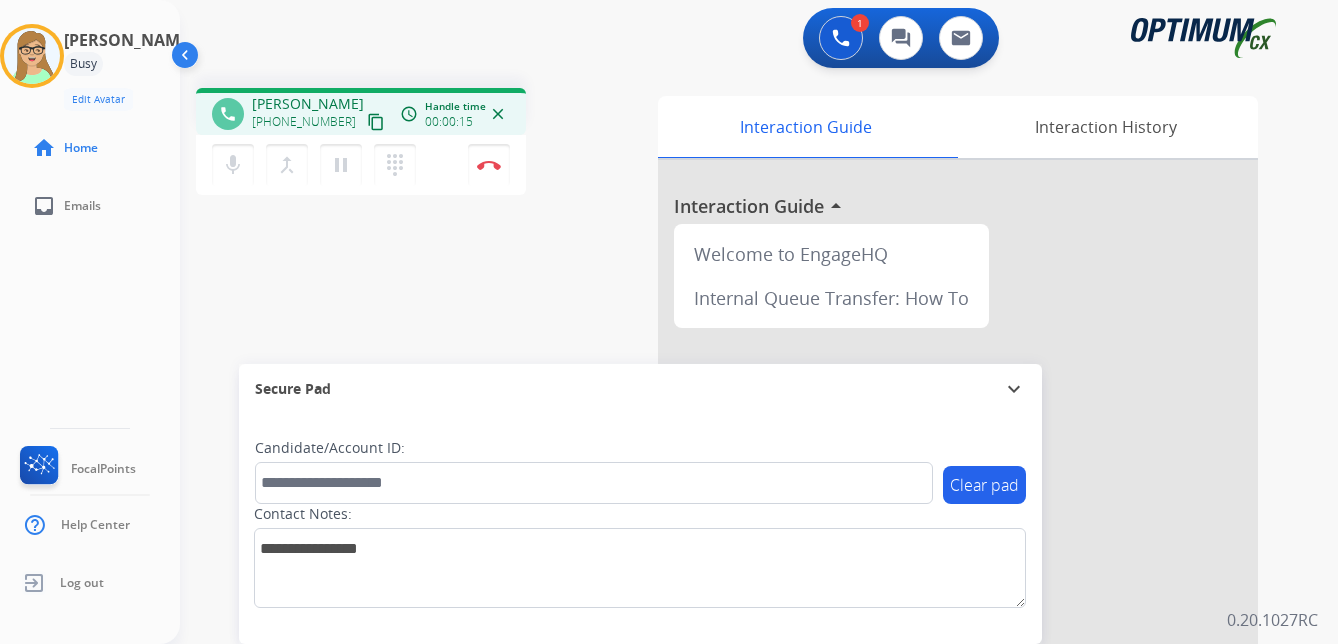 click on "content_copy" at bounding box center [376, 122] 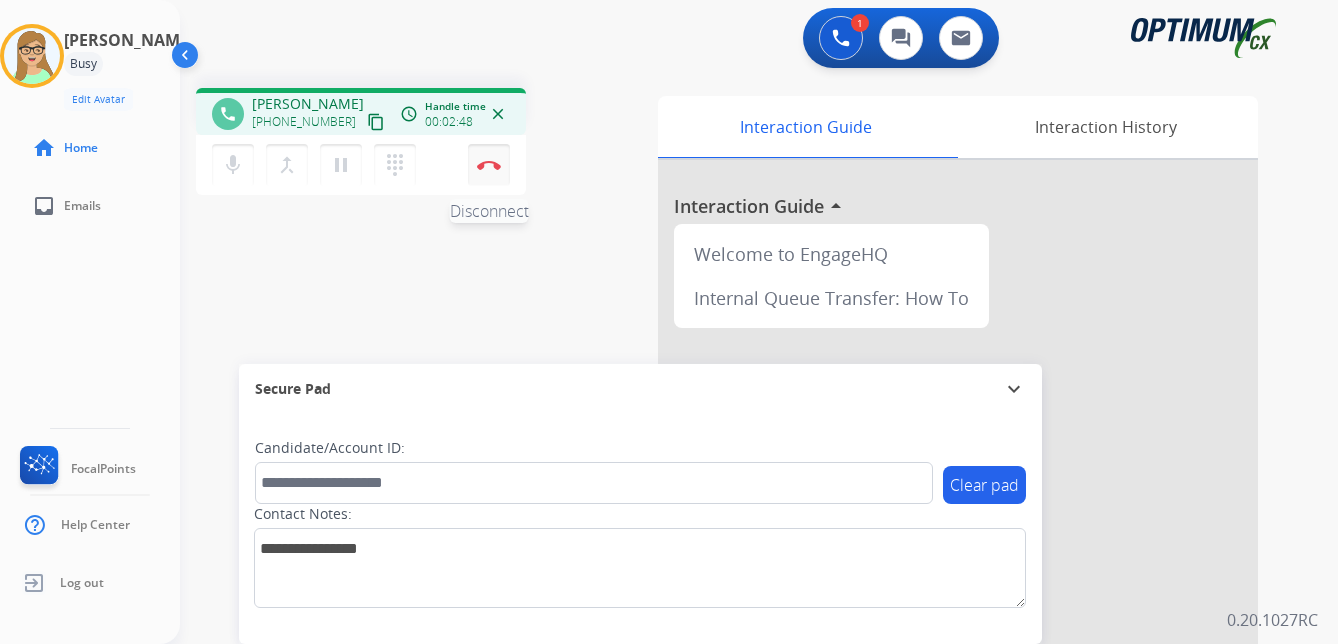 click at bounding box center (489, 165) 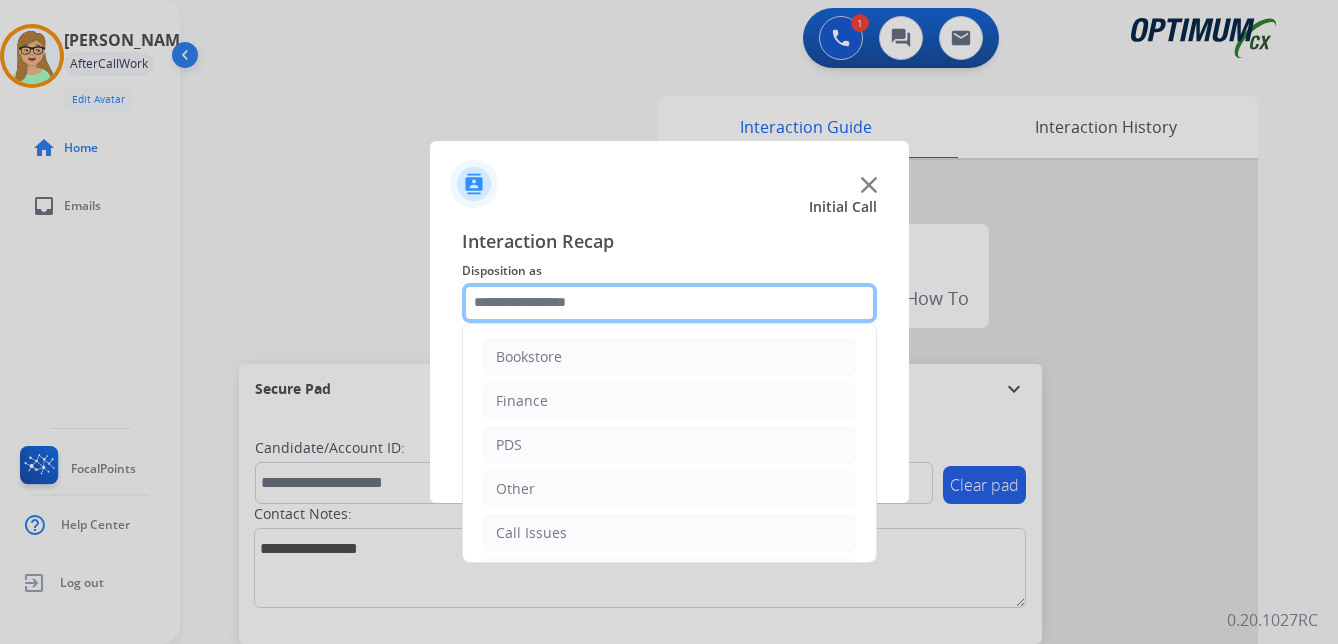 click 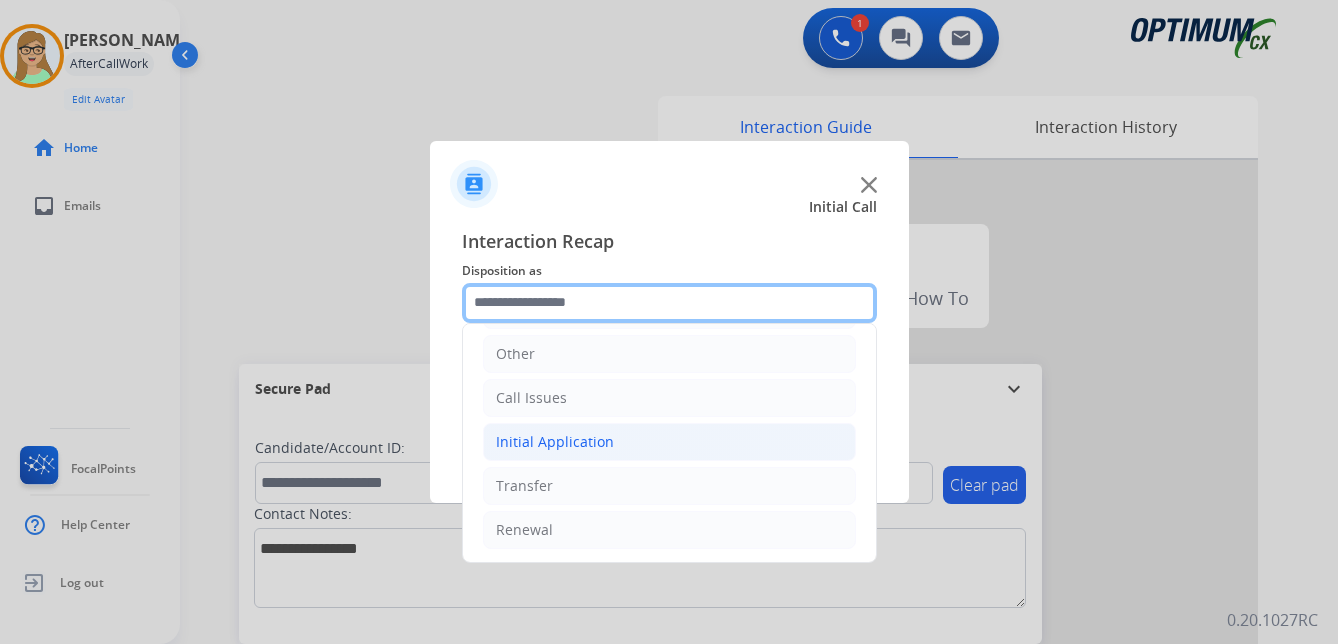 scroll, scrollTop: 136, scrollLeft: 0, axis: vertical 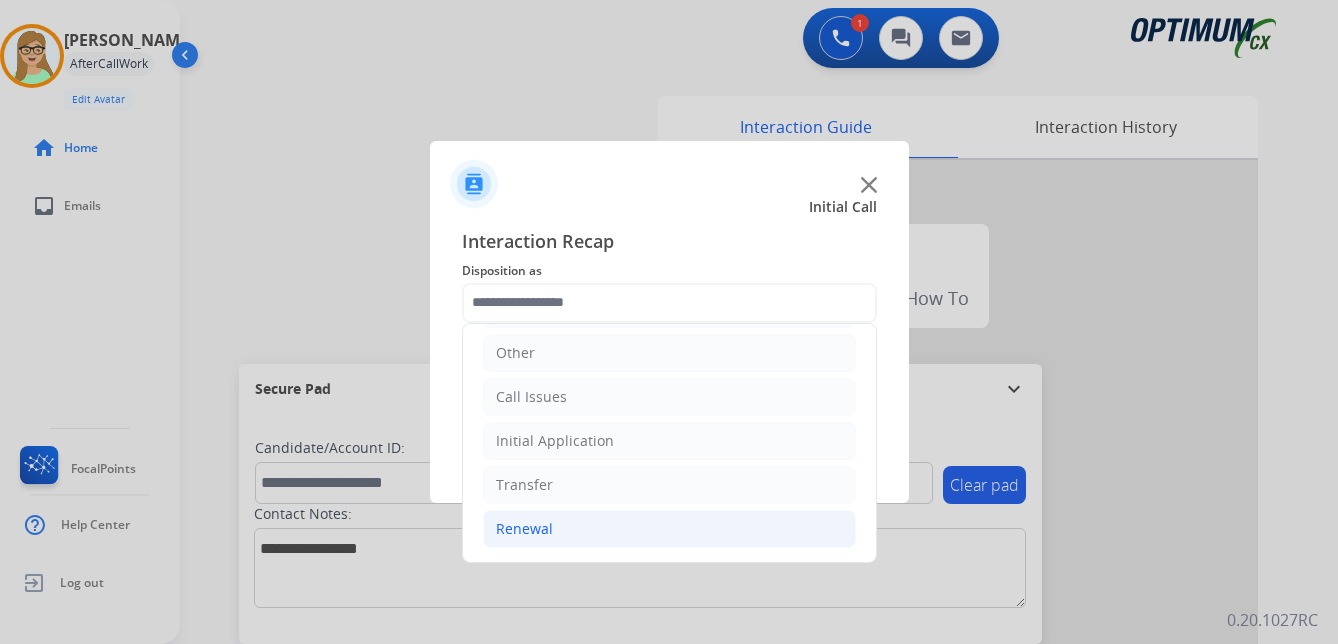 click on "Renewal" 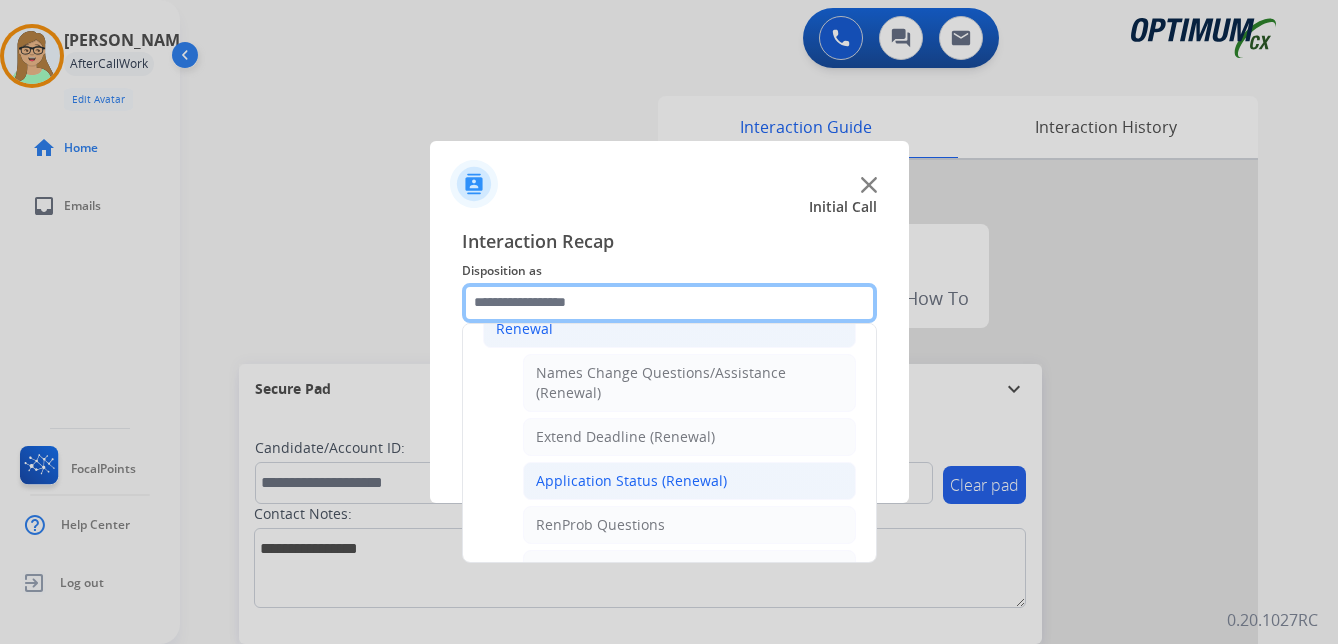 scroll, scrollTop: 436, scrollLeft: 0, axis: vertical 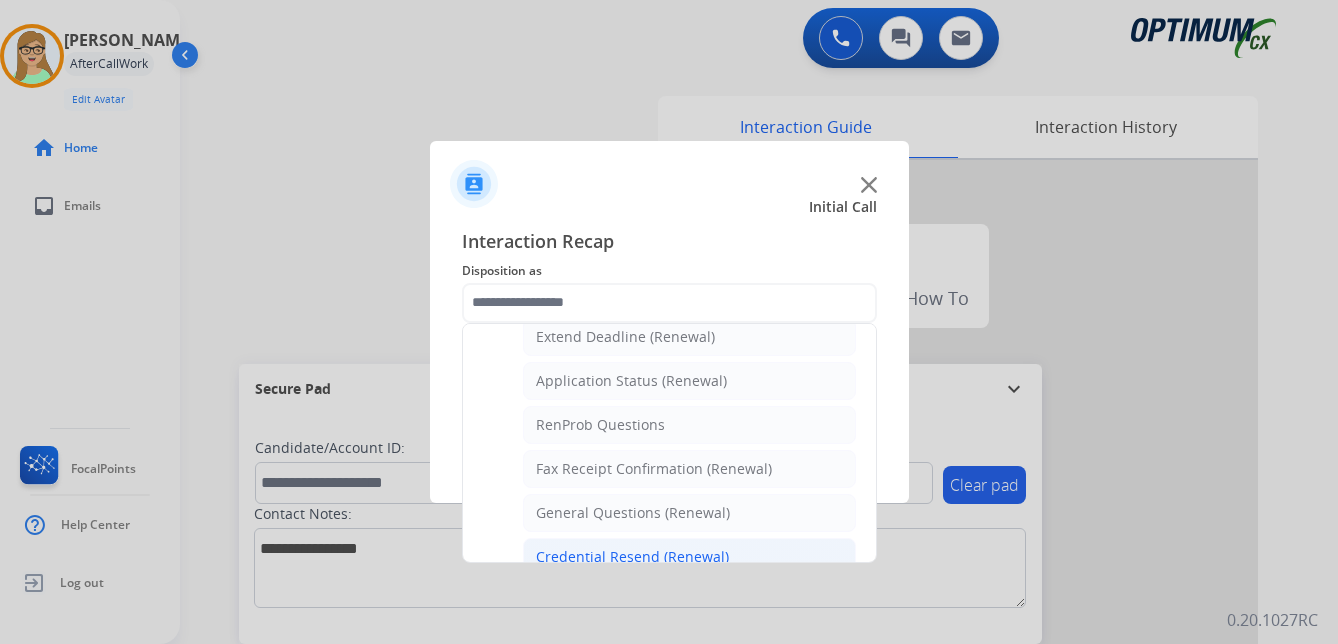 click on "Credential Resend (Renewal)" 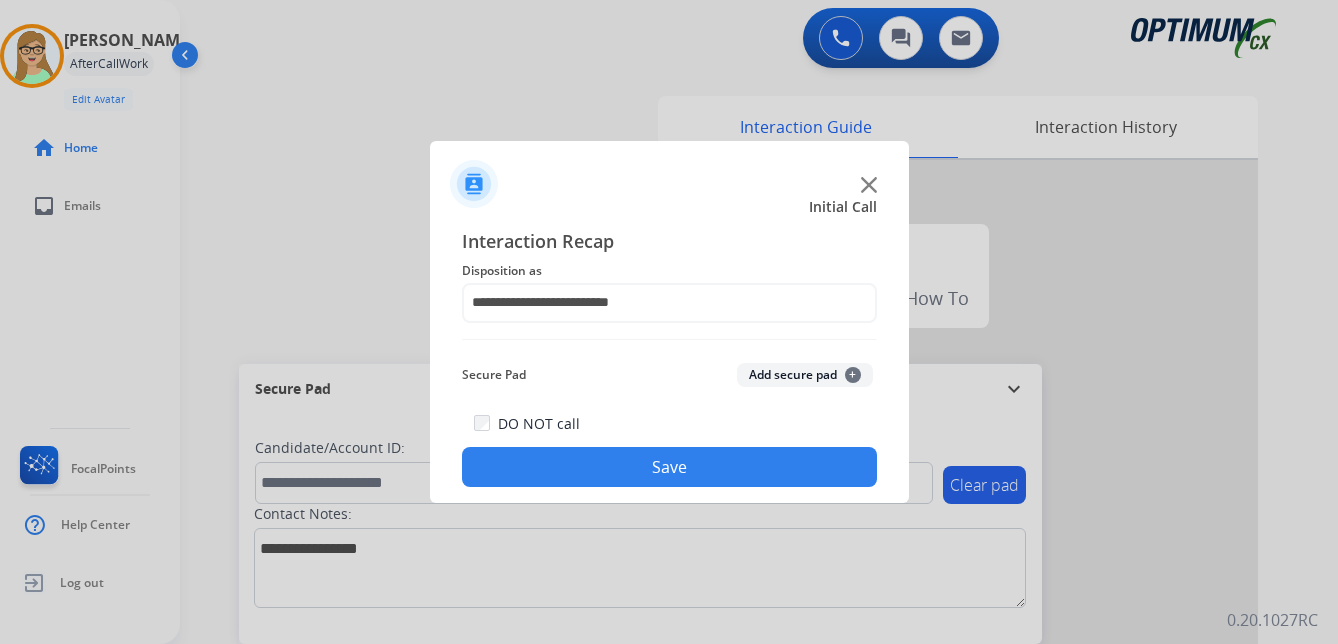 drag, startPoint x: 549, startPoint y: 463, endPoint x: 455, endPoint y: 476, distance: 94.89468 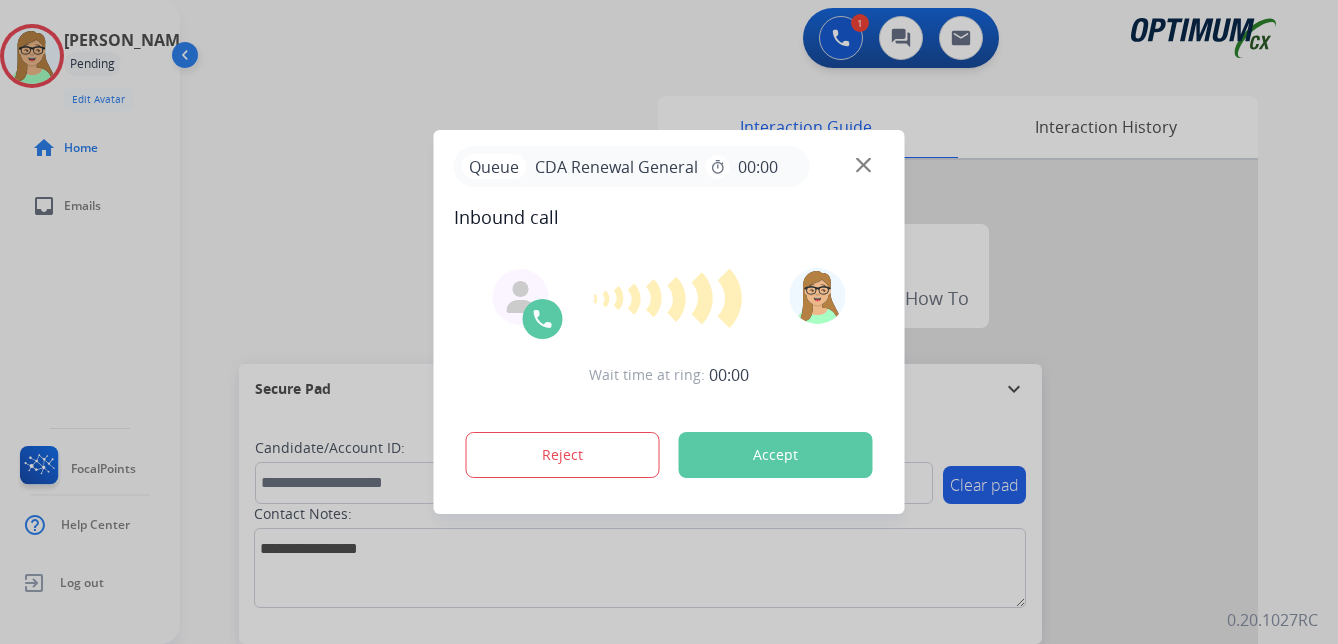 click on "Accept" at bounding box center [776, 455] 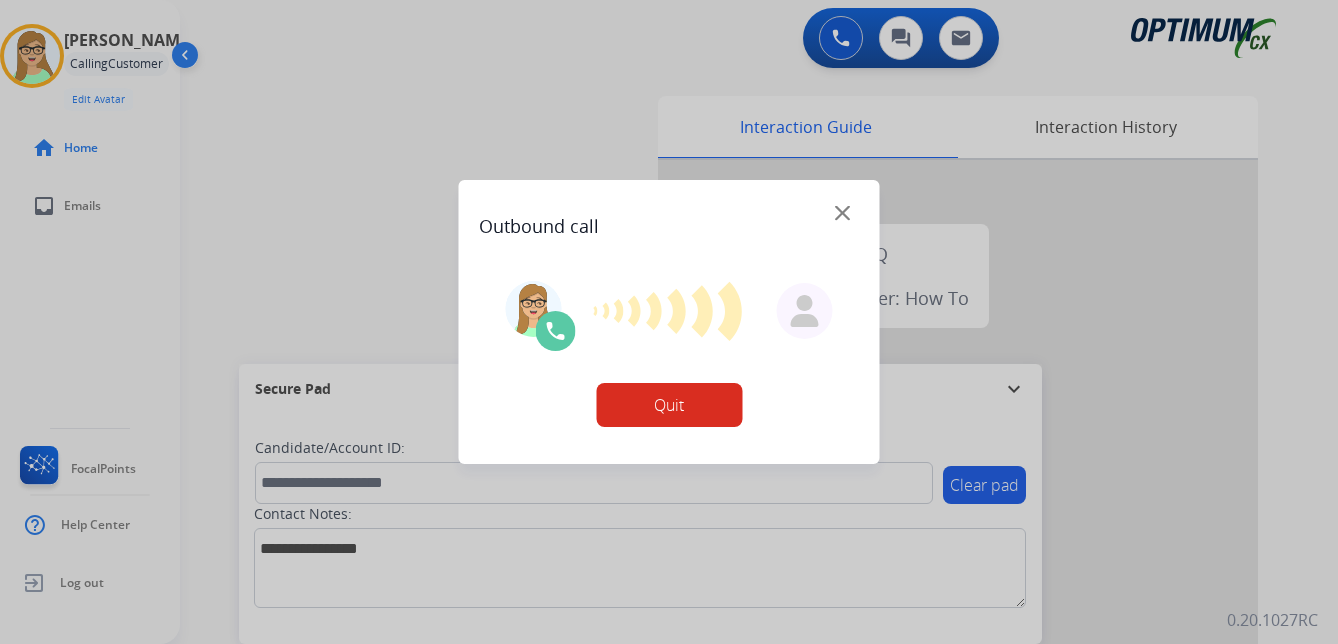 click at bounding box center (842, 213) 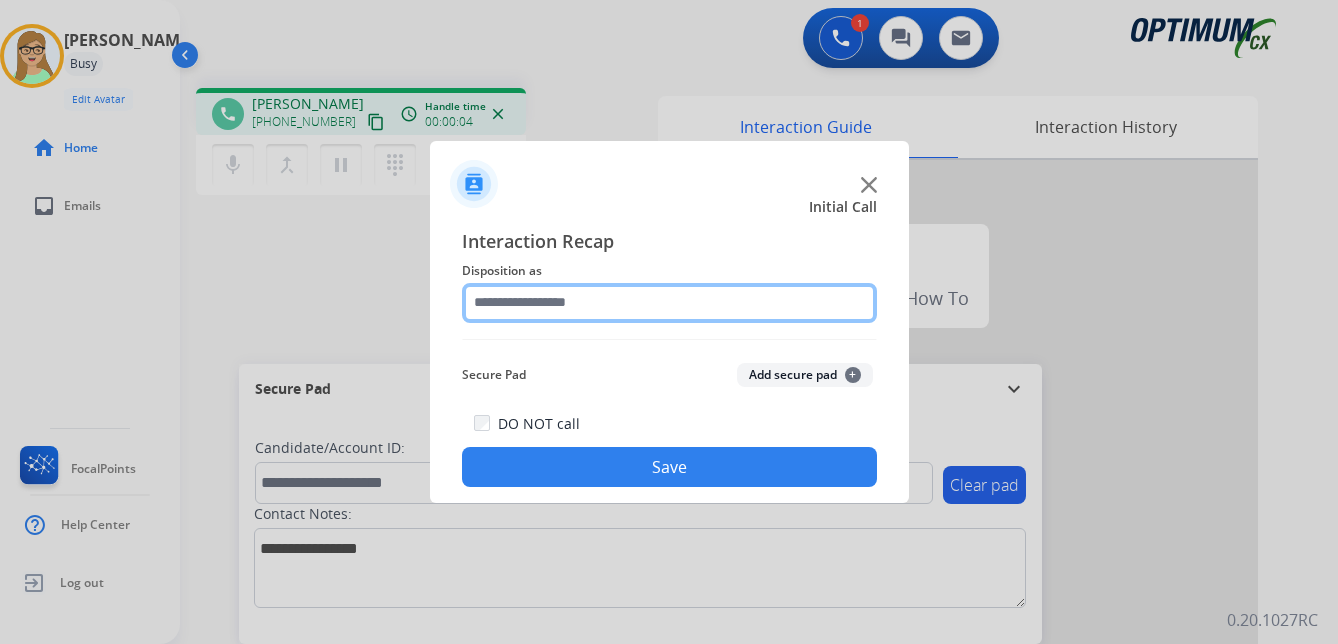 click 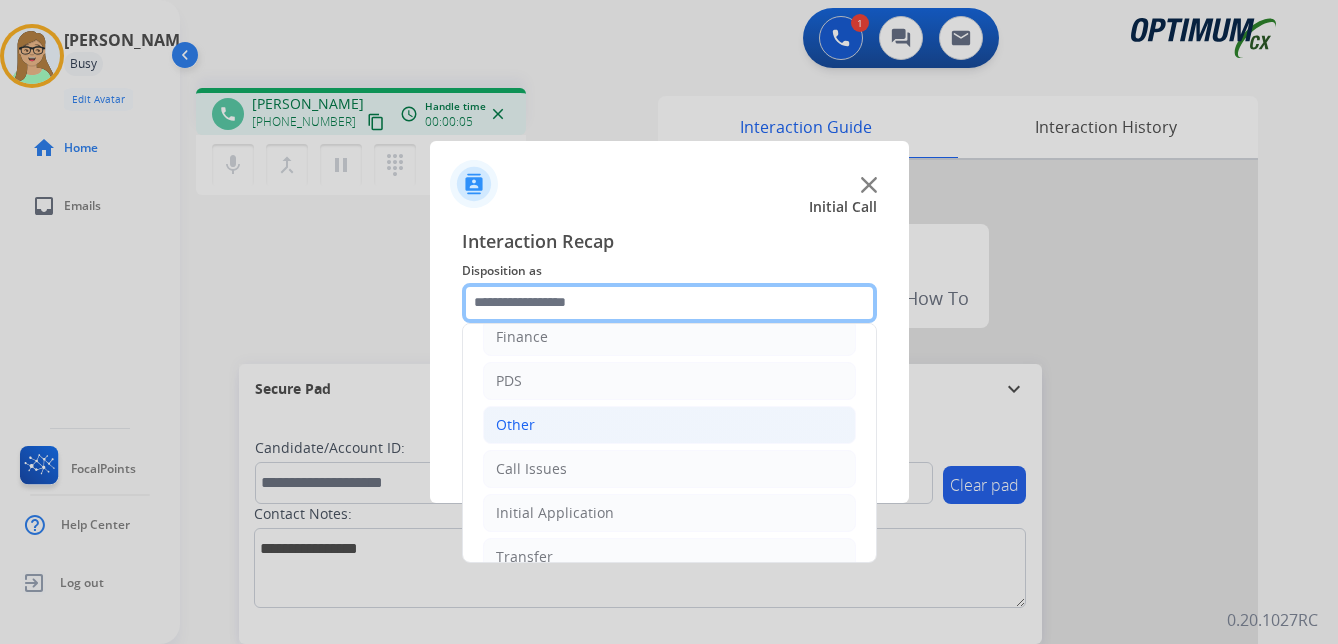 scroll, scrollTop: 100, scrollLeft: 0, axis: vertical 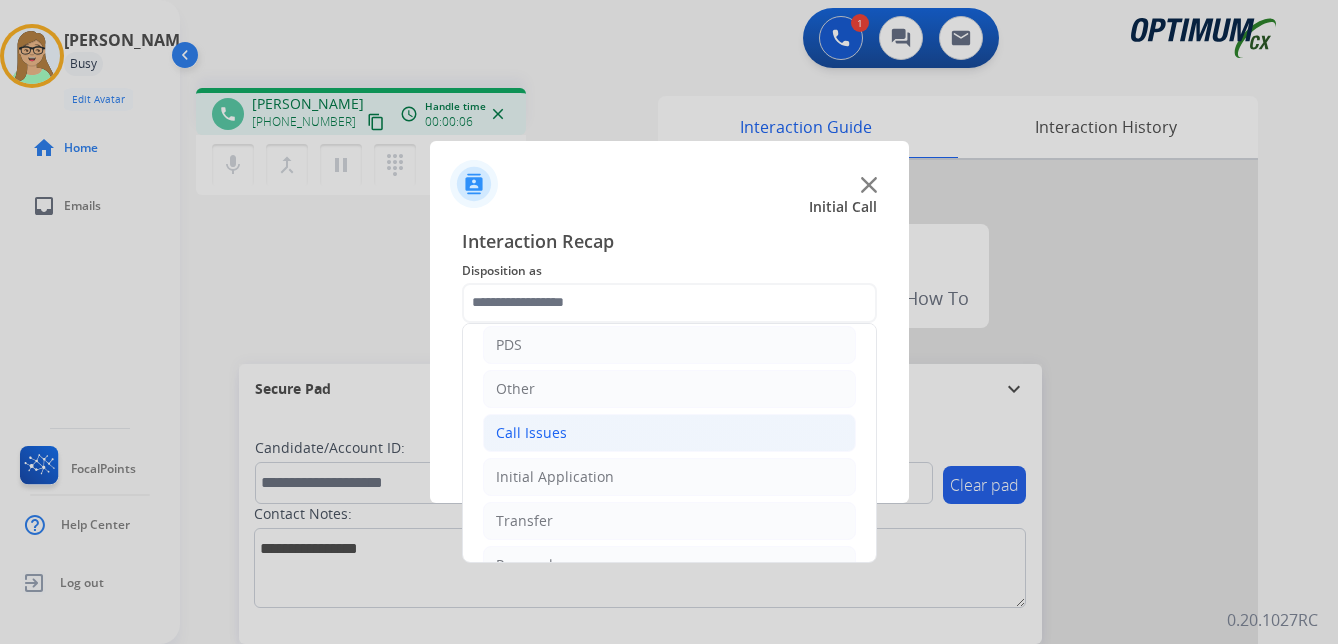 click on "Call Issues" 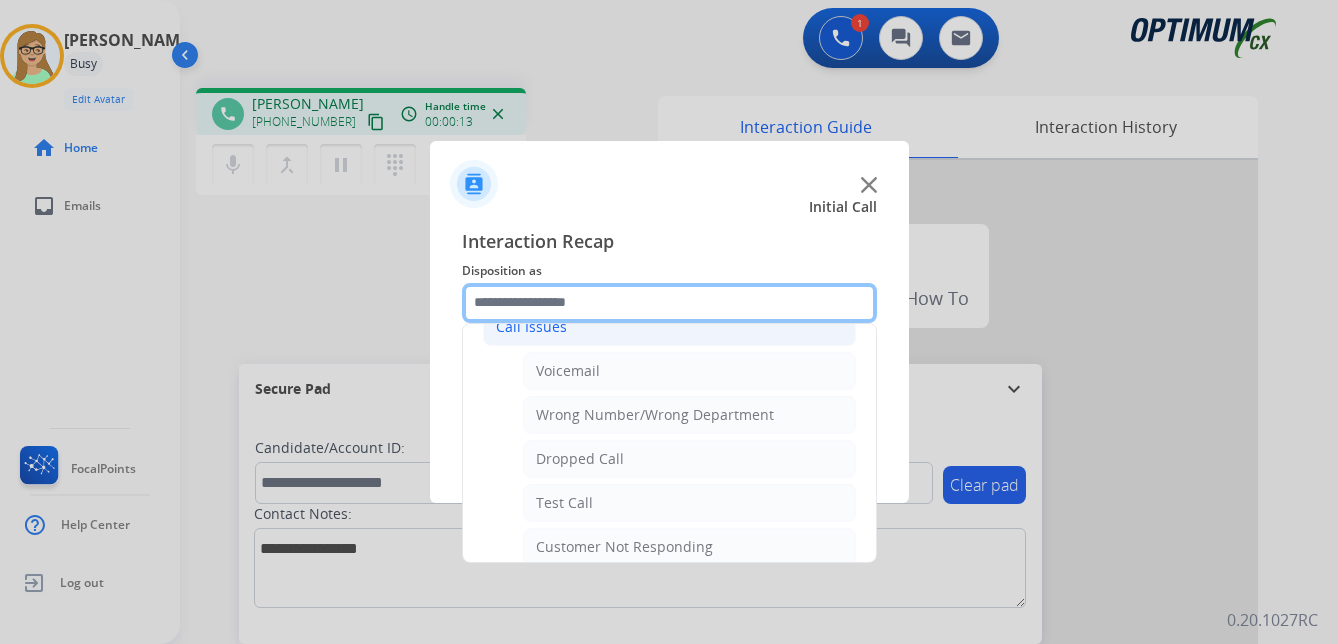 scroll, scrollTop: 300, scrollLeft: 0, axis: vertical 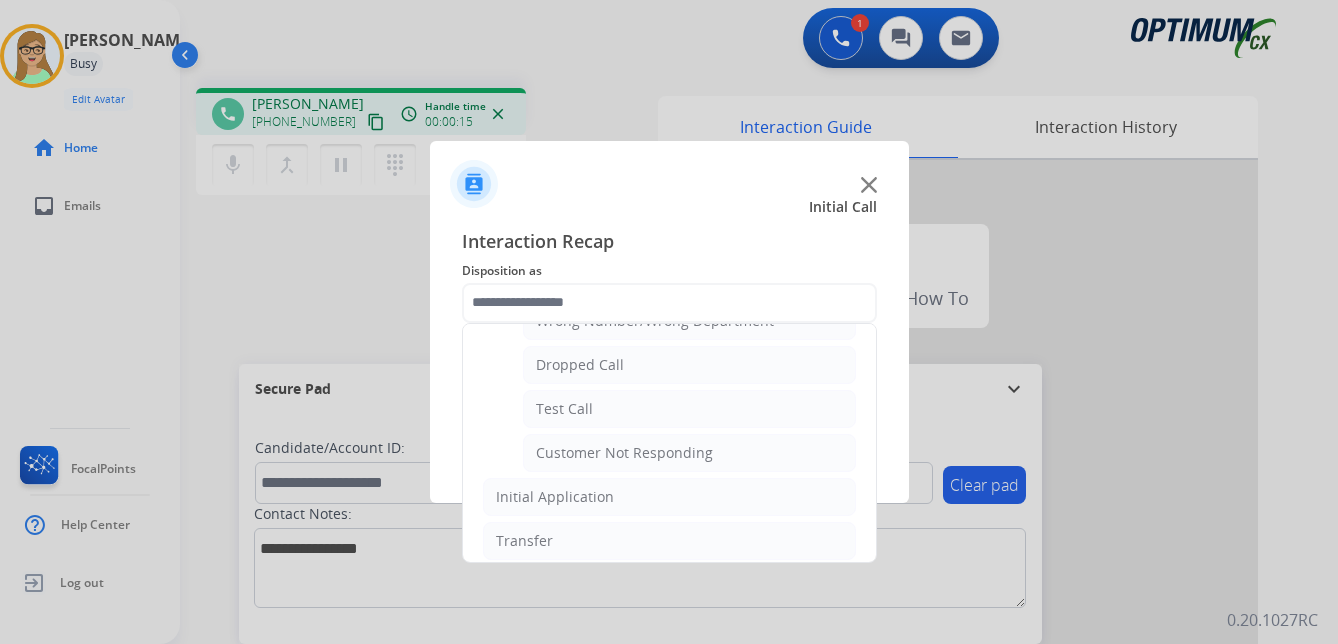 click at bounding box center [669, 322] 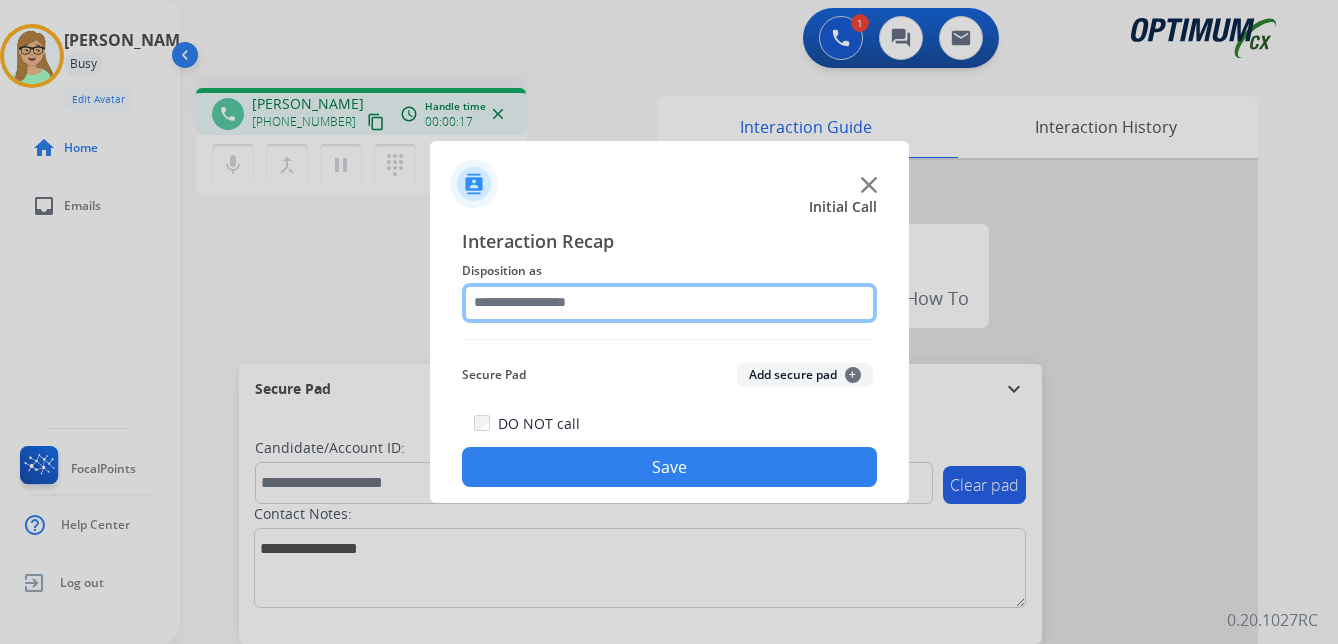 click 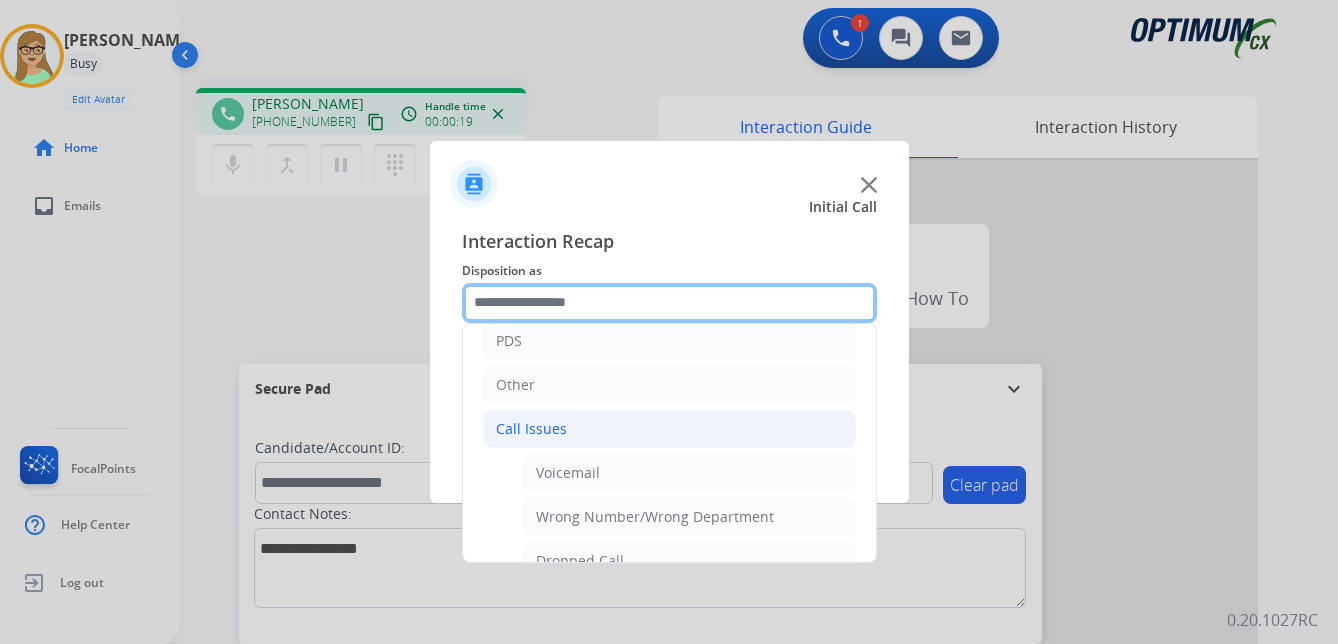 scroll, scrollTop: 200, scrollLeft: 0, axis: vertical 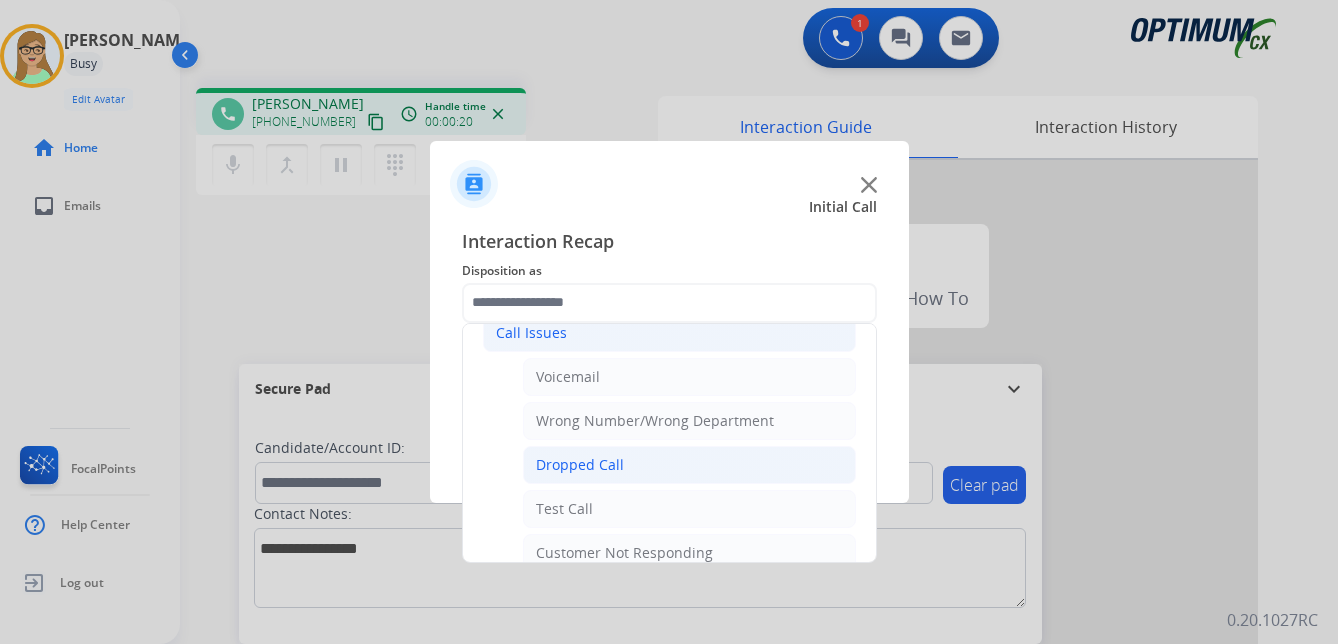 click on "Dropped Call" 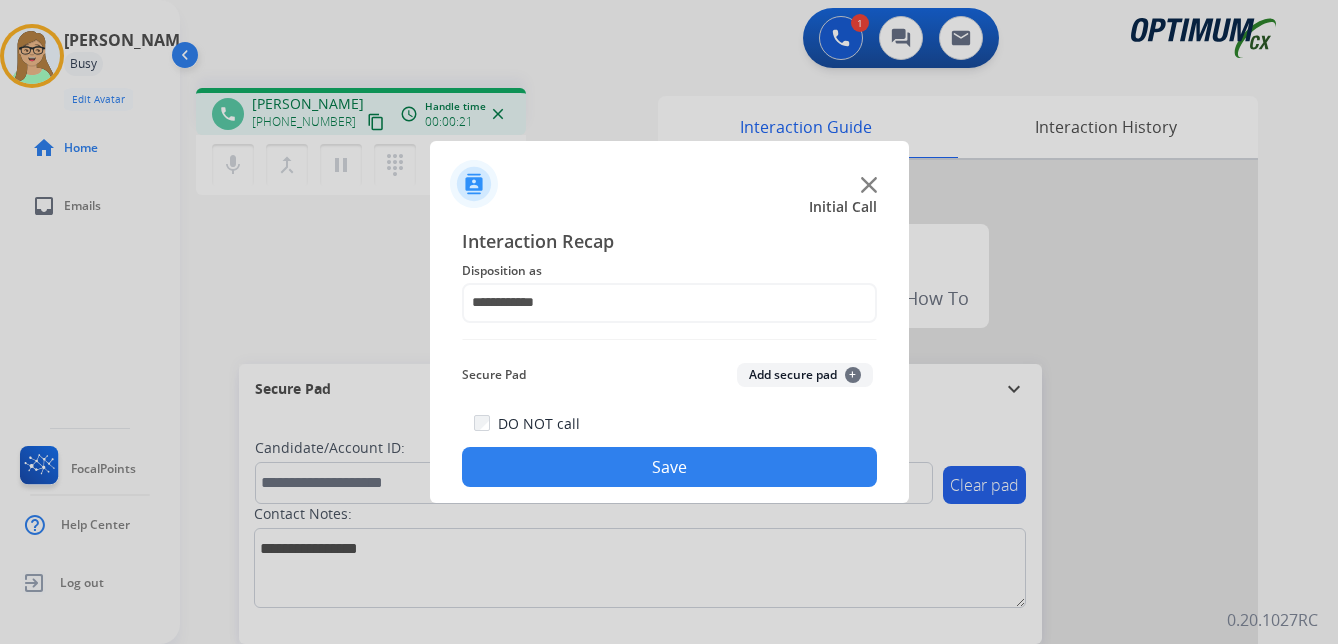 click on "Save" 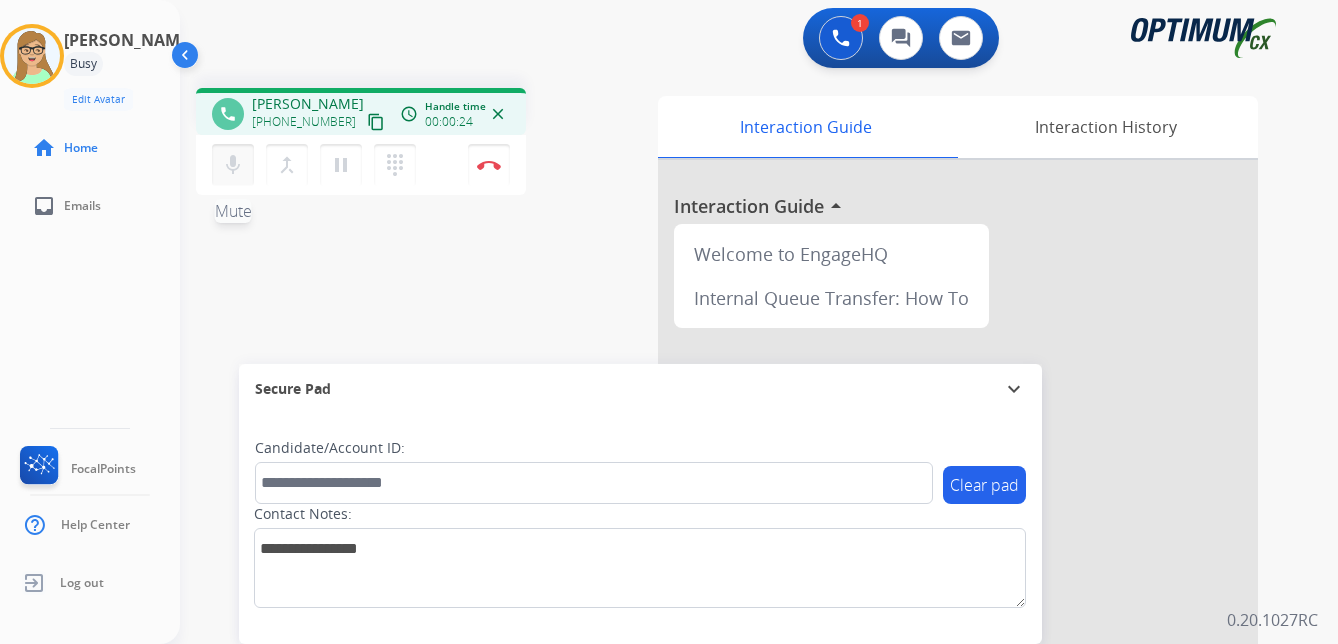 drag, startPoint x: 357, startPoint y: 129, endPoint x: 214, endPoint y: 149, distance: 144.39183 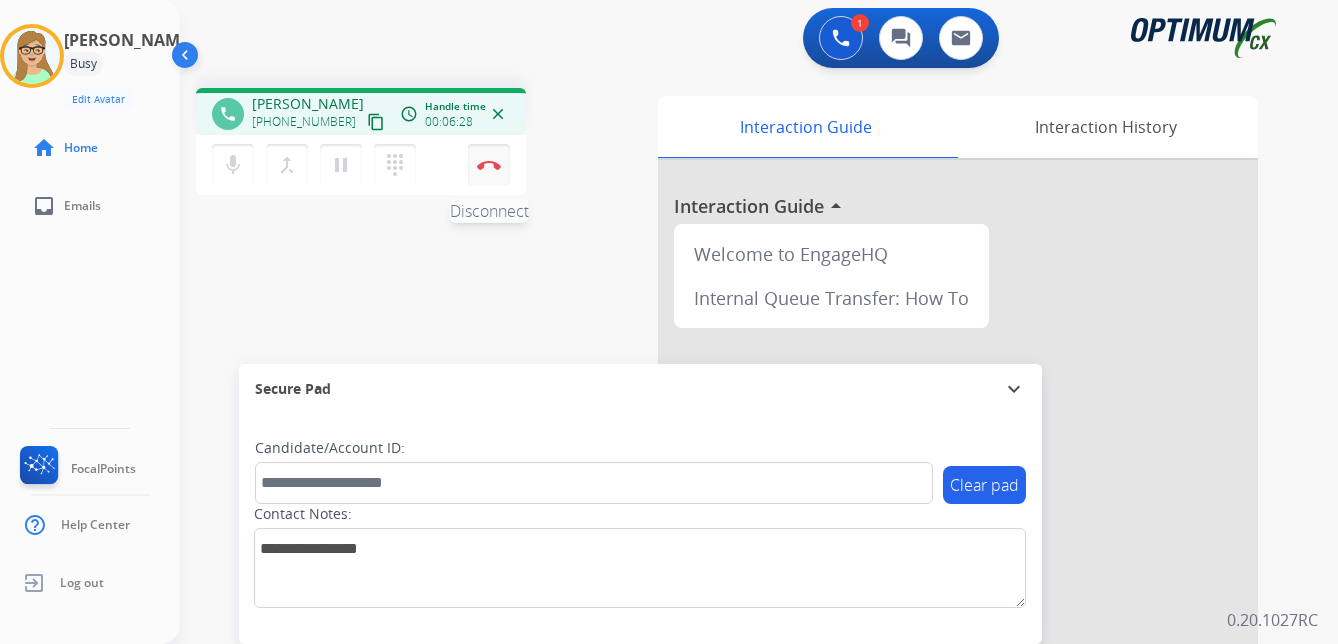click at bounding box center (489, 165) 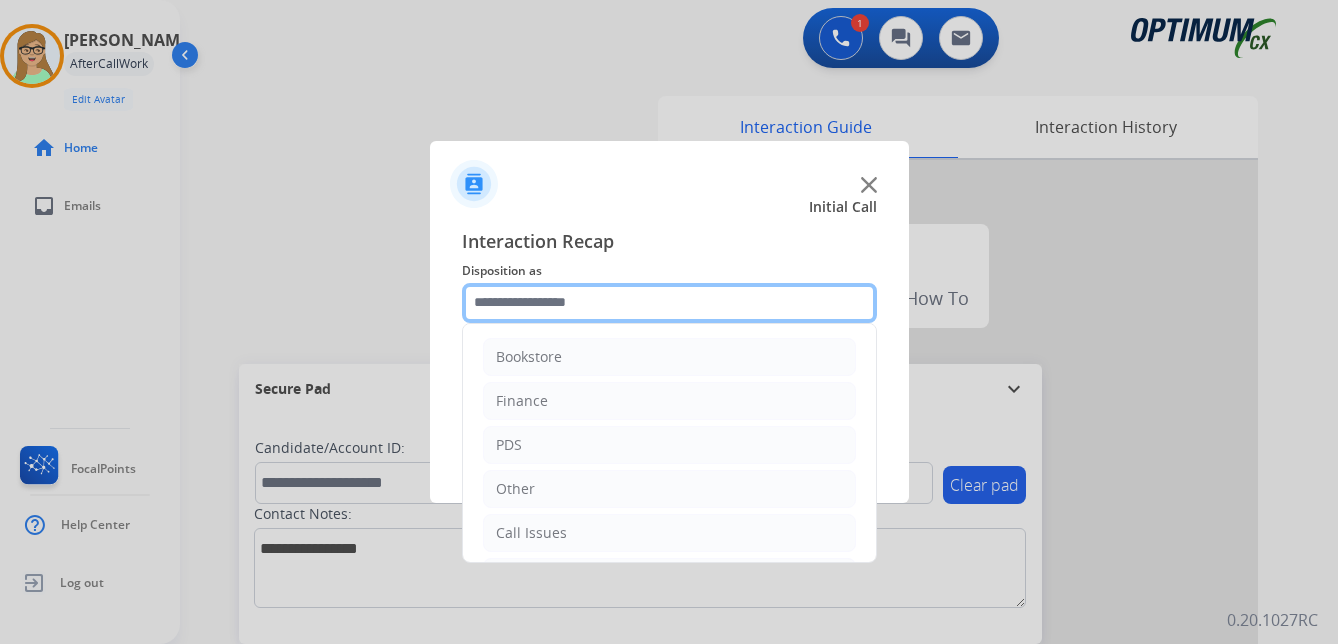 click 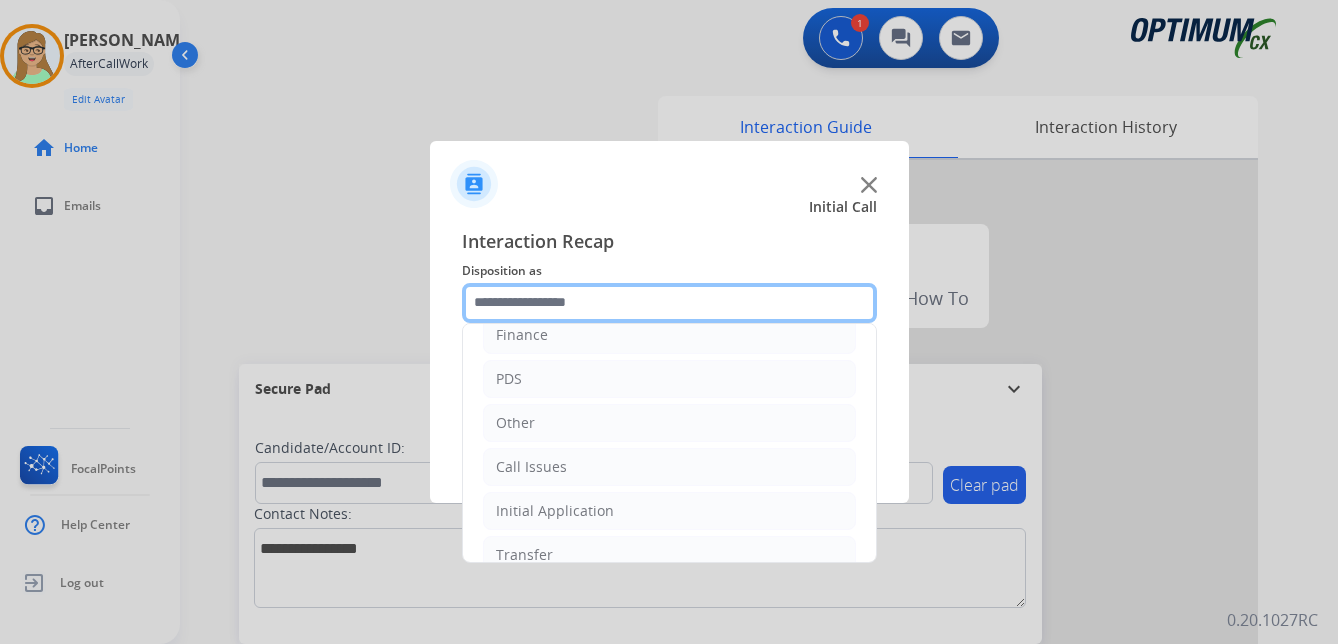 scroll, scrollTop: 136, scrollLeft: 0, axis: vertical 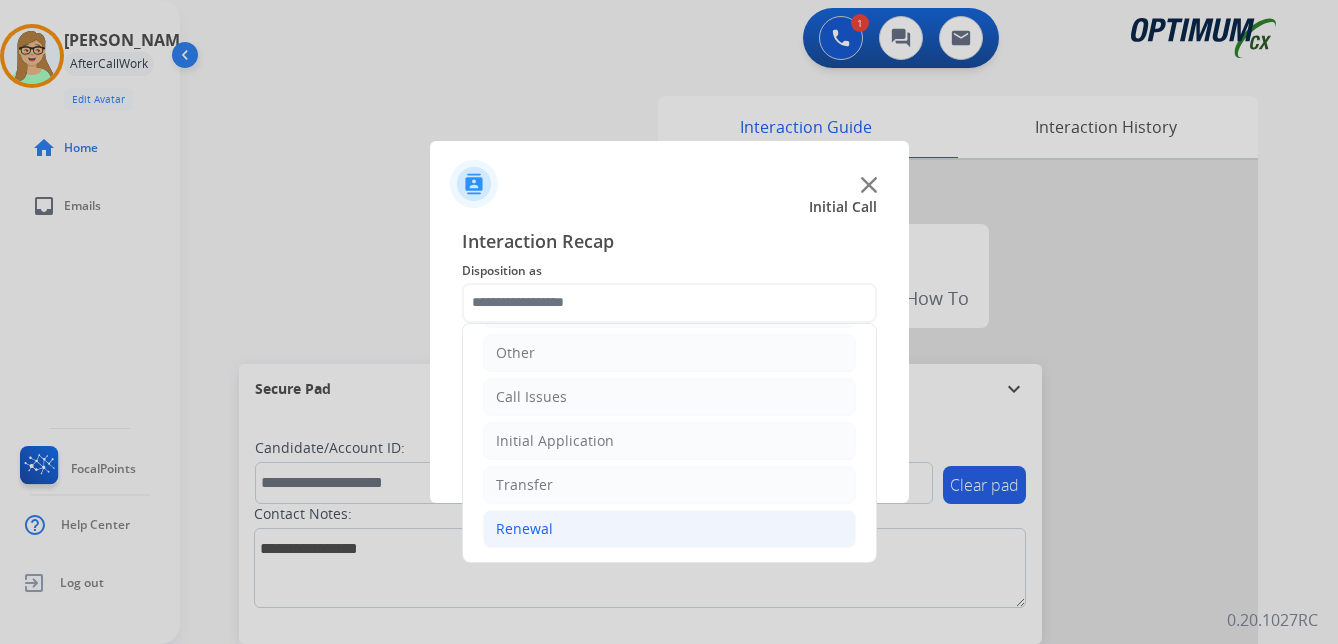 click on "Renewal" 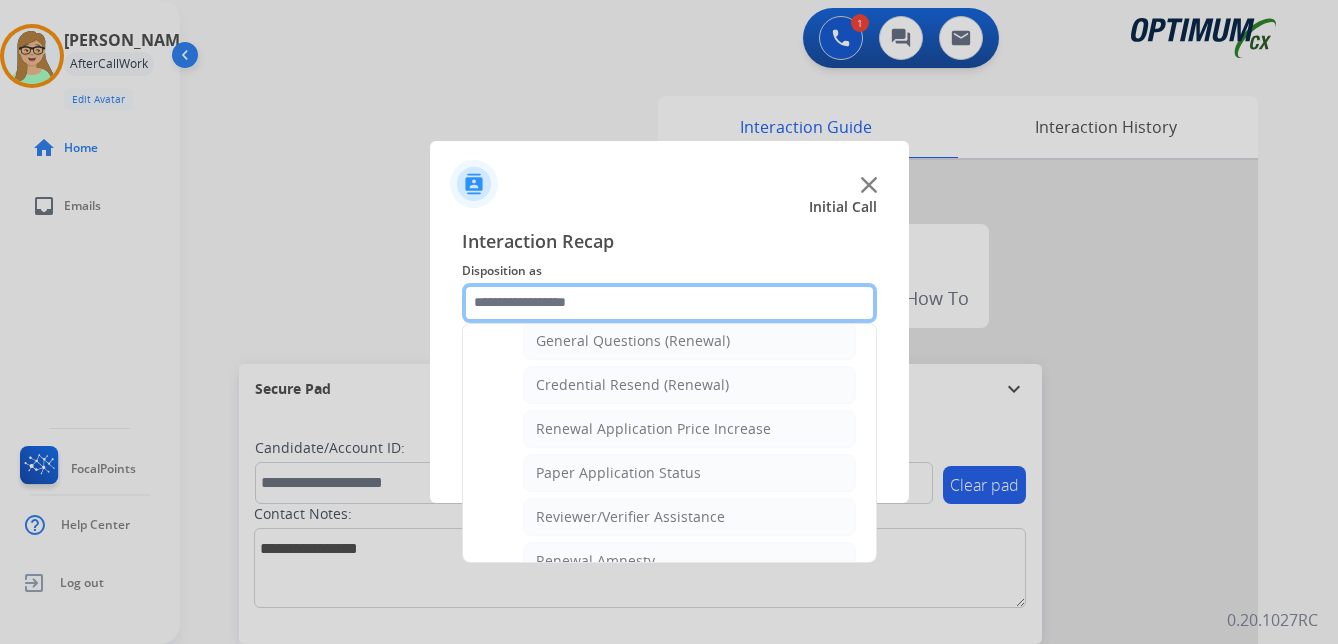 scroll, scrollTop: 636, scrollLeft: 0, axis: vertical 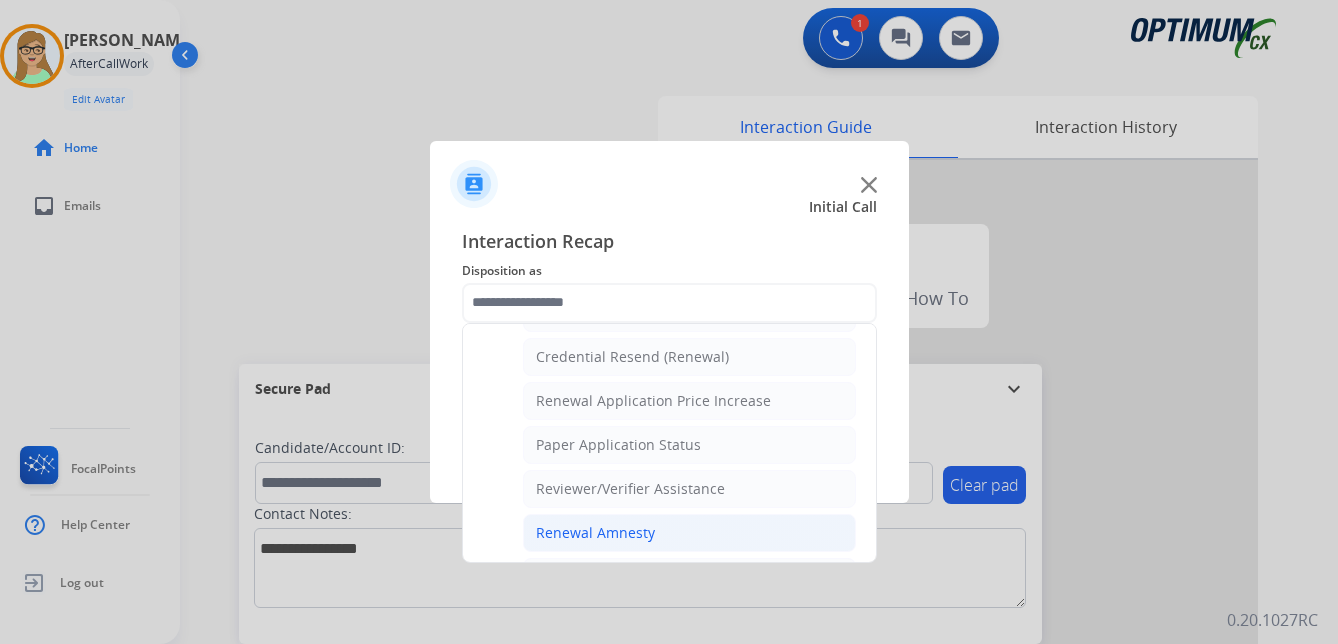 click on "Renewal Amnesty" 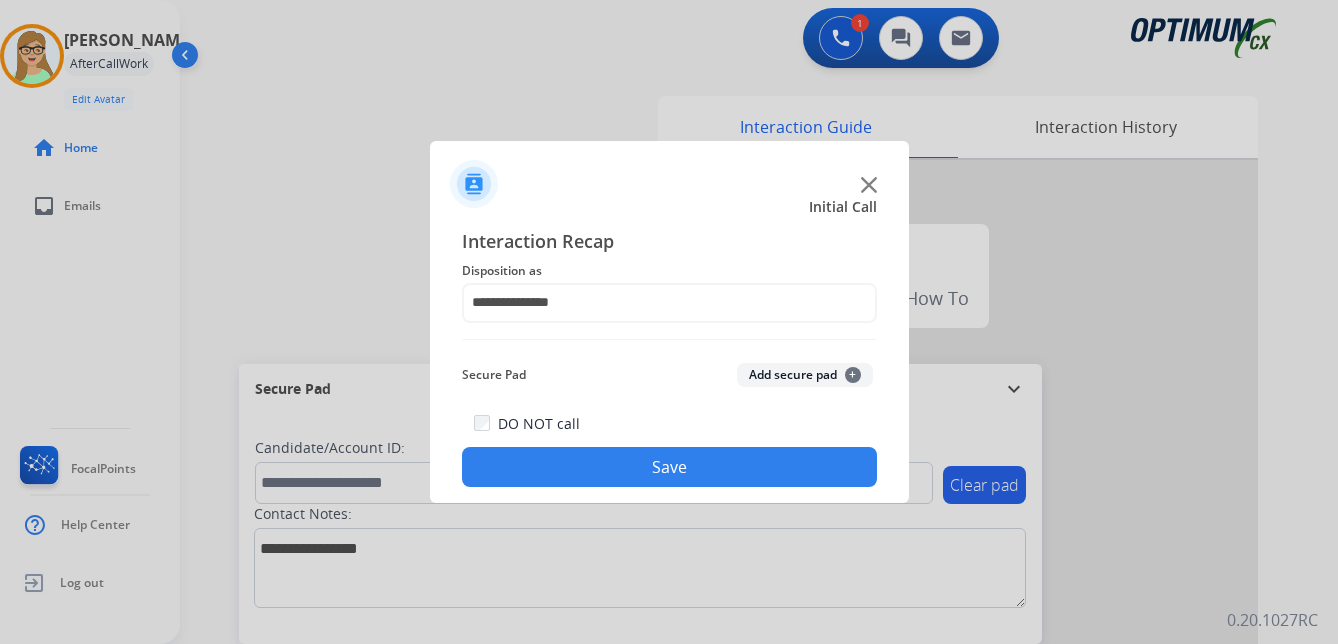 click on "Save" 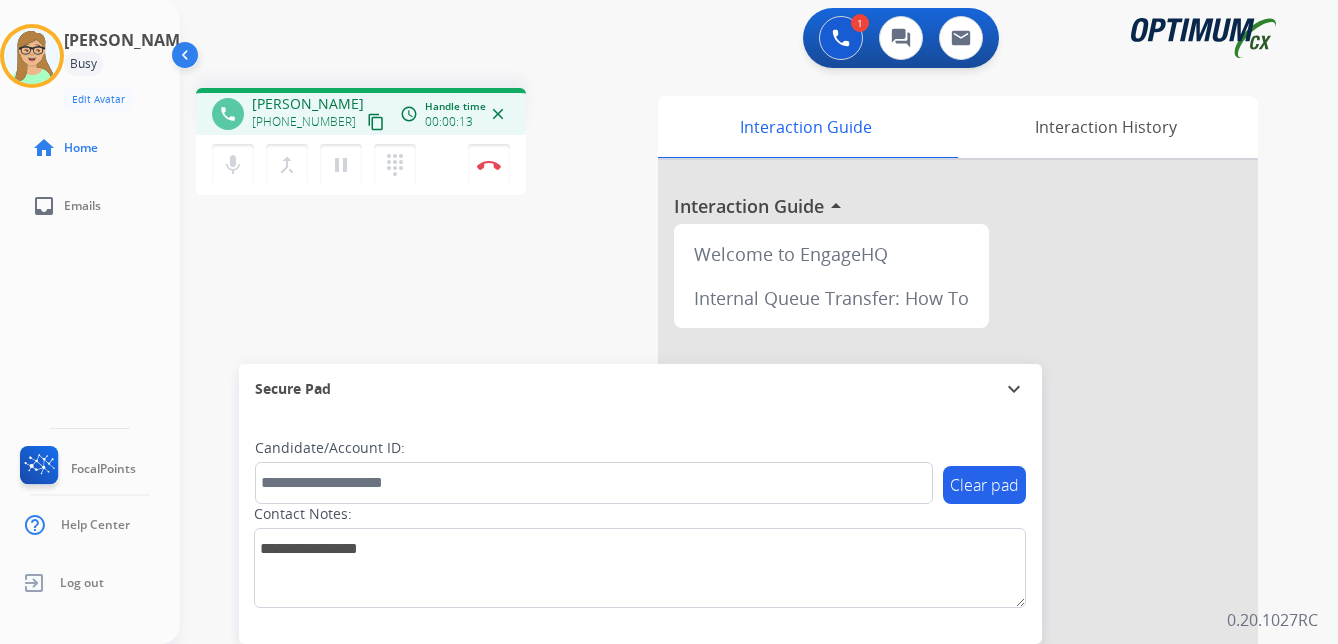 click on "content_copy" at bounding box center [376, 122] 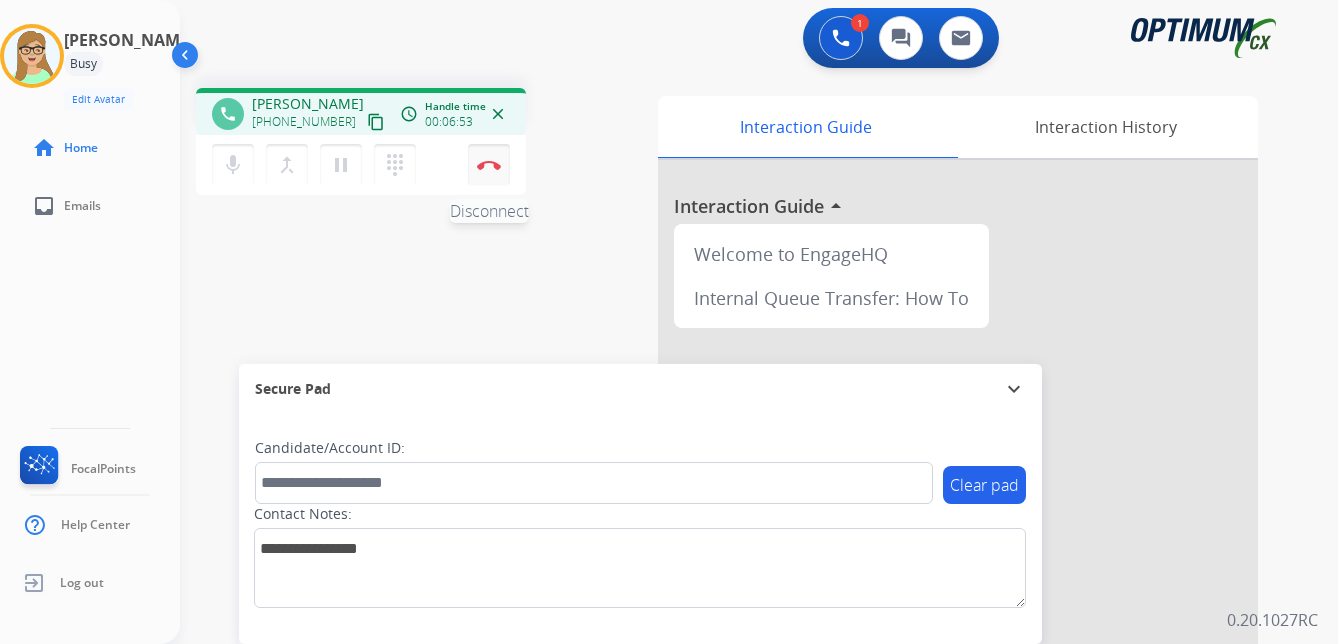 click at bounding box center [489, 165] 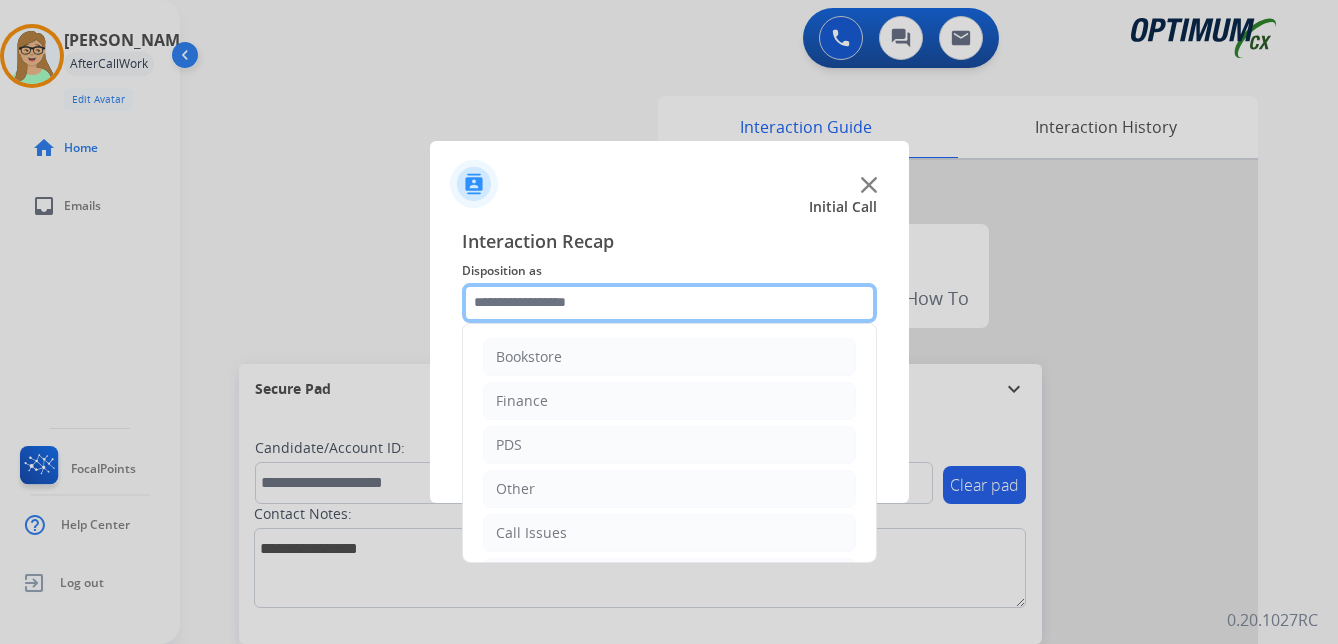 click 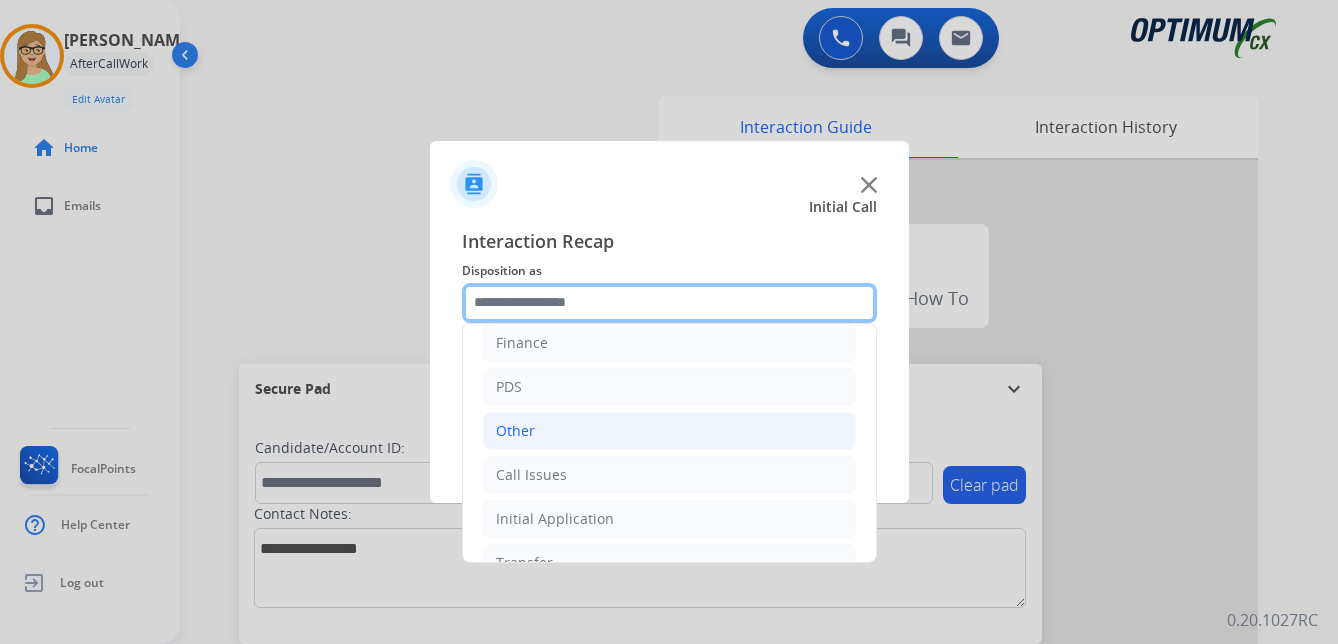 scroll, scrollTop: 136, scrollLeft: 0, axis: vertical 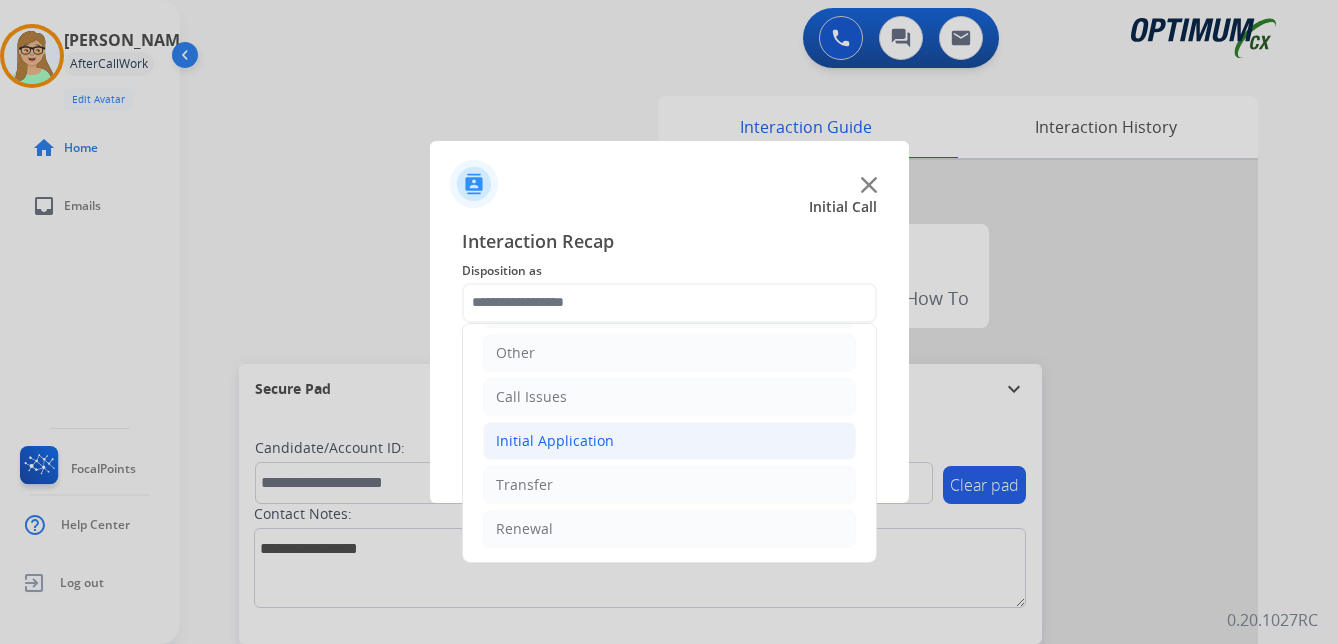 click on "Initial Application" 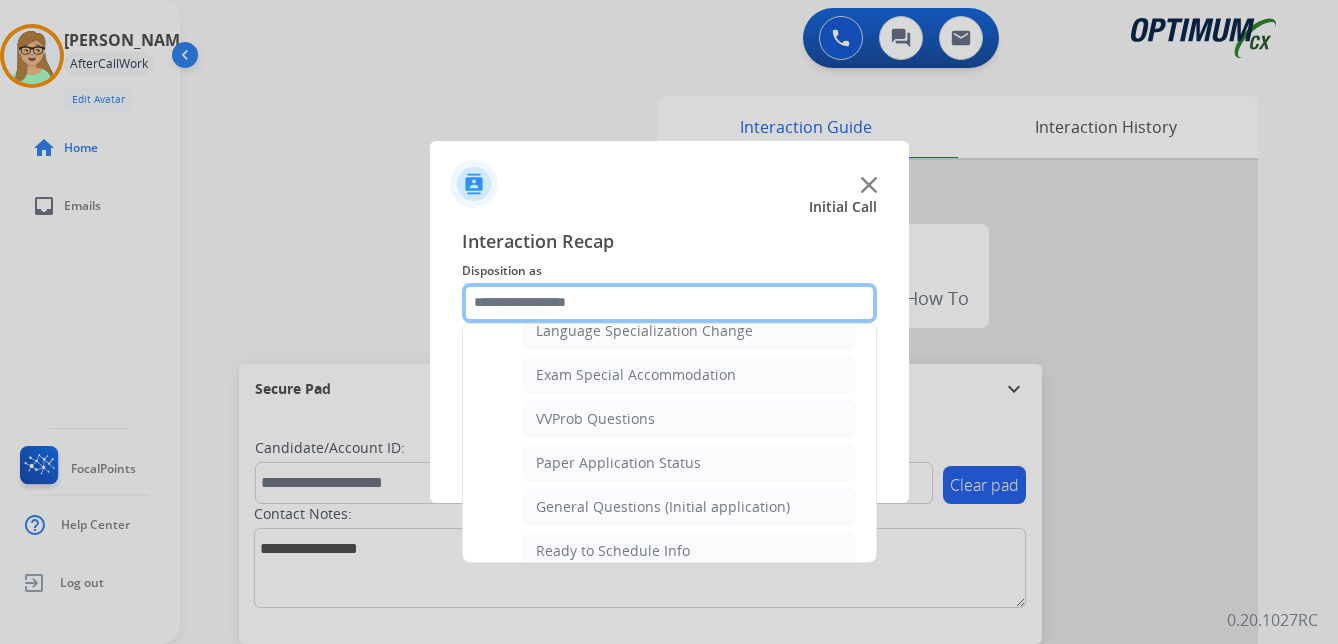scroll, scrollTop: 1036, scrollLeft: 0, axis: vertical 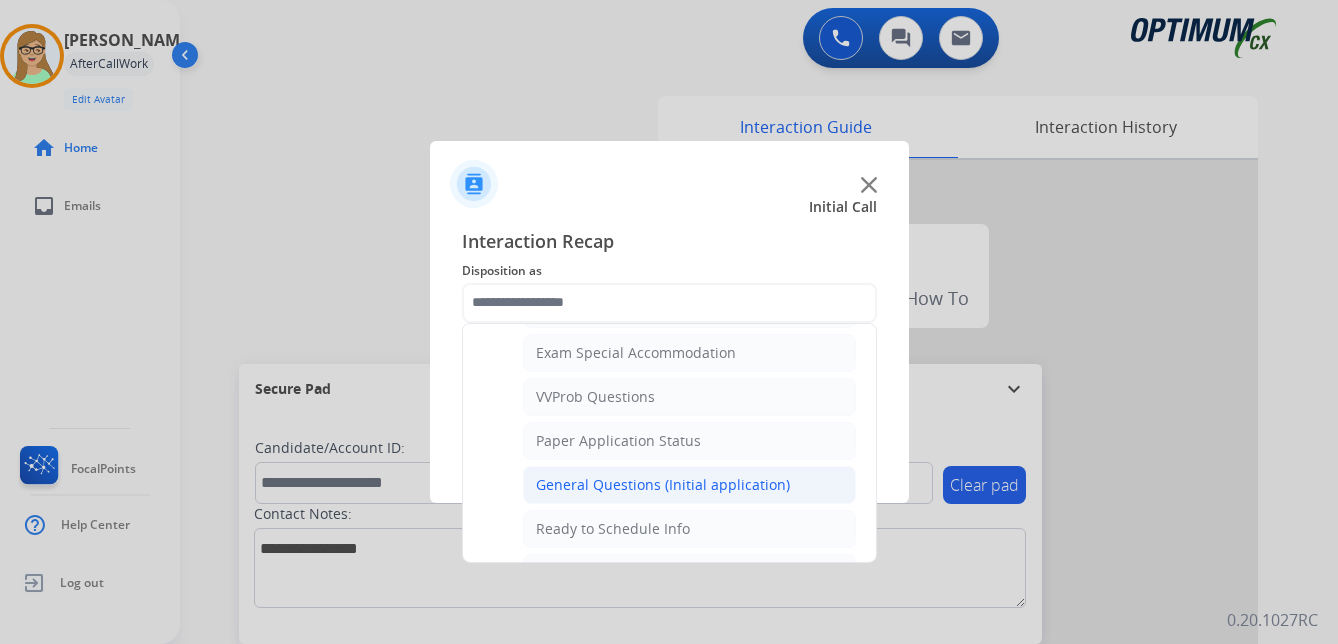 click on "General Questions (Initial application)" 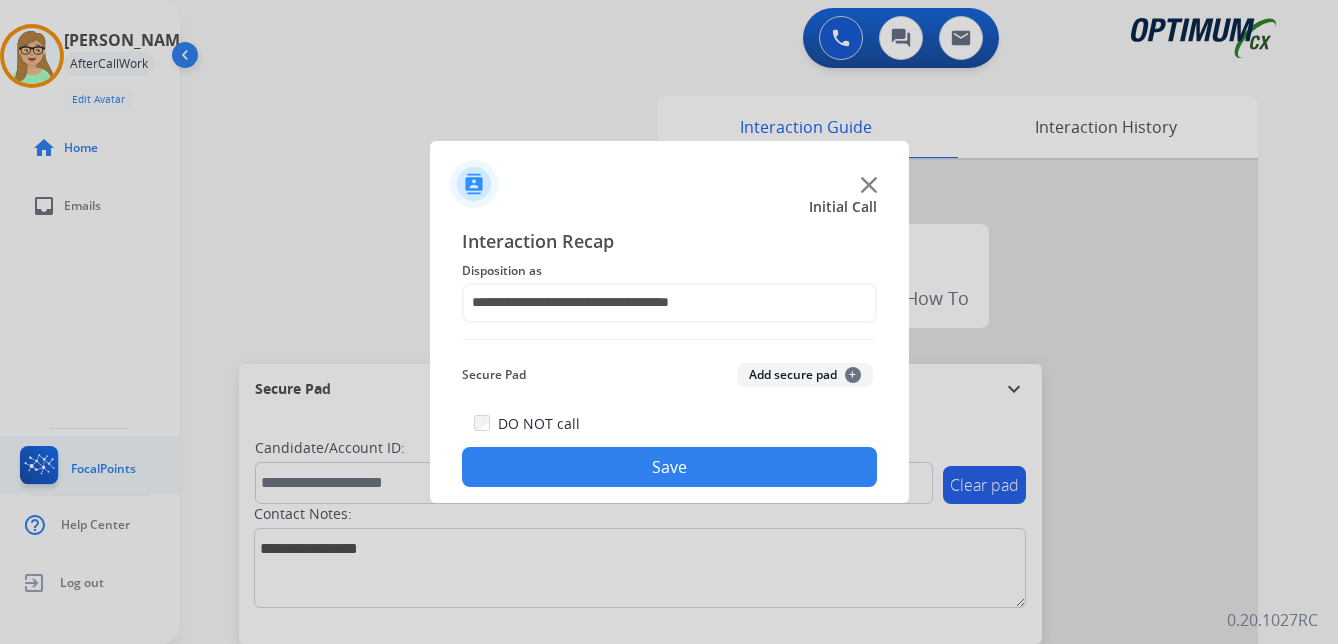 drag, startPoint x: 607, startPoint y: 466, endPoint x: 32, endPoint y: 469, distance: 575.0078 